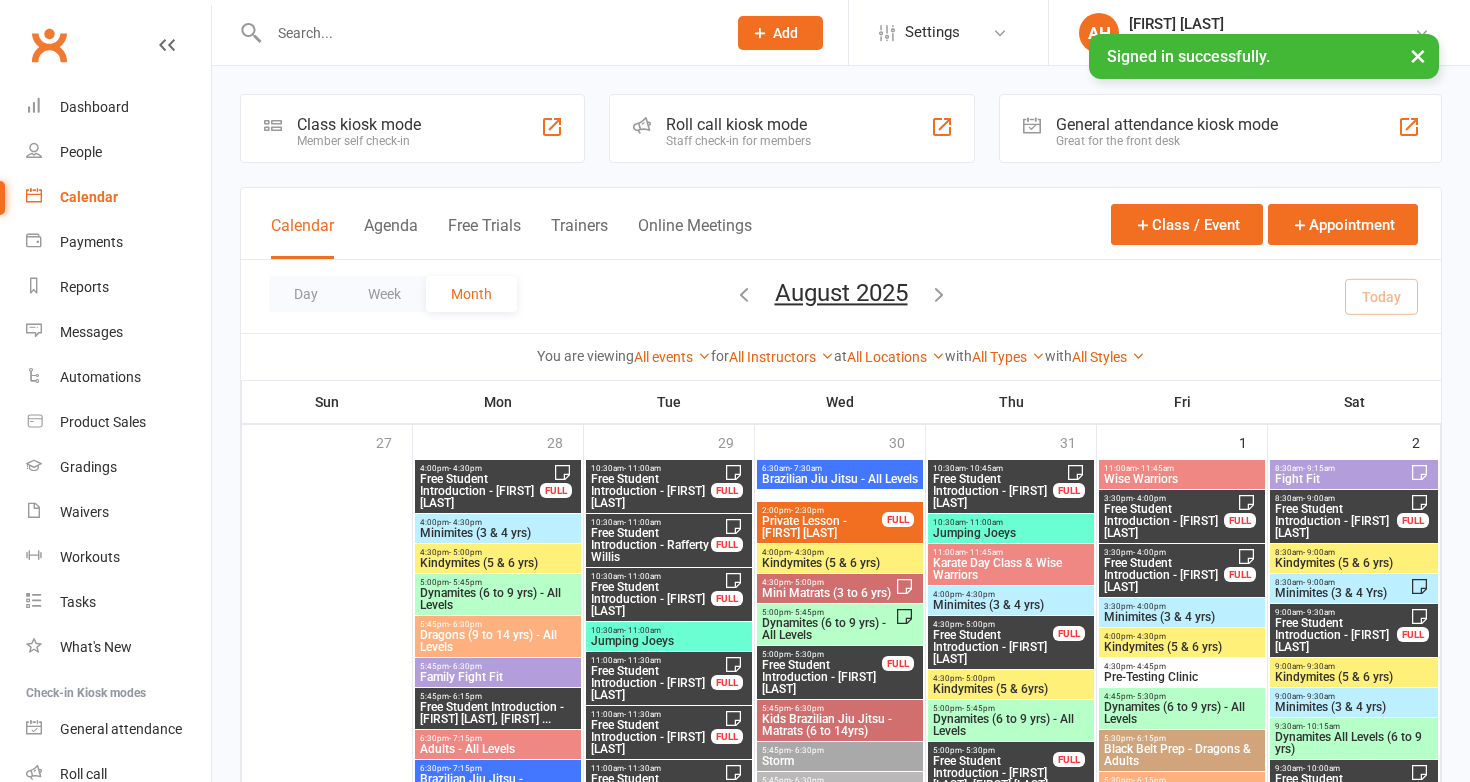 scroll, scrollTop: 0, scrollLeft: 0, axis: both 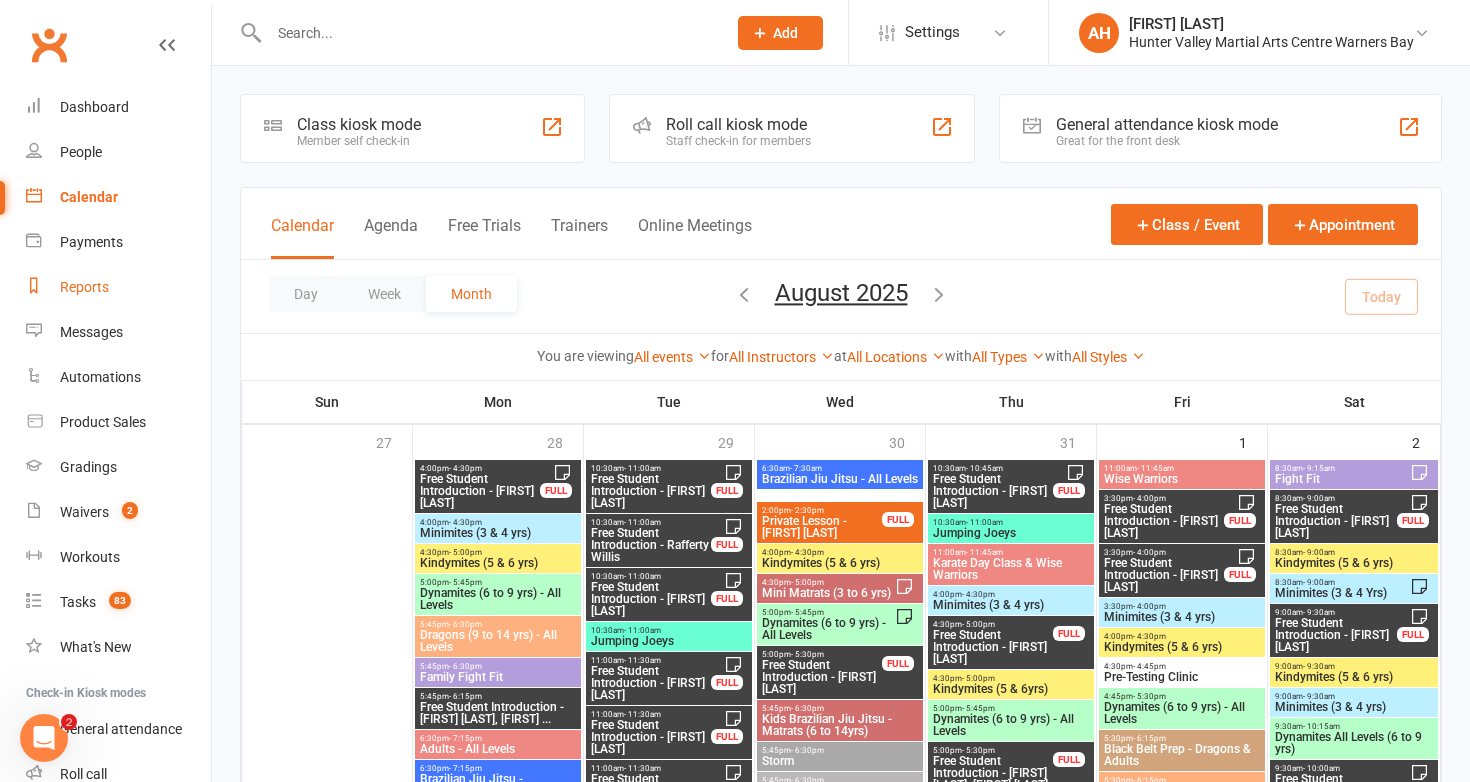 click on "Reports" at bounding box center (84, 287) 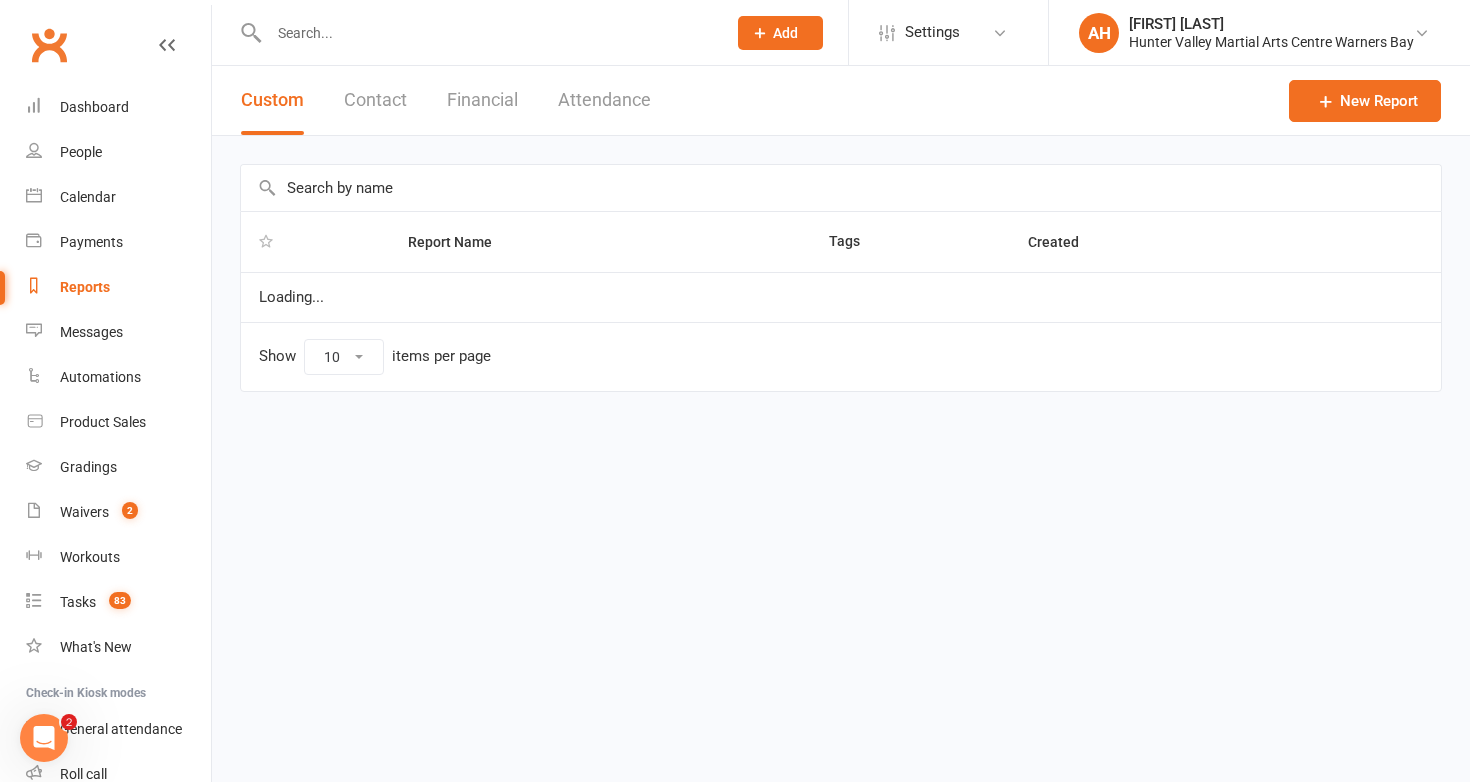 select on "50" 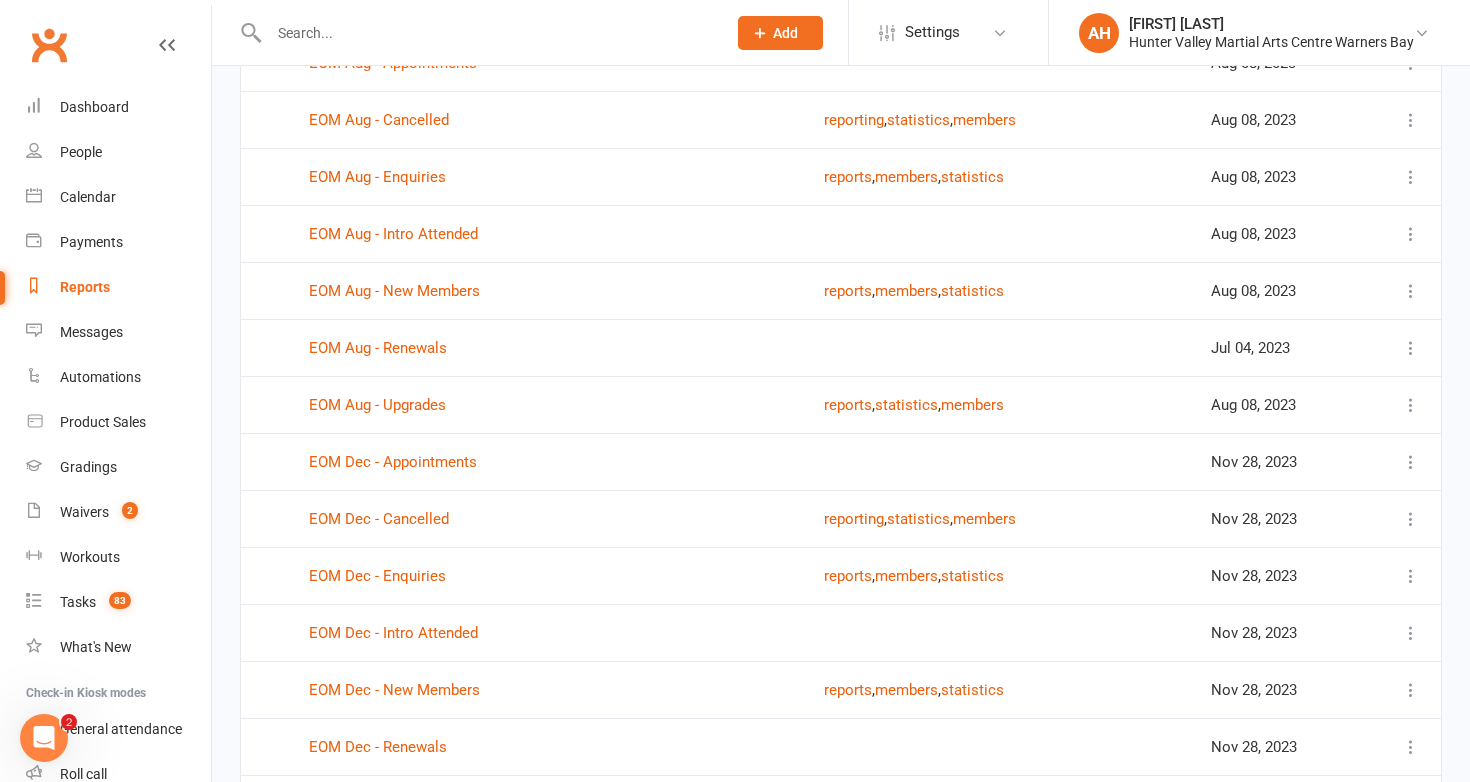 scroll, scrollTop: 2495, scrollLeft: 0, axis: vertical 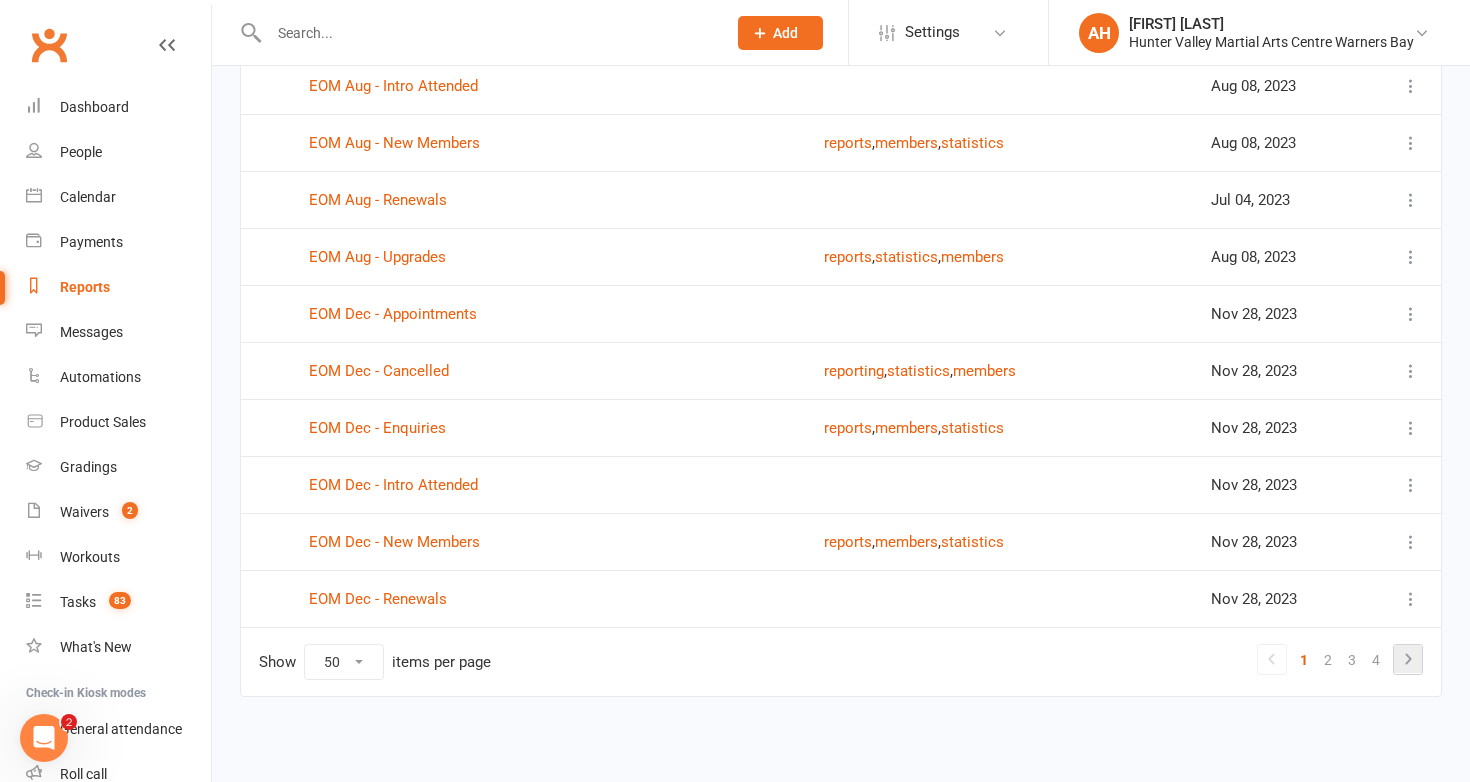 click 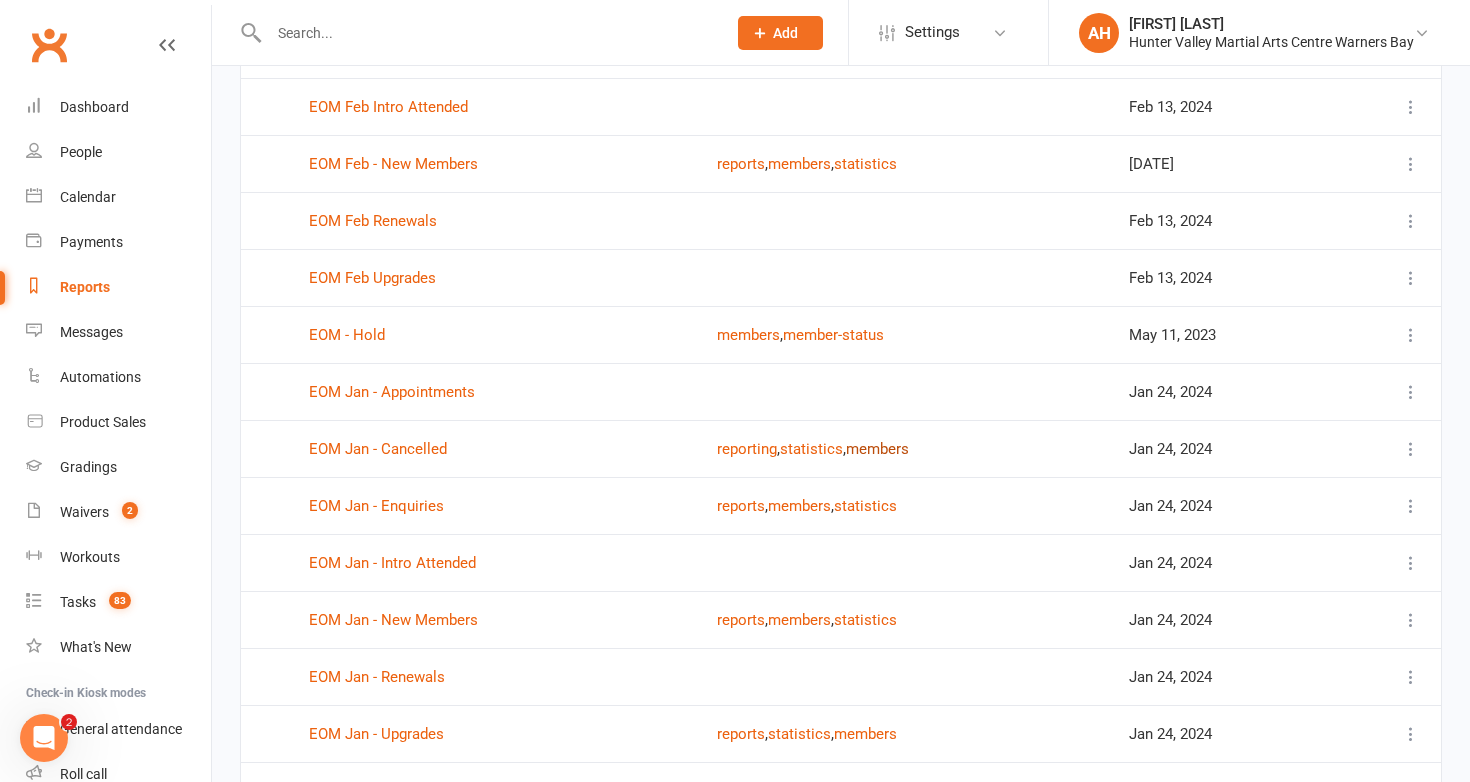 scroll, scrollTop: 460, scrollLeft: 0, axis: vertical 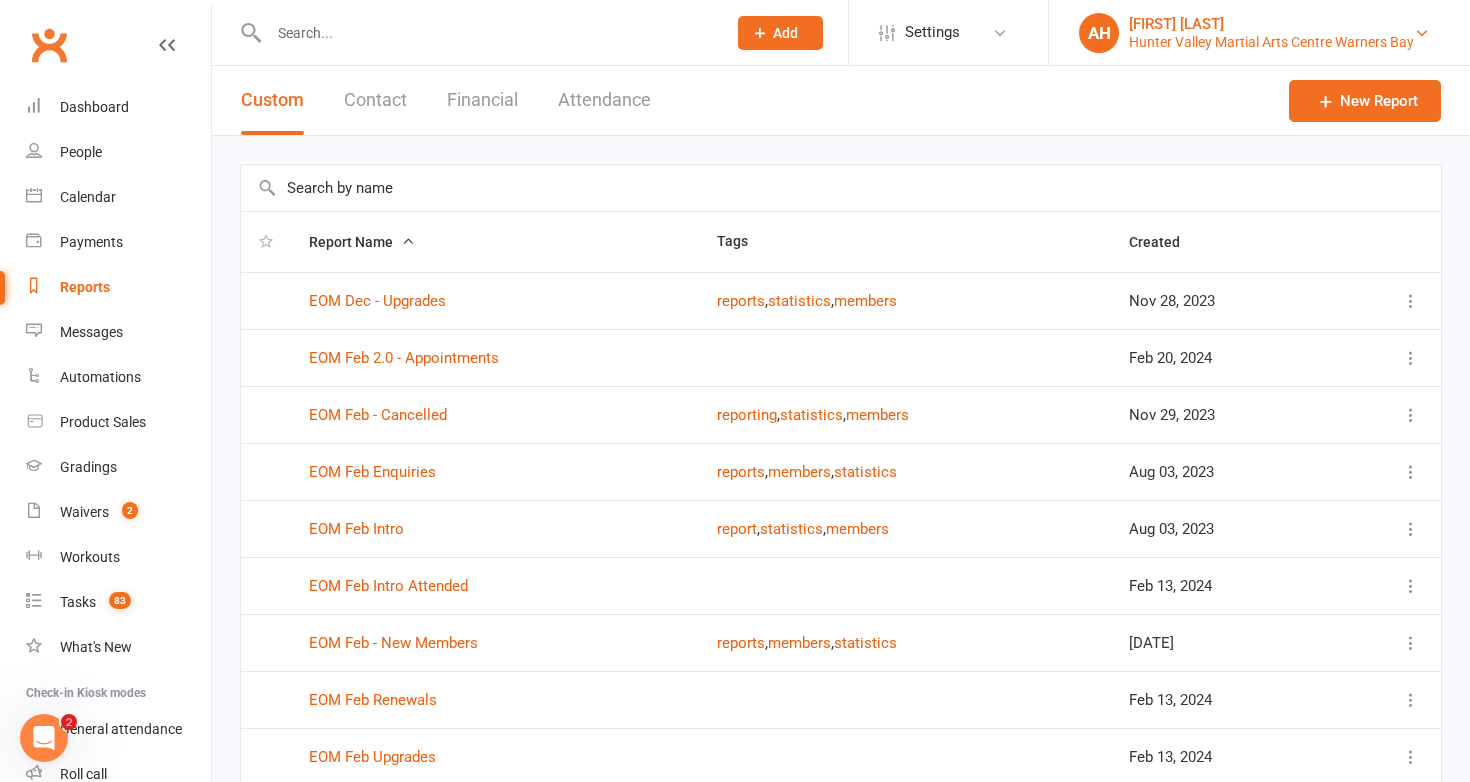 click on "Hunter Valley Martial Arts Centre Warners Bay" at bounding box center [1271, 42] 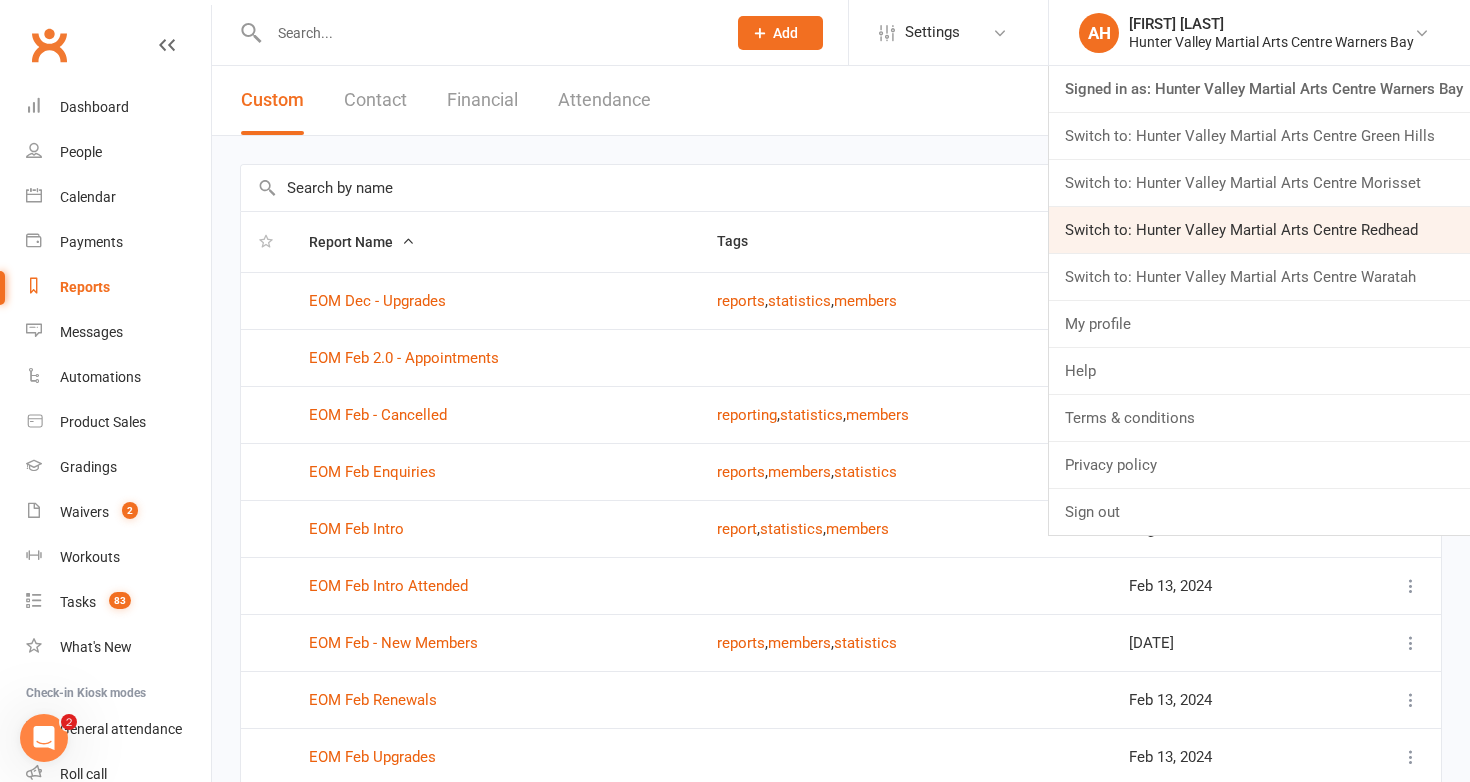 click on "Switch to: Hunter Valley Martial Arts Centre Redhead" at bounding box center (1259, 230) 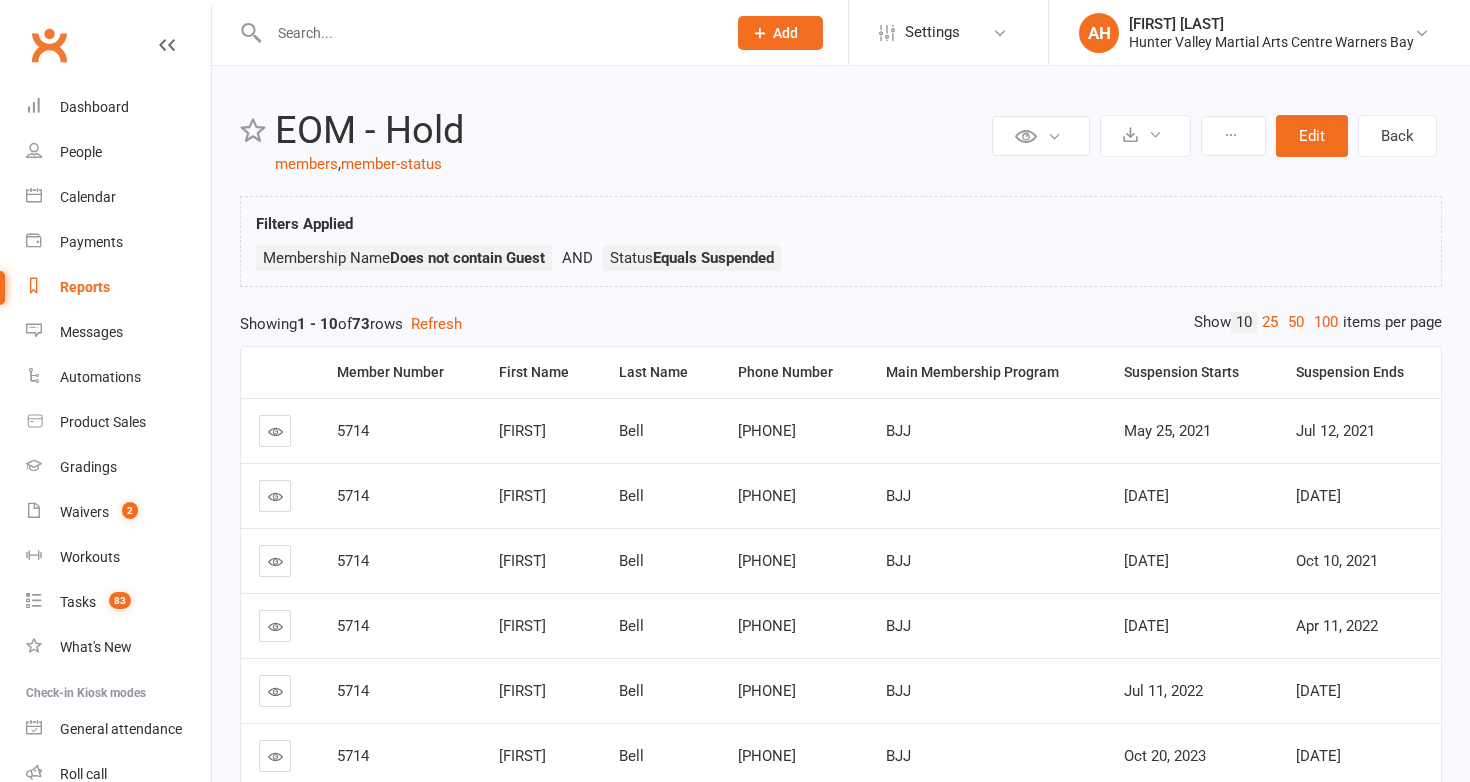 scroll, scrollTop: 0, scrollLeft: 0, axis: both 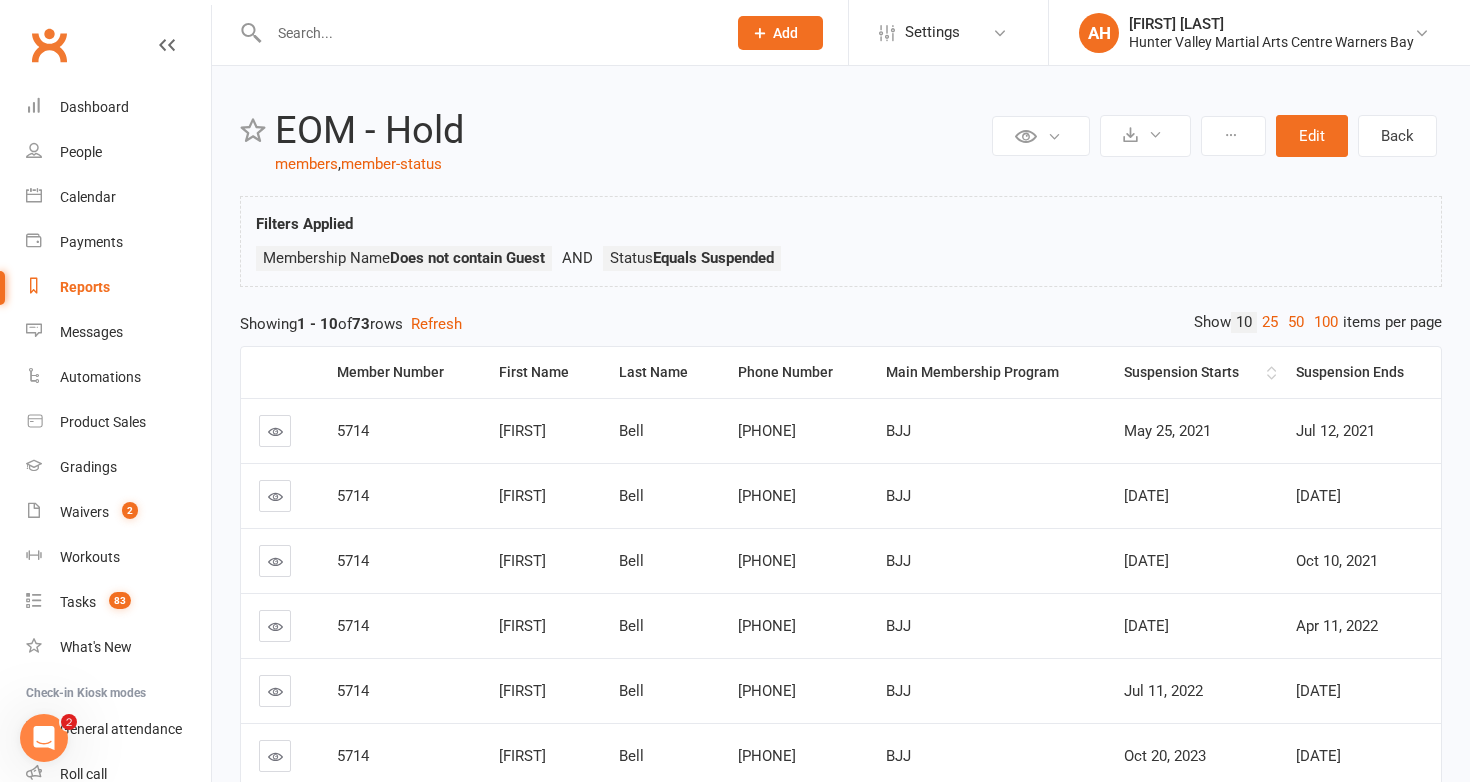 click on "Suspension Starts" at bounding box center (1192, 372) 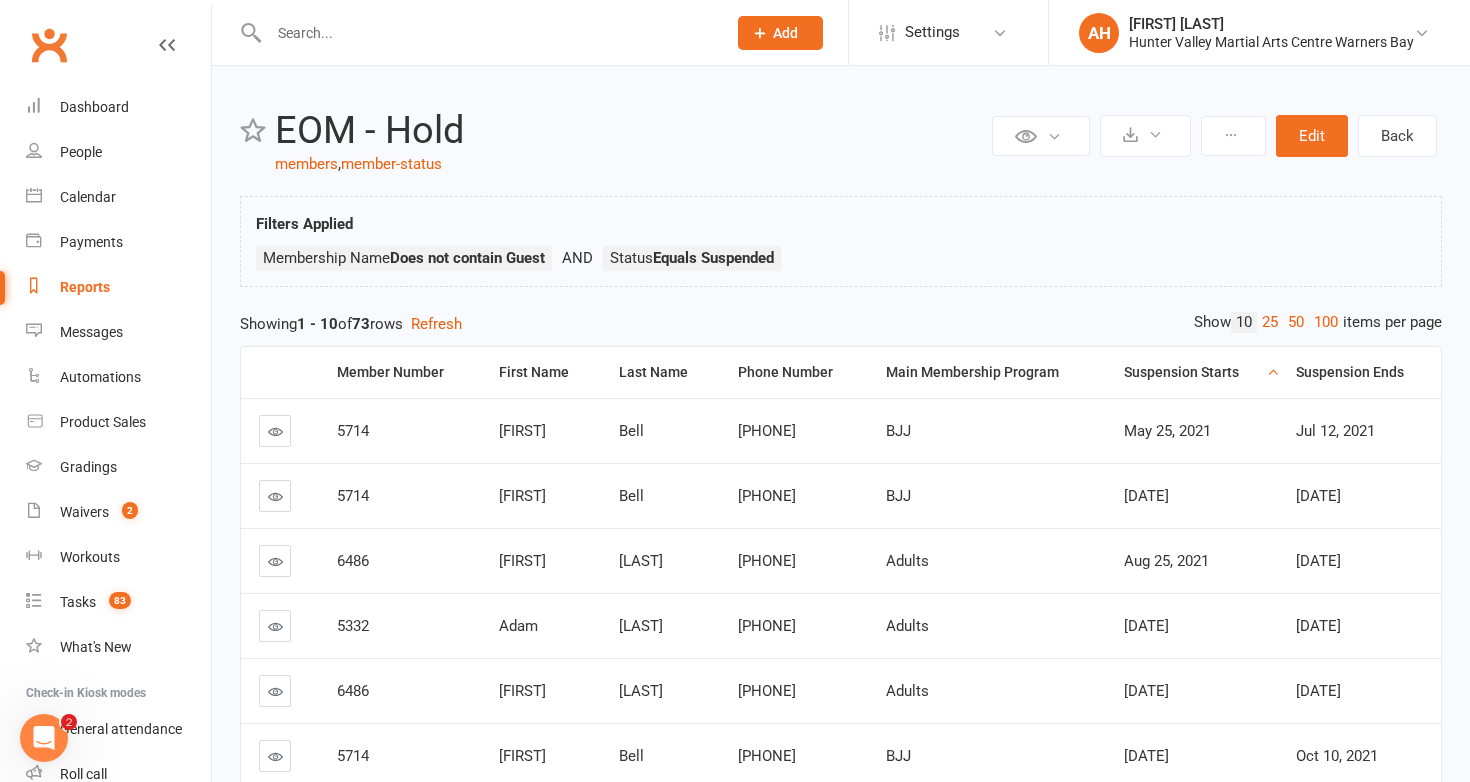 click on "Suspension Starts" at bounding box center [1192, 372] 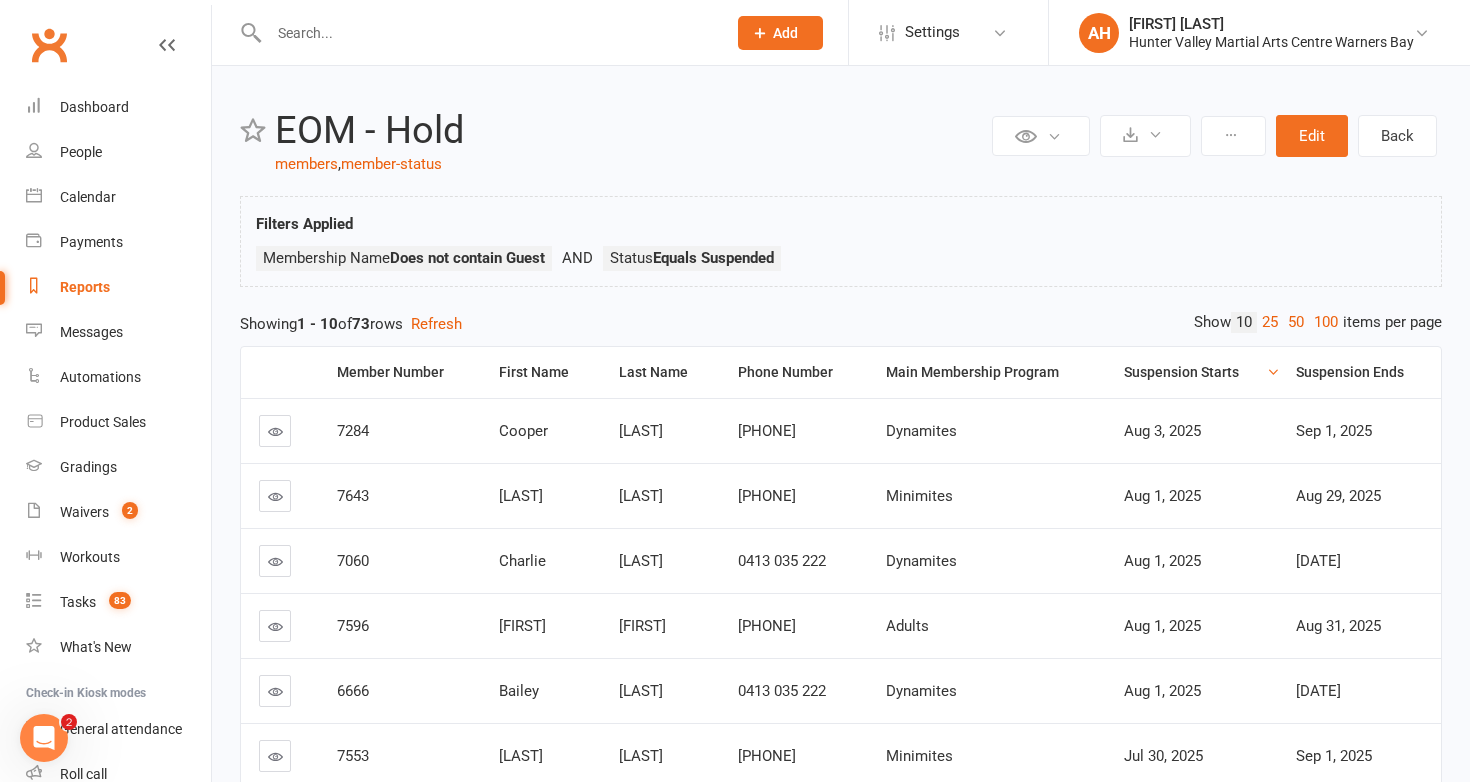 click on "Suspension Starts" at bounding box center (1192, 372) 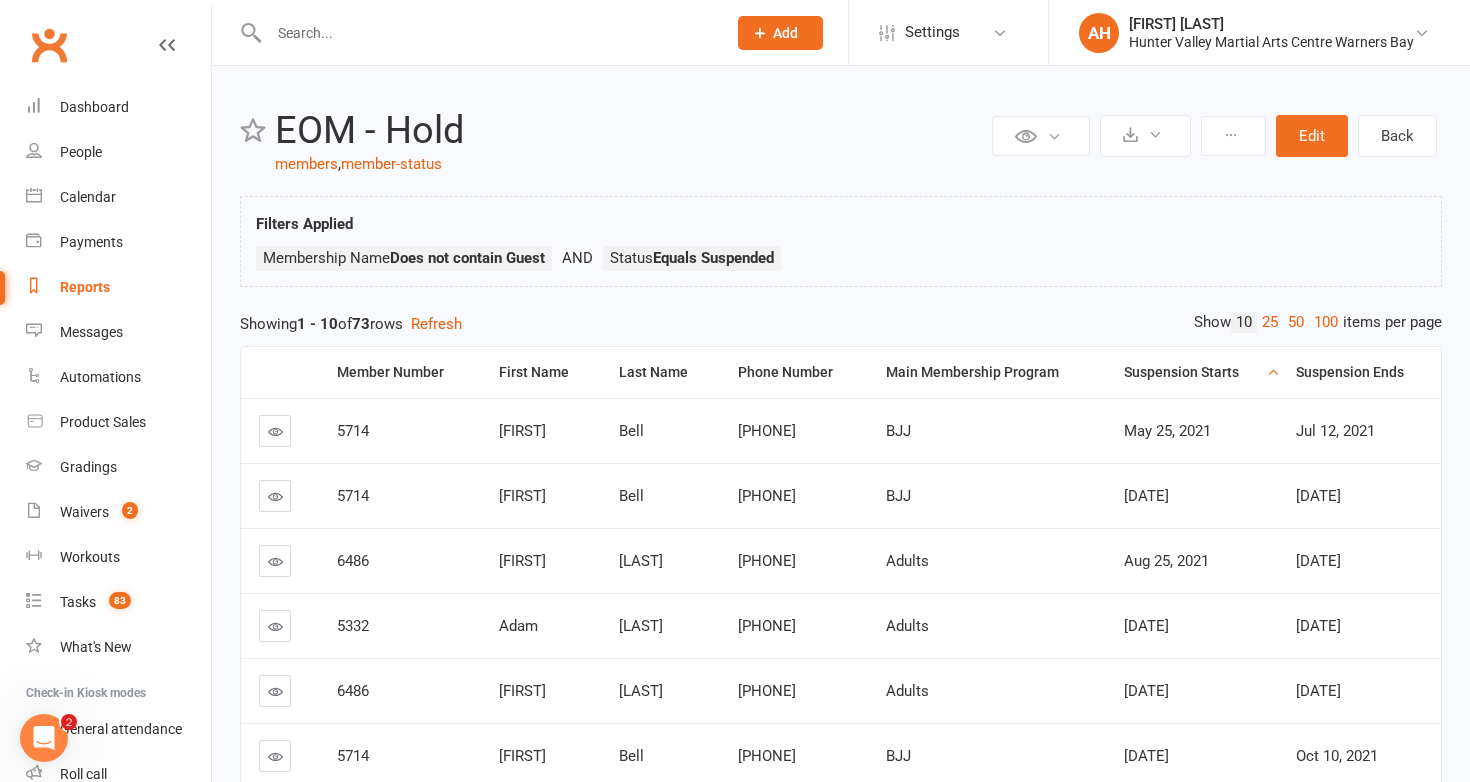 click on "Suspension Starts" at bounding box center (1192, 372) 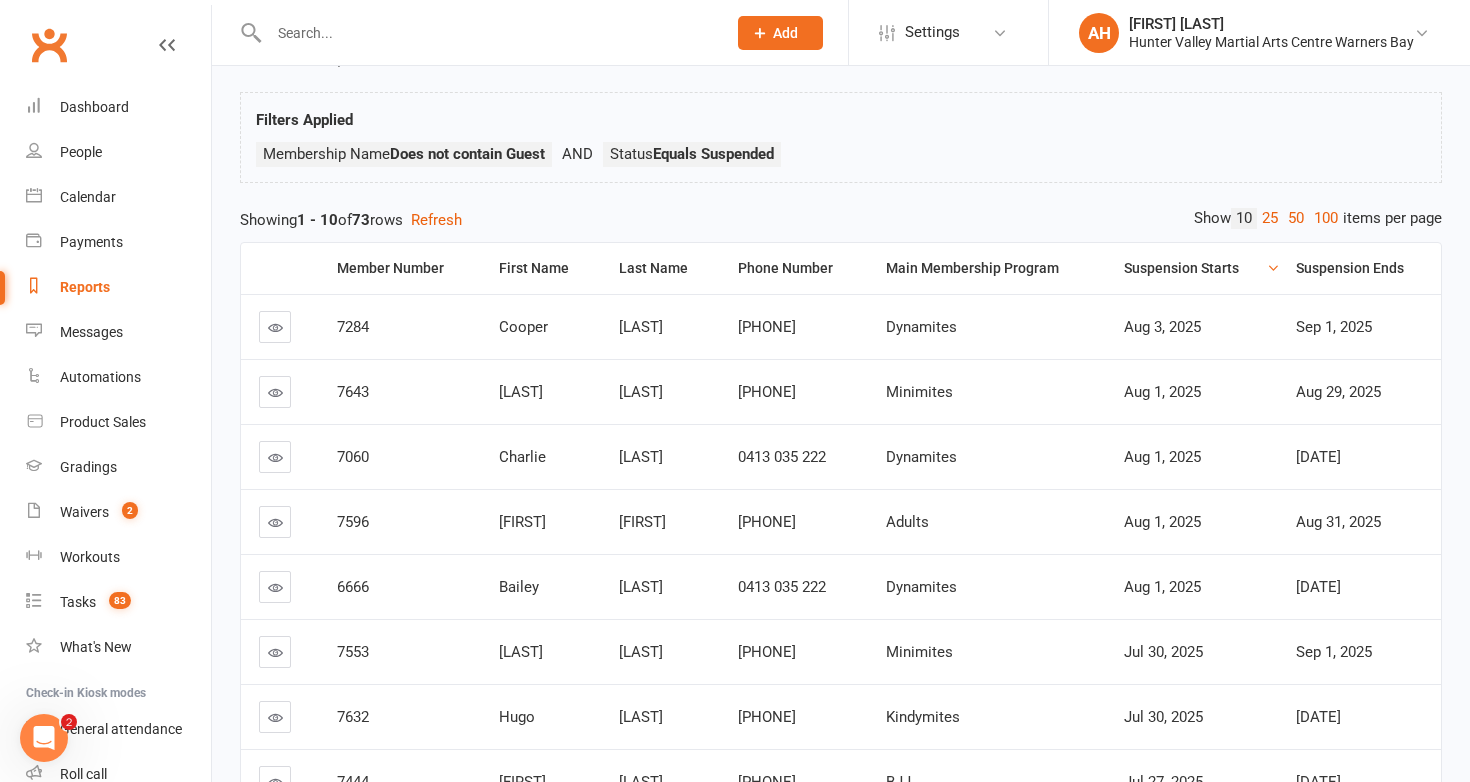 scroll, scrollTop: 92, scrollLeft: 0, axis: vertical 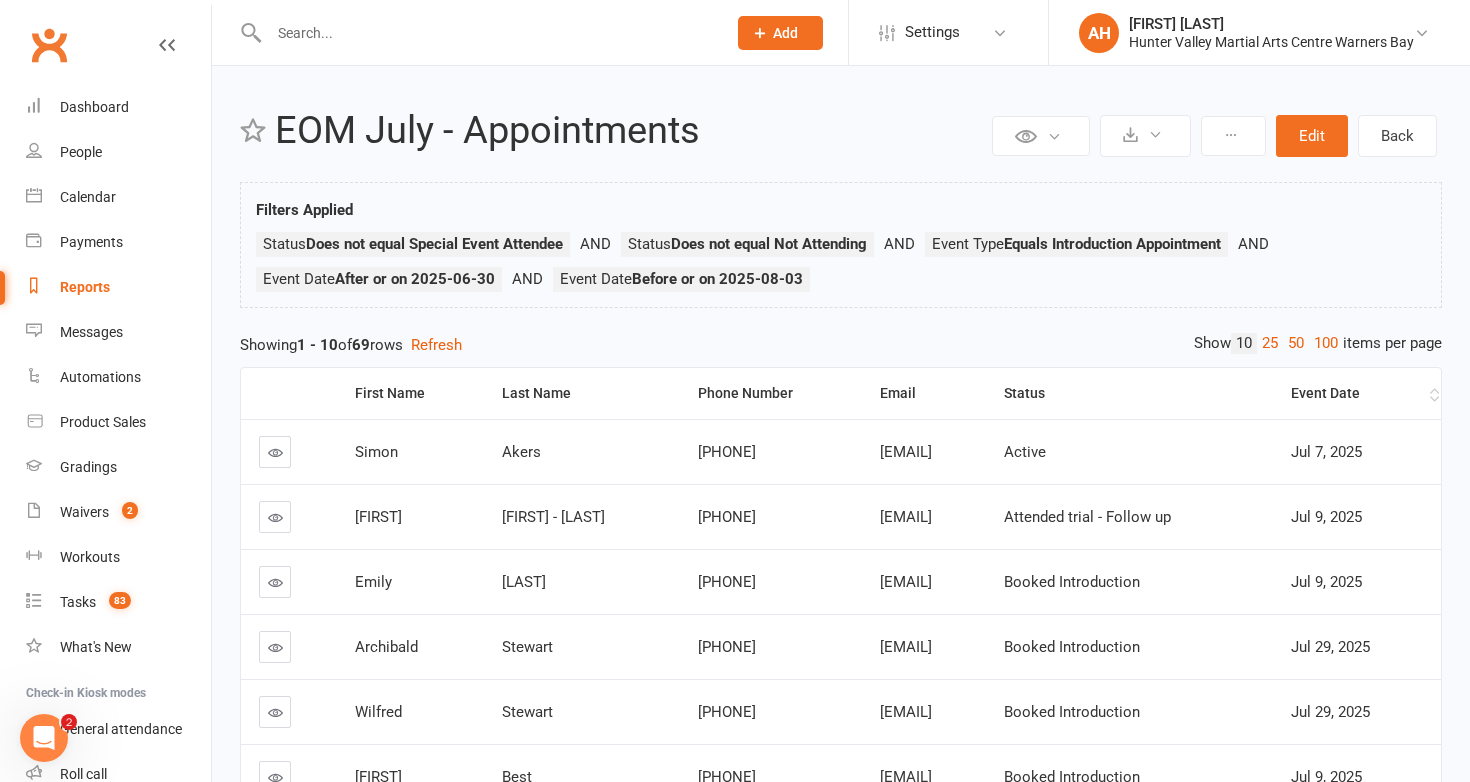 click on "Event Date" at bounding box center [1358, 393] 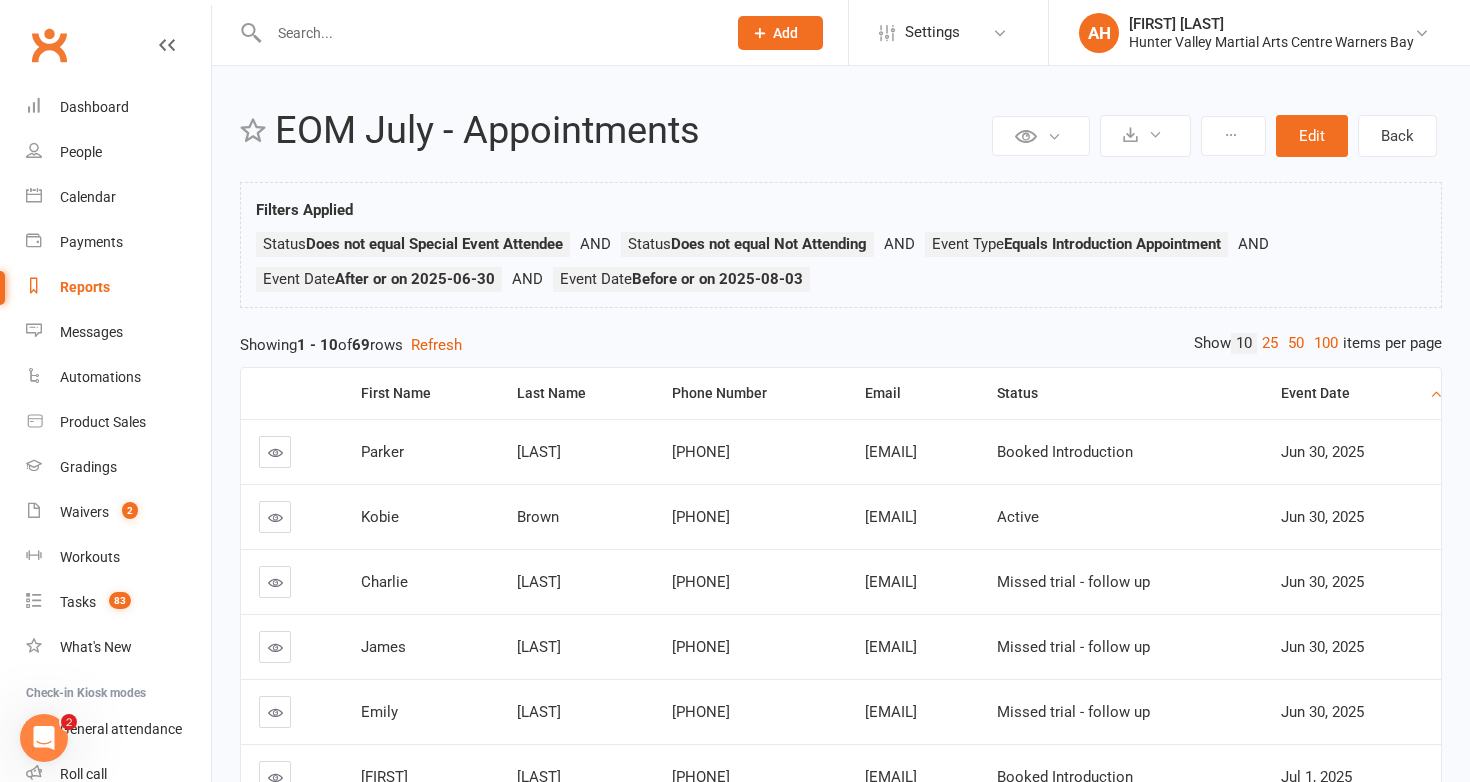 click on "Event Date" at bounding box center (1353, 393) 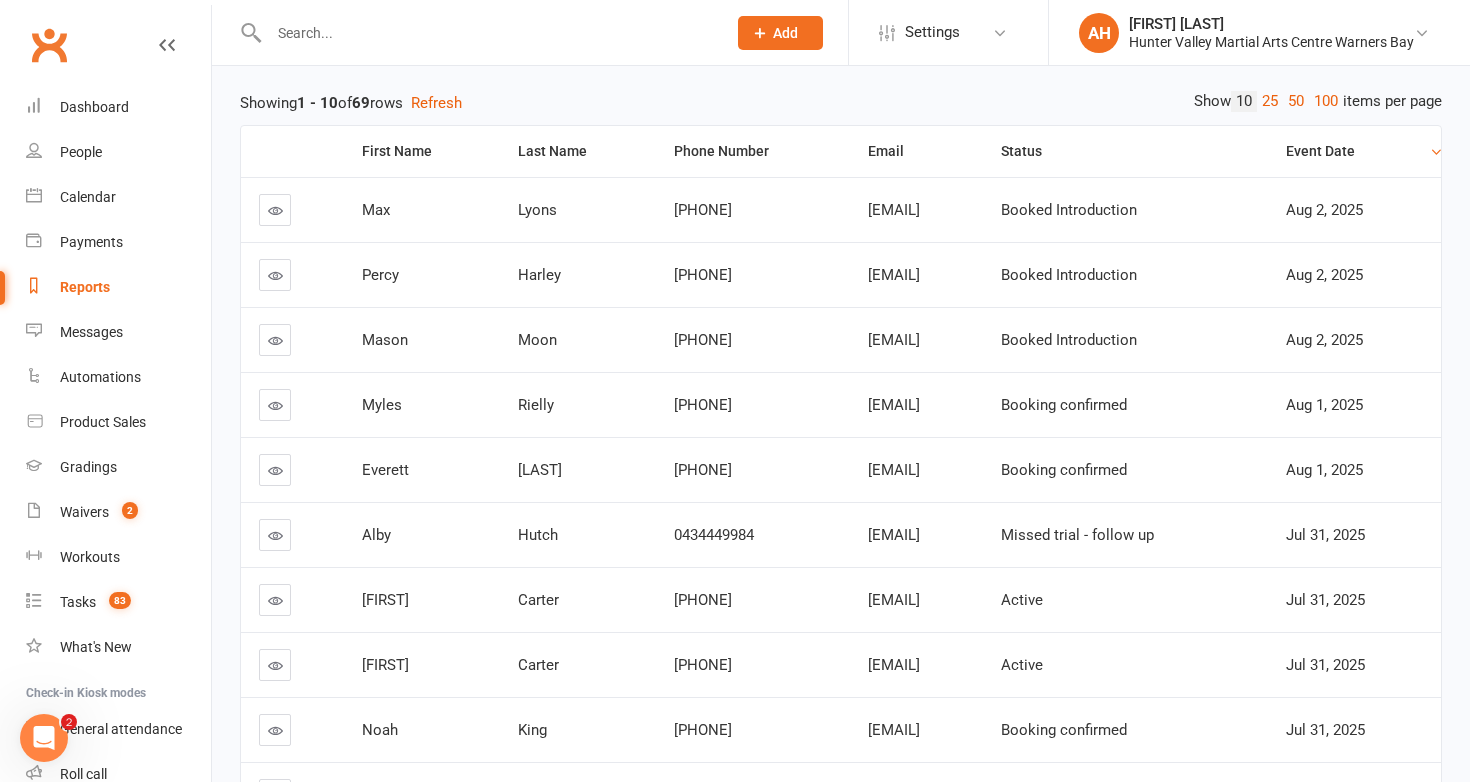scroll, scrollTop: 115, scrollLeft: 0, axis: vertical 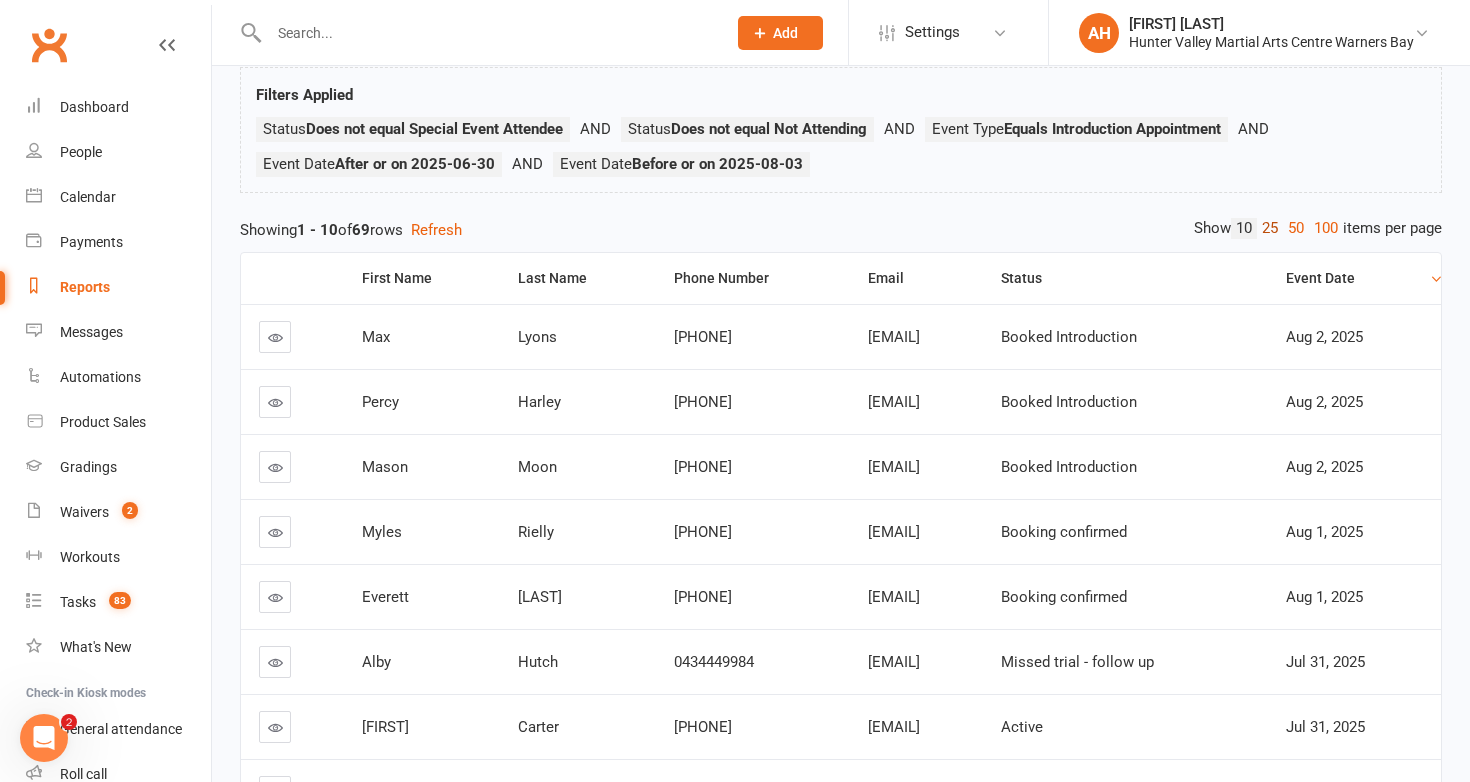 click on "25" at bounding box center (1270, 228) 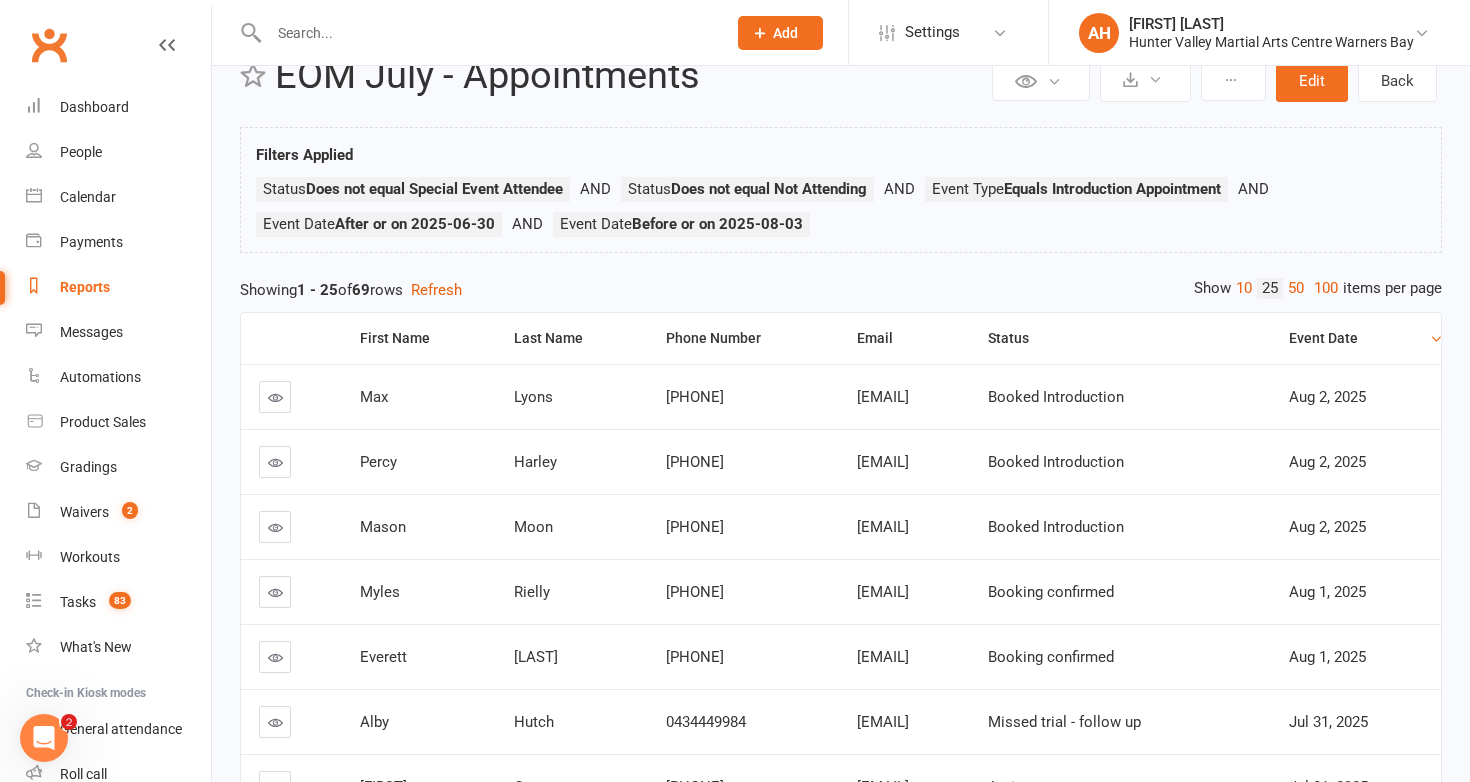 scroll, scrollTop: 0, scrollLeft: 0, axis: both 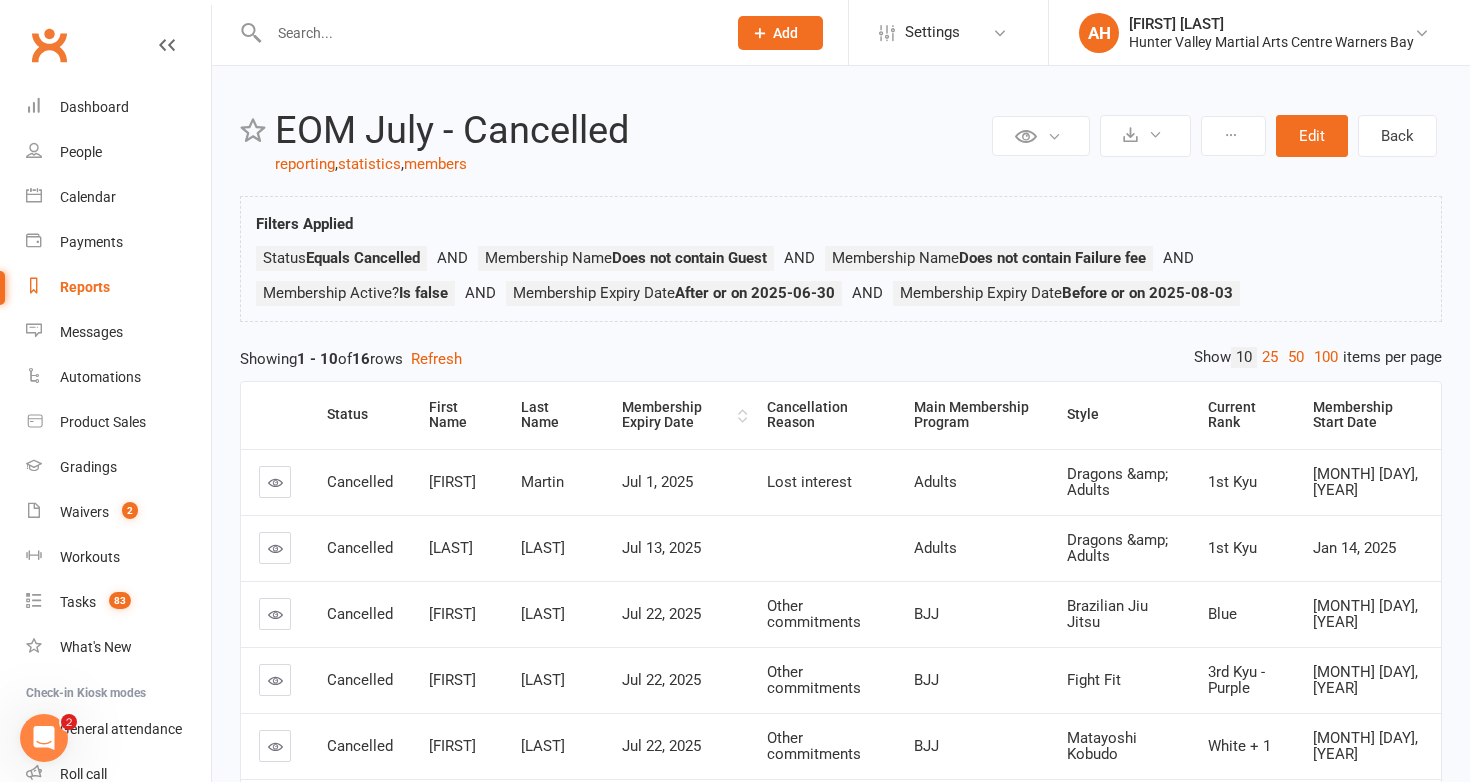 click on "Membership Expiry Date" at bounding box center (677, 415) 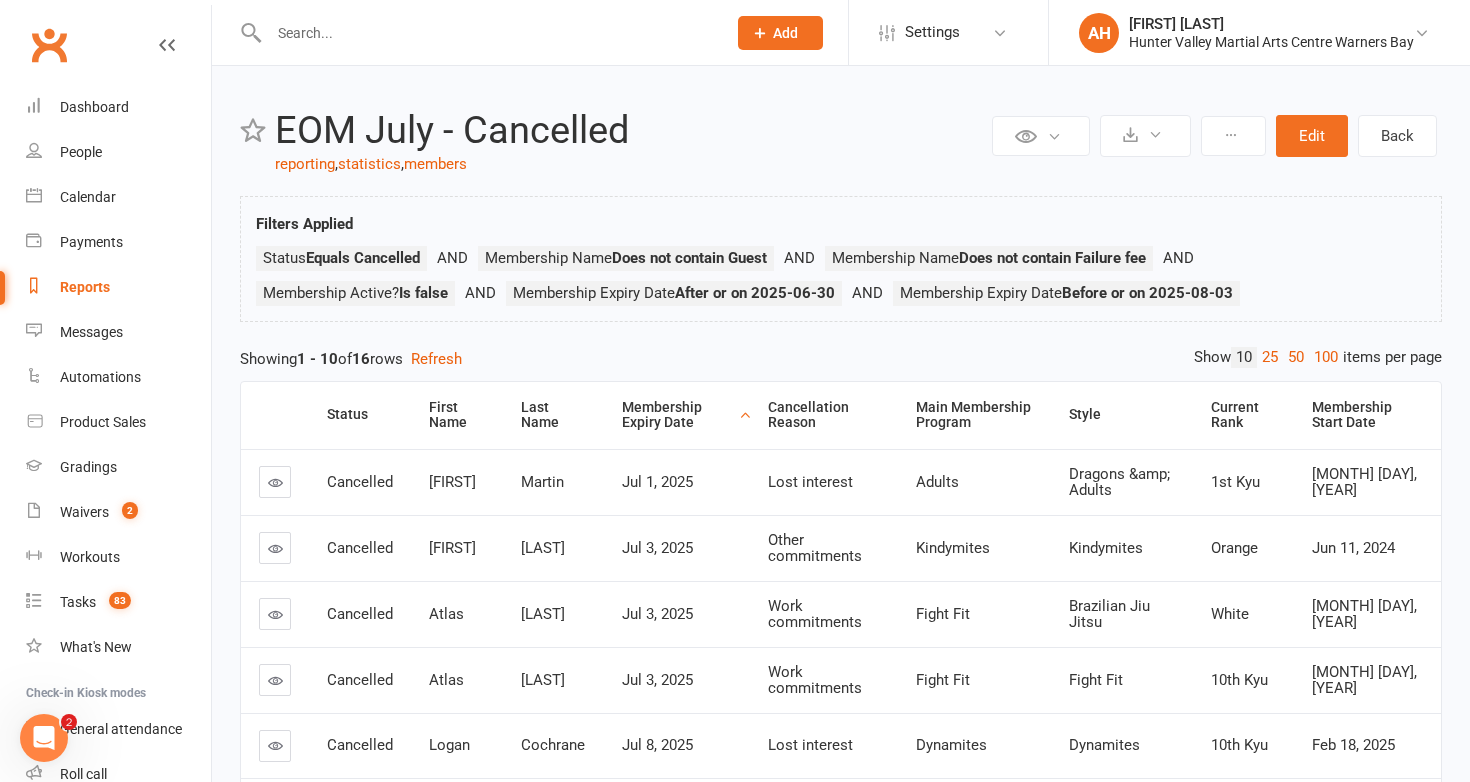 click on "Membership Expiry Date" at bounding box center [678, 415] 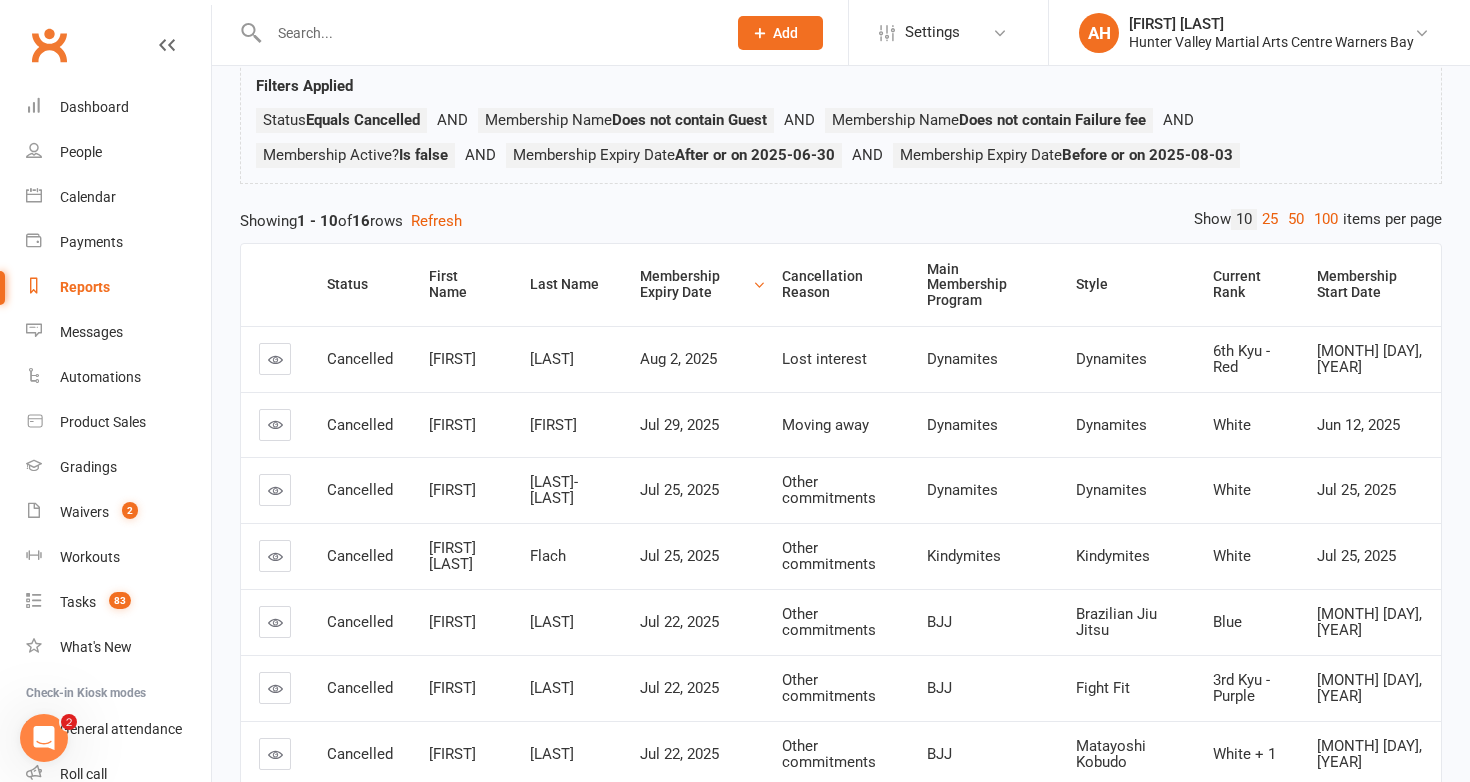 scroll, scrollTop: 110, scrollLeft: 0, axis: vertical 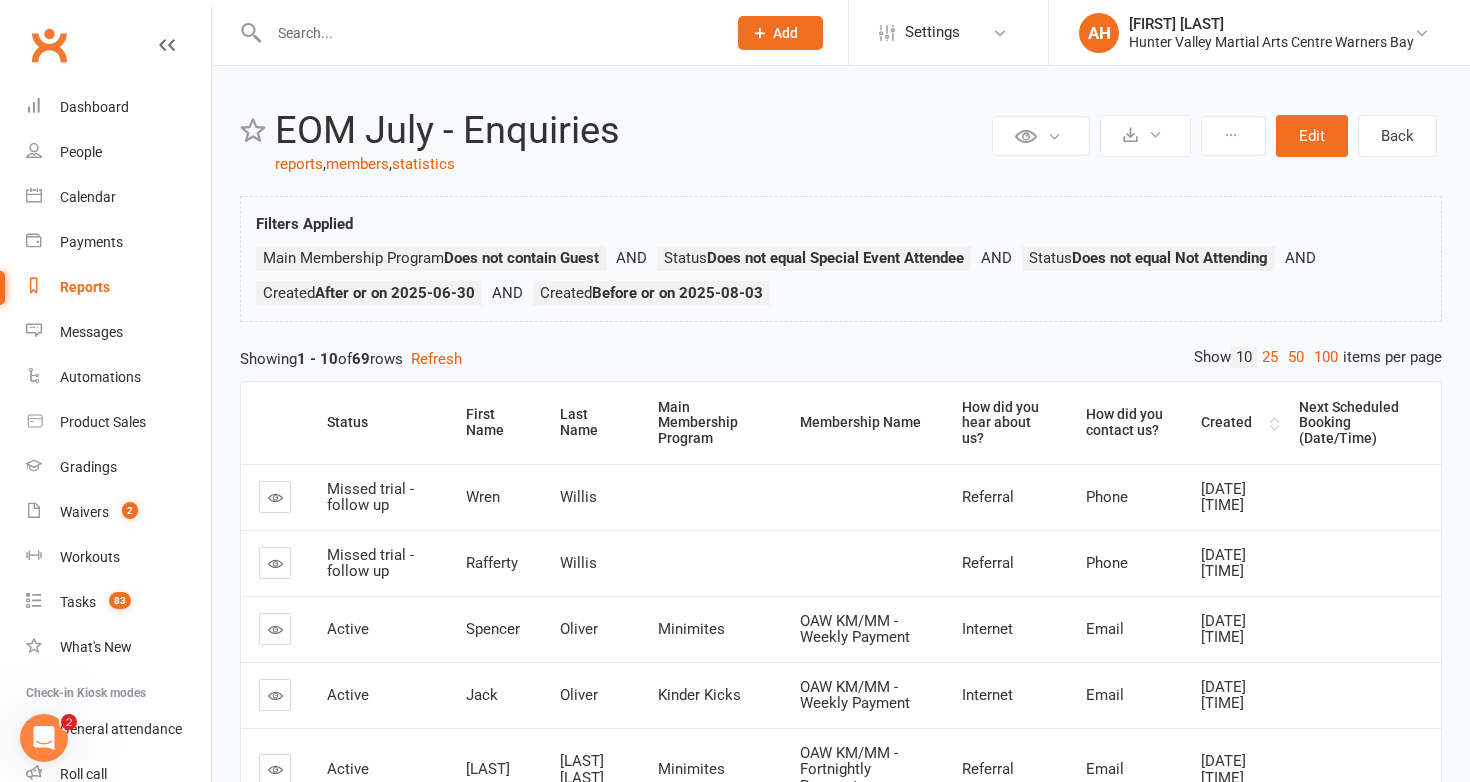 click on "Created" at bounding box center [1233, 422] 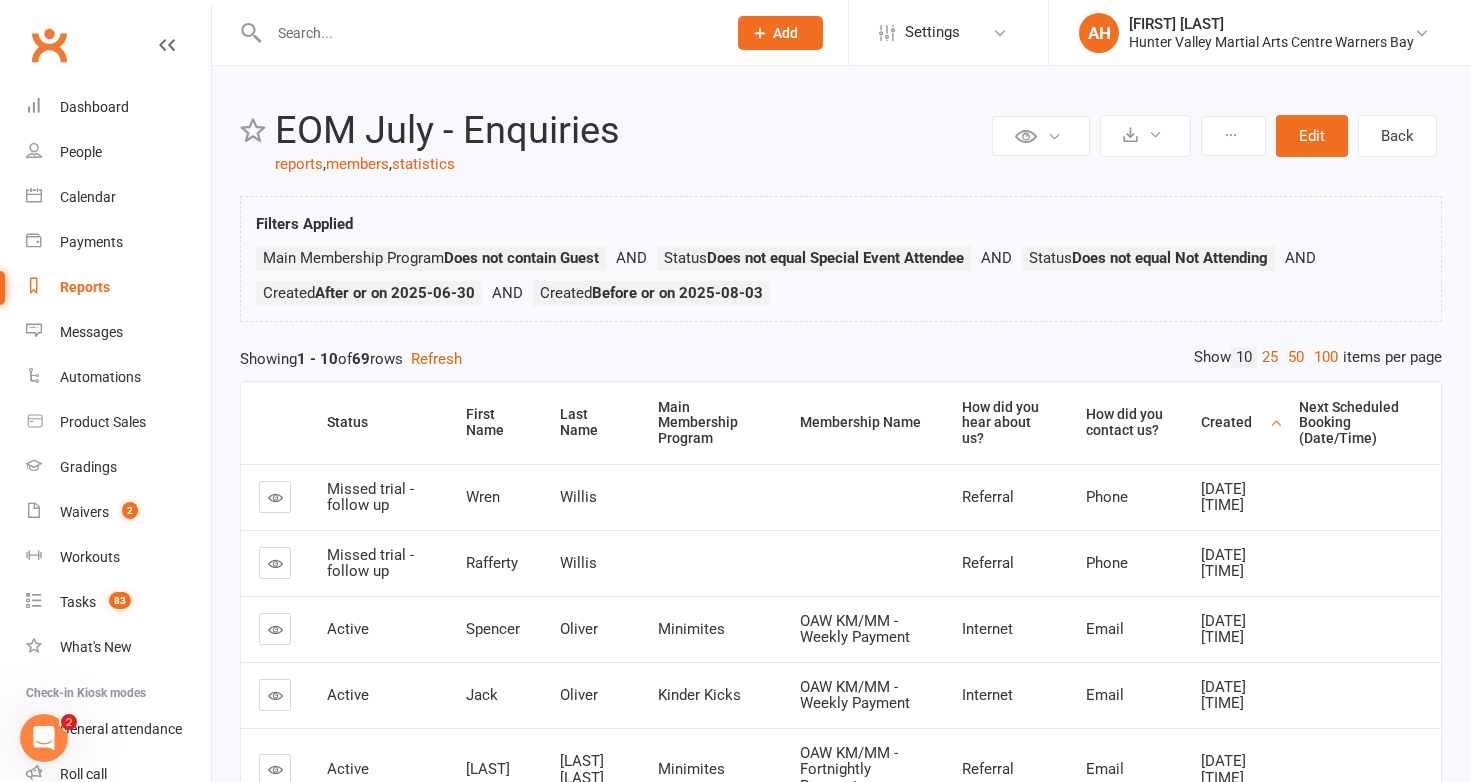click on "Created" at bounding box center [1233, 422] 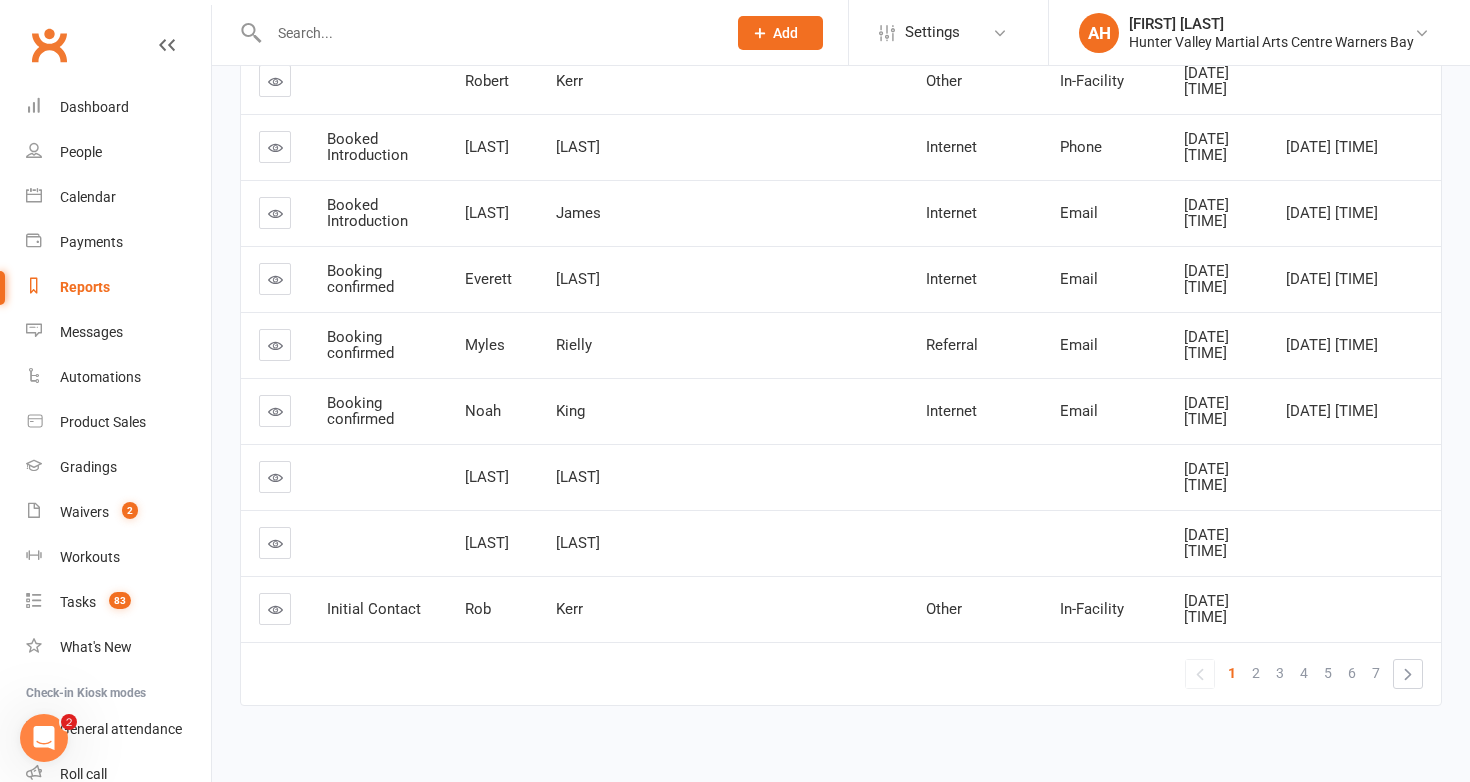 scroll, scrollTop: 0, scrollLeft: 0, axis: both 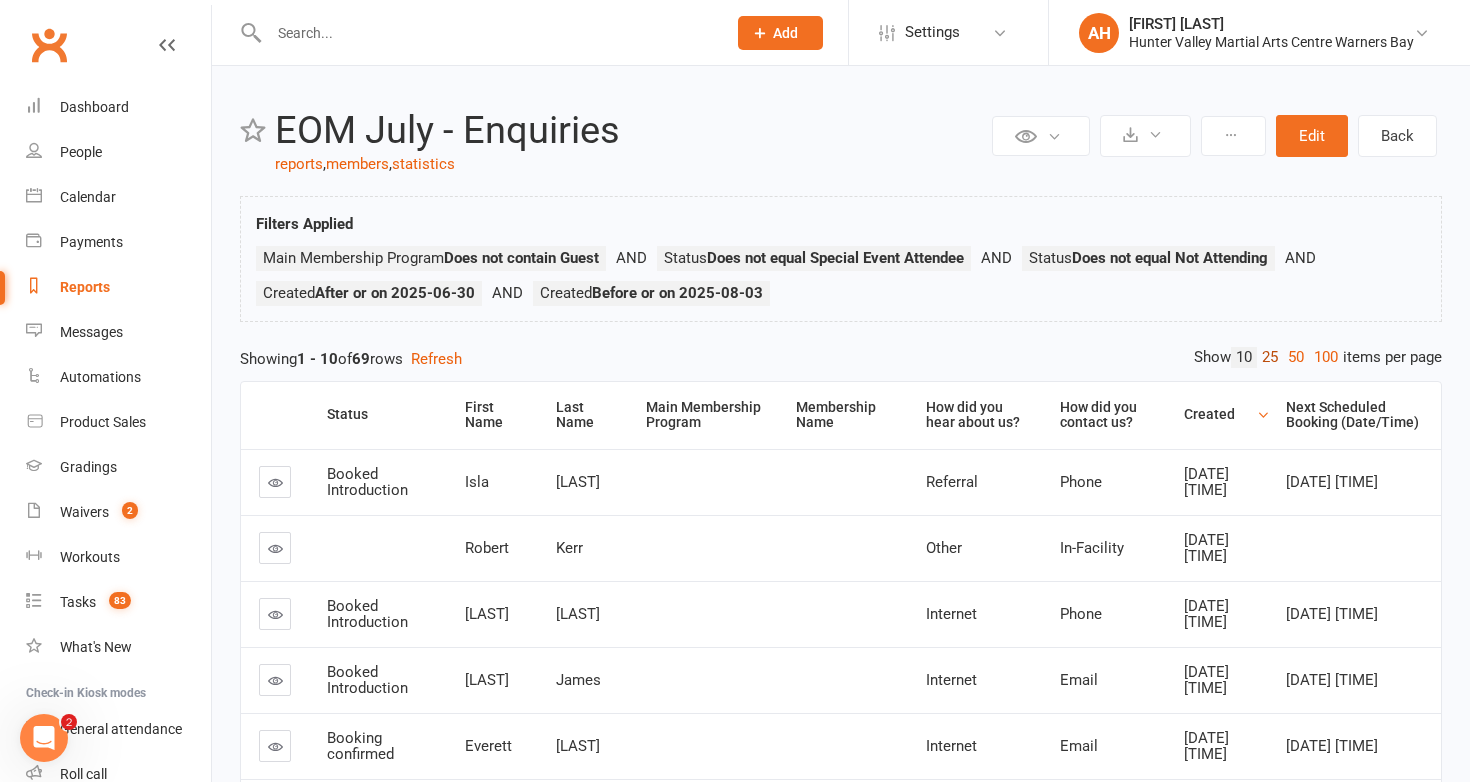 click on "25" at bounding box center (1270, 357) 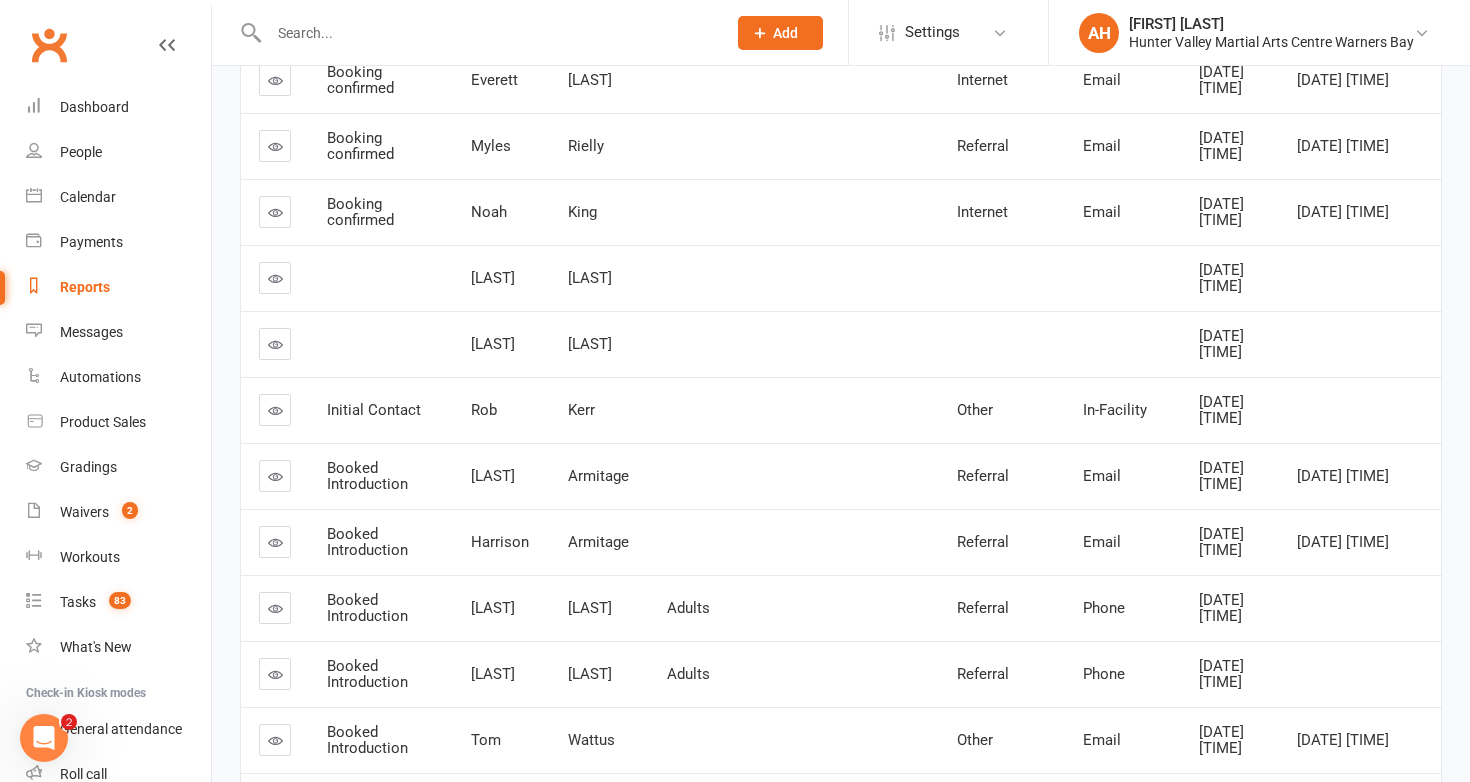 scroll, scrollTop: 647, scrollLeft: 0, axis: vertical 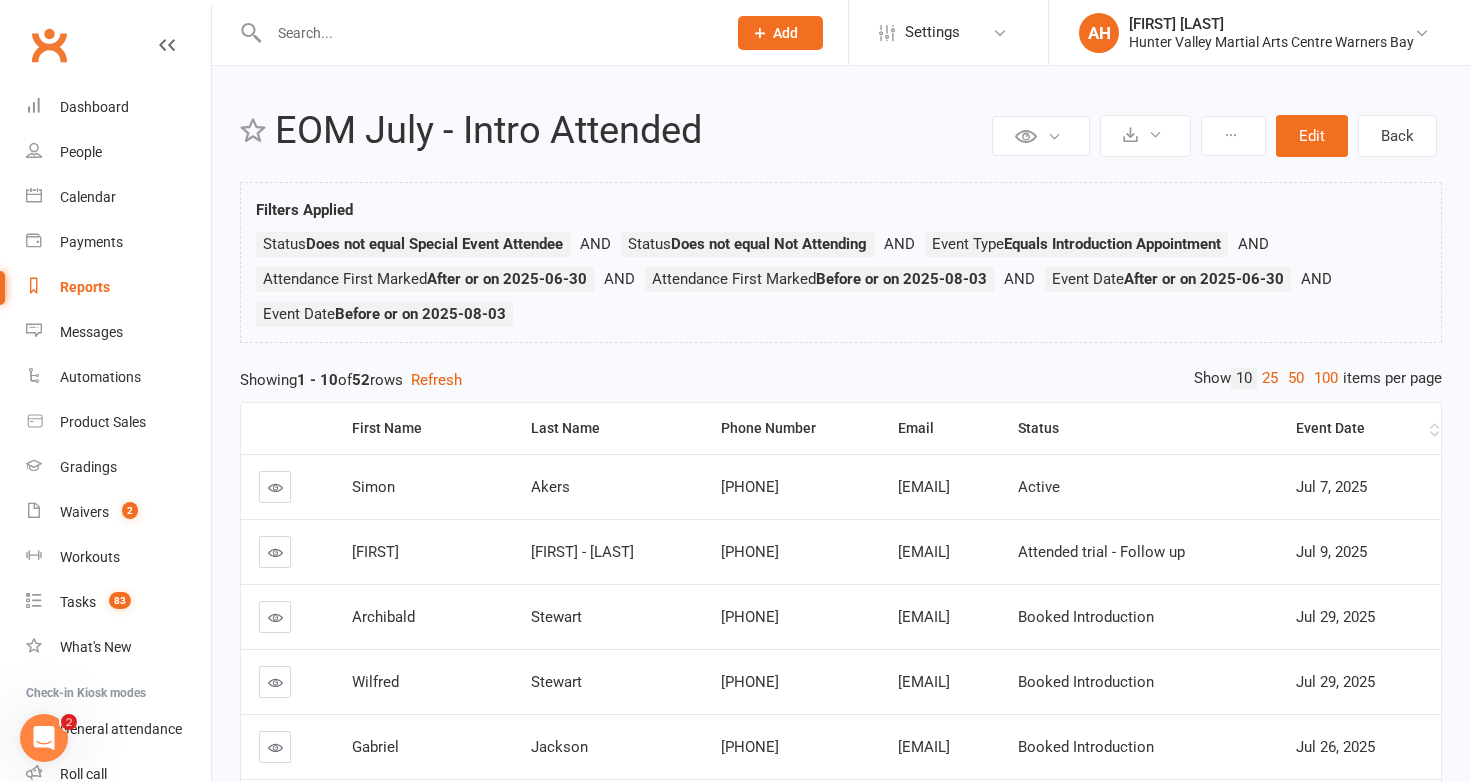 click on "Event Date" at bounding box center (1360, 428) 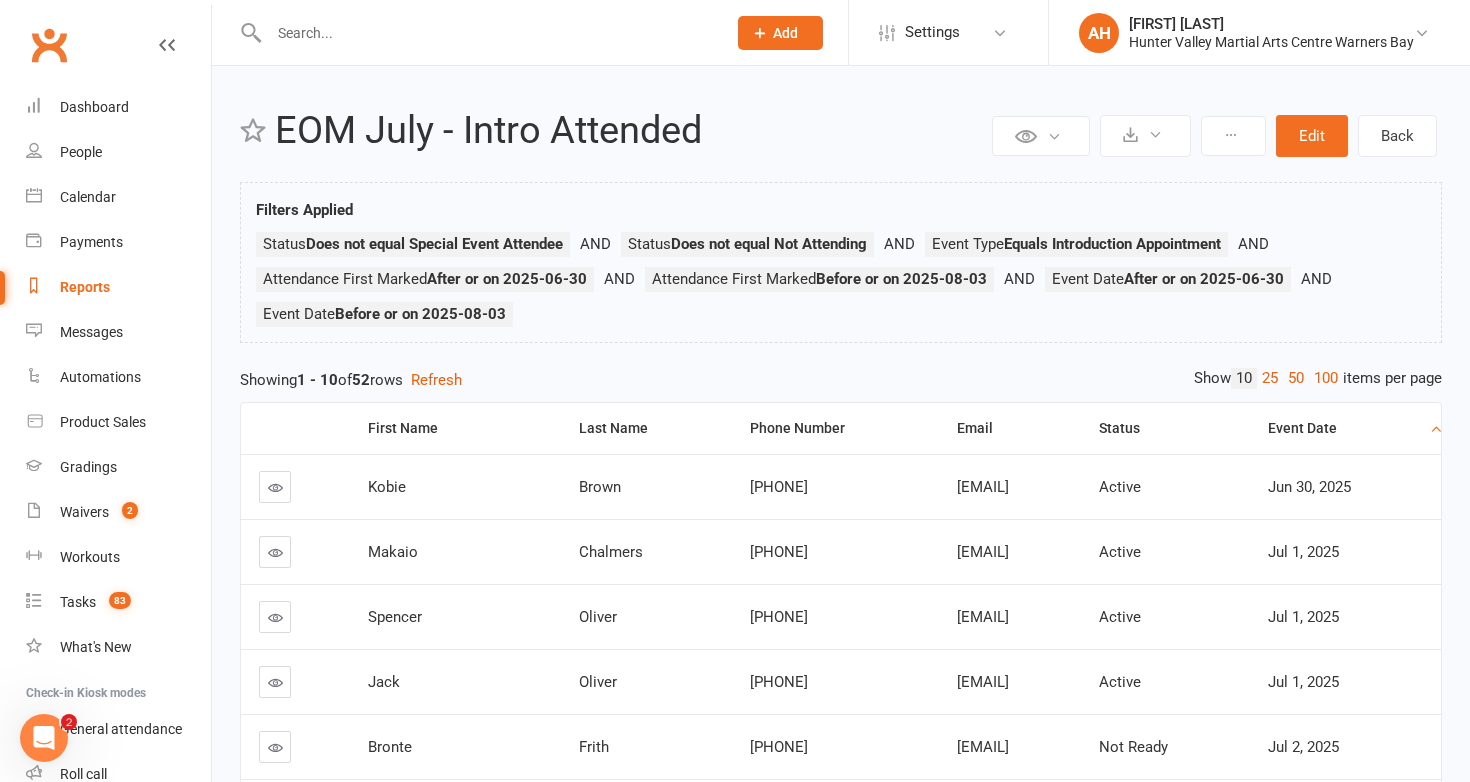 click on "Event Date" at bounding box center (1346, 428) 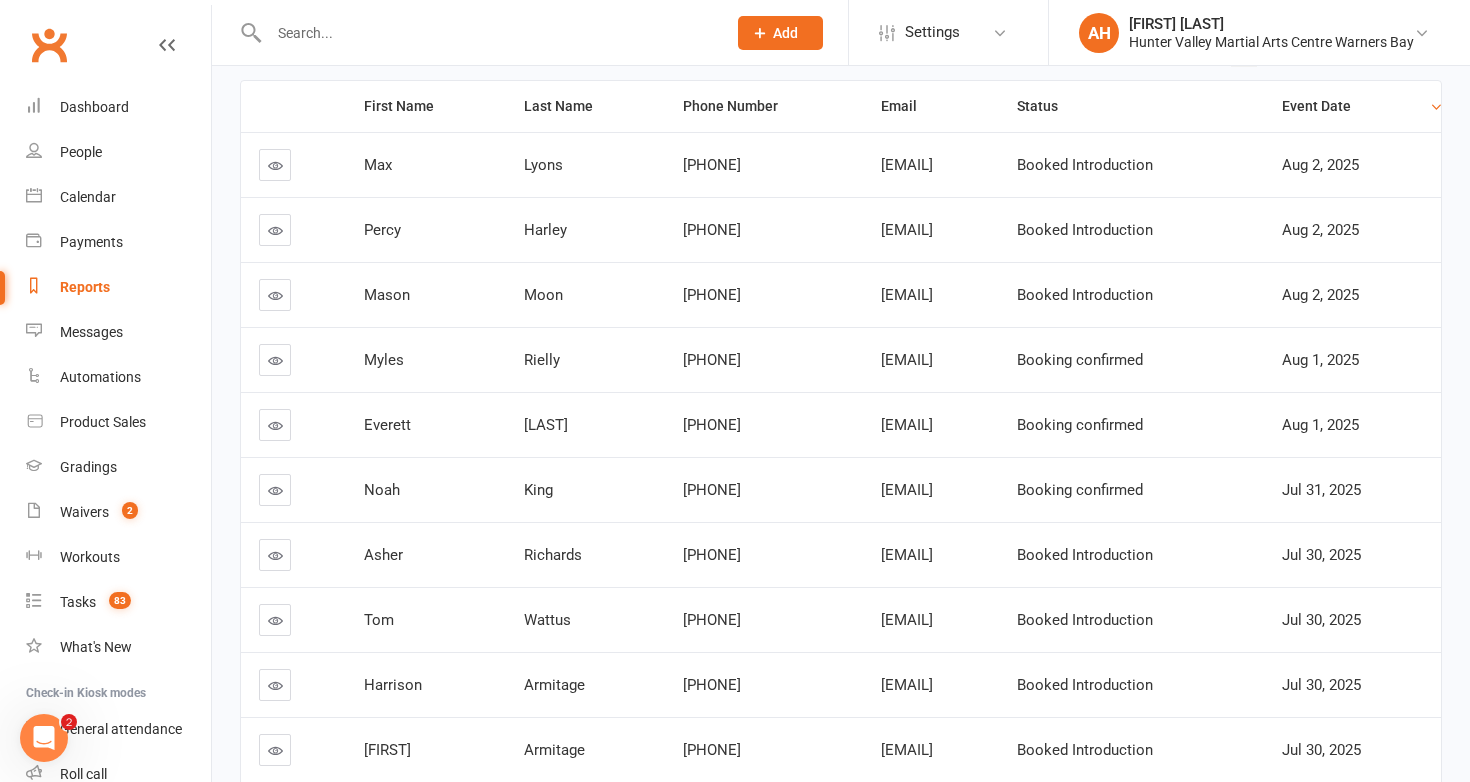 scroll, scrollTop: 0, scrollLeft: 0, axis: both 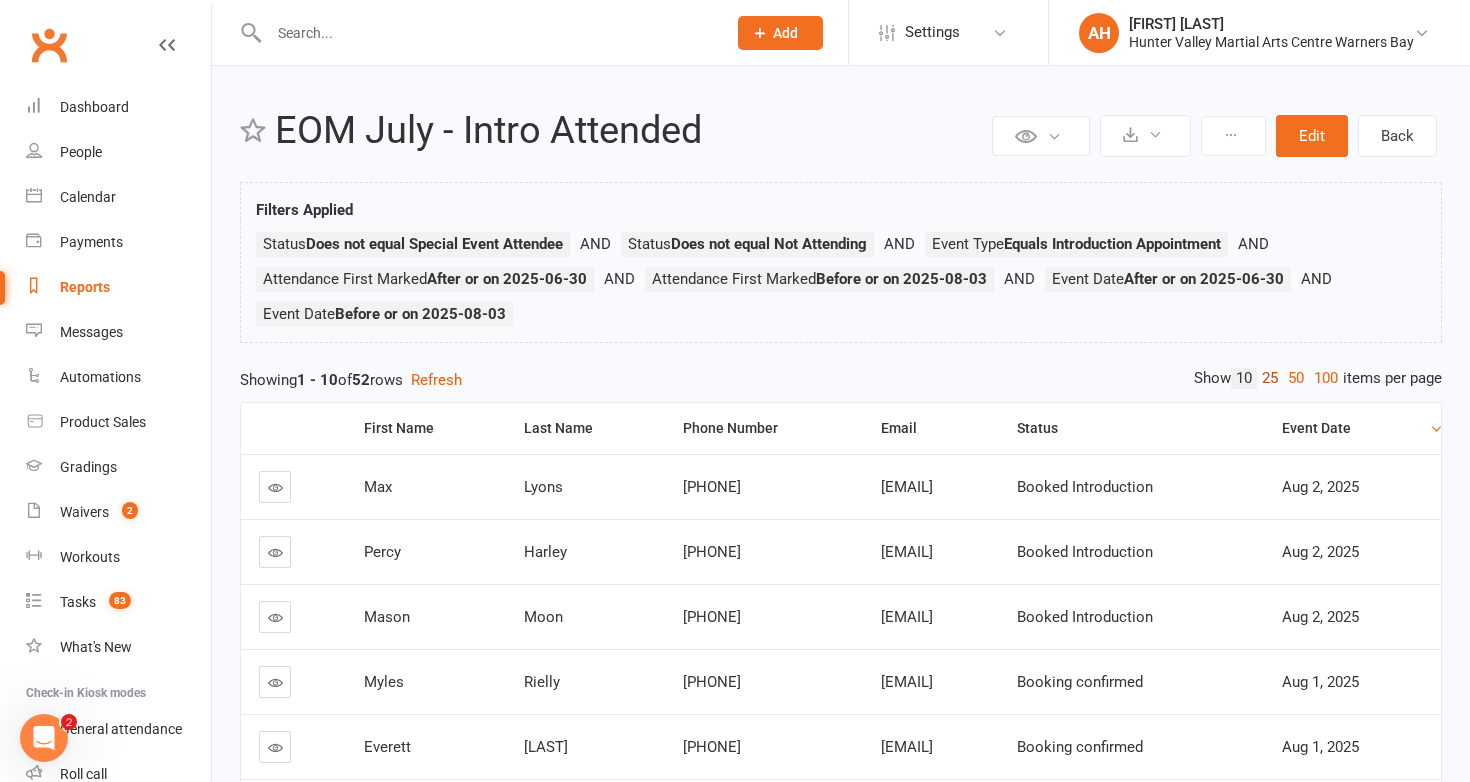 click on "25" at bounding box center (1270, 378) 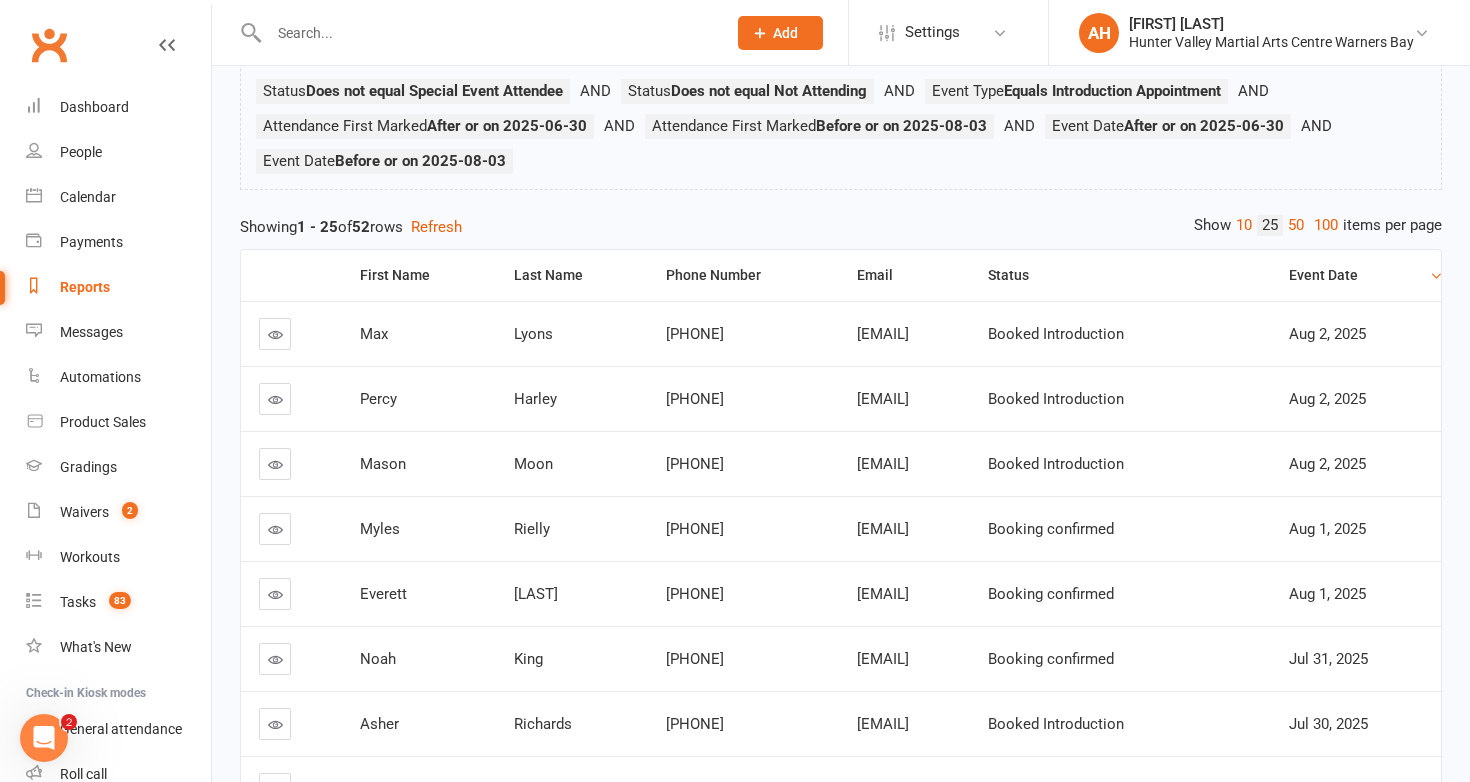 scroll, scrollTop: 0, scrollLeft: 0, axis: both 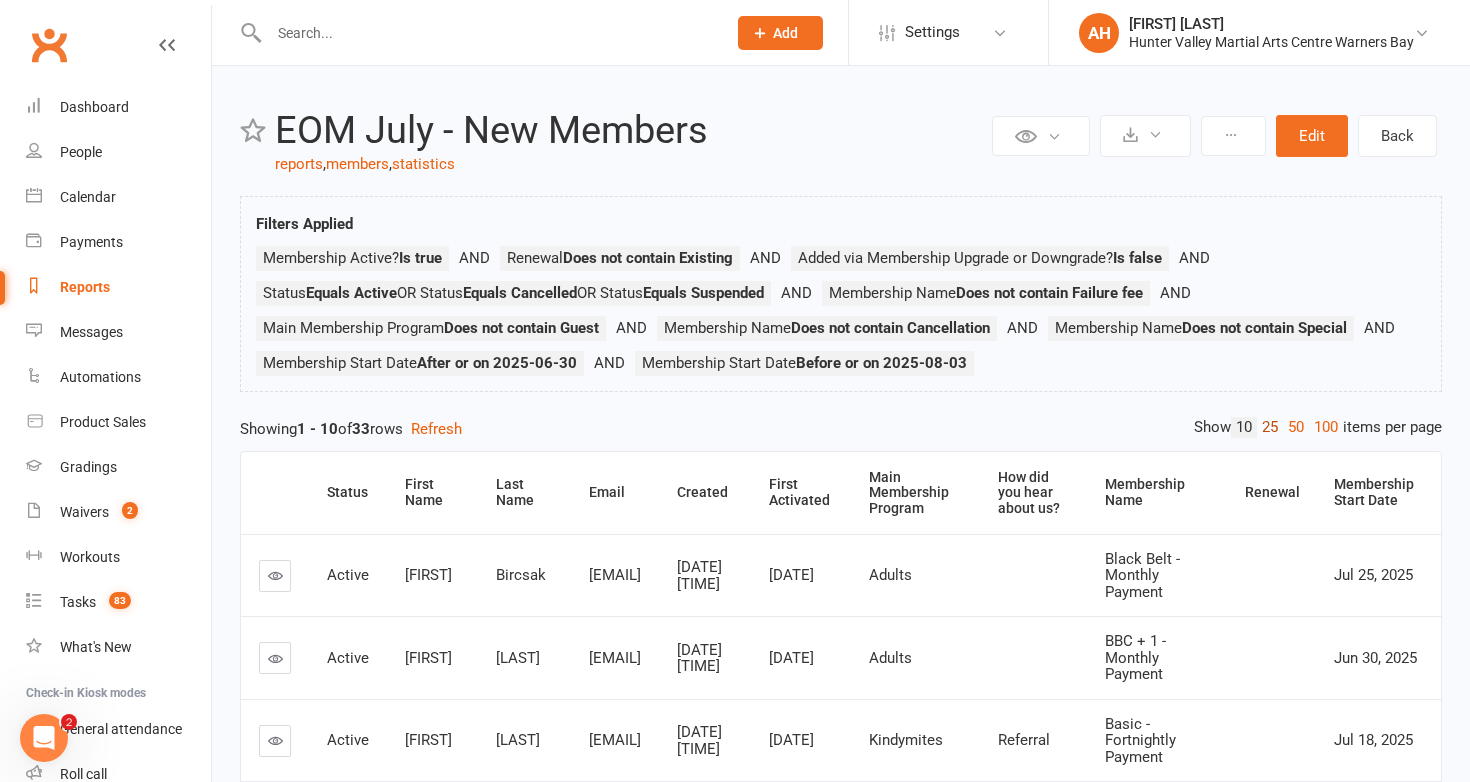 click on "25" at bounding box center (1270, 427) 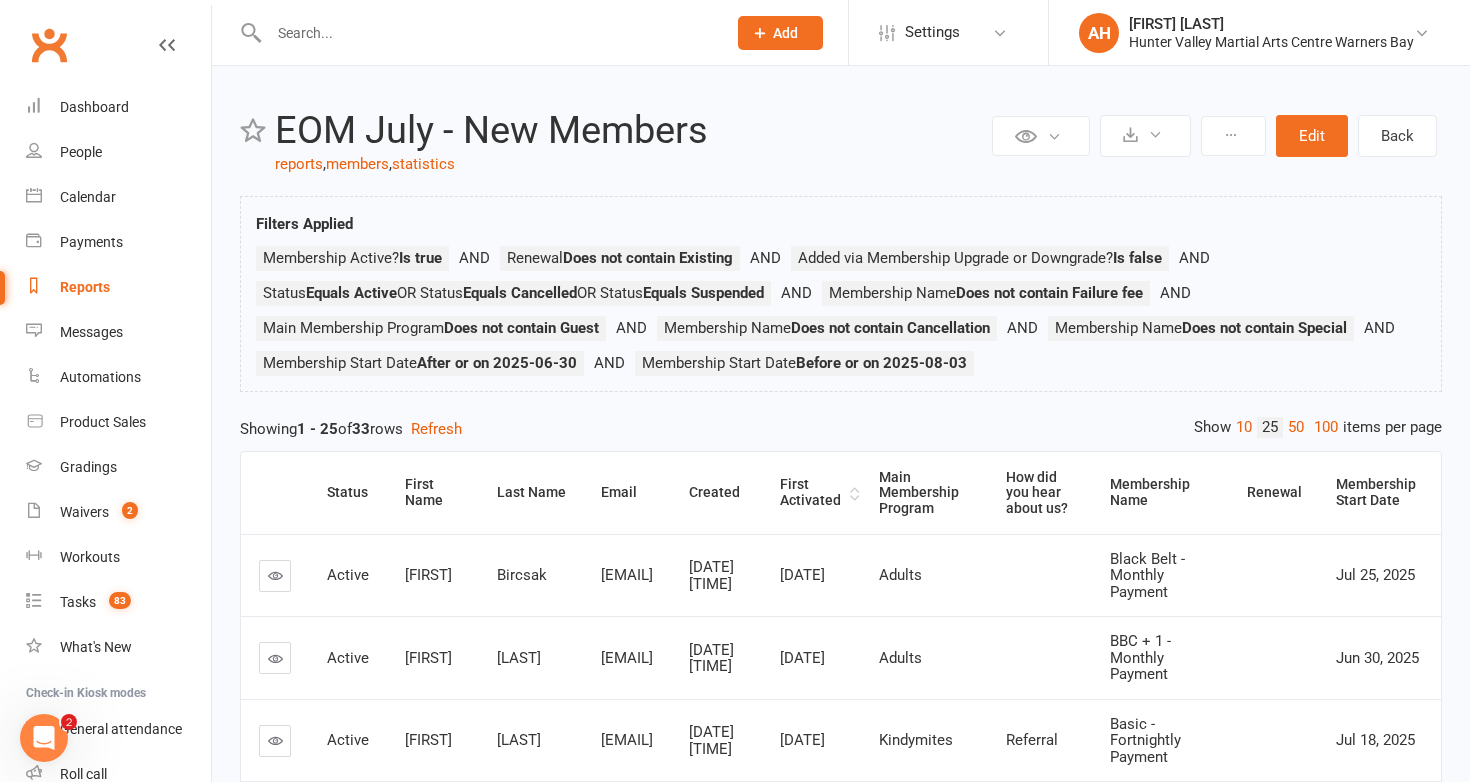 click on "First Activated" at bounding box center [812, 492] 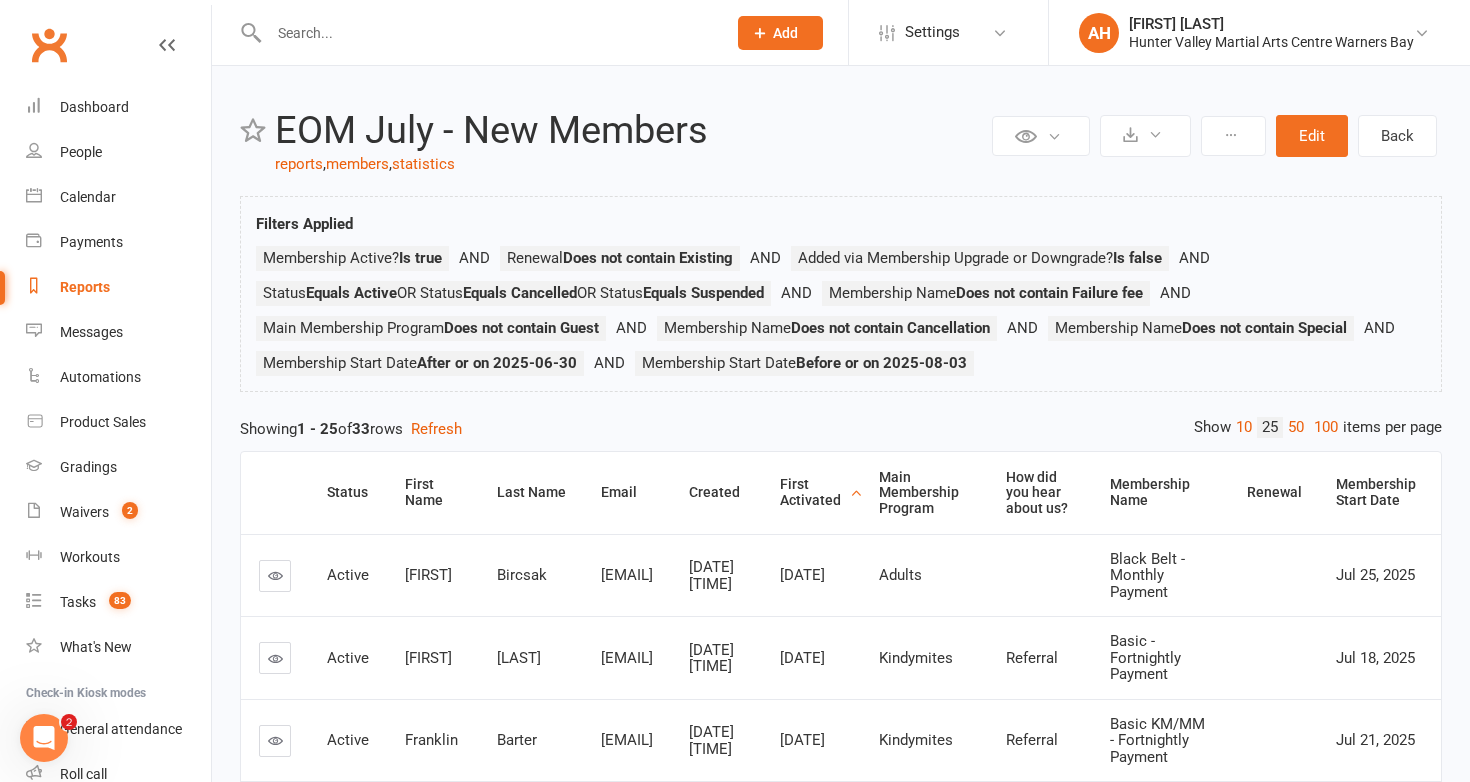click on "First Activated" at bounding box center (812, 492) 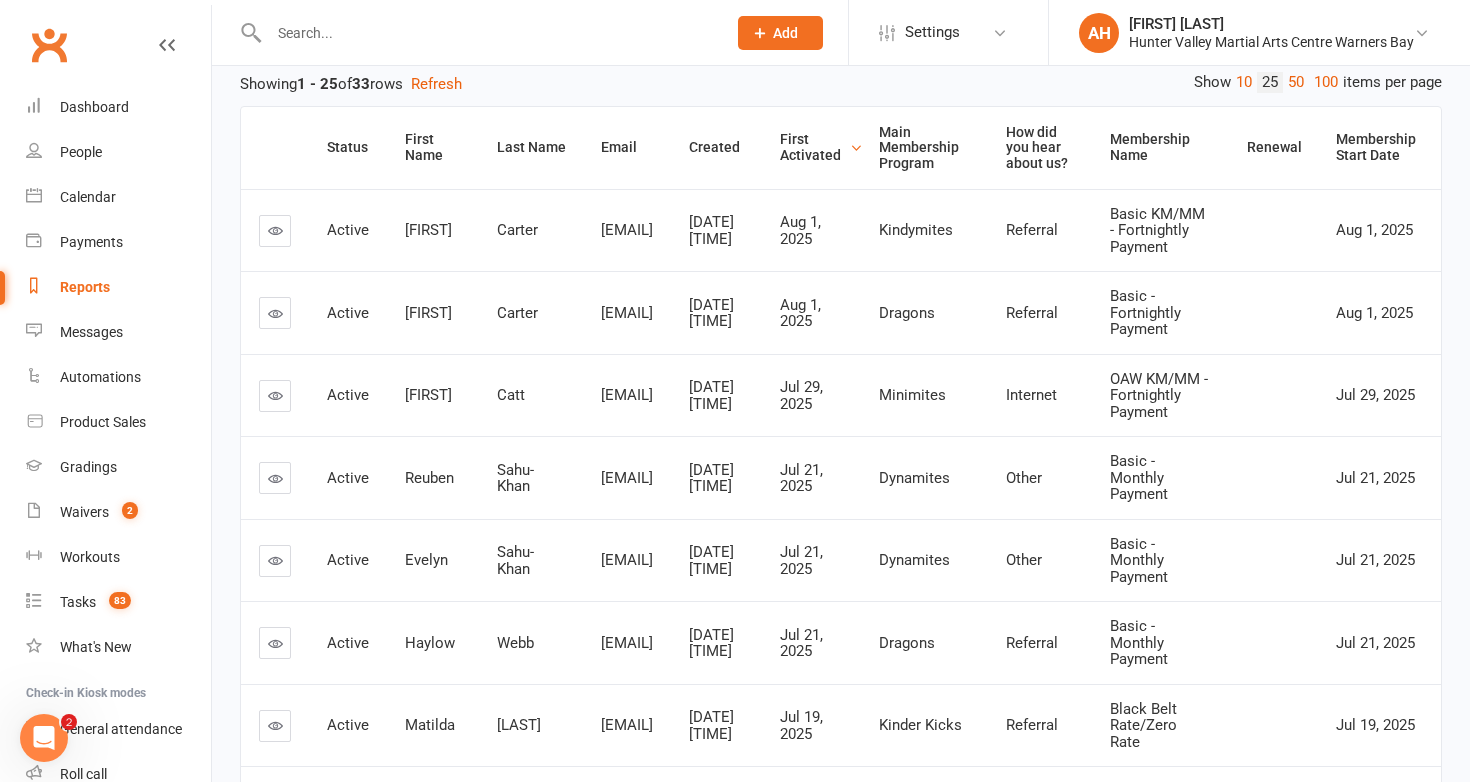 scroll, scrollTop: 348, scrollLeft: 0, axis: vertical 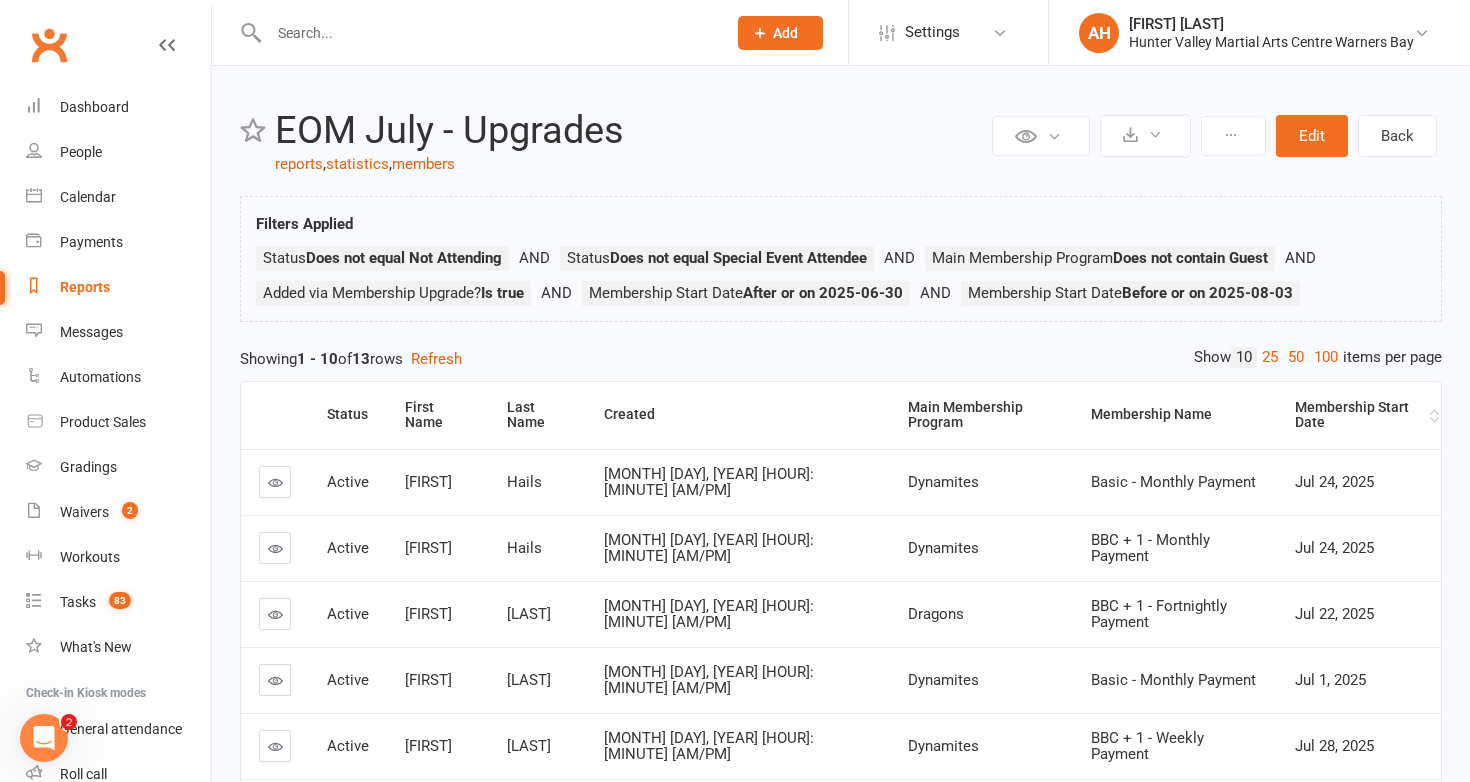 click on "Membership Start Date" at bounding box center (1360, 415) 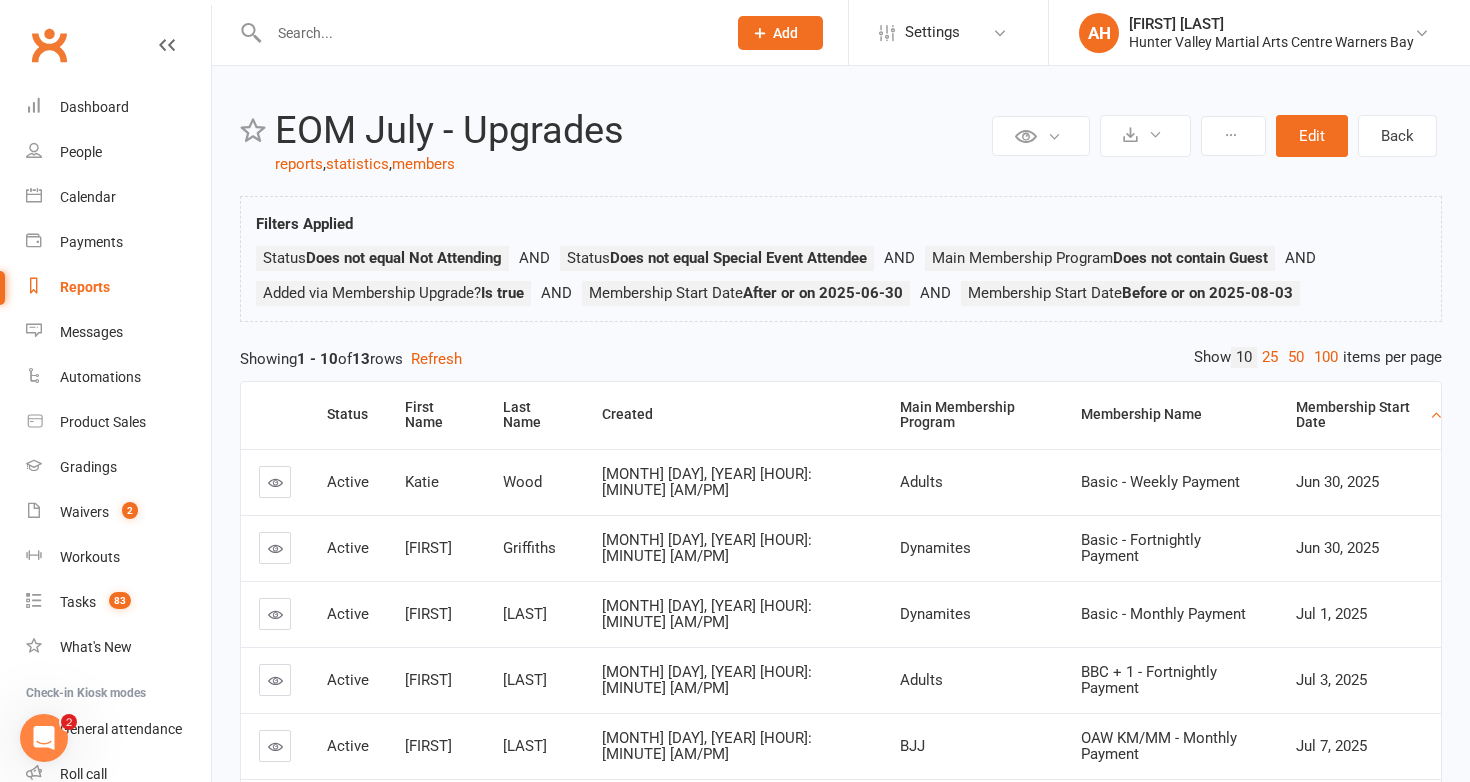 click on "Membership Start Date" at bounding box center (1360, 415) 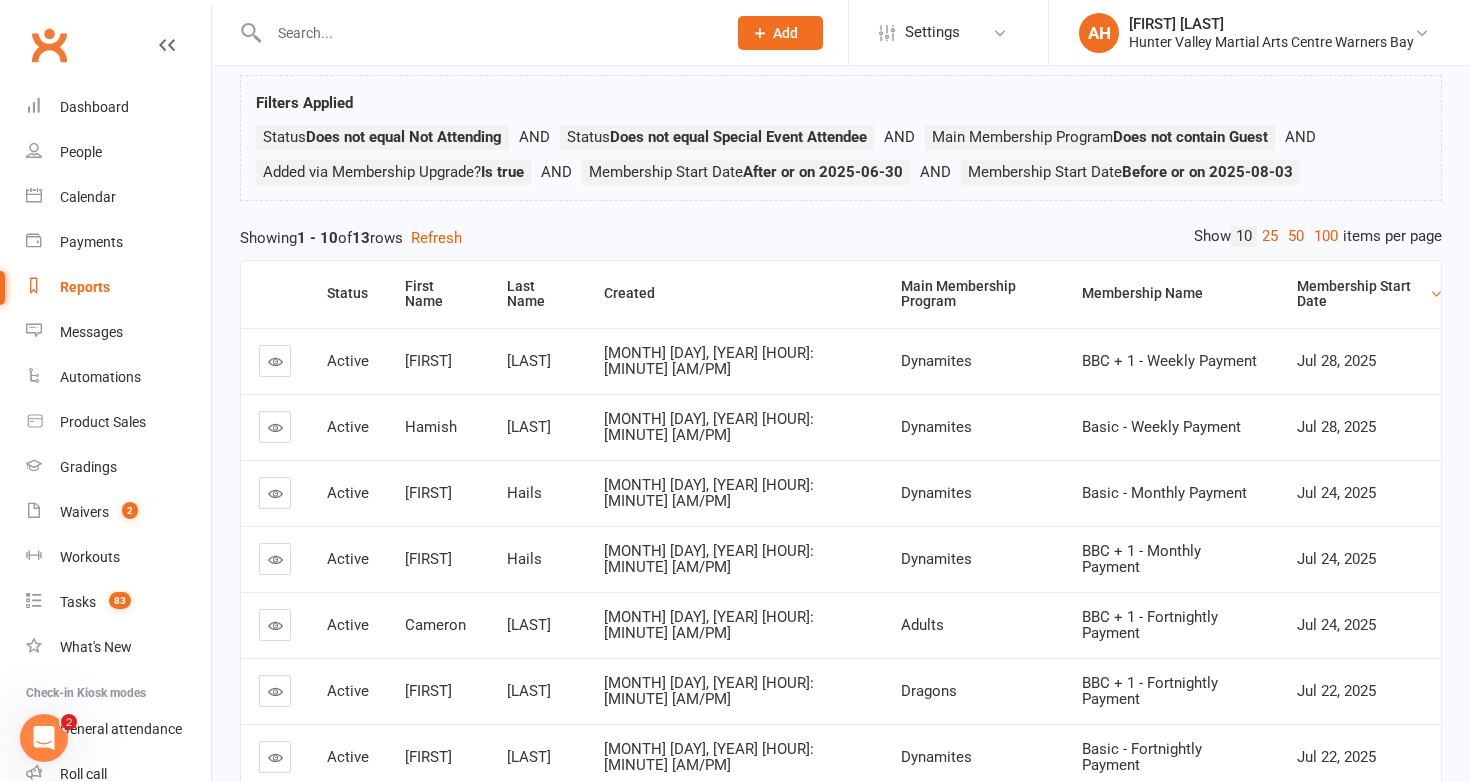 scroll, scrollTop: 116, scrollLeft: 0, axis: vertical 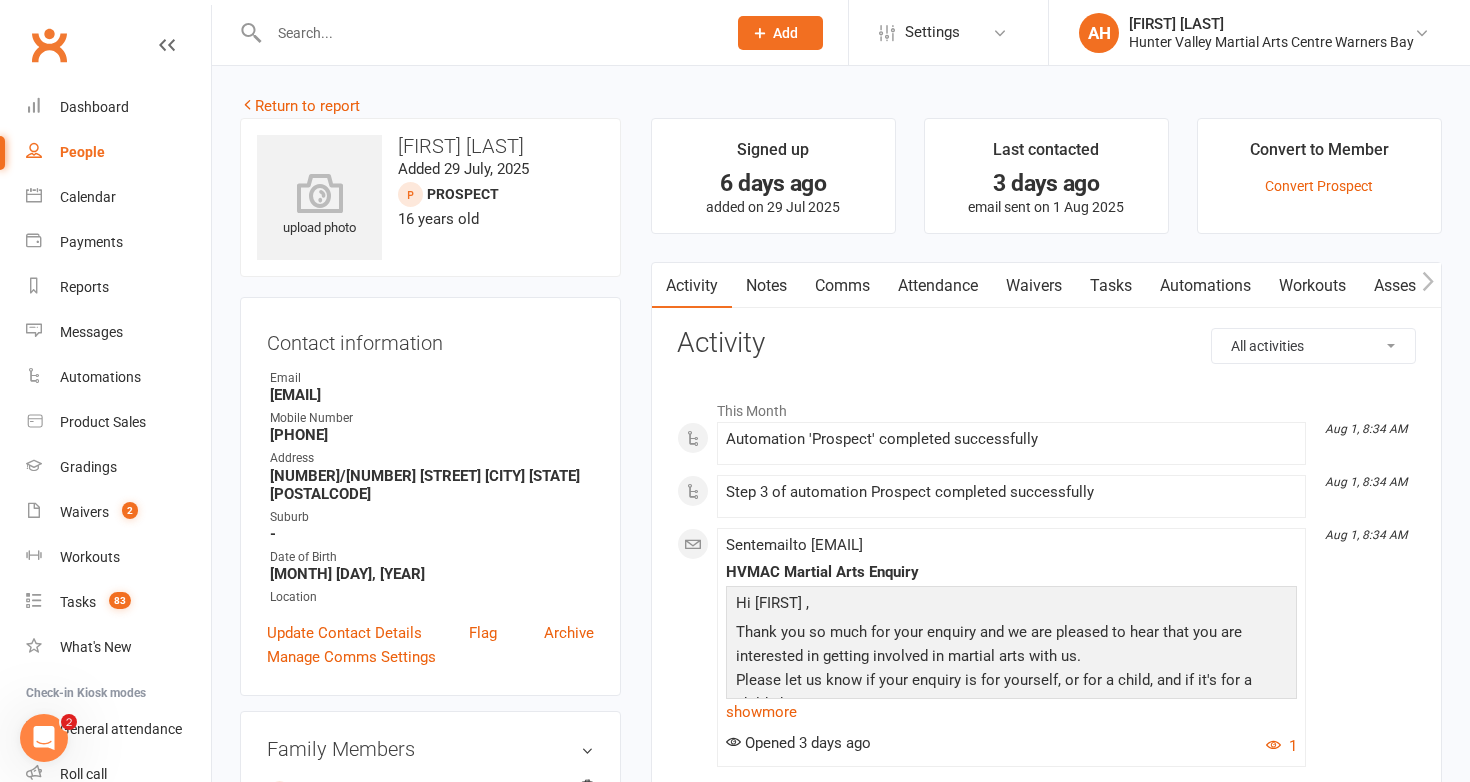 click on "Waivers" at bounding box center (1034, 286) 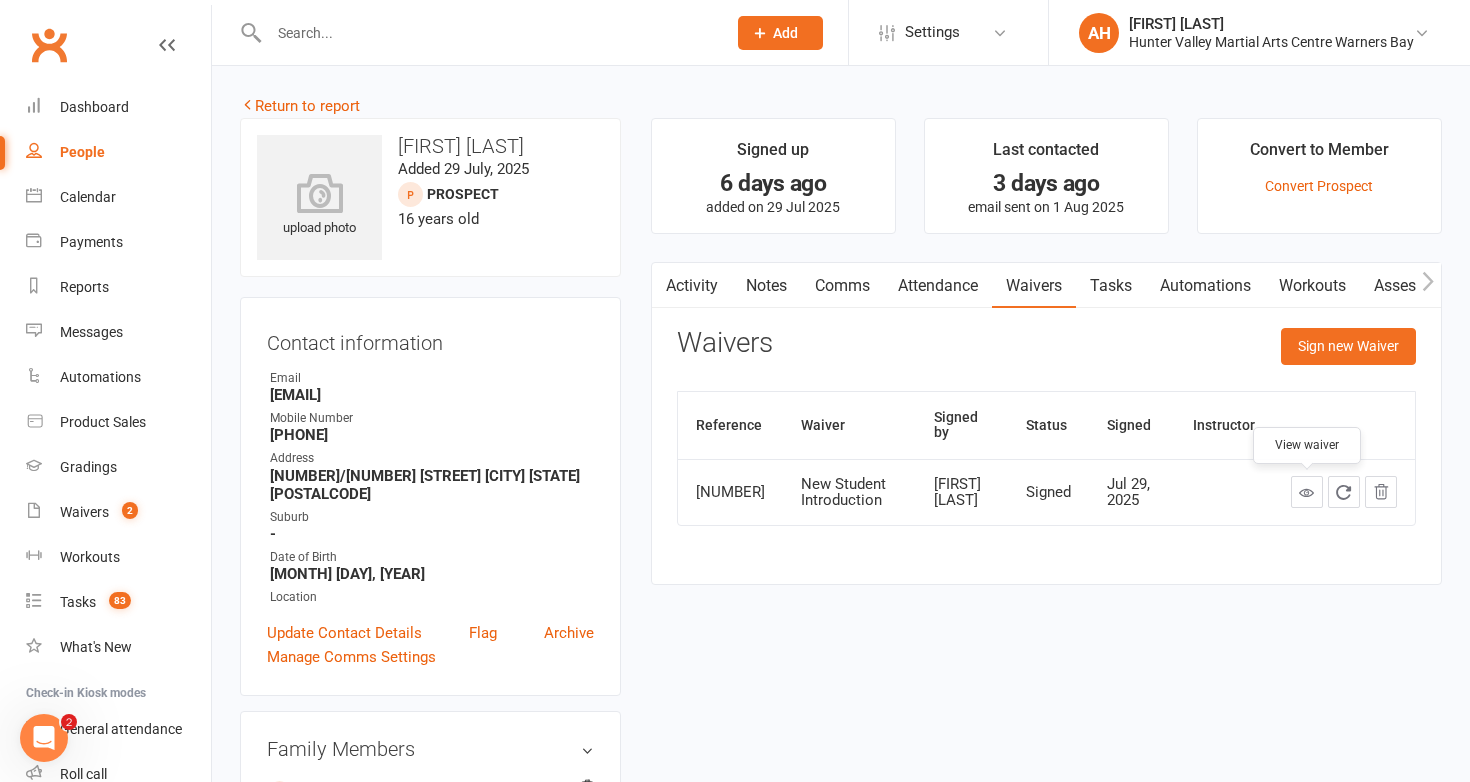 click at bounding box center (1306, 492) 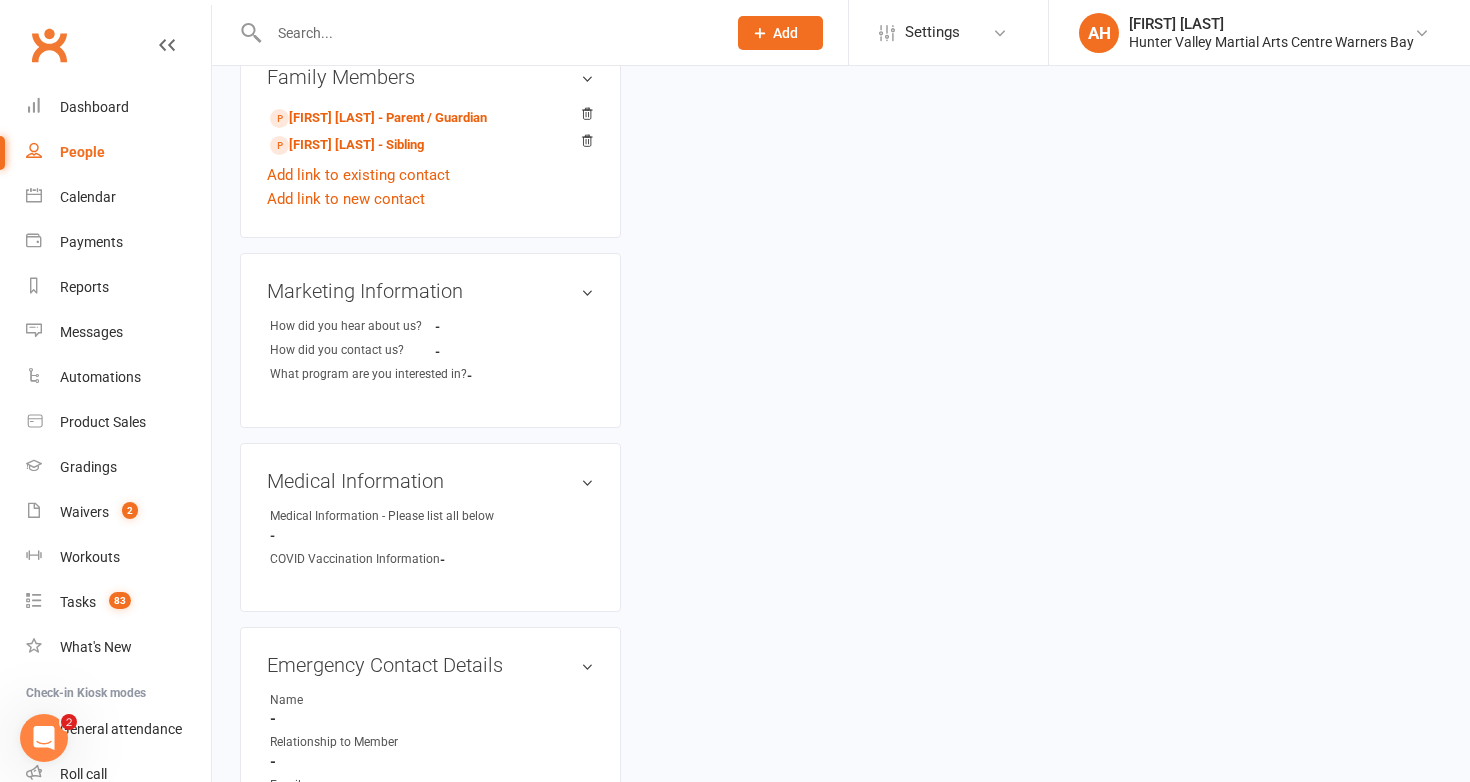scroll, scrollTop: 675, scrollLeft: 0, axis: vertical 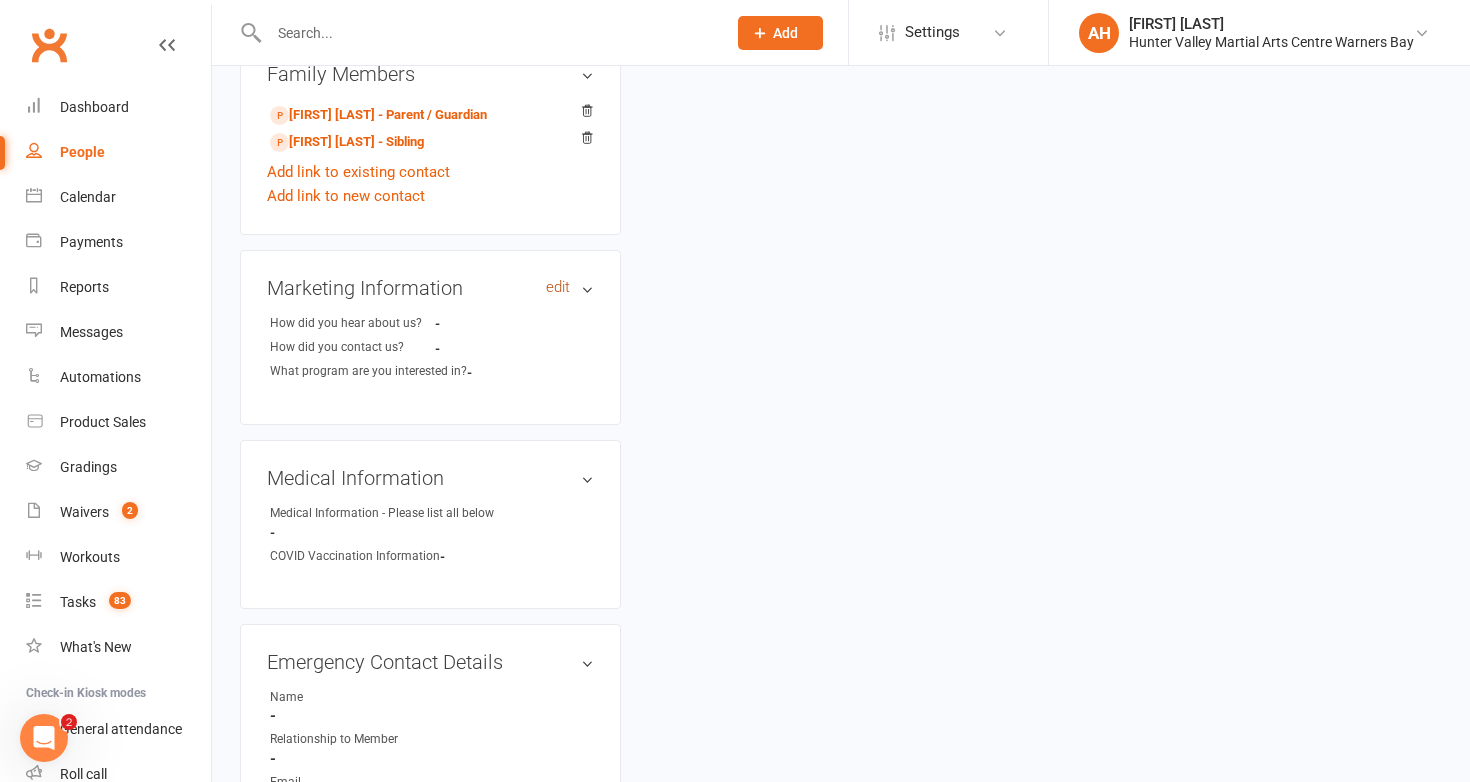 click on "edit" at bounding box center [558, 287] 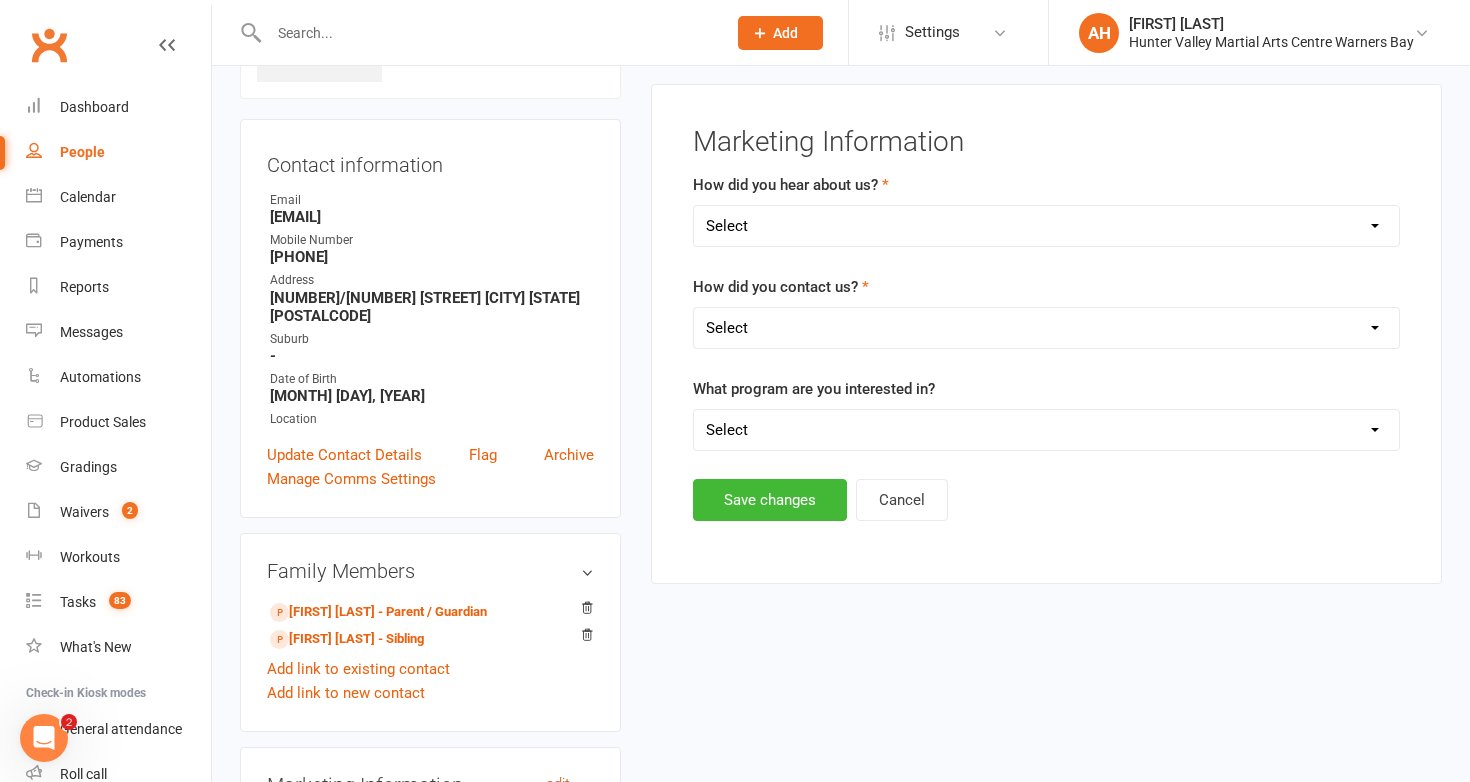 scroll, scrollTop: 161, scrollLeft: 0, axis: vertical 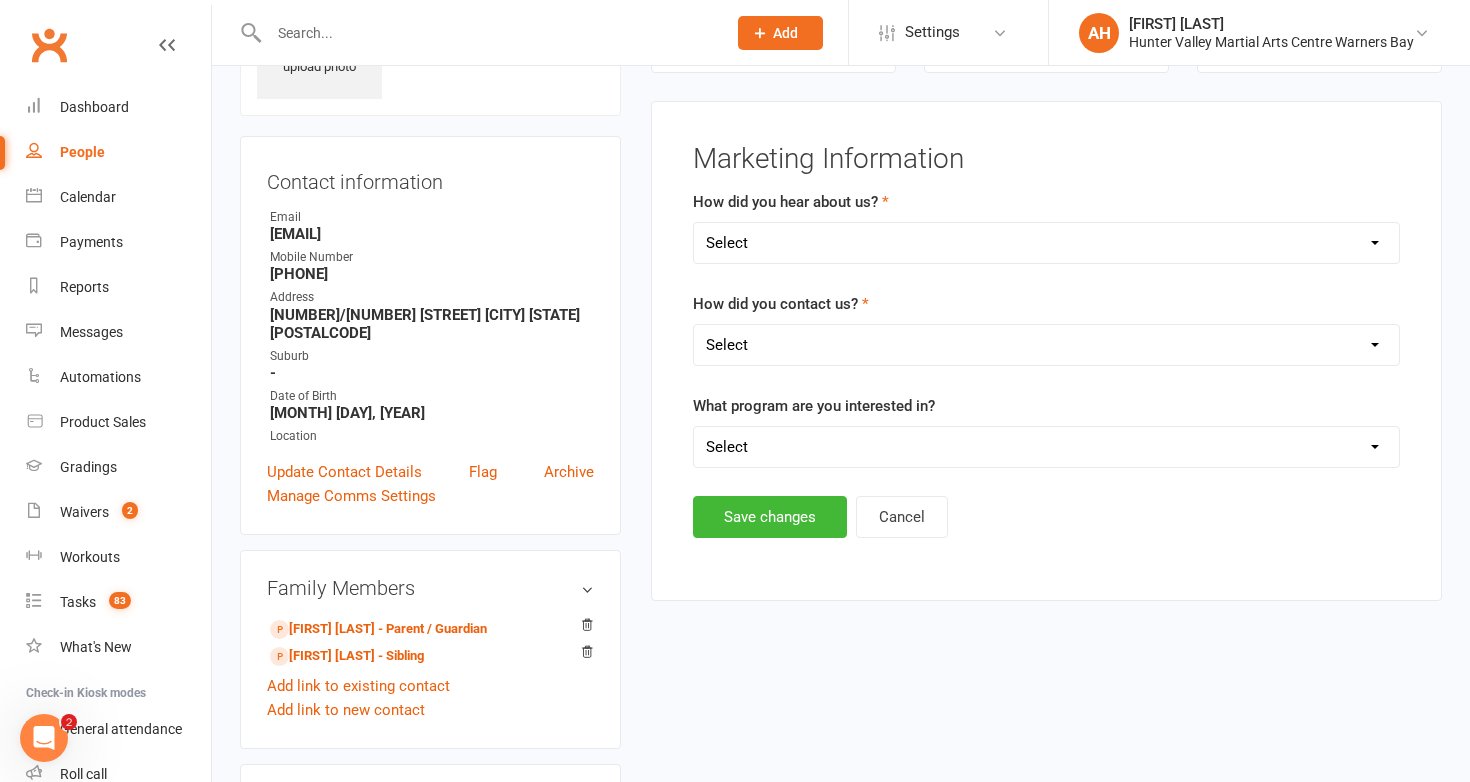 click on "Select Internet Facebook Referral Flyer Sign Direct Mail Demo Other" at bounding box center (1046, 243) 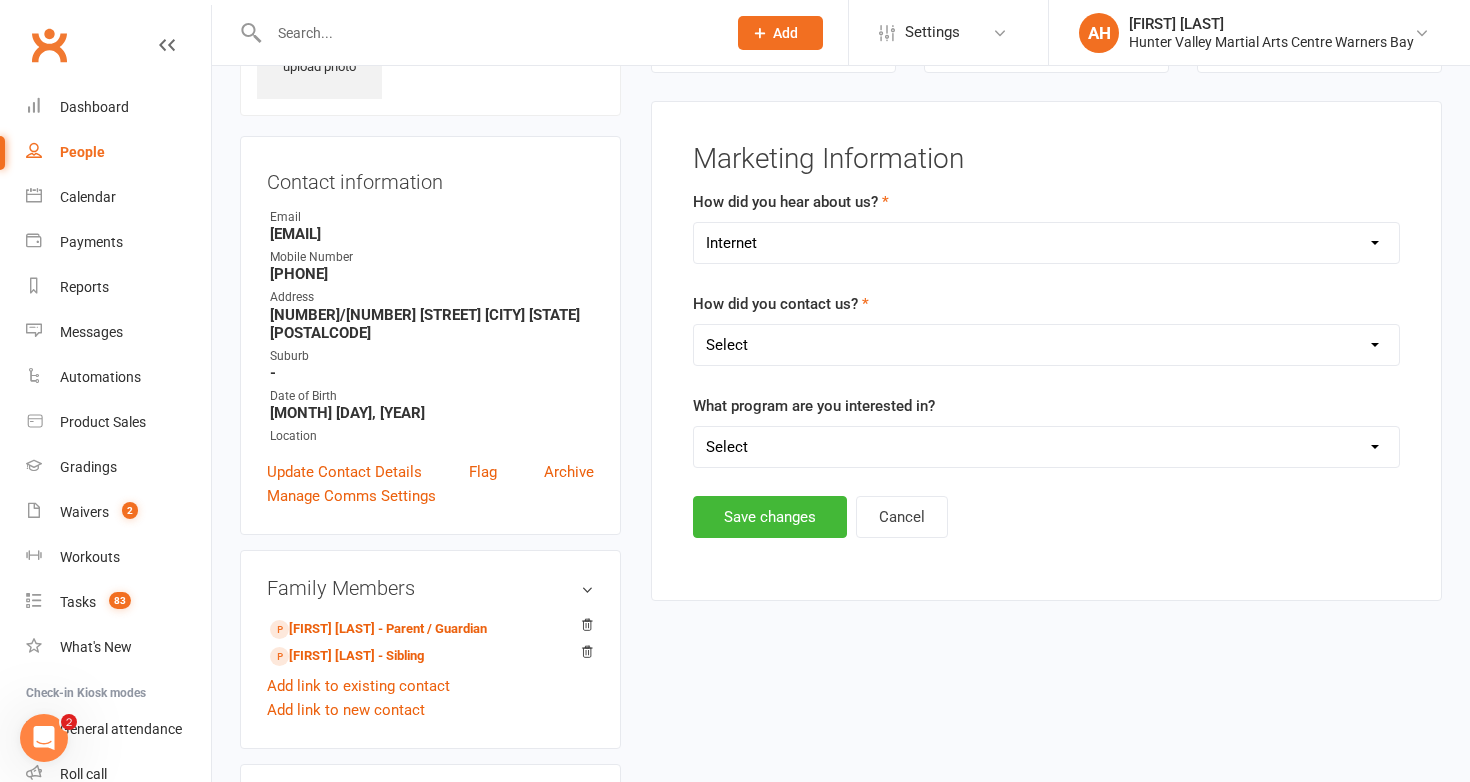 click on "Select Phone Email In-Facility" at bounding box center (1046, 345) 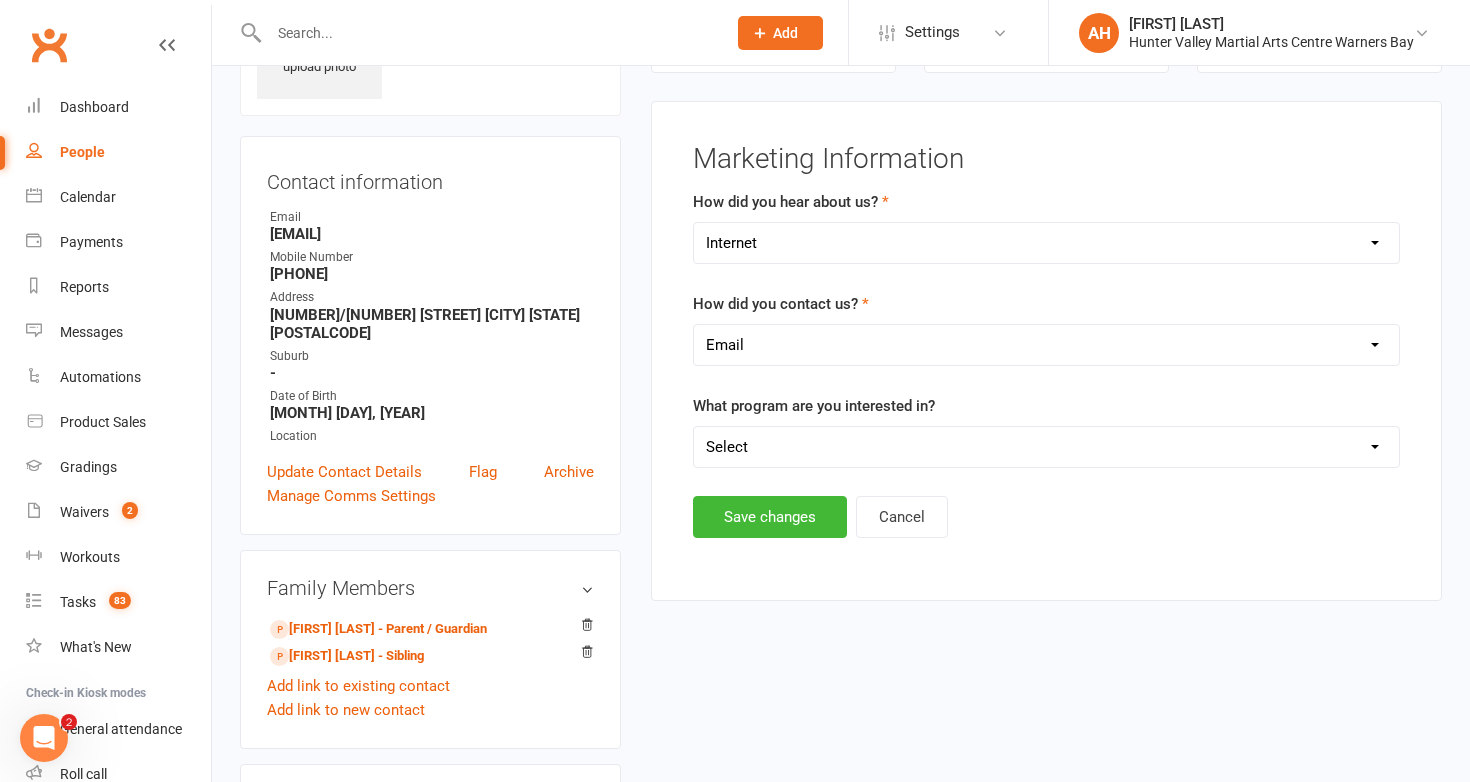 click on "Select Phone Email In-Facility" at bounding box center [1046, 345] 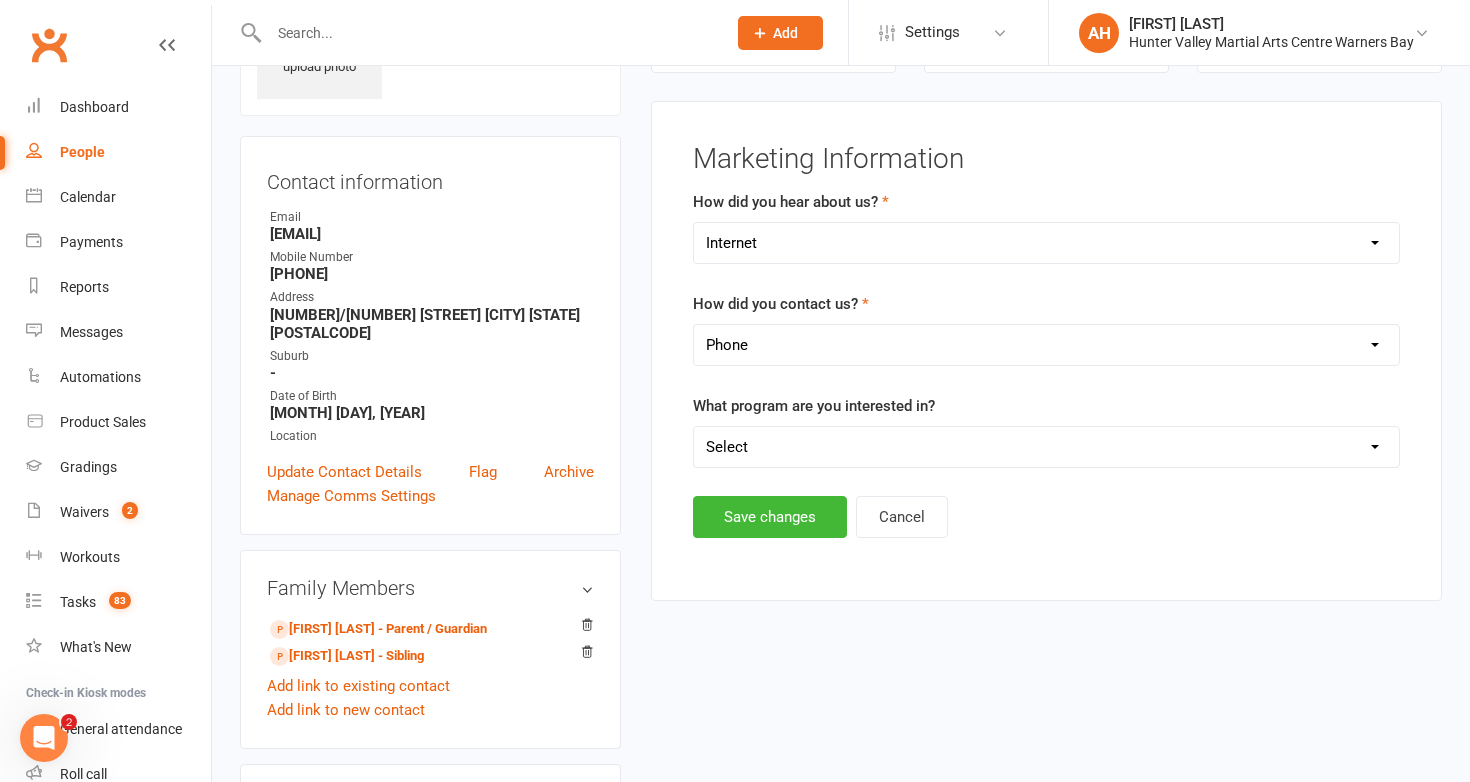 click on "Select Phone Email In-Facility" at bounding box center (1046, 345) 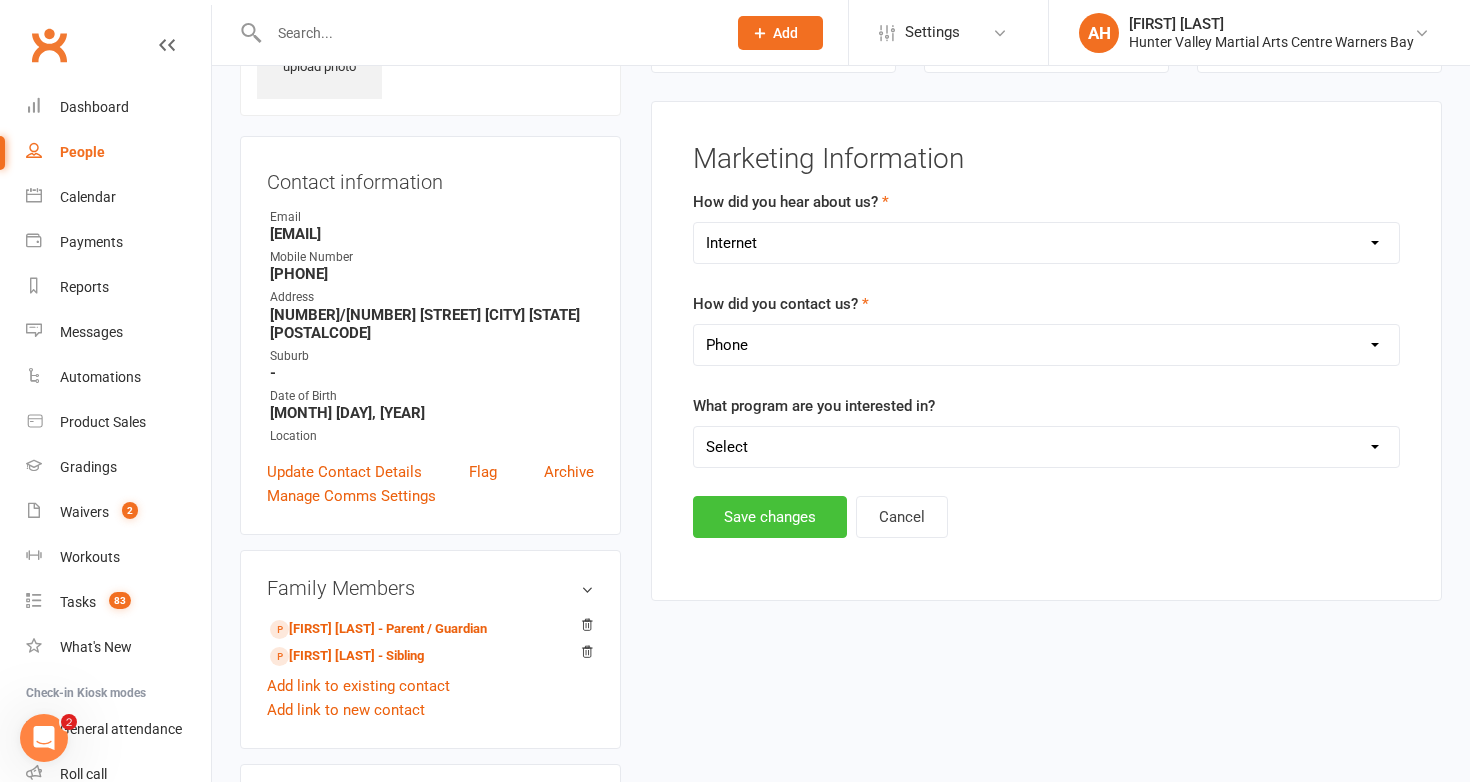 click on "Save changes" at bounding box center [770, 517] 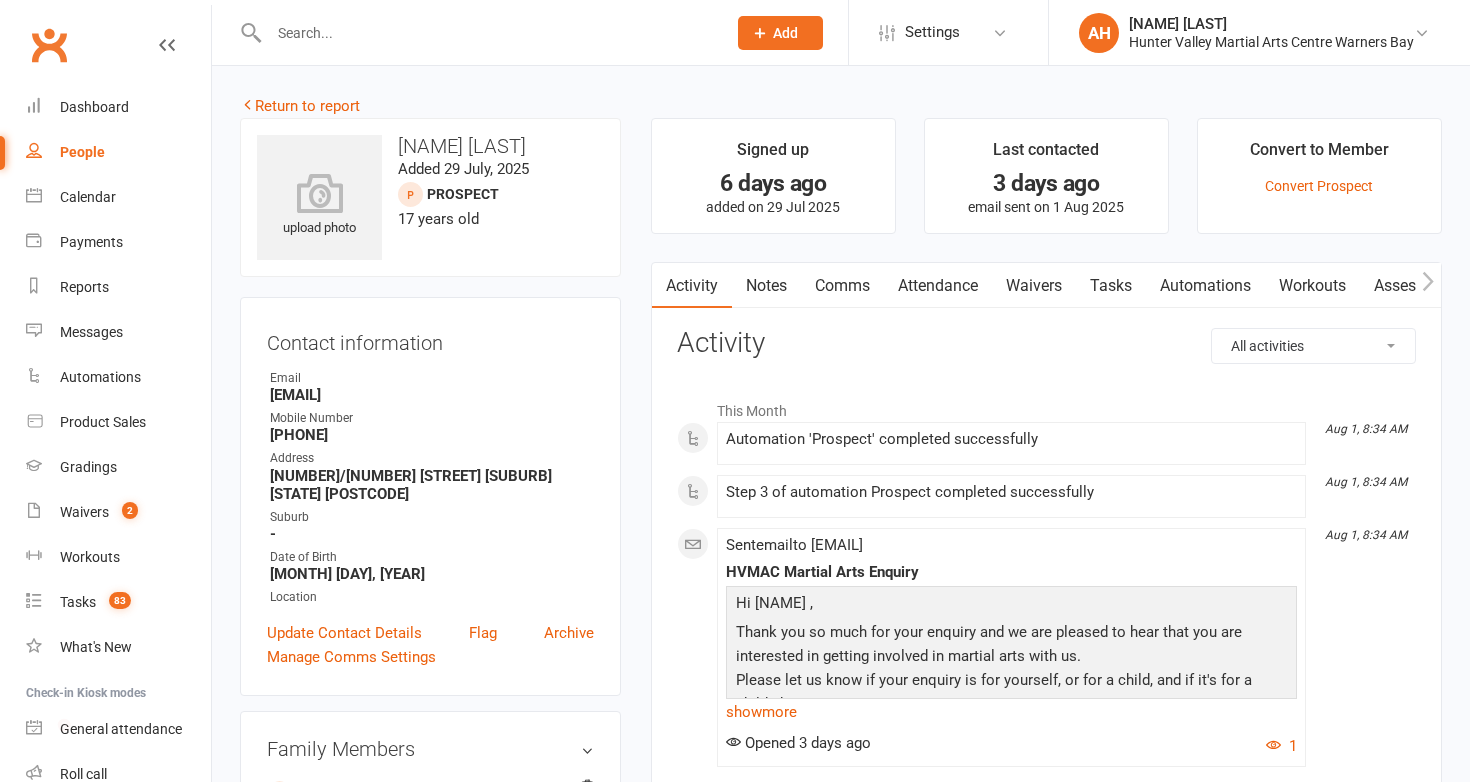 scroll, scrollTop: 0, scrollLeft: 0, axis: both 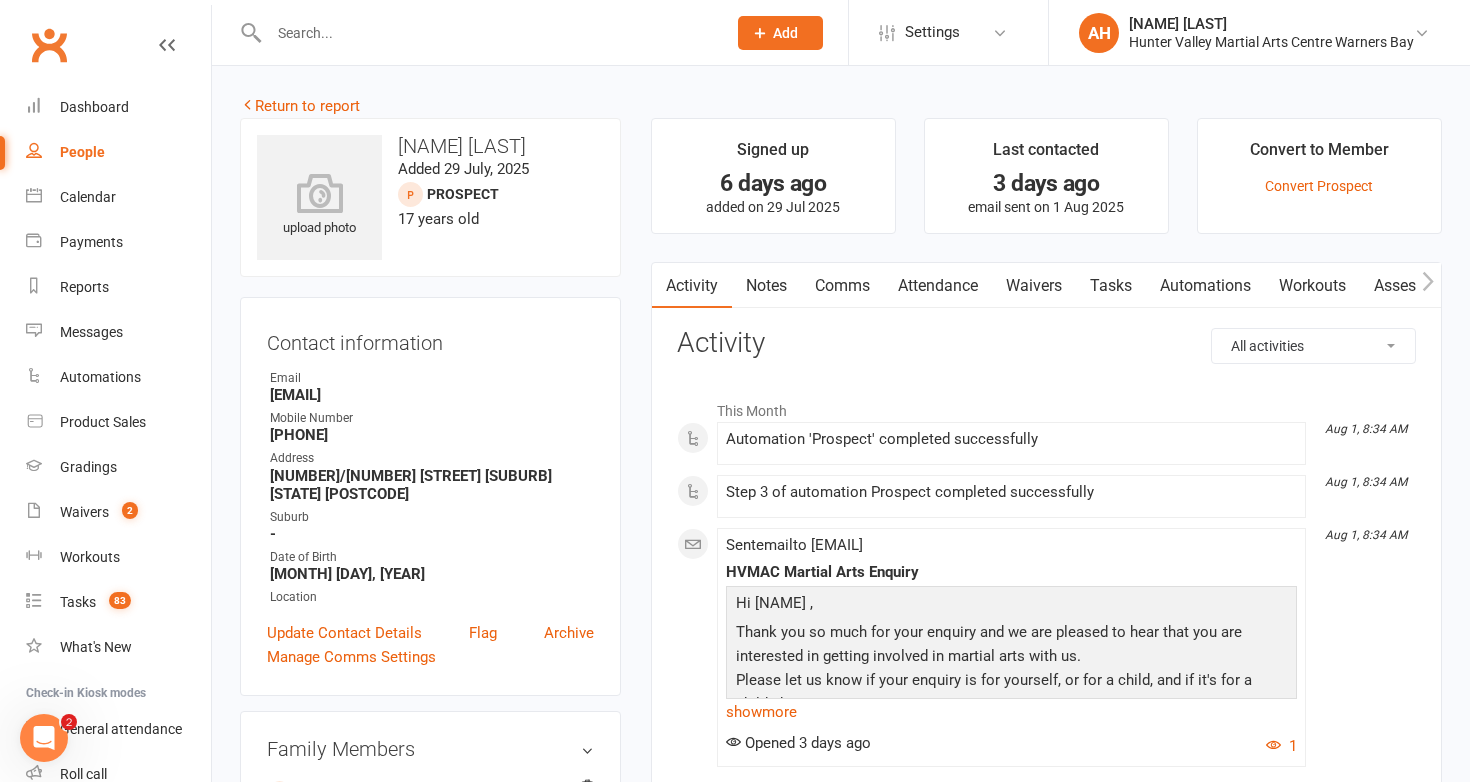 click on "Waivers" at bounding box center (1034, 286) 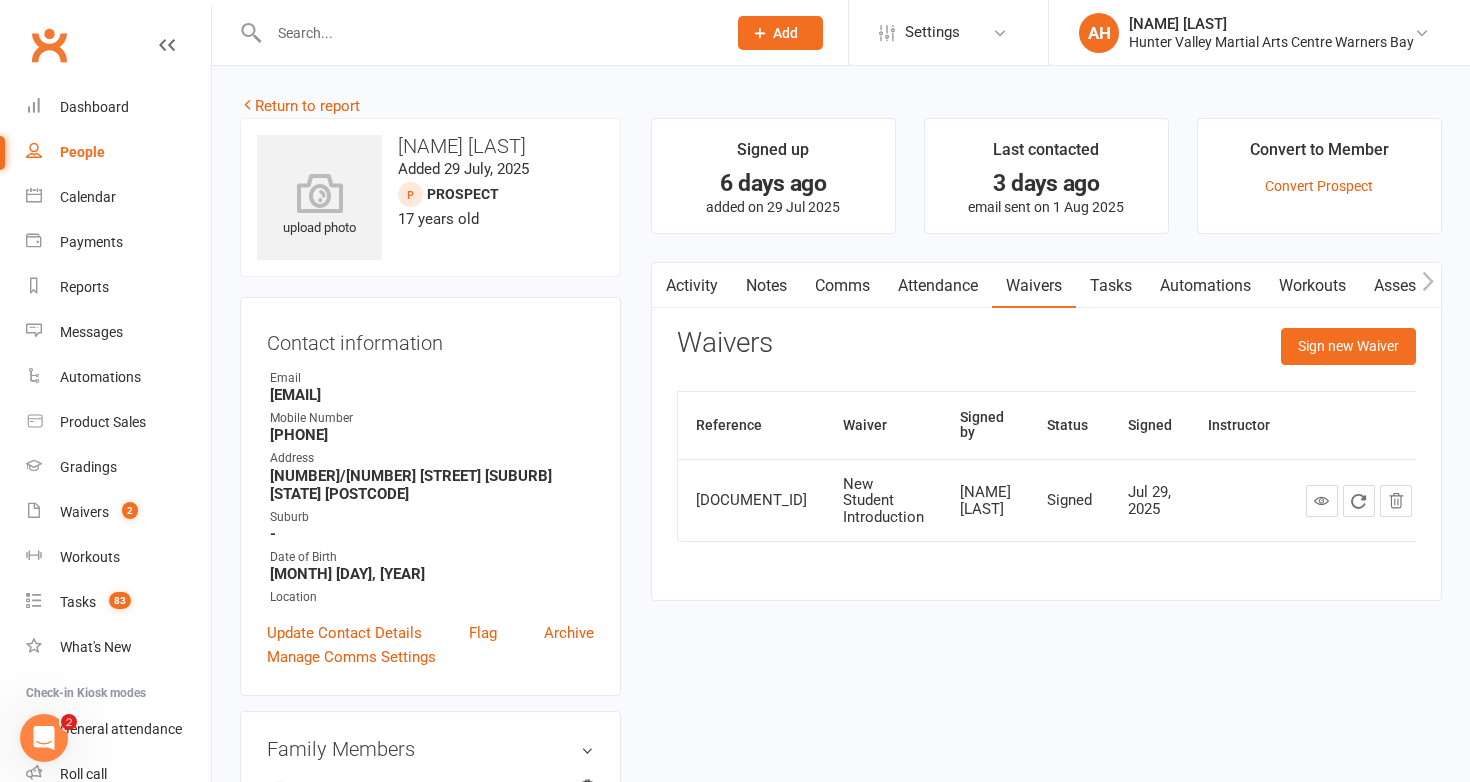 scroll, scrollTop: 133, scrollLeft: 0, axis: vertical 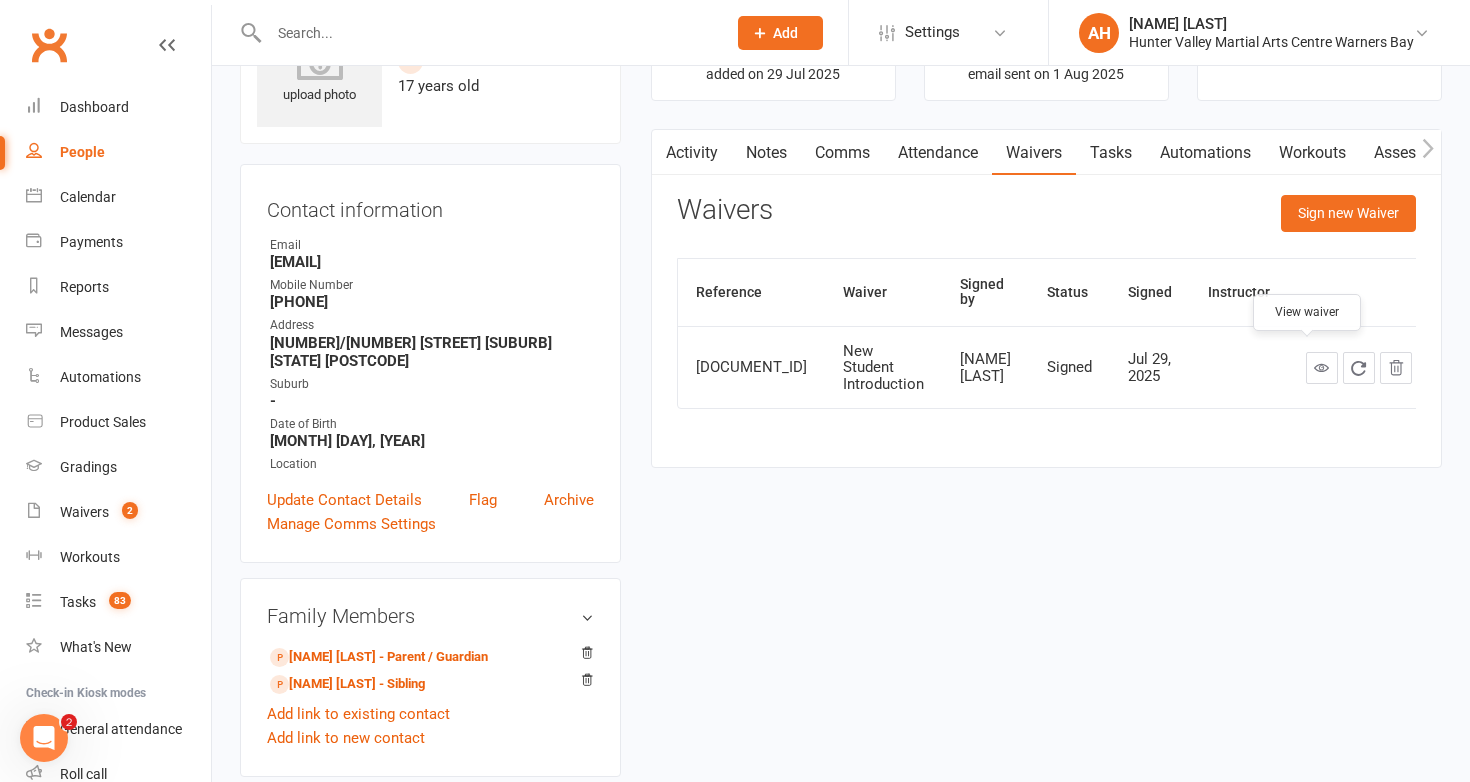 click at bounding box center [1321, 367] 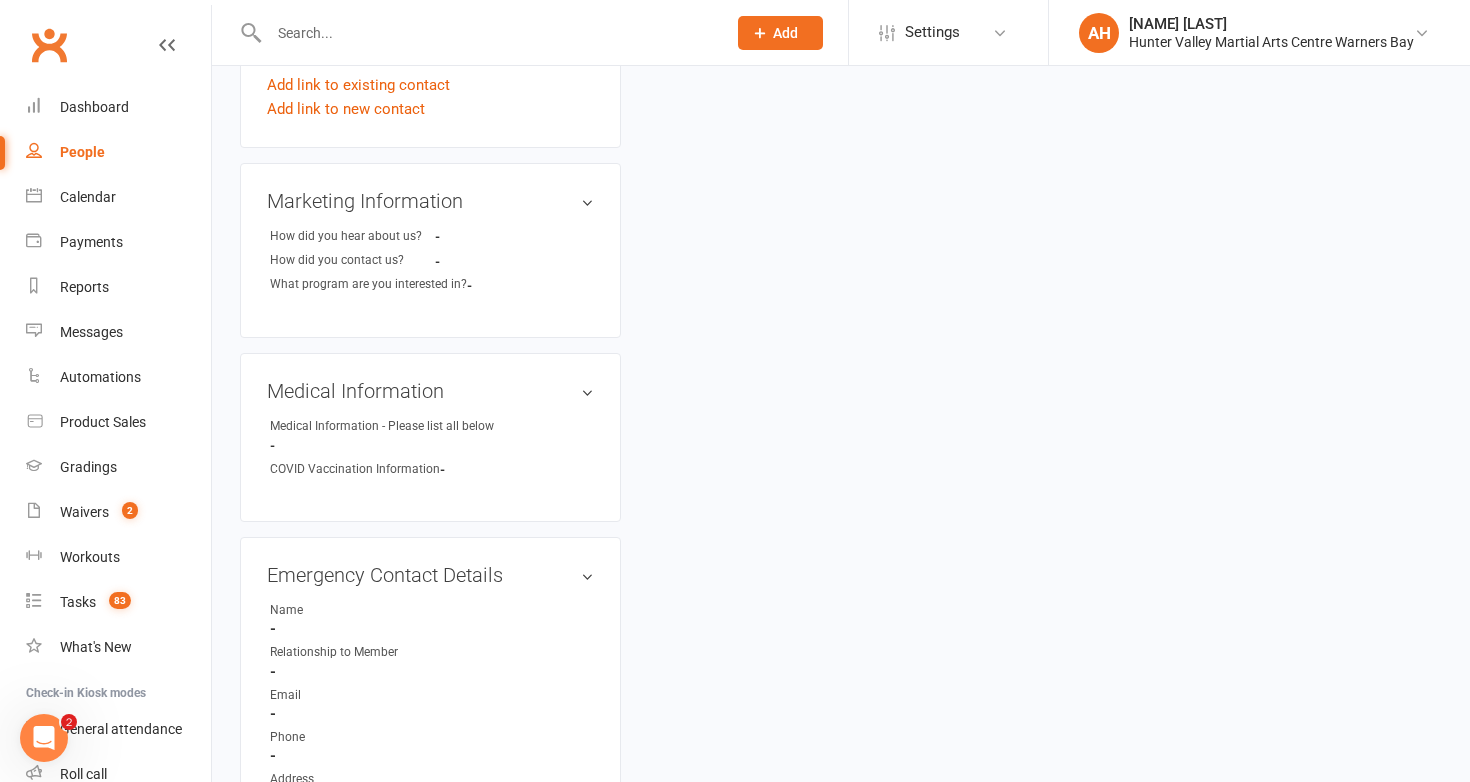 scroll, scrollTop: 763, scrollLeft: 0, axis: vertical 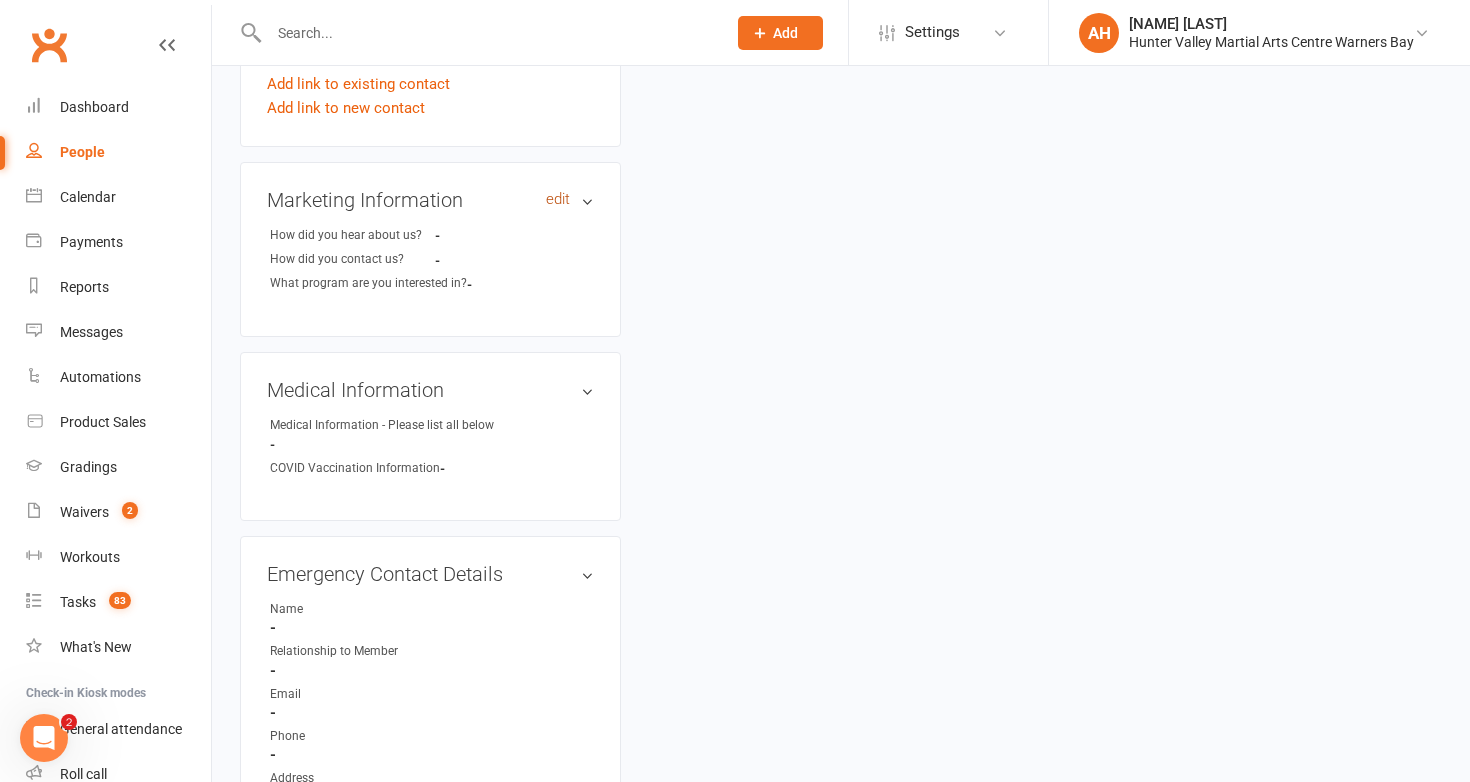 click on "edit" at bounding box center [558, 199] 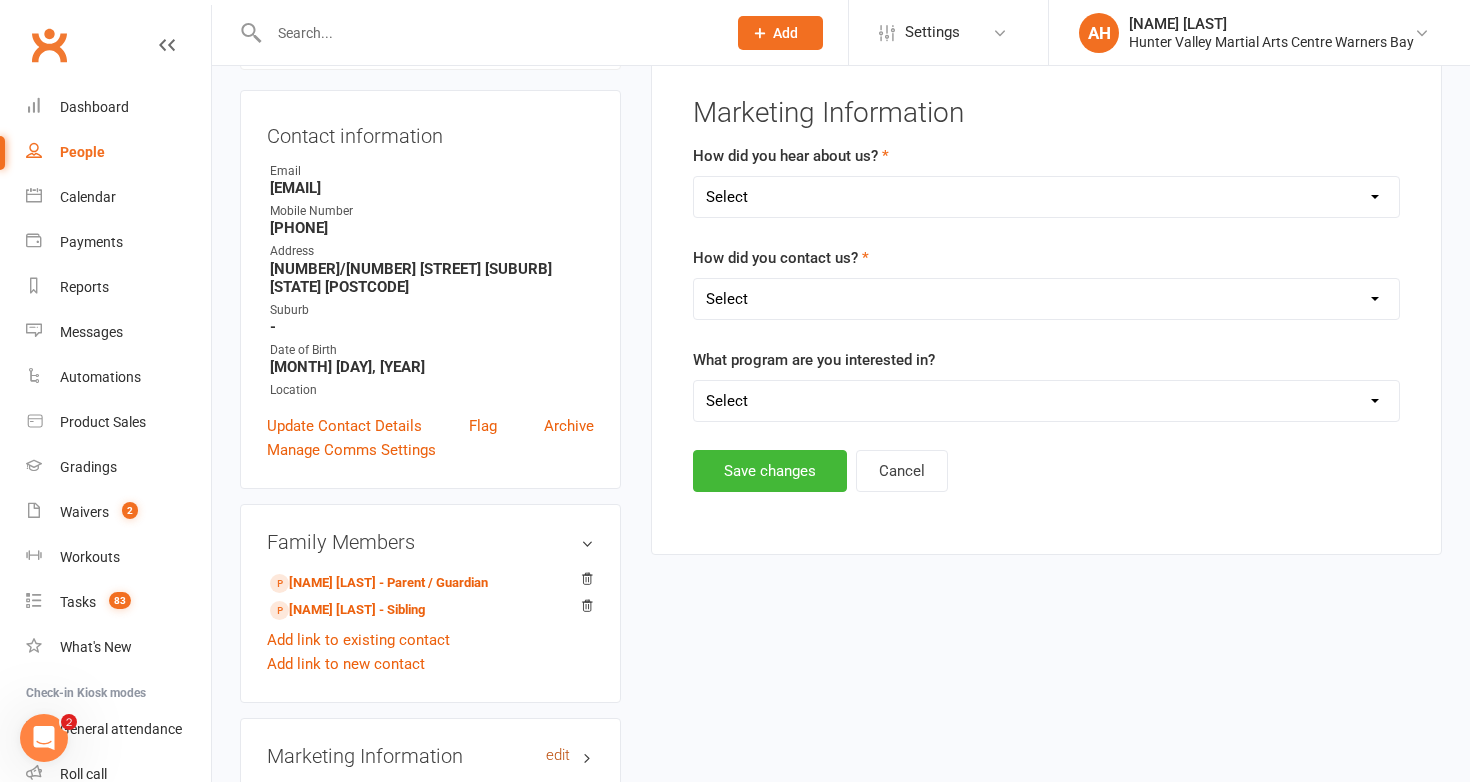 scroll, scrollTop: 161, scrollLeft: 0, axis: vertical 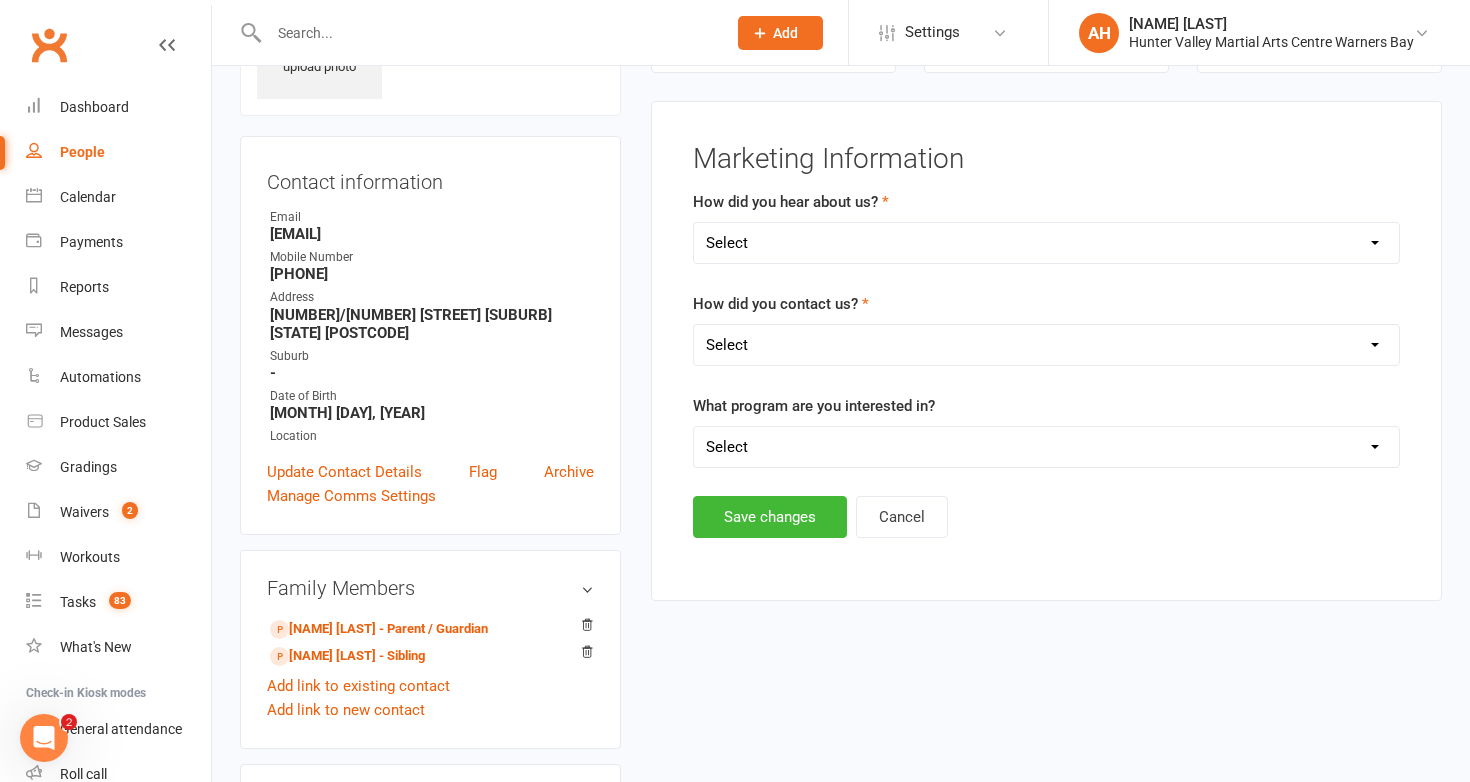 click on "Select Internet Facebook Referral Flyer Sign Direct Mail Demo Other" at bounding box center (1046, 243) 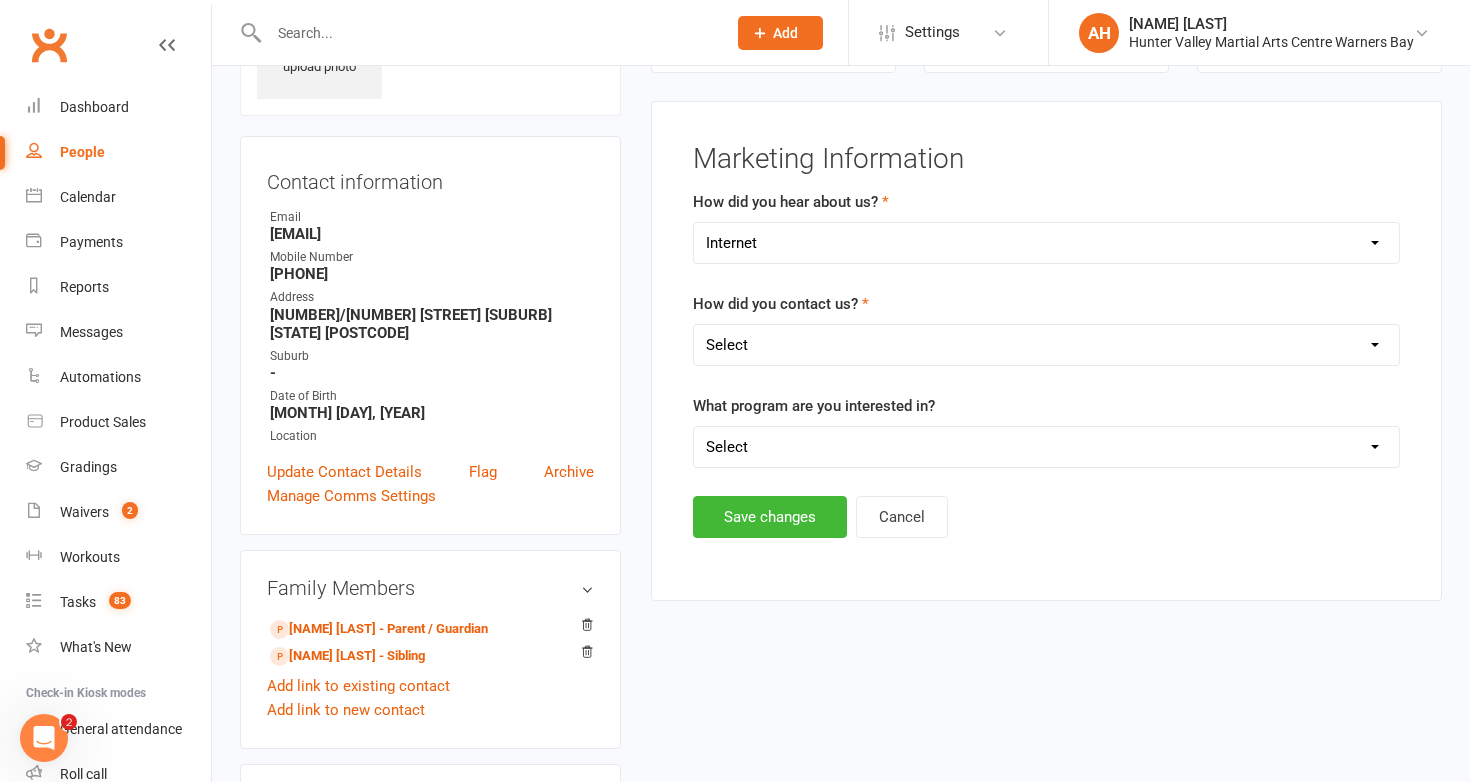 click on "Select Phone Email In-Facility" at bounding box center [1046, 345] 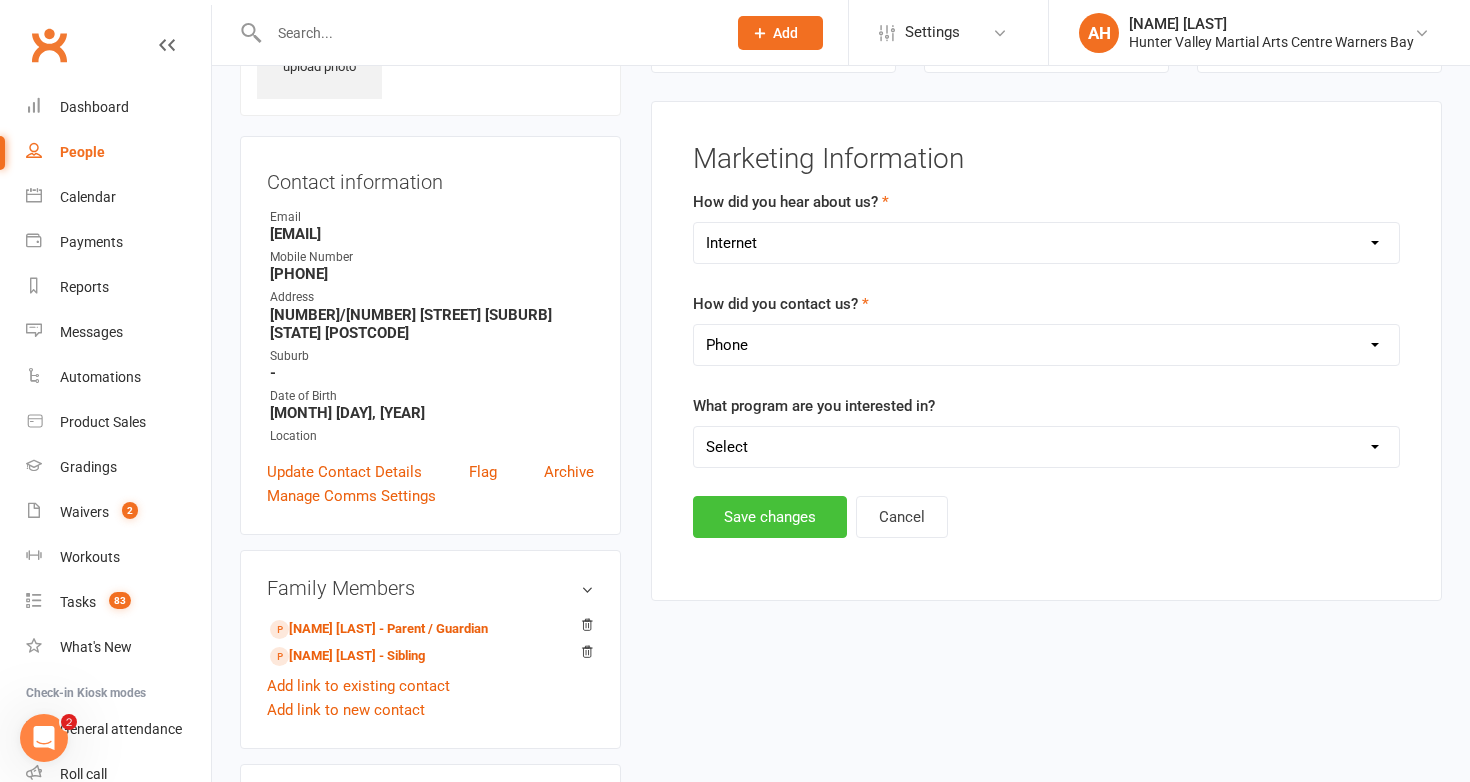 click on "Save changes" at bounding box center (770, 517) 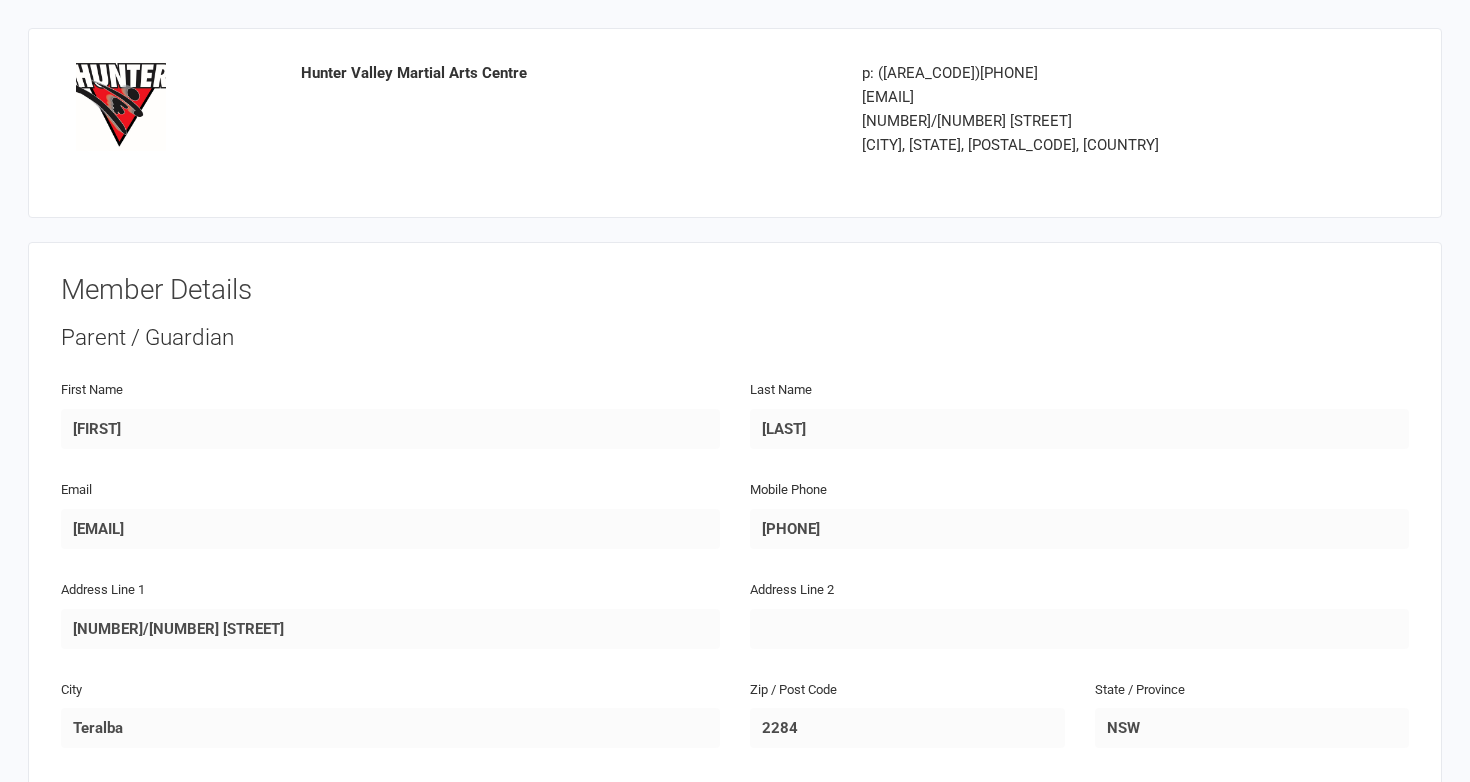 scroll, scrollTop: 0, scrollLeft: 0, axis: both 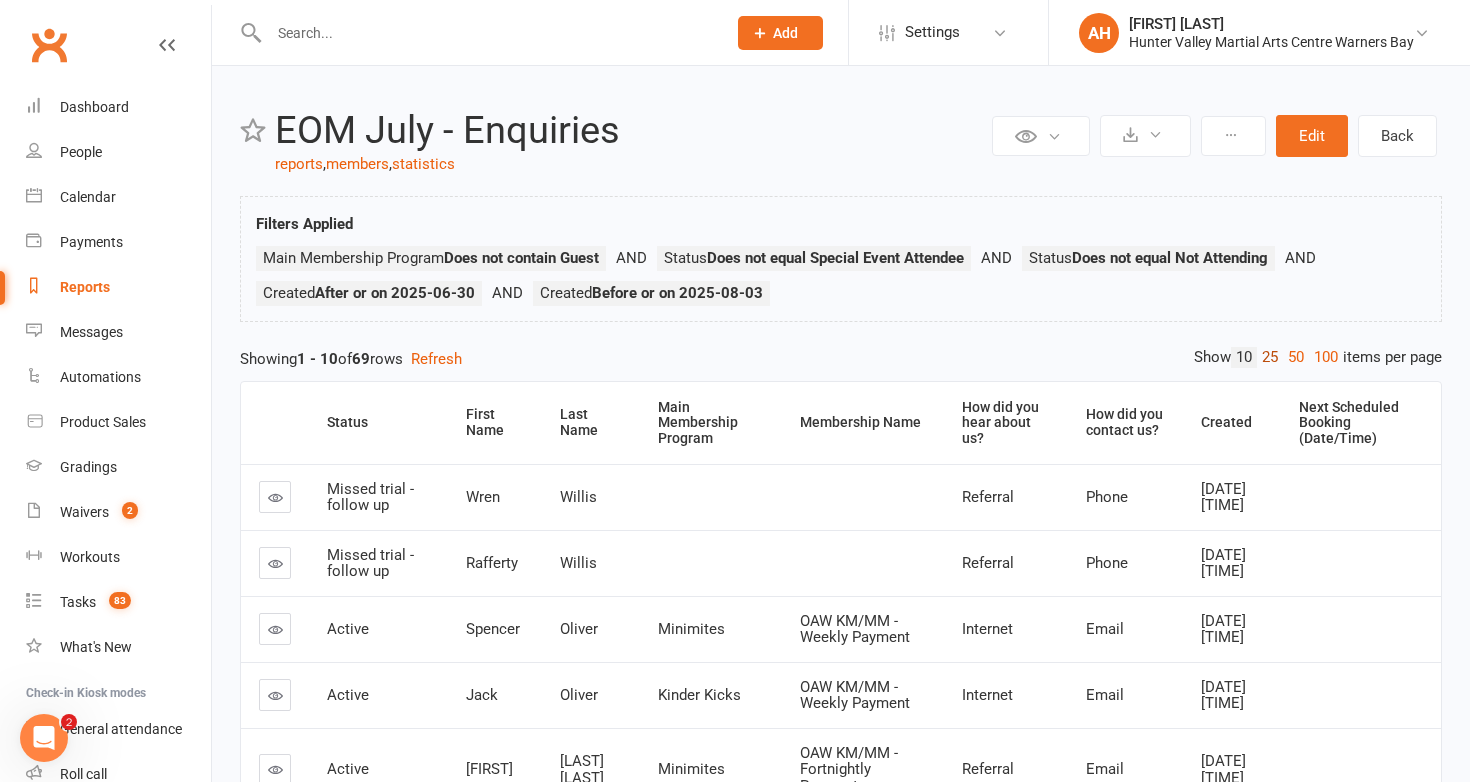 click on "25" at bounding box center (1270, 357) 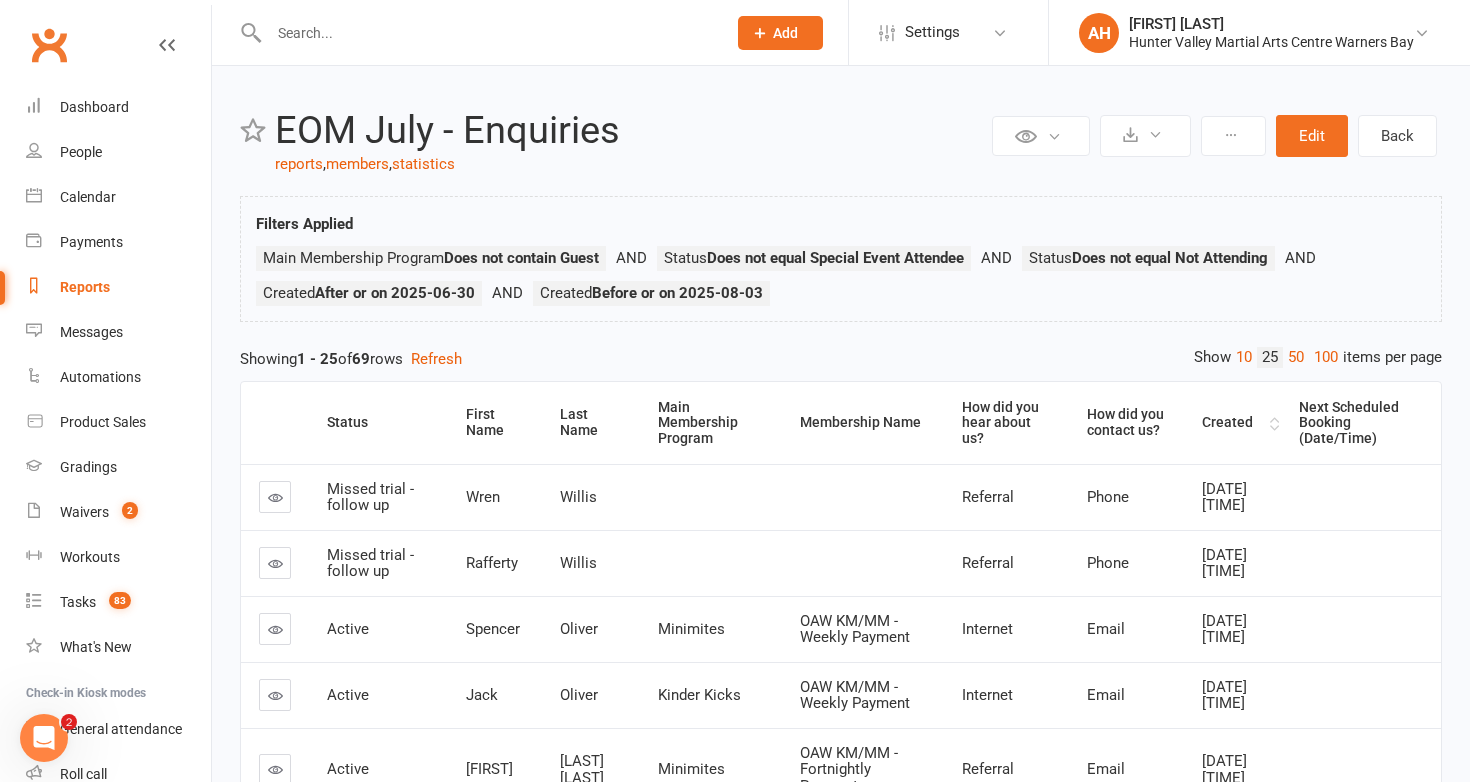 click on "Created" at bounding box center (1234, 422) 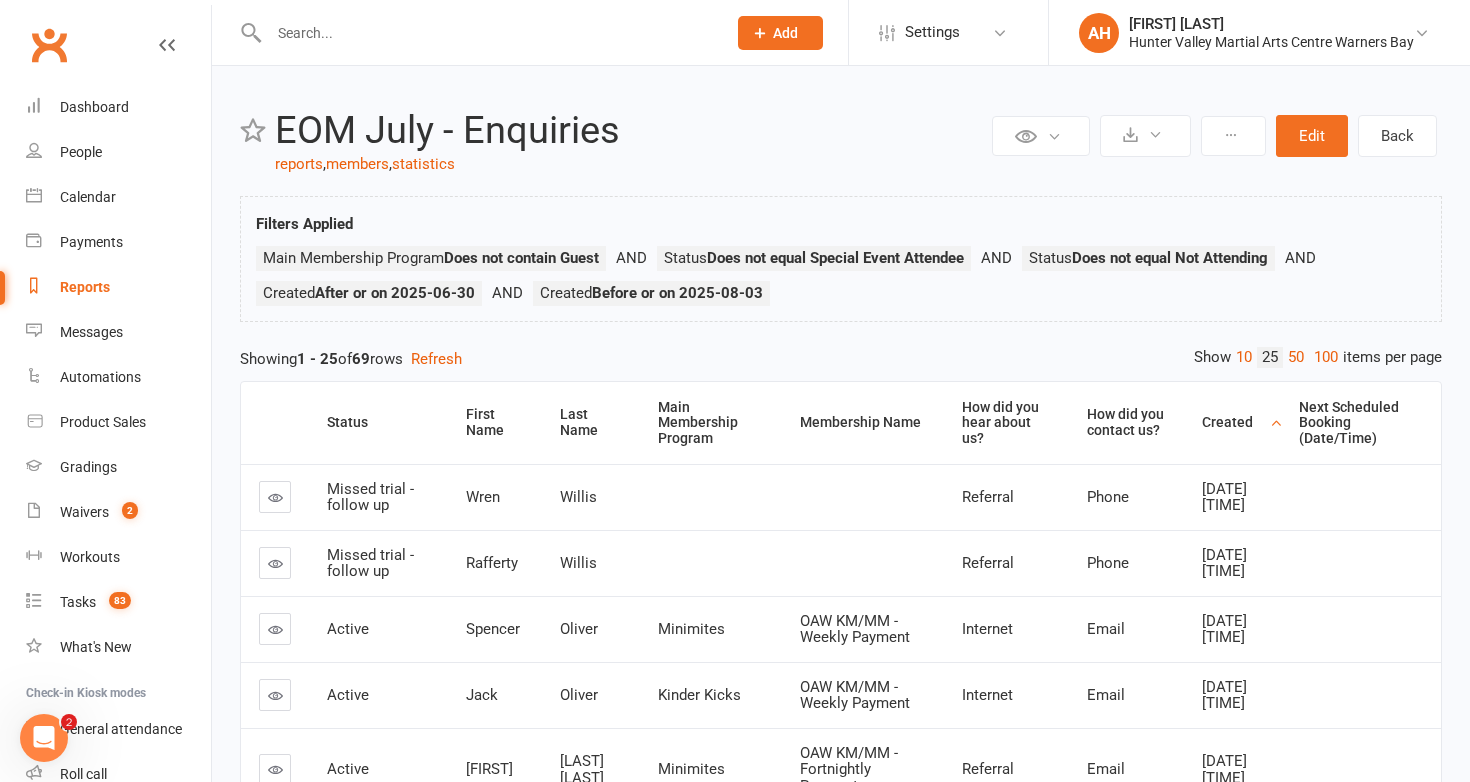 click on "Created" at bounding box center (1234, 422) 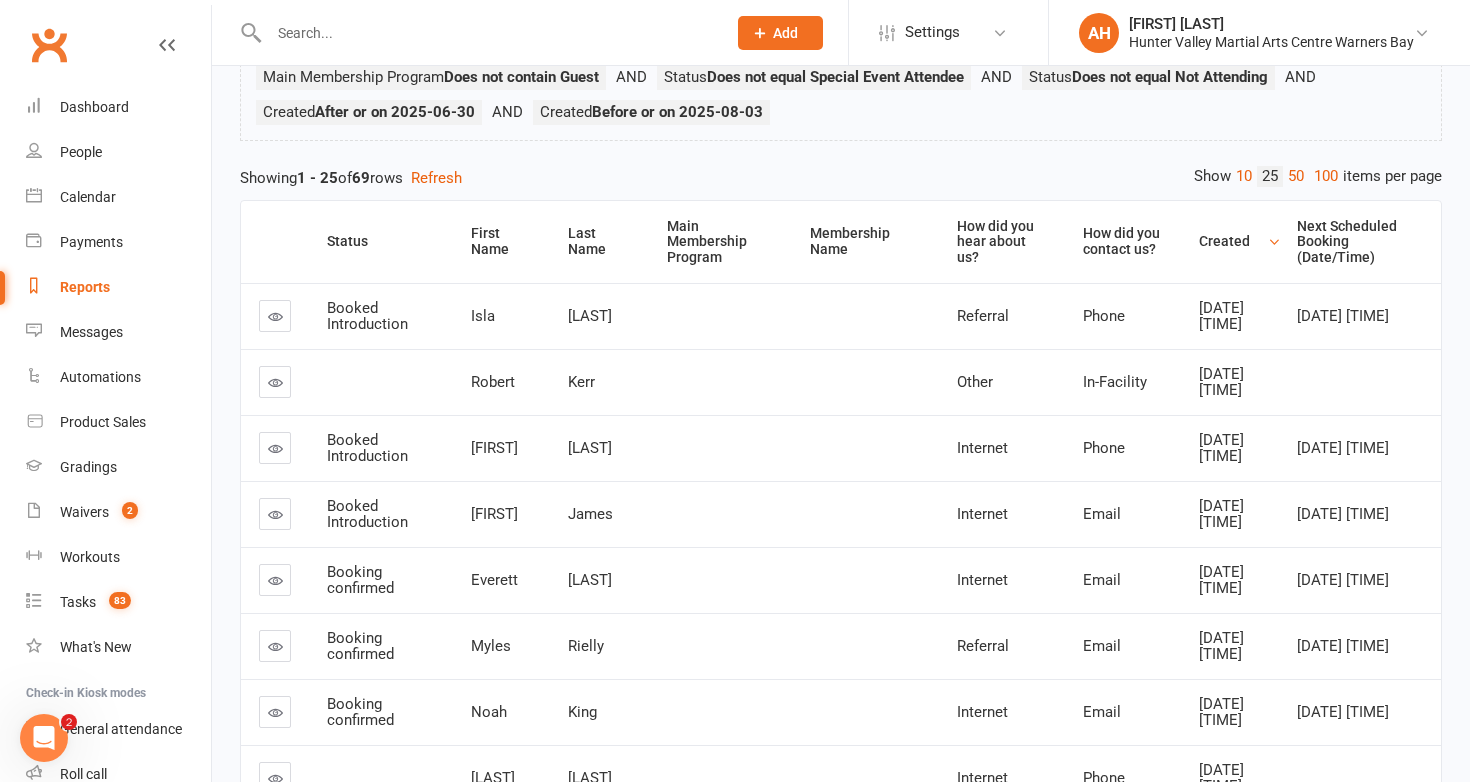 scroll, scrollTop: 0, scrollLeft: 0, axis: both 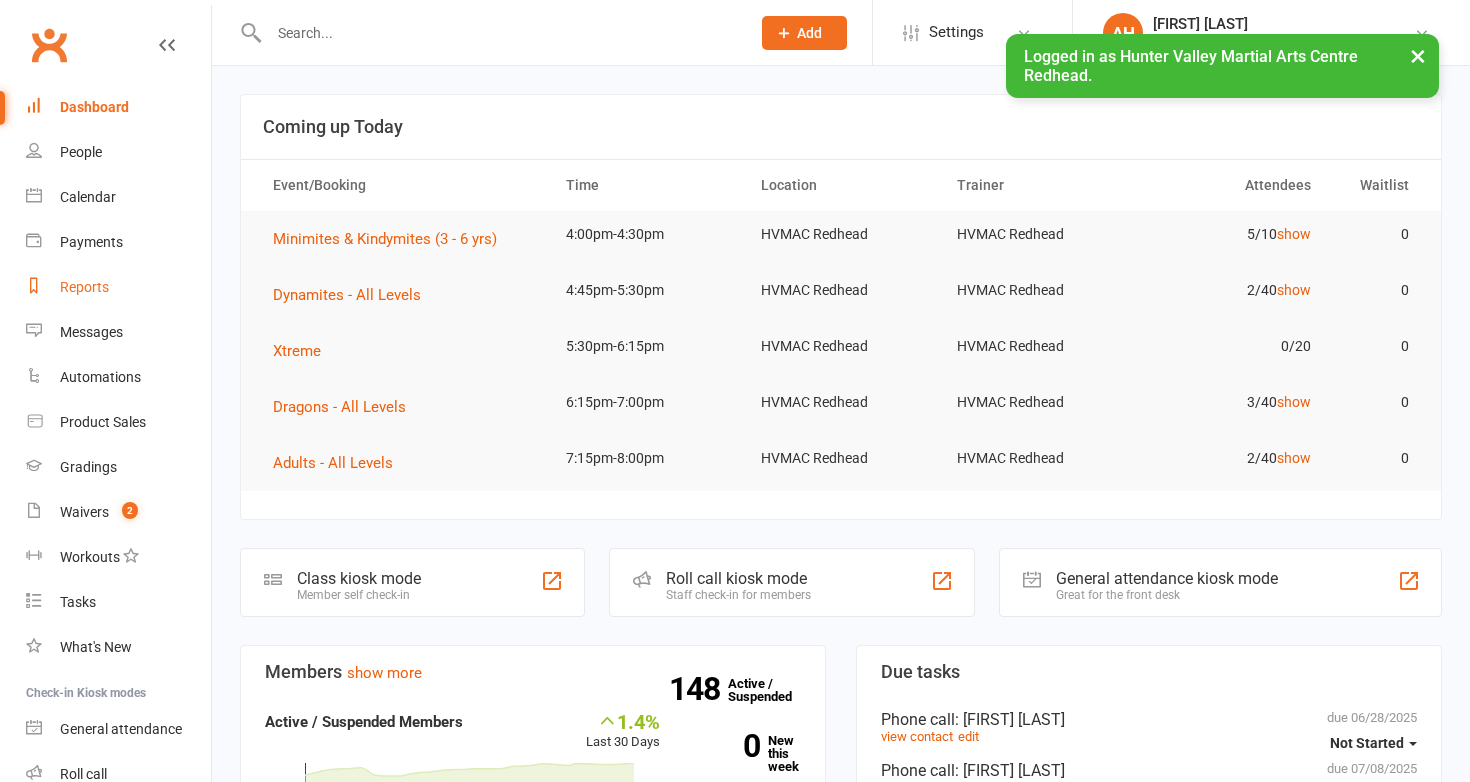 click on "Reports" at bounding box center (84, 287) 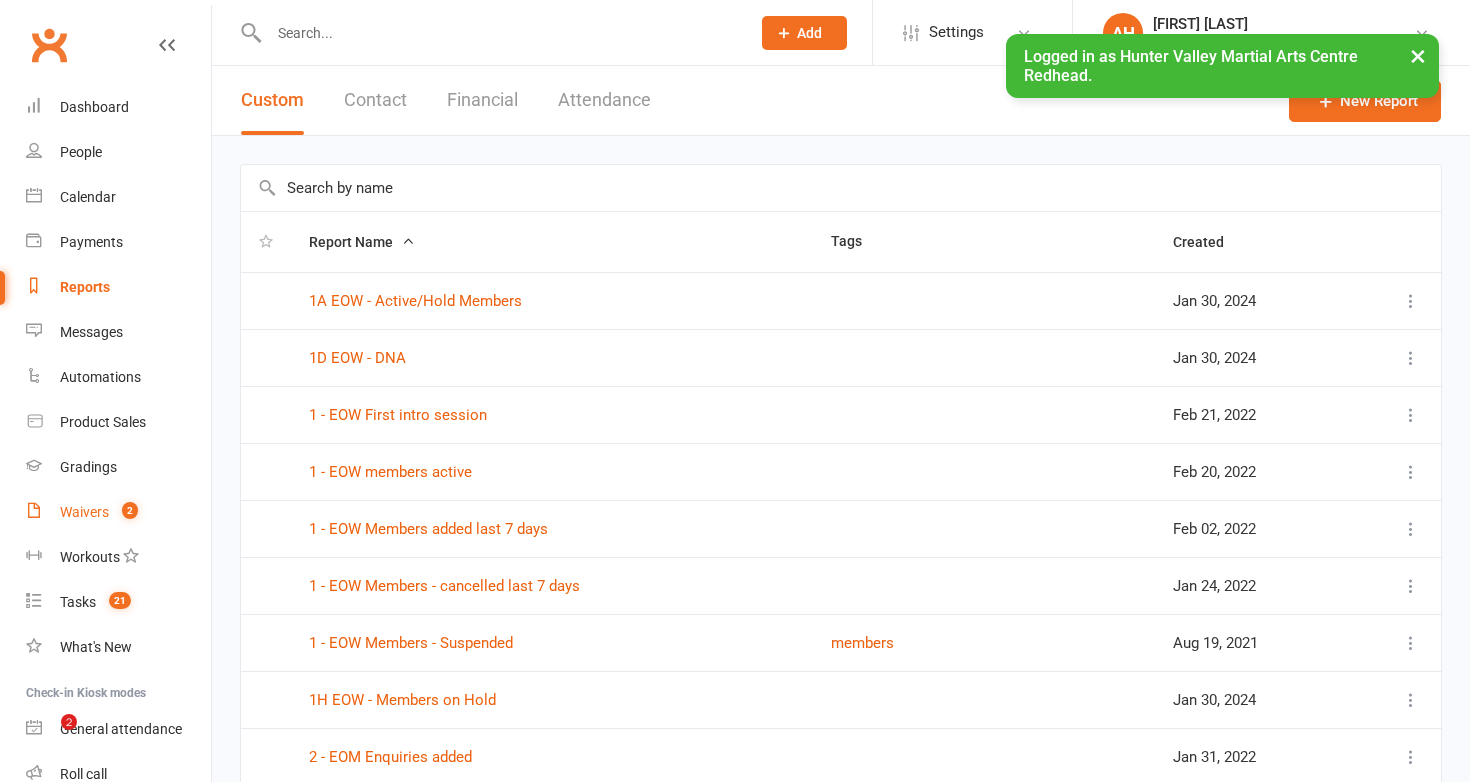 click on "Waivers" at bounding box center (84, 512) 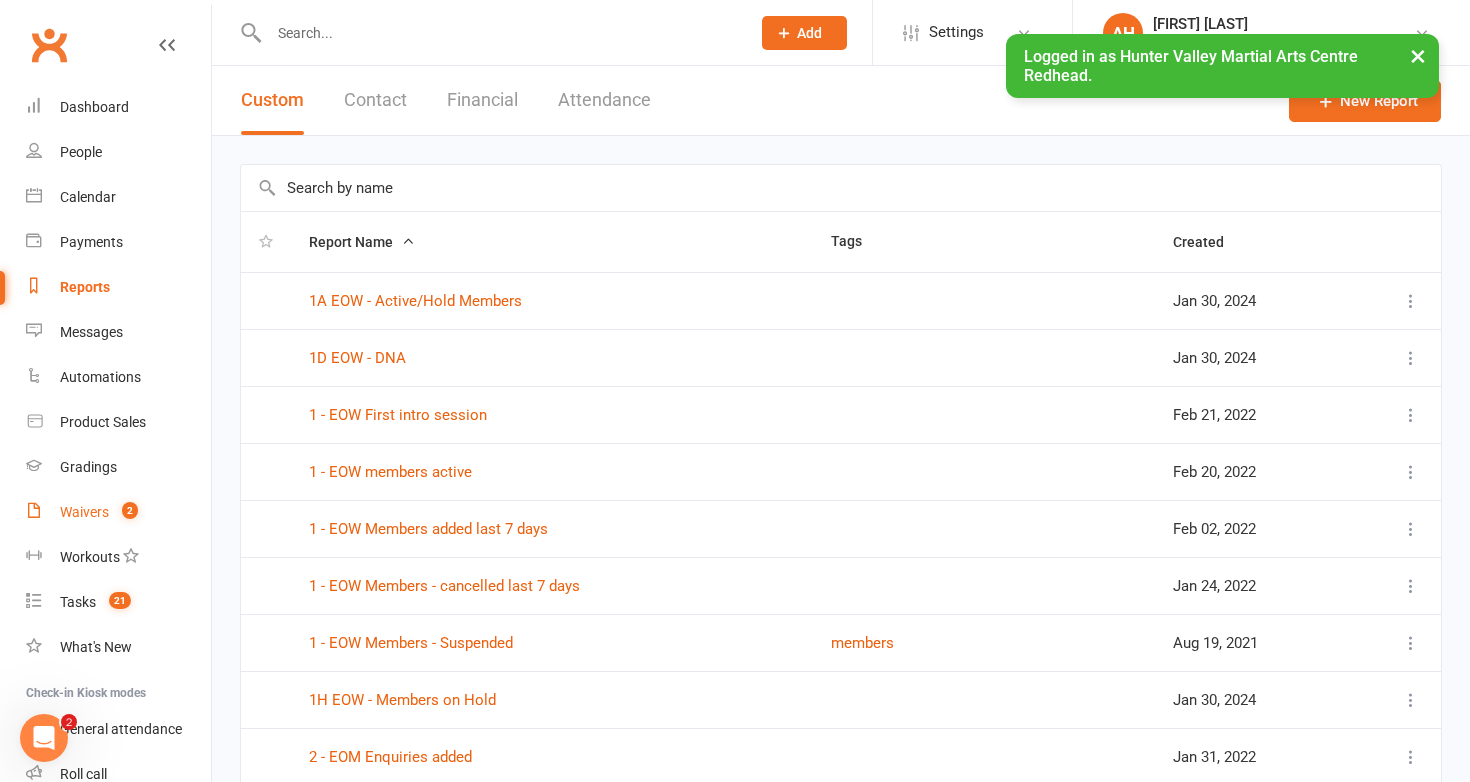 scroll, scrollTop: 0, scrollLeft: 0, axis: both 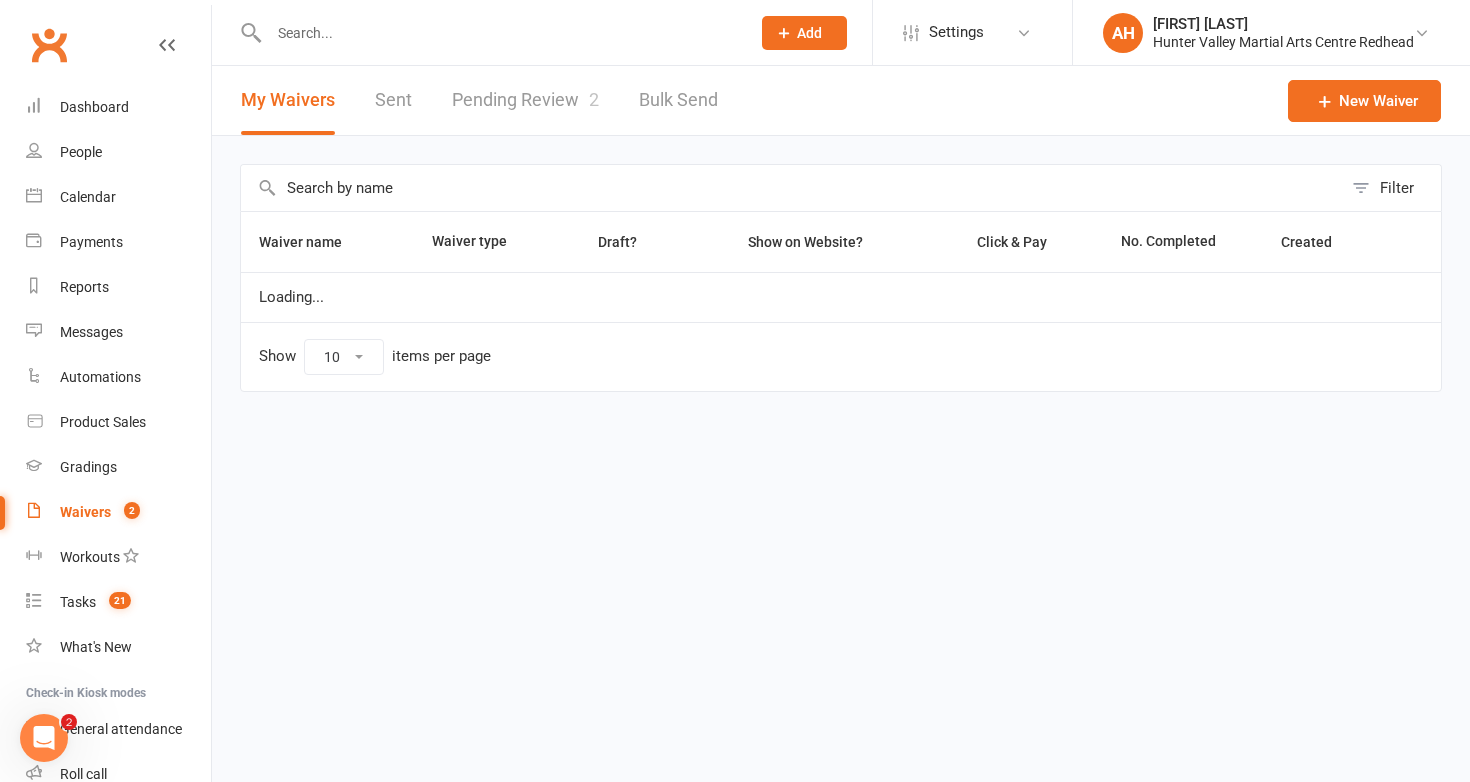 click on "Pending Review 2" at bounding box center (525, 100) 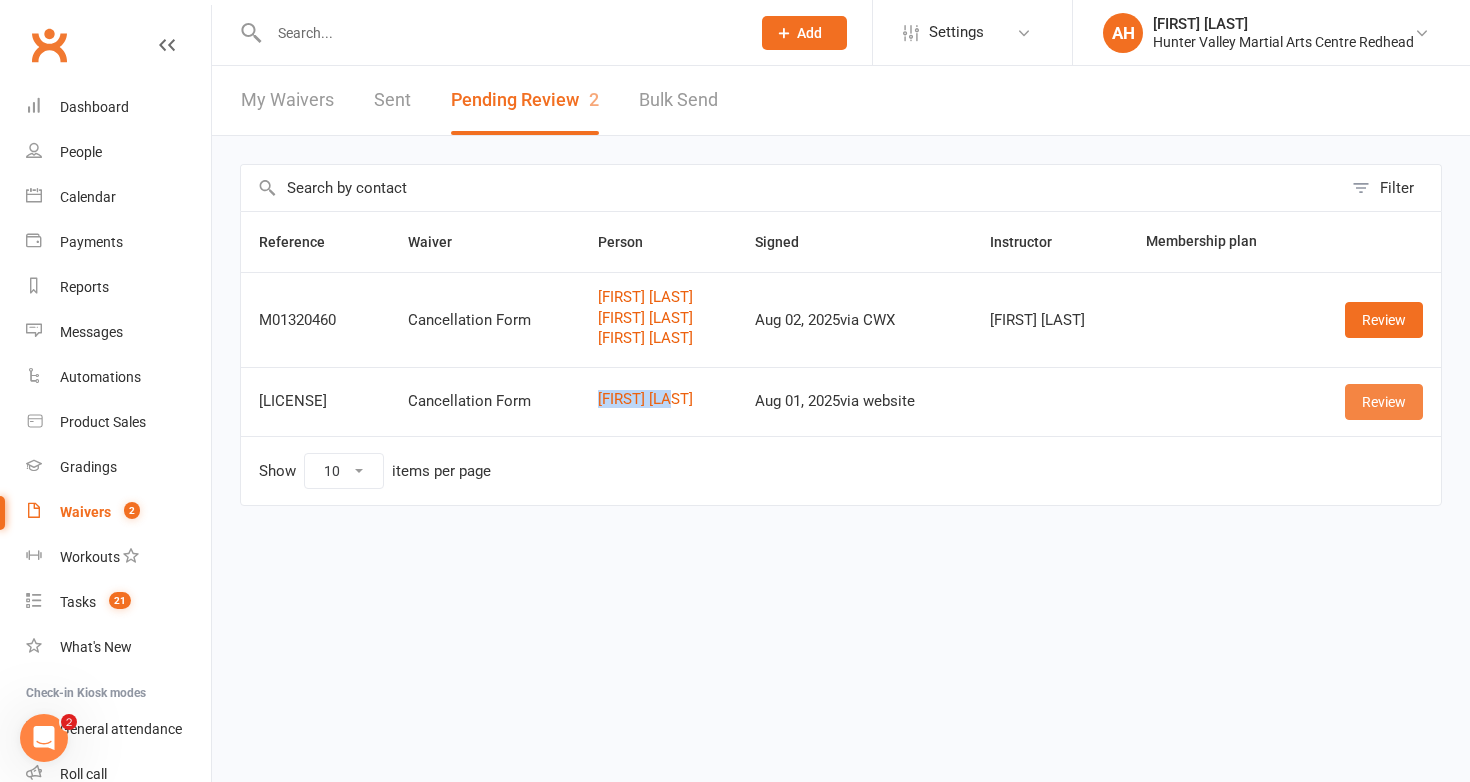 click on "Review" at bounding box center (1384, 402) 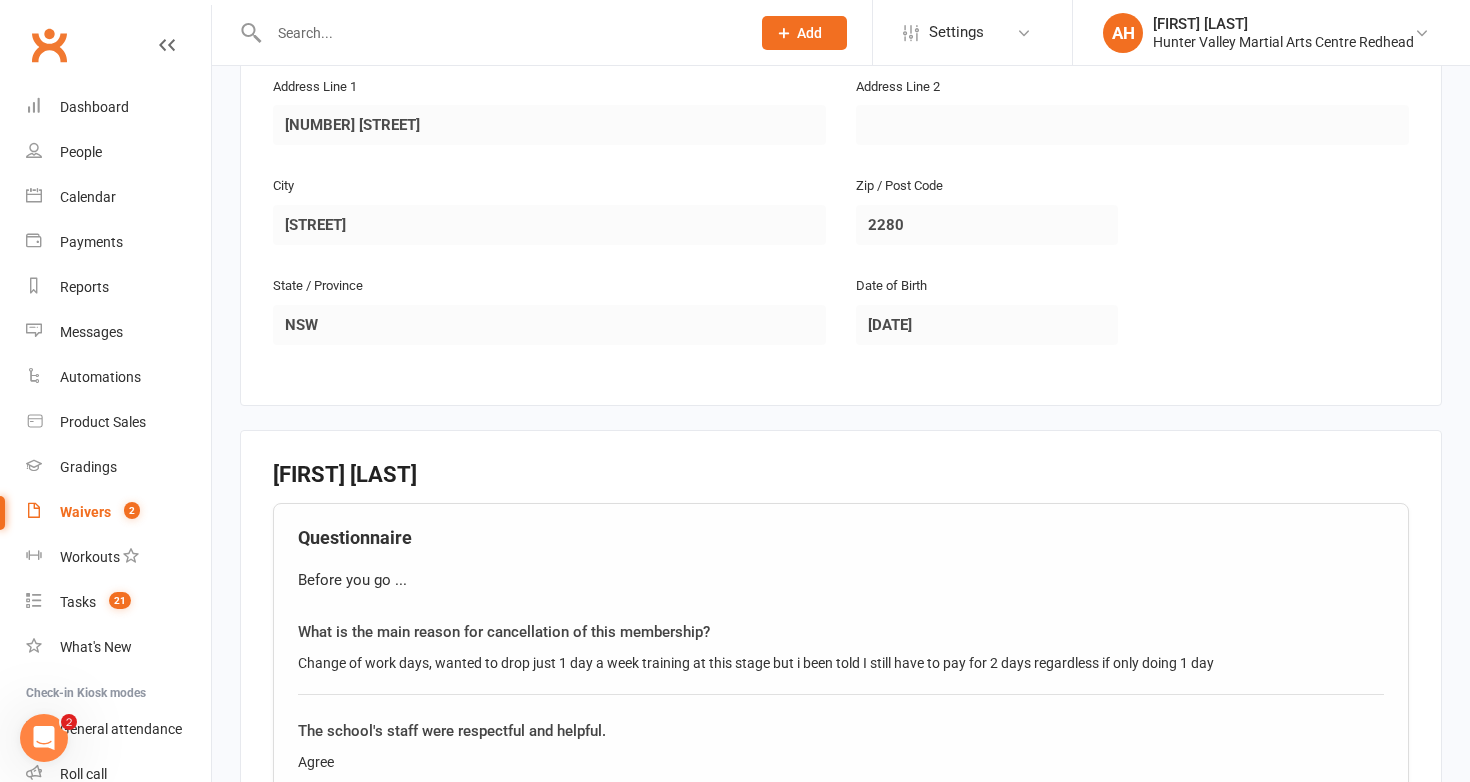 scroll, scrollTop: 0, scrollLeft: 0, axis: both 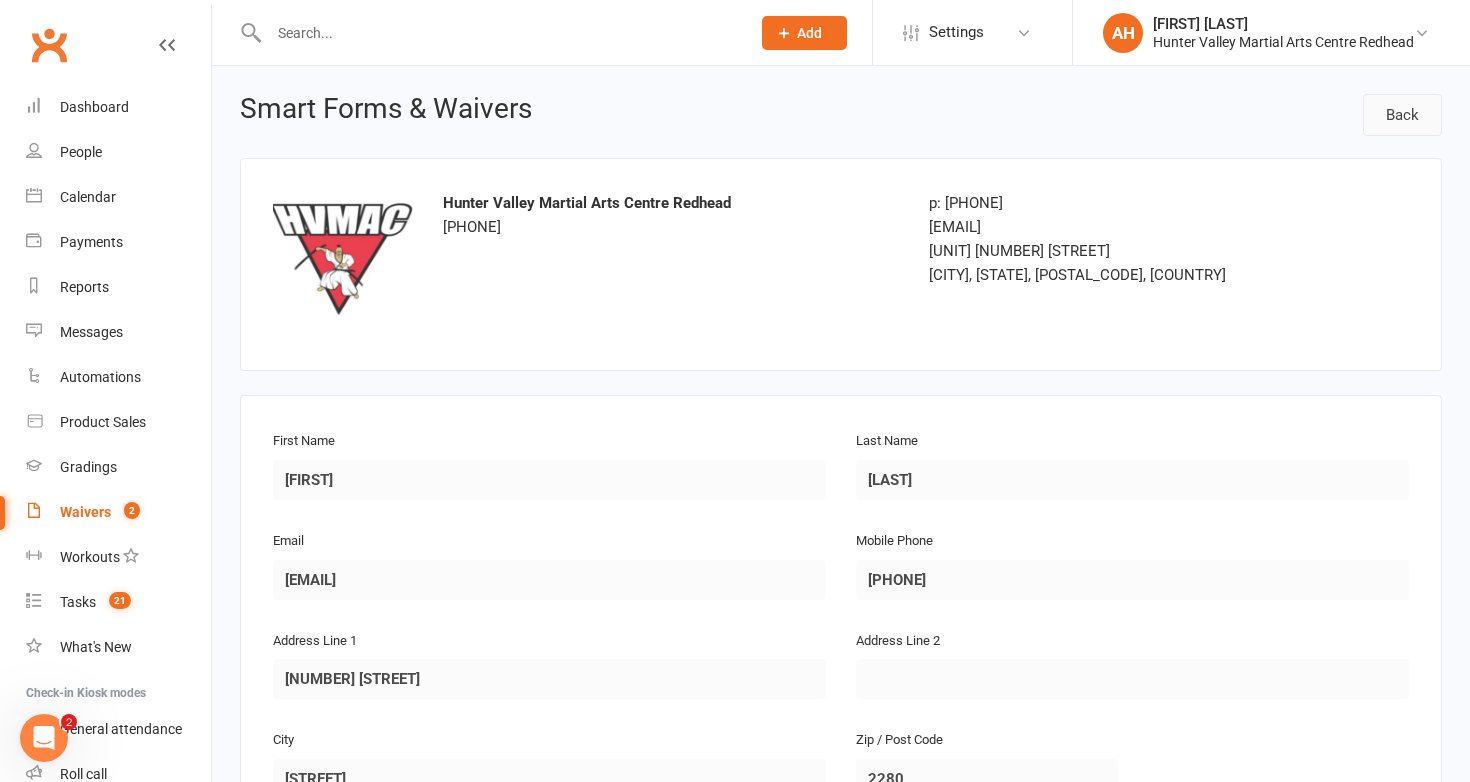 click on "Back" at bounding box center (1402, 115) 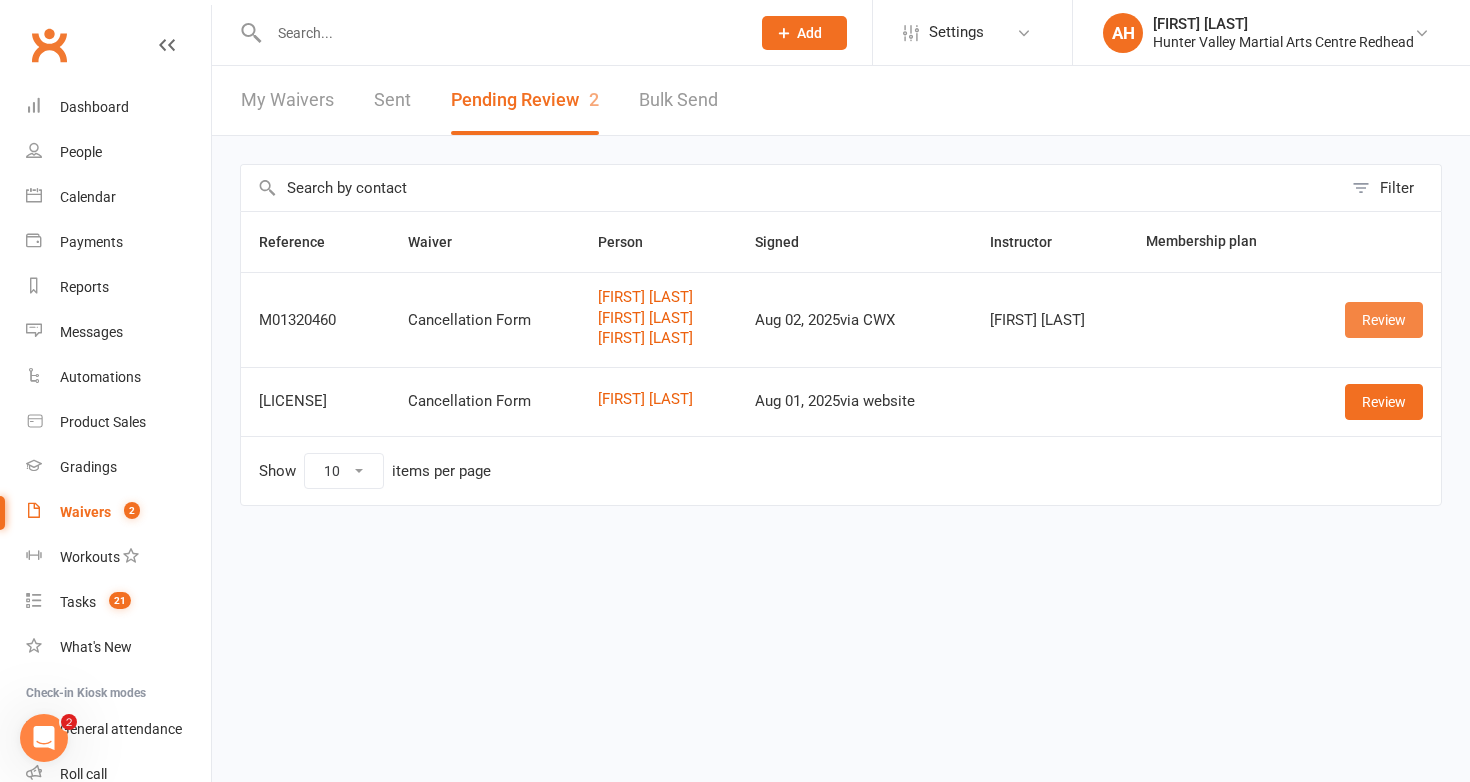 click on "Review" at bounding box center [1384, 320] 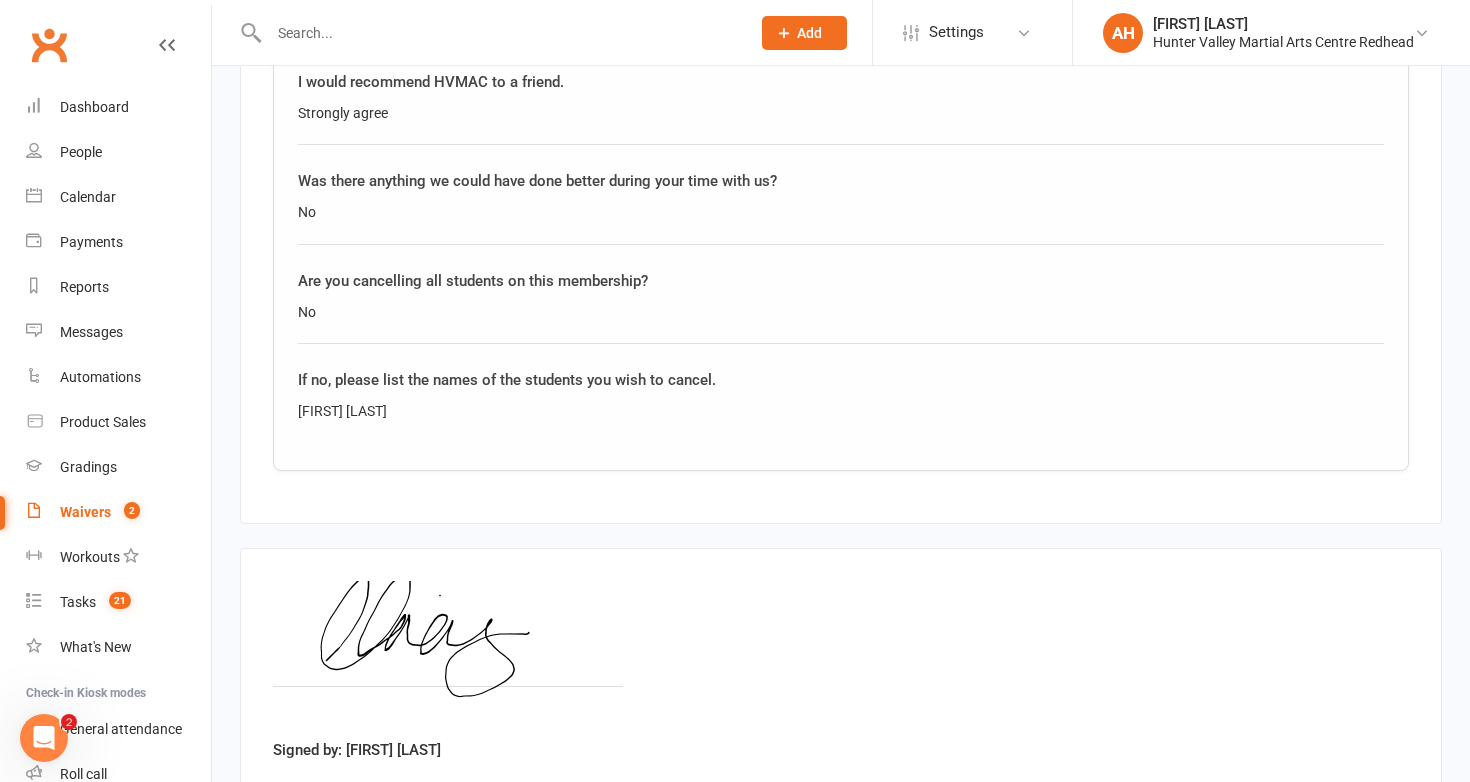 scroll, scrollTop: 3250, scrollLeft: 0, axis: vertical 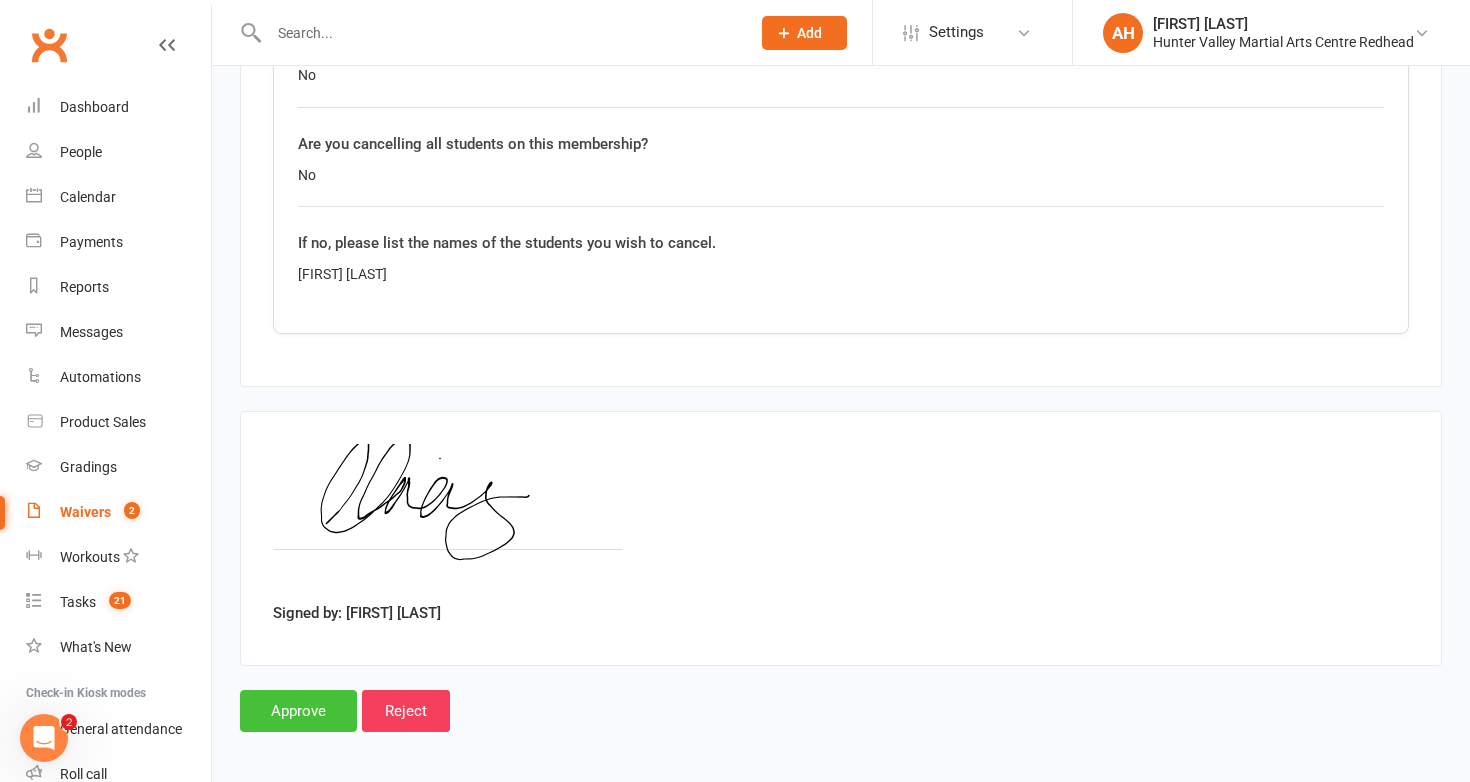 click on "Approve" at bounding box center (298, 711) 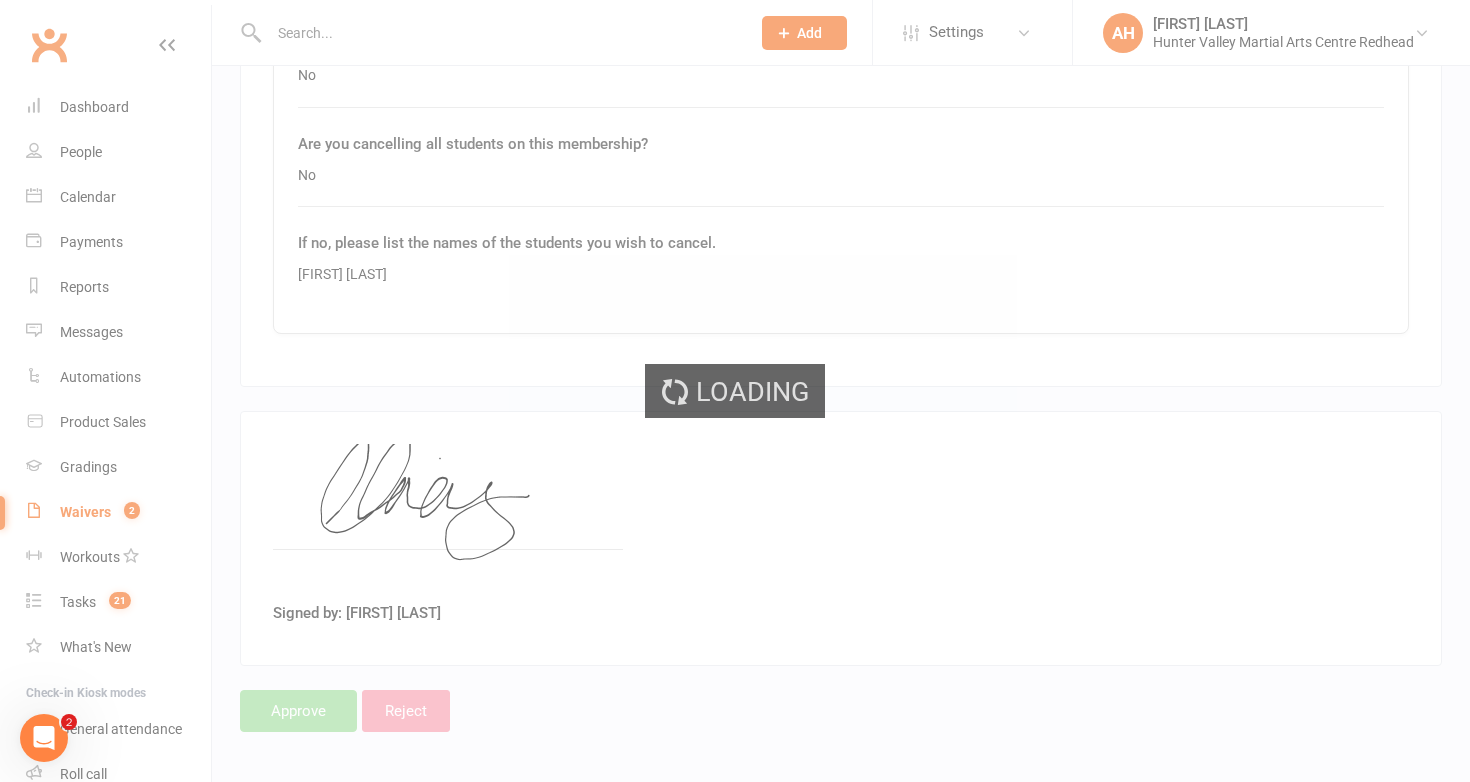 scroll, scrollTop: 0, scrollLeft: 0, axis: both 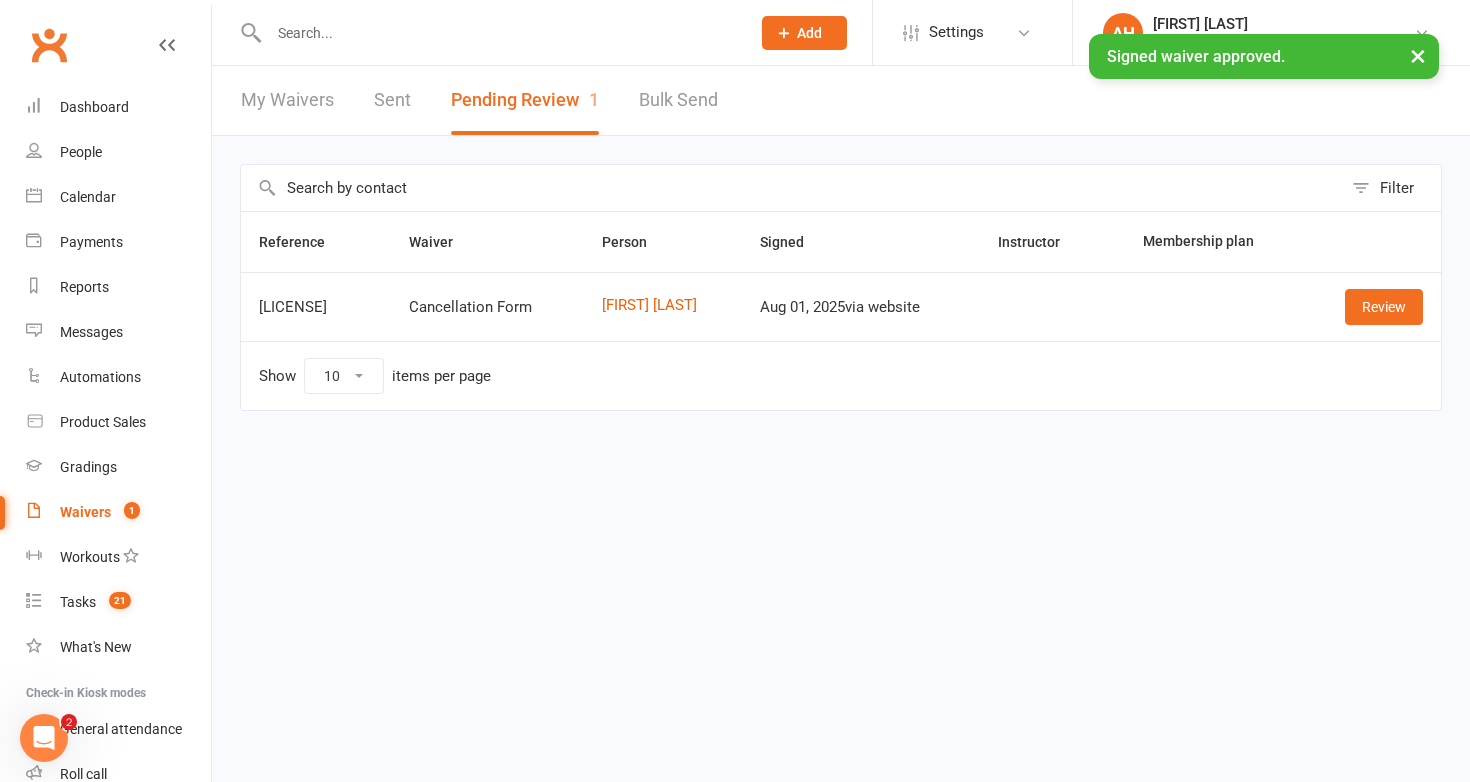 click on "×" at bounding box center (1418, 55) 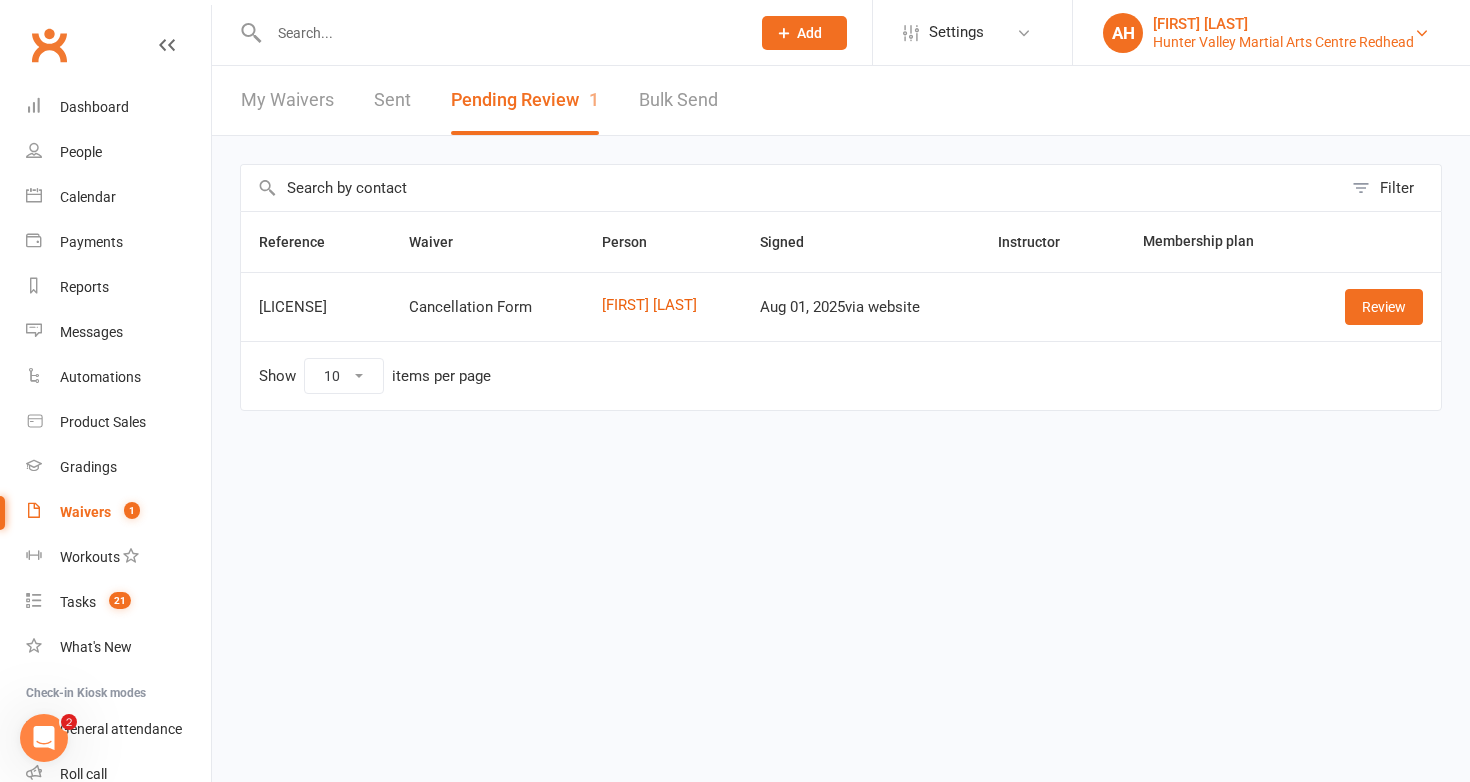click on "Hunter Valley Martial Arts Centre Redhead" at bounding box center (1283, 42) 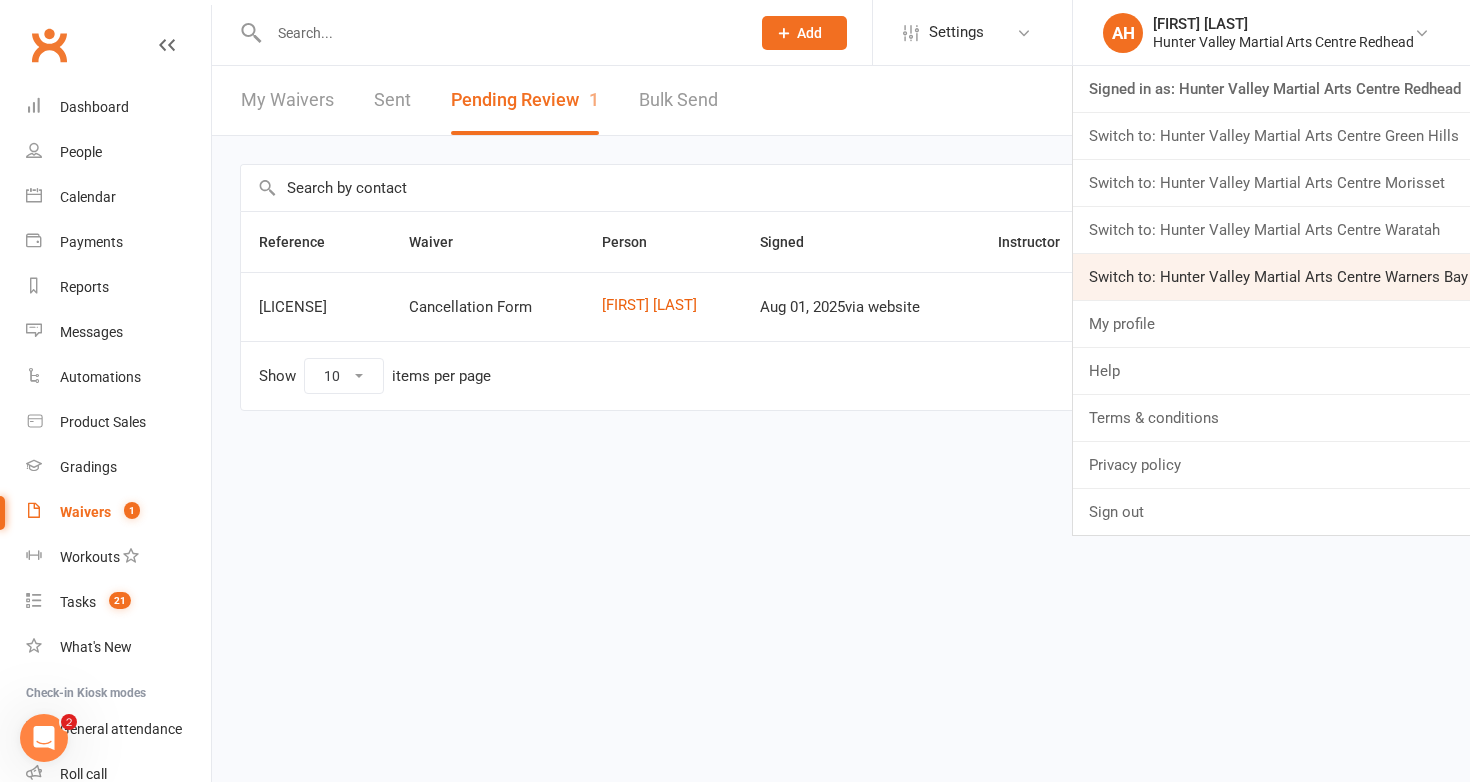 click on "Switch to: Hunter Valley Martial Arts Centre Warners Bay" at bounding box center (1271, 277) 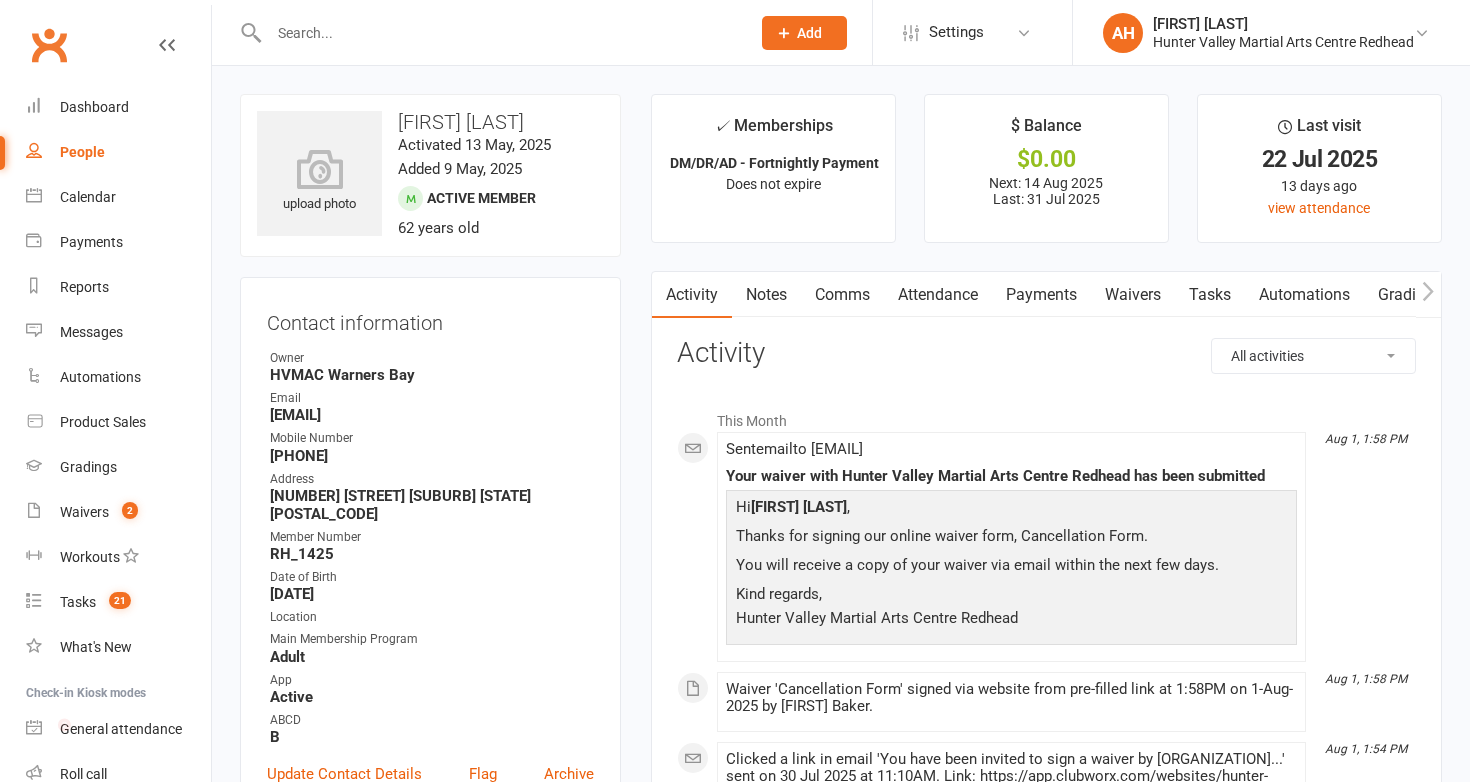 scroll, scrollTop: 0, scrollLeft: 0, axis: both 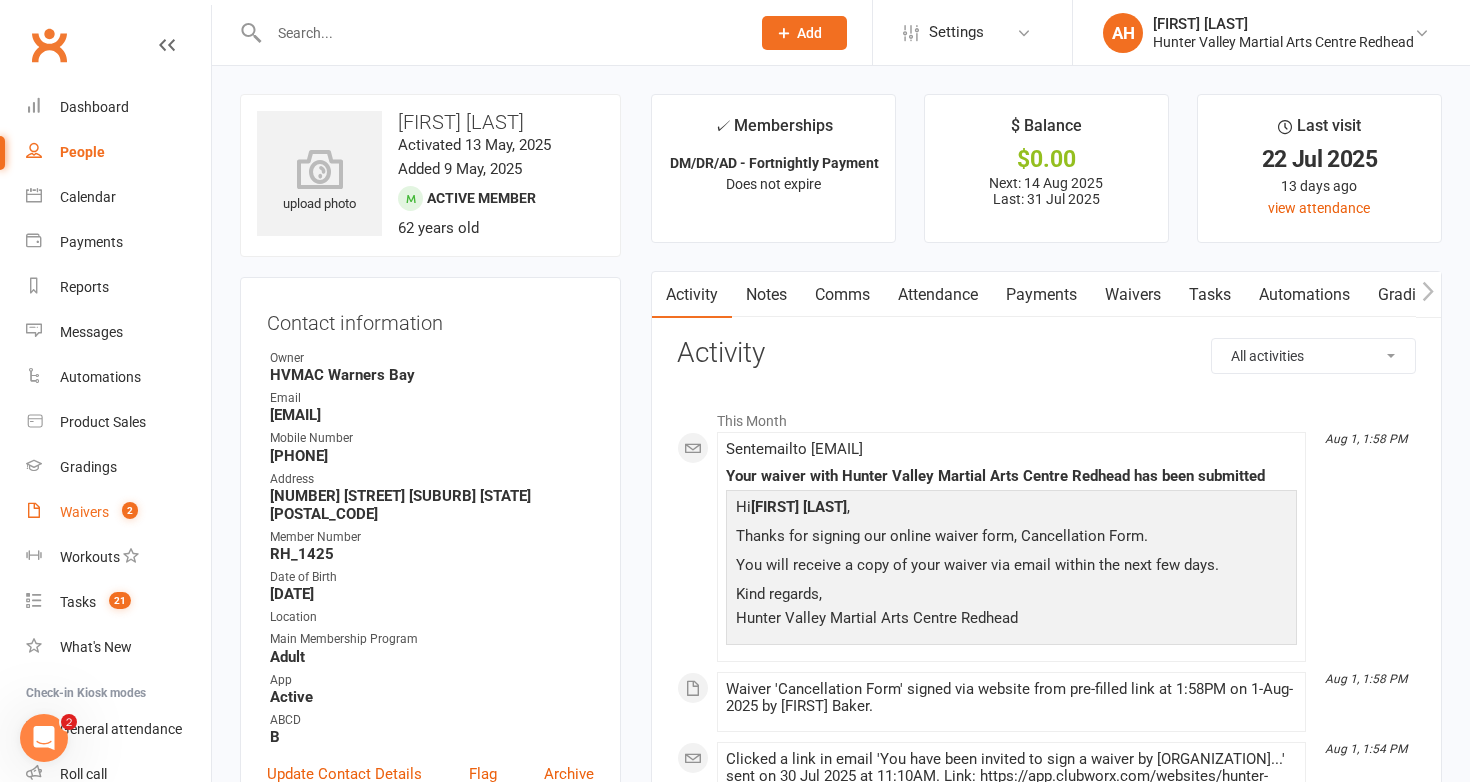 click on "Waivers   2" at bounding box center (118, 512) 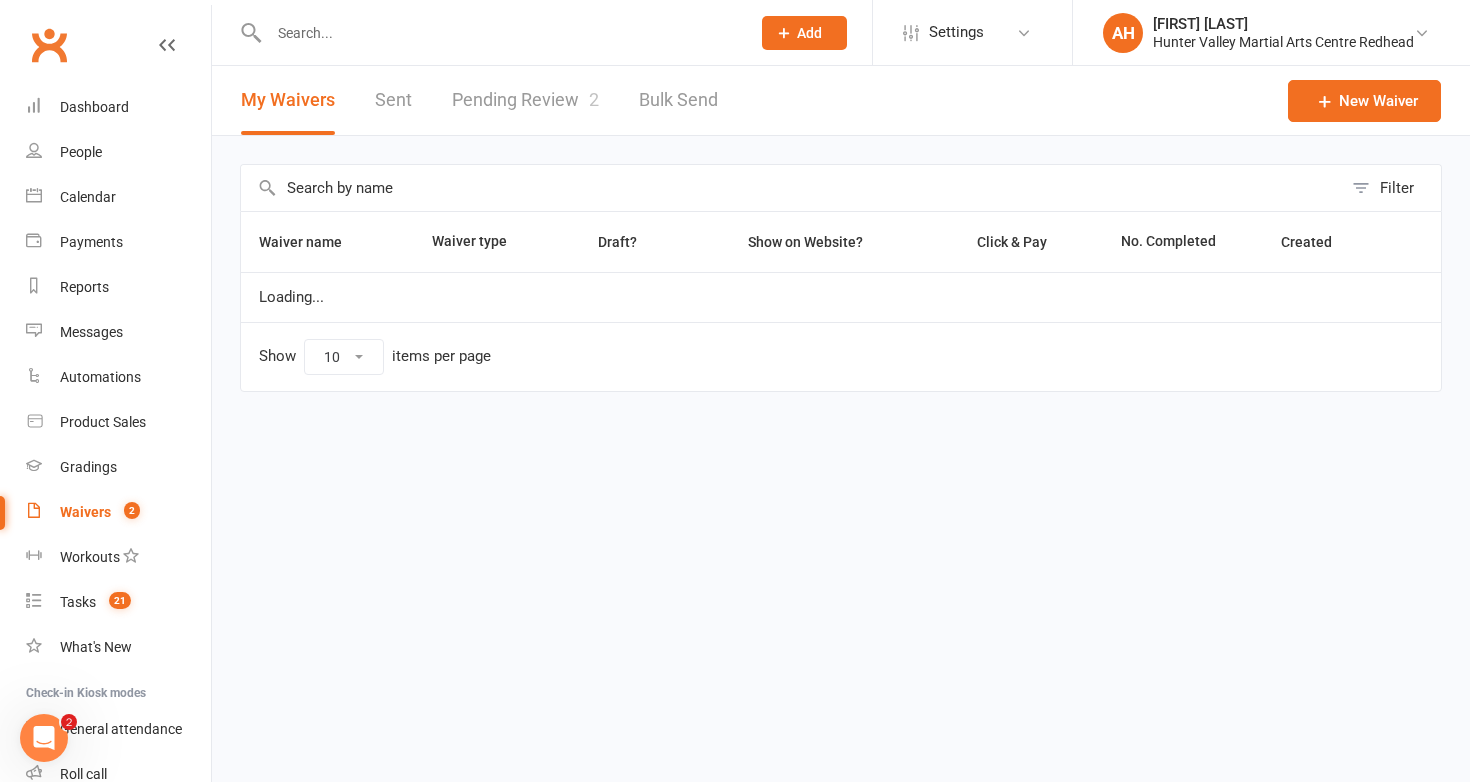 click on "Pending Review 2" at bounding box center [525, 100] 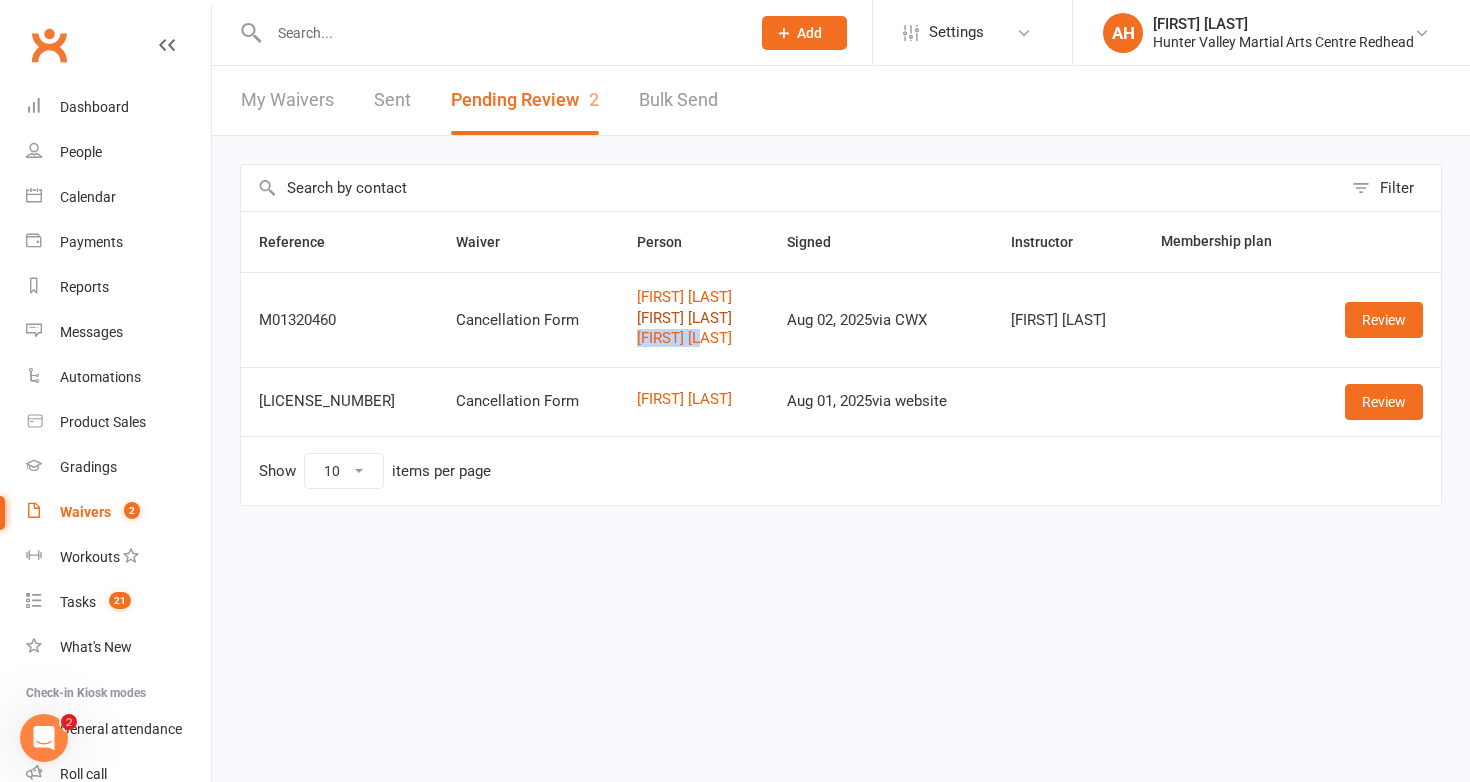 click on "[FIRST] [LAST]" at bounding box center (694, 318) 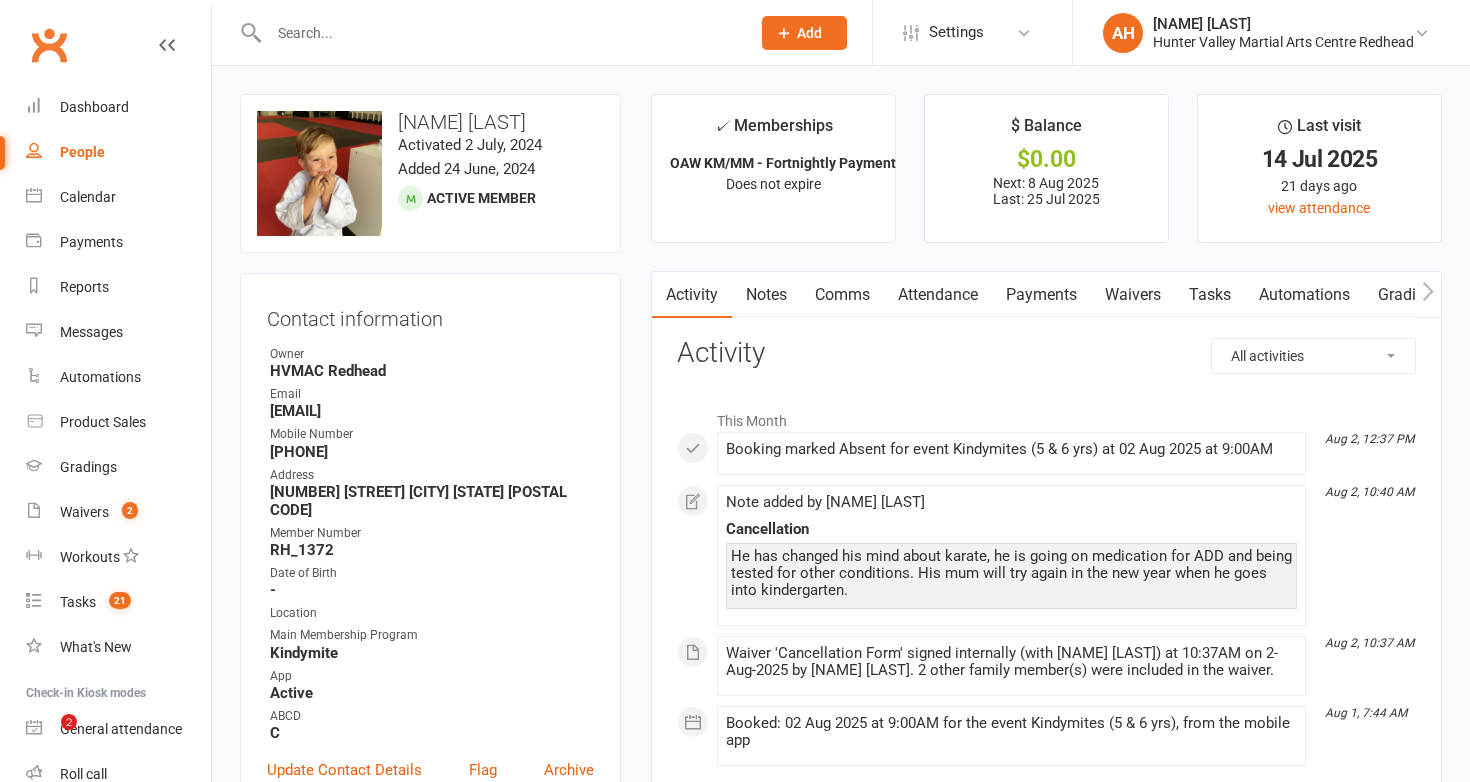scroll, scrollTop: 0, scrollLeft: 0, axis: both 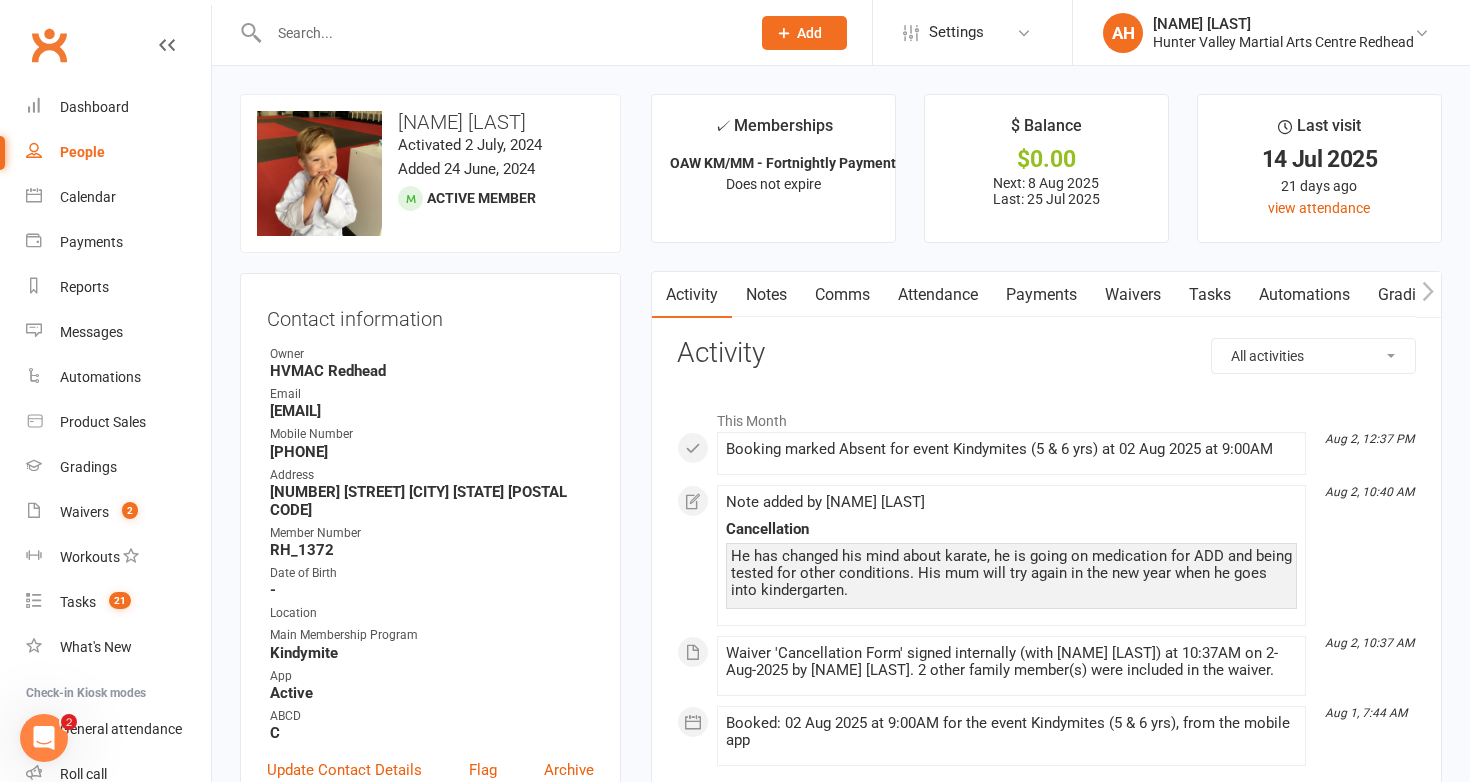 click on "Waivers" at bounding box center (1133, 295) 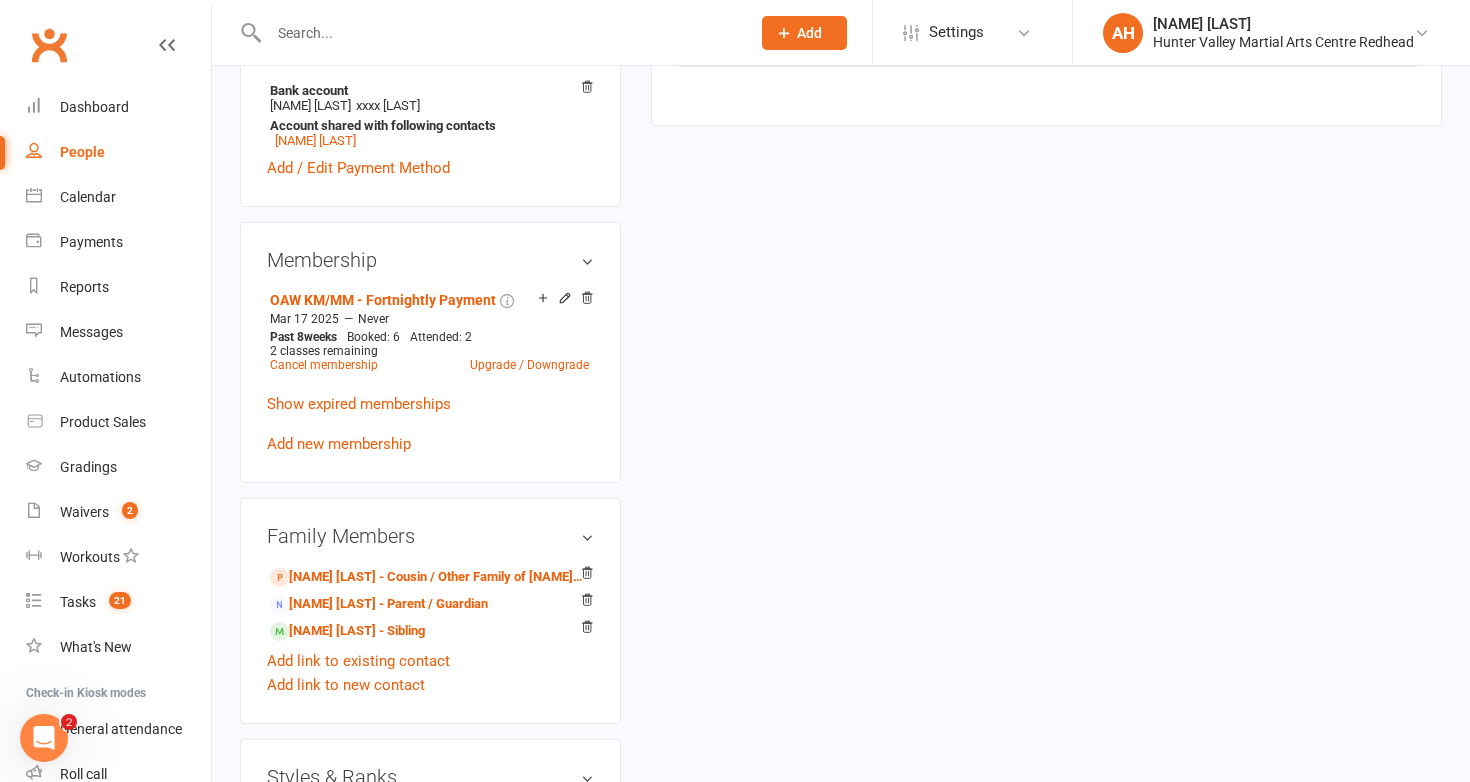 scroll, scrollTop: 836, scrollLeft: 0, axis: vertical 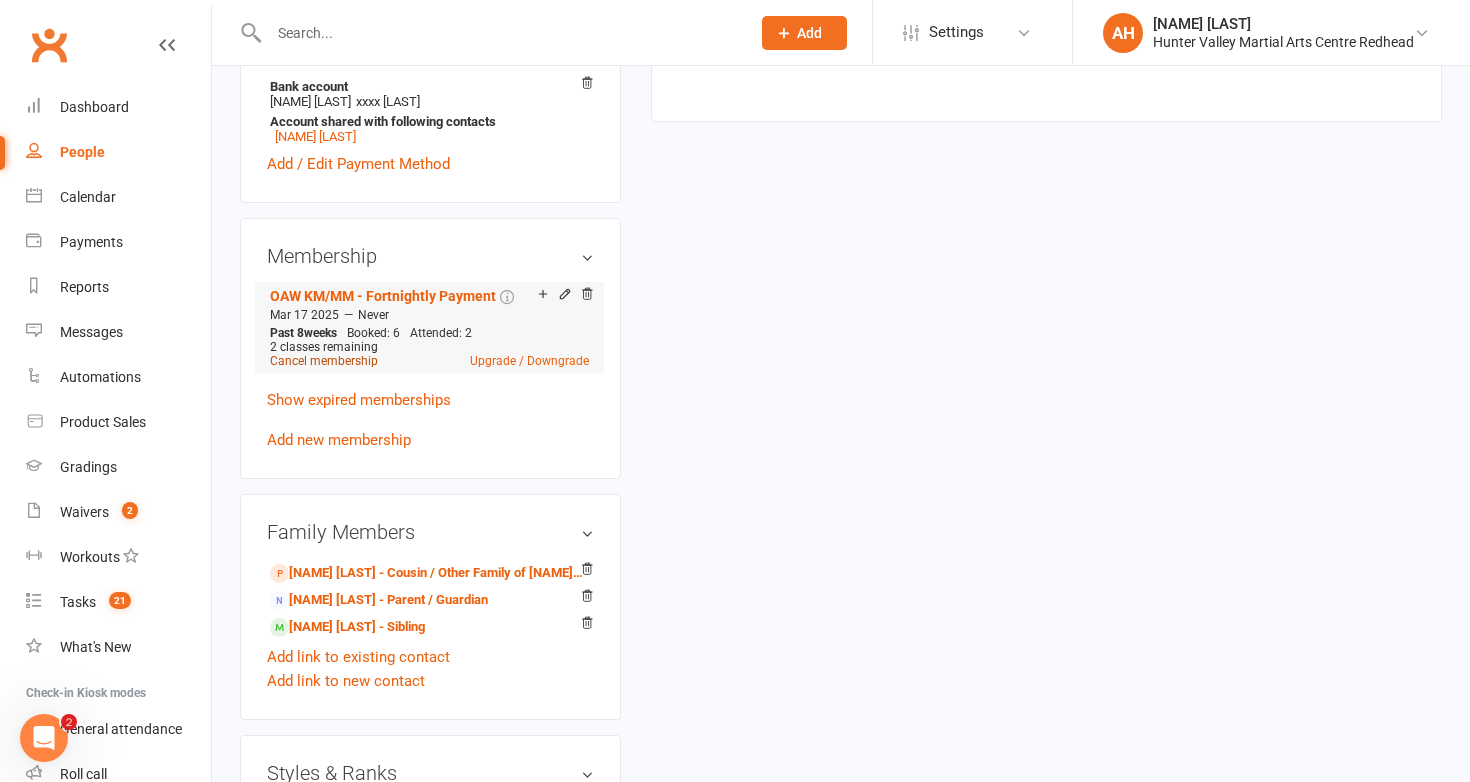 click on "Cancel membership" at bounding box center (324, 361) 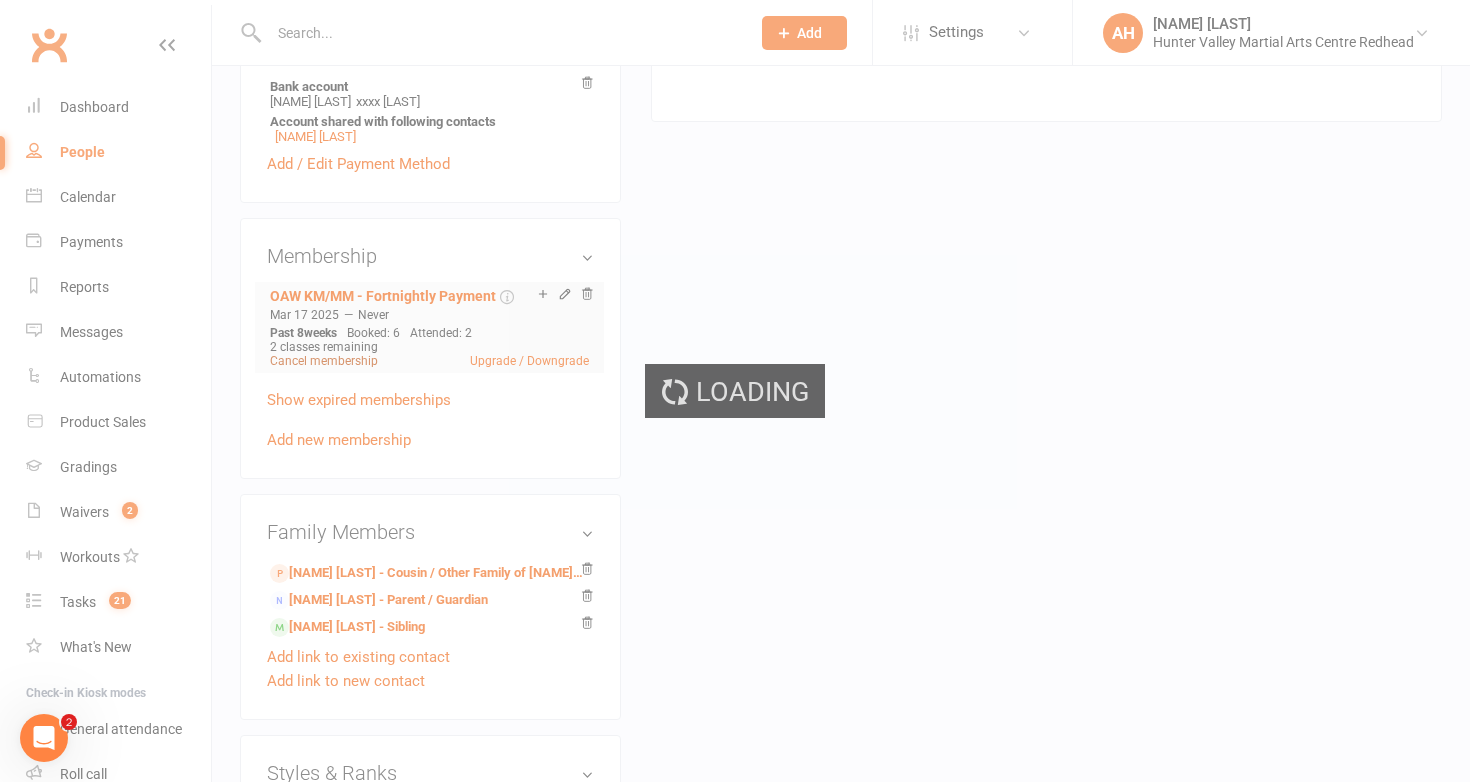 scroll, scrollTop: 0, scrollLeft: 0, axis: both 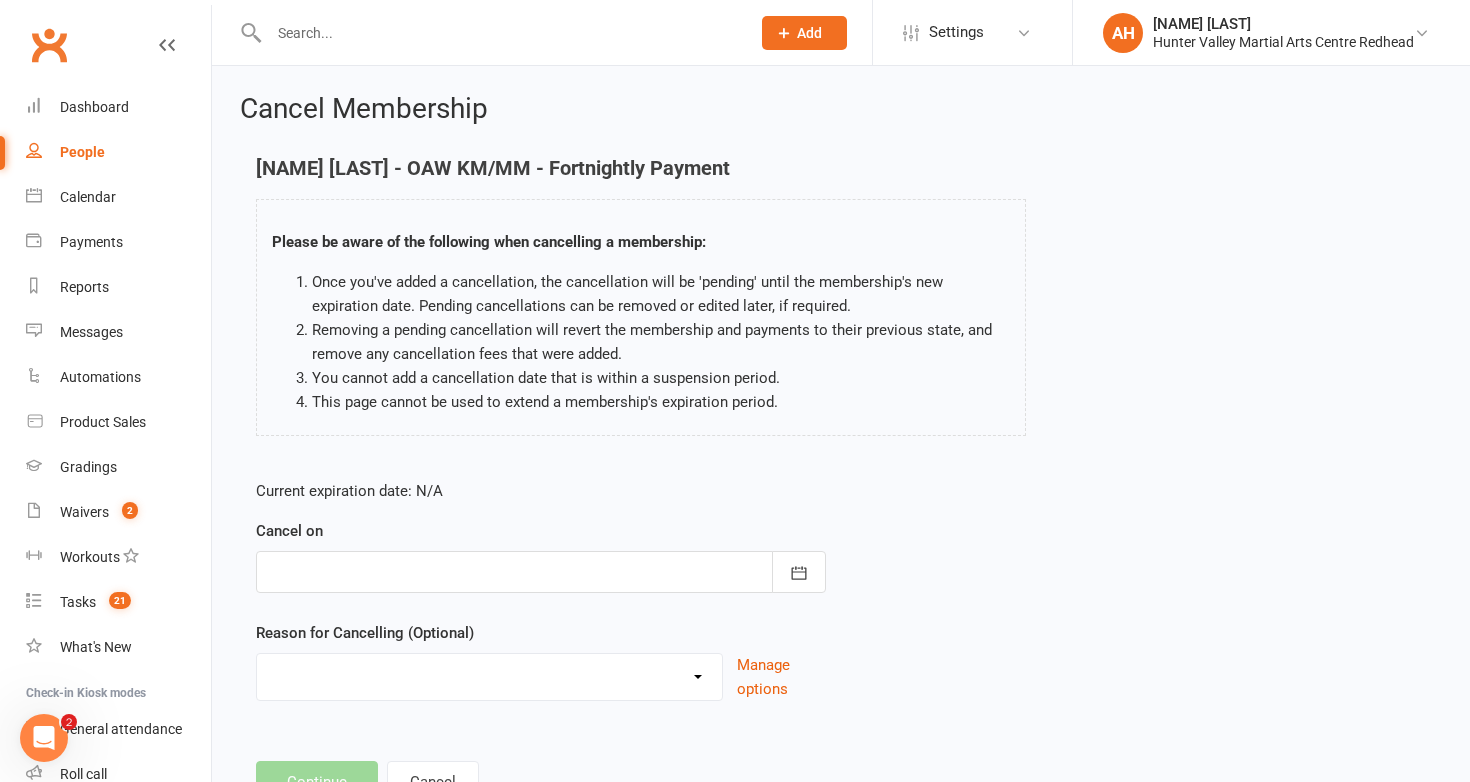 click at bounding box center (541, 572) 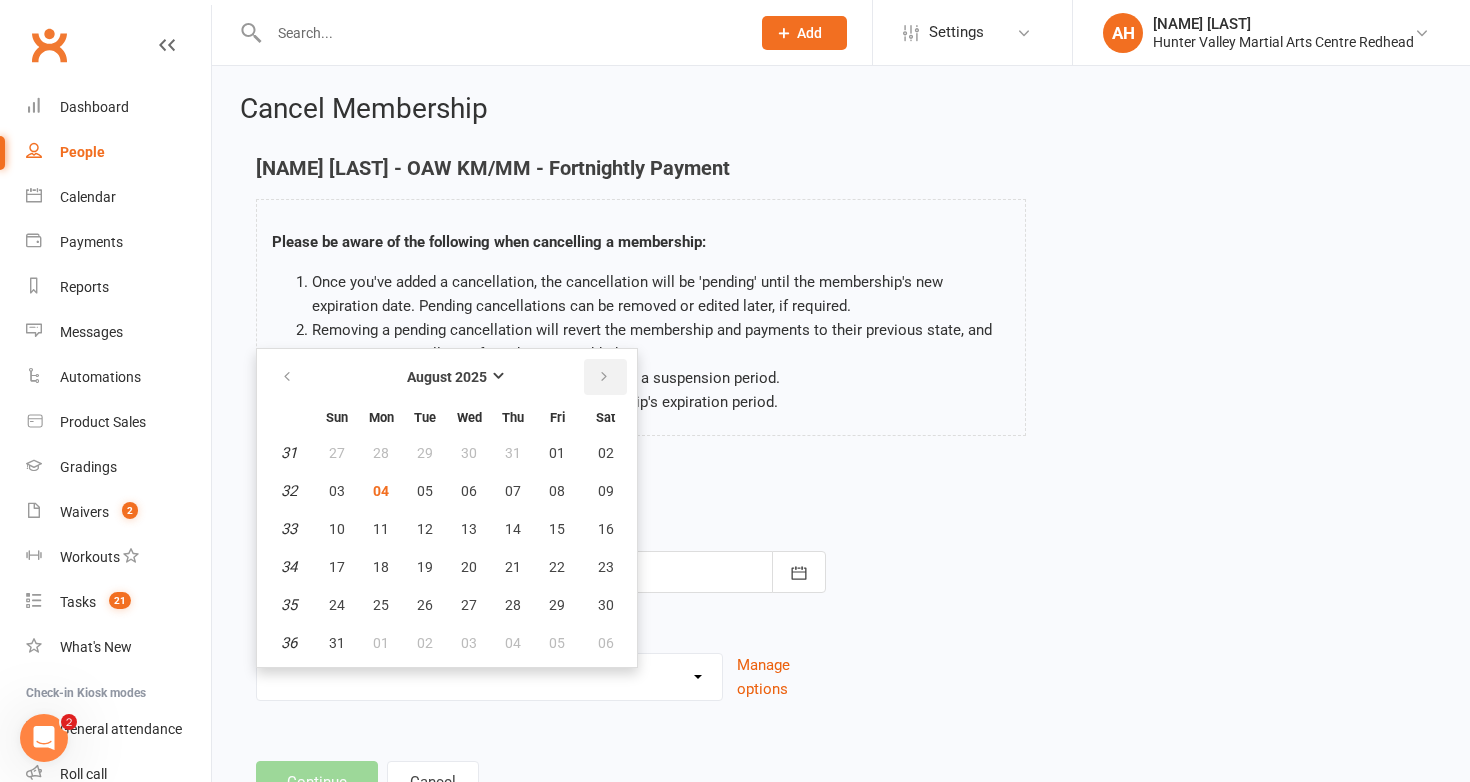 click at bounding box center [605, 377] 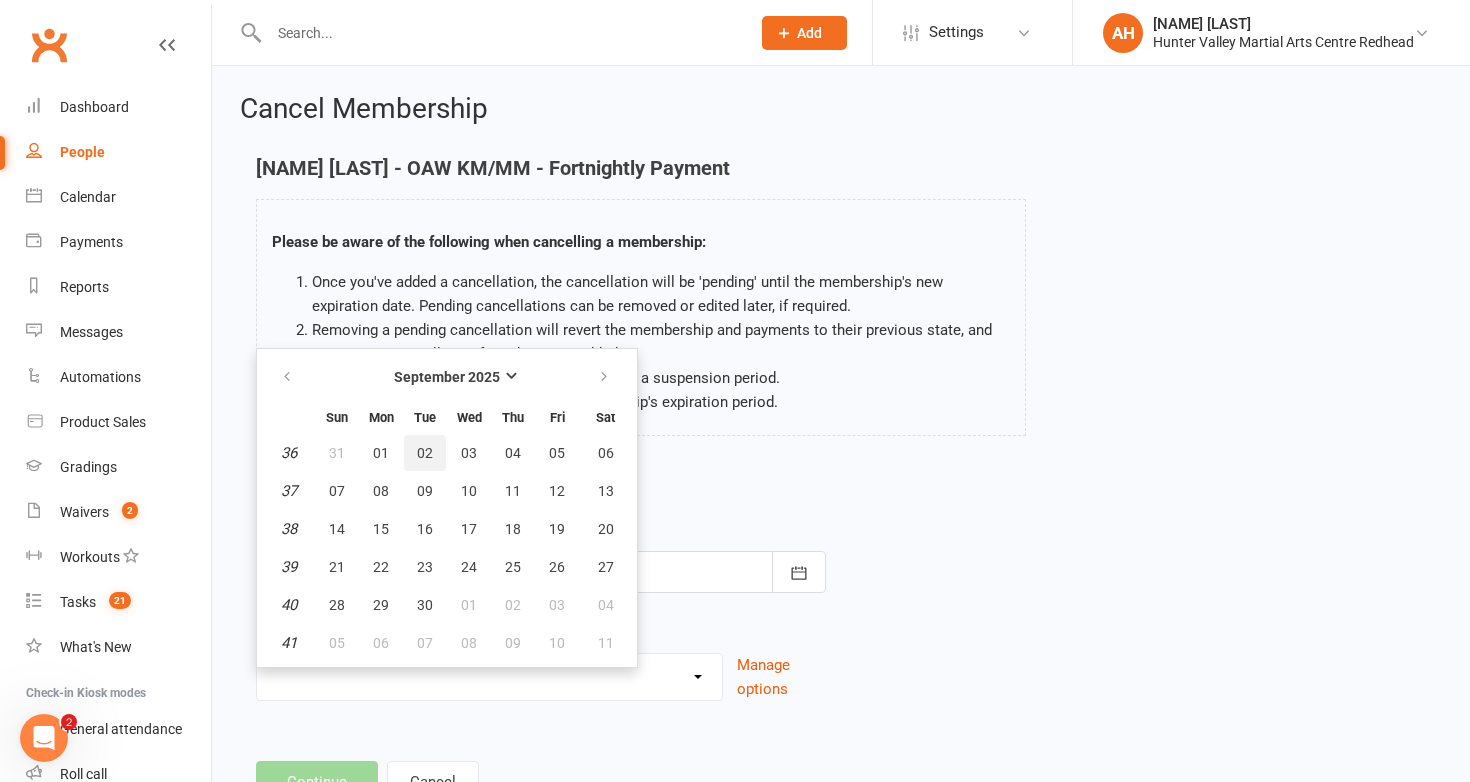 click on "02" at bounding box center (425, 453) 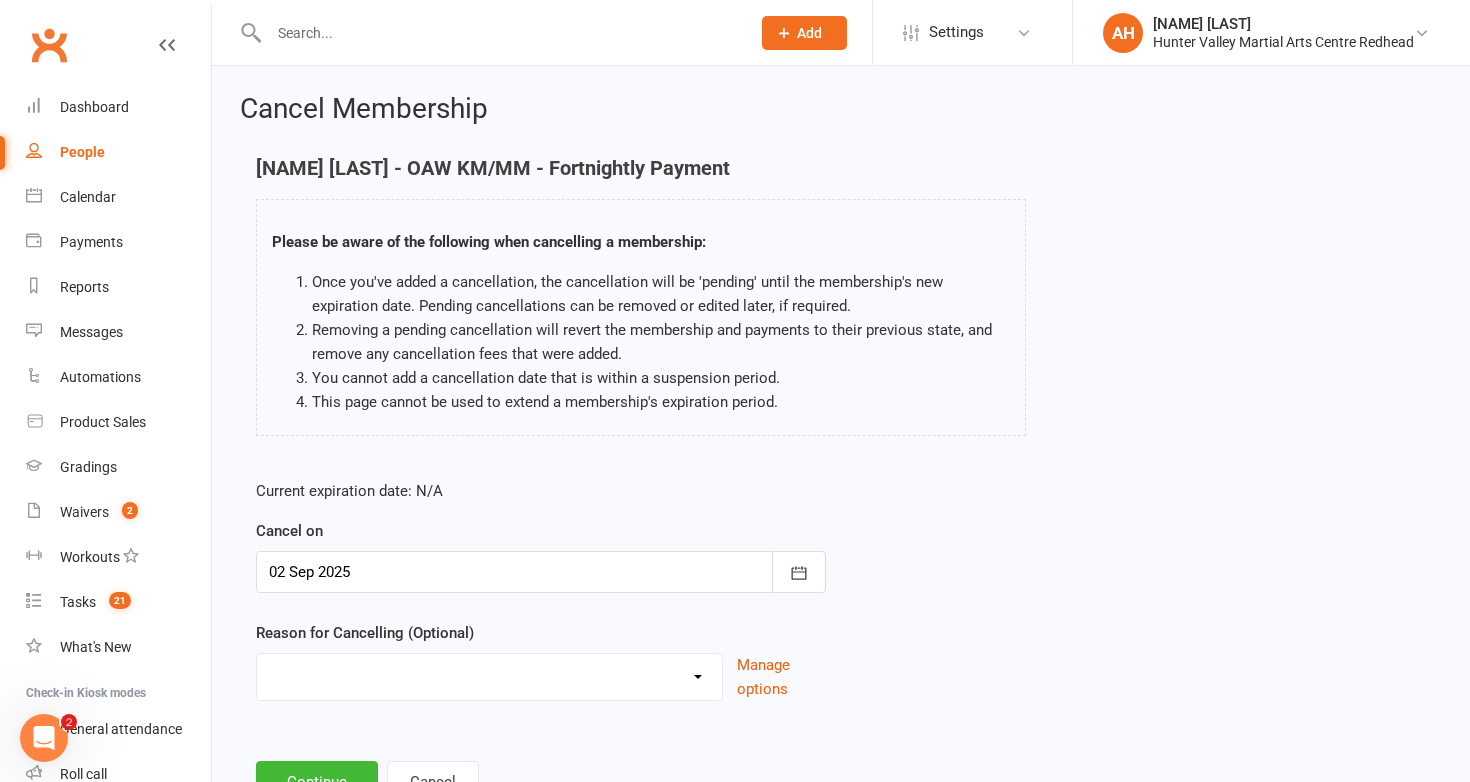 click on "Financial Holiday Injury Loss of interest Other Commitments Other sports Upgrade Other reason" at bounding box center (489, 674) 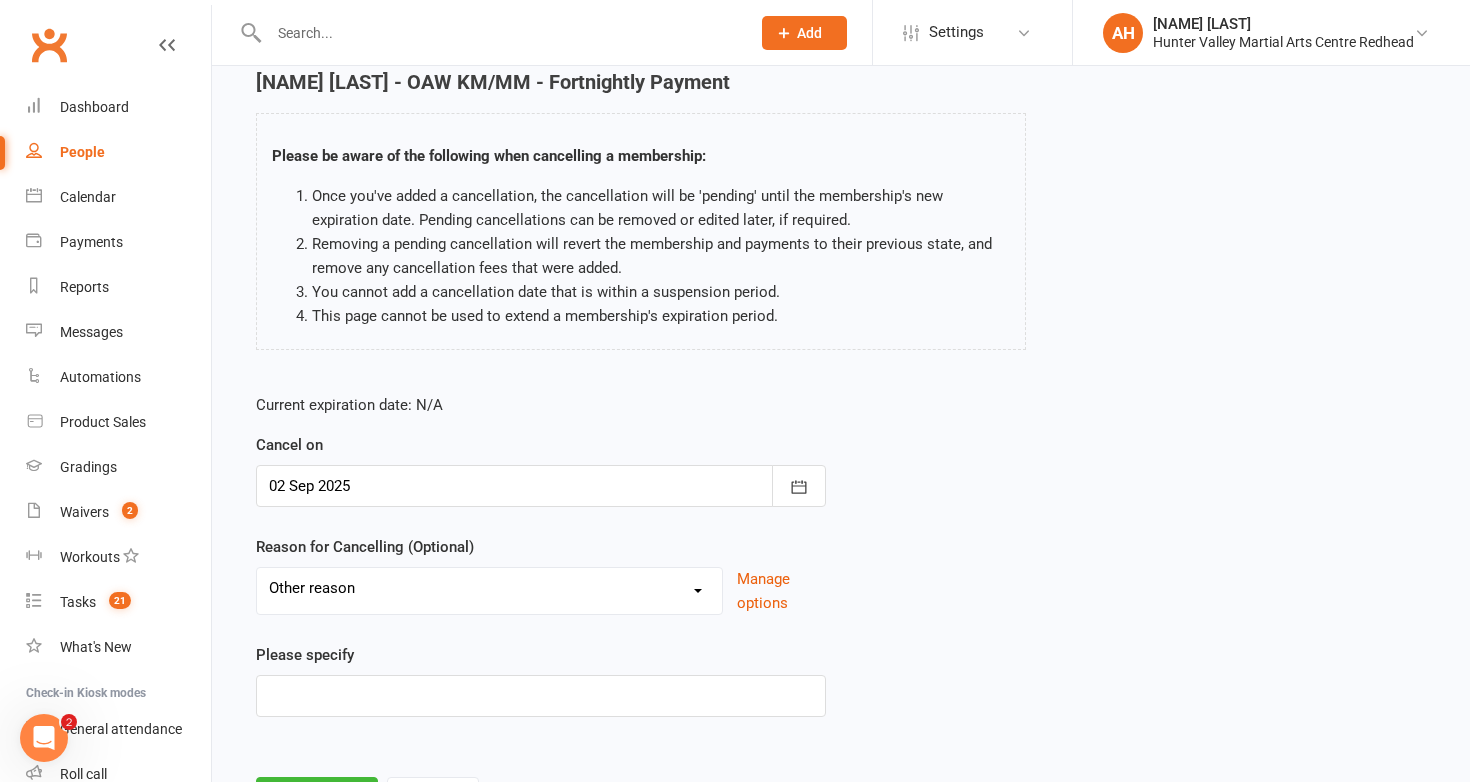 scroll, scrollTop: 184, scrollLeft: 0, axis: vertical 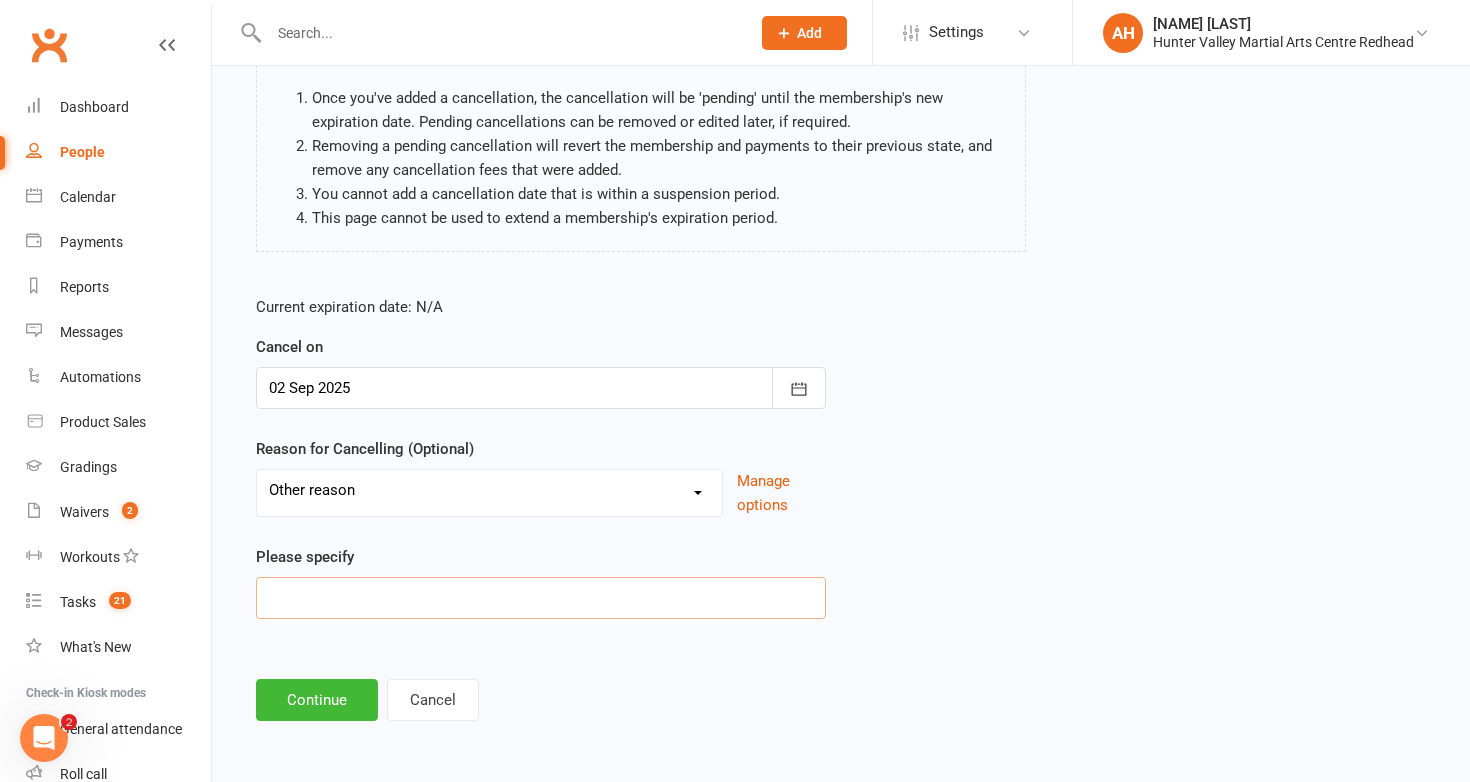 click at bounding box center [541, 598] 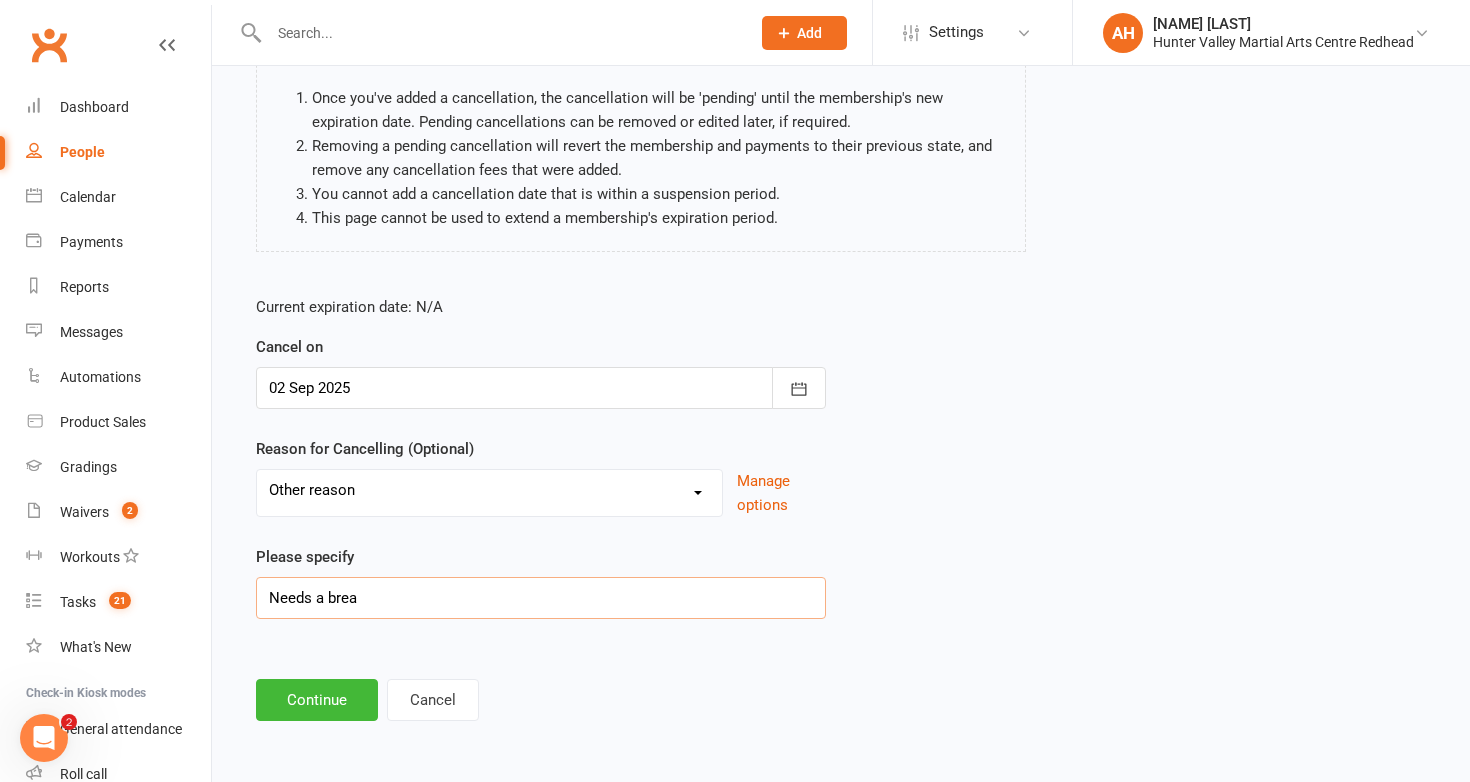 type on "Needs a break" 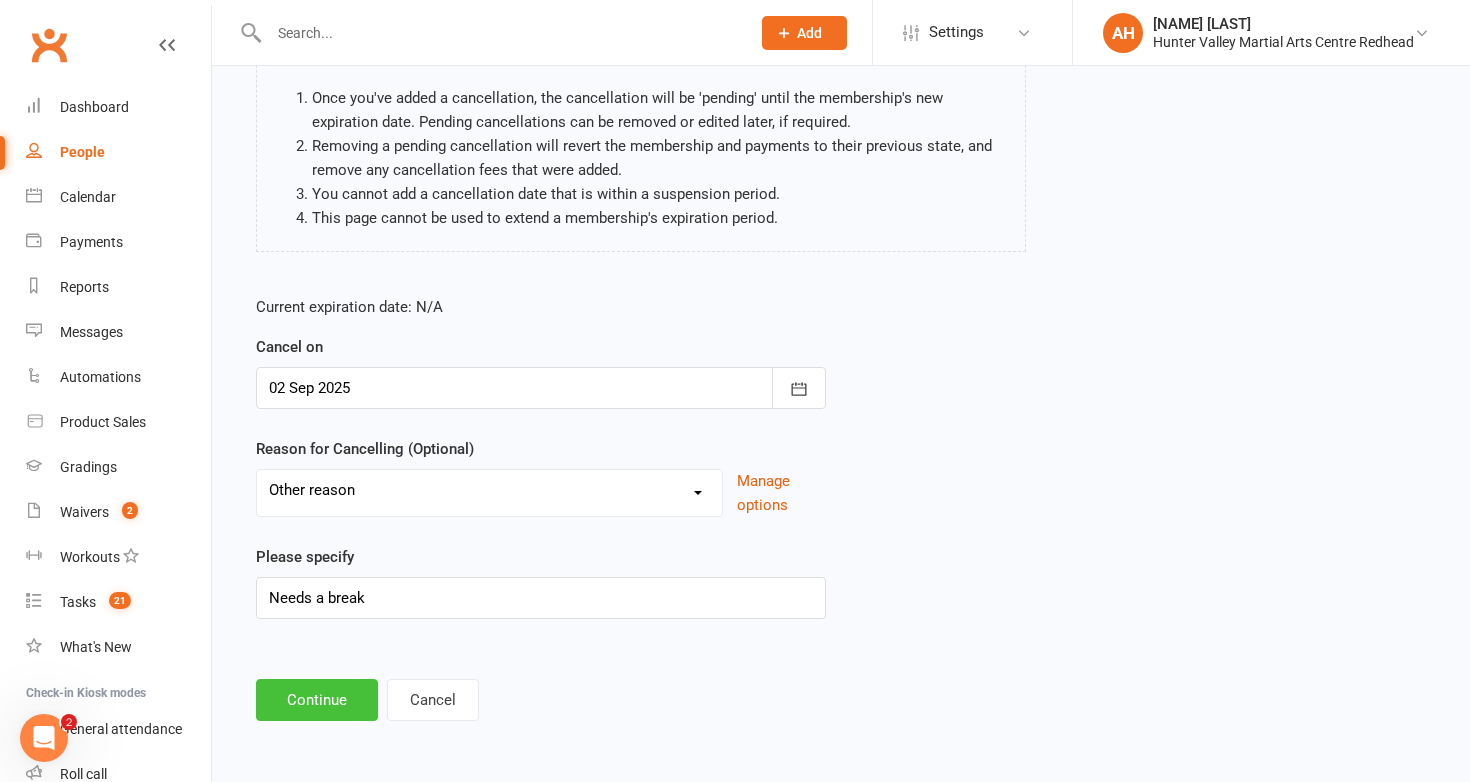 click on "Continue" at bounding box center (317, 700) 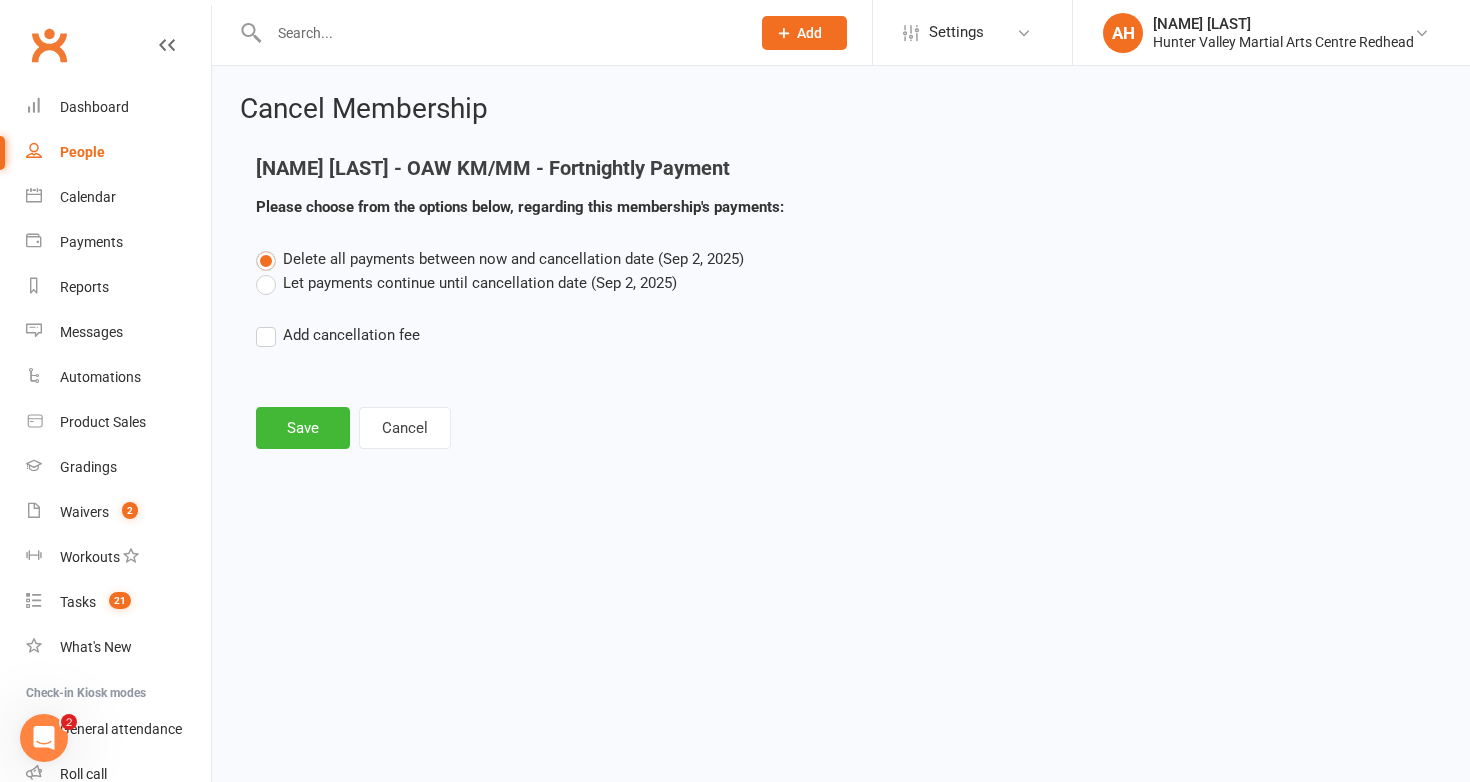 click on "Let payments continue until cancellation date (Sep 2, 2025)" at bounding box center (466, 283) 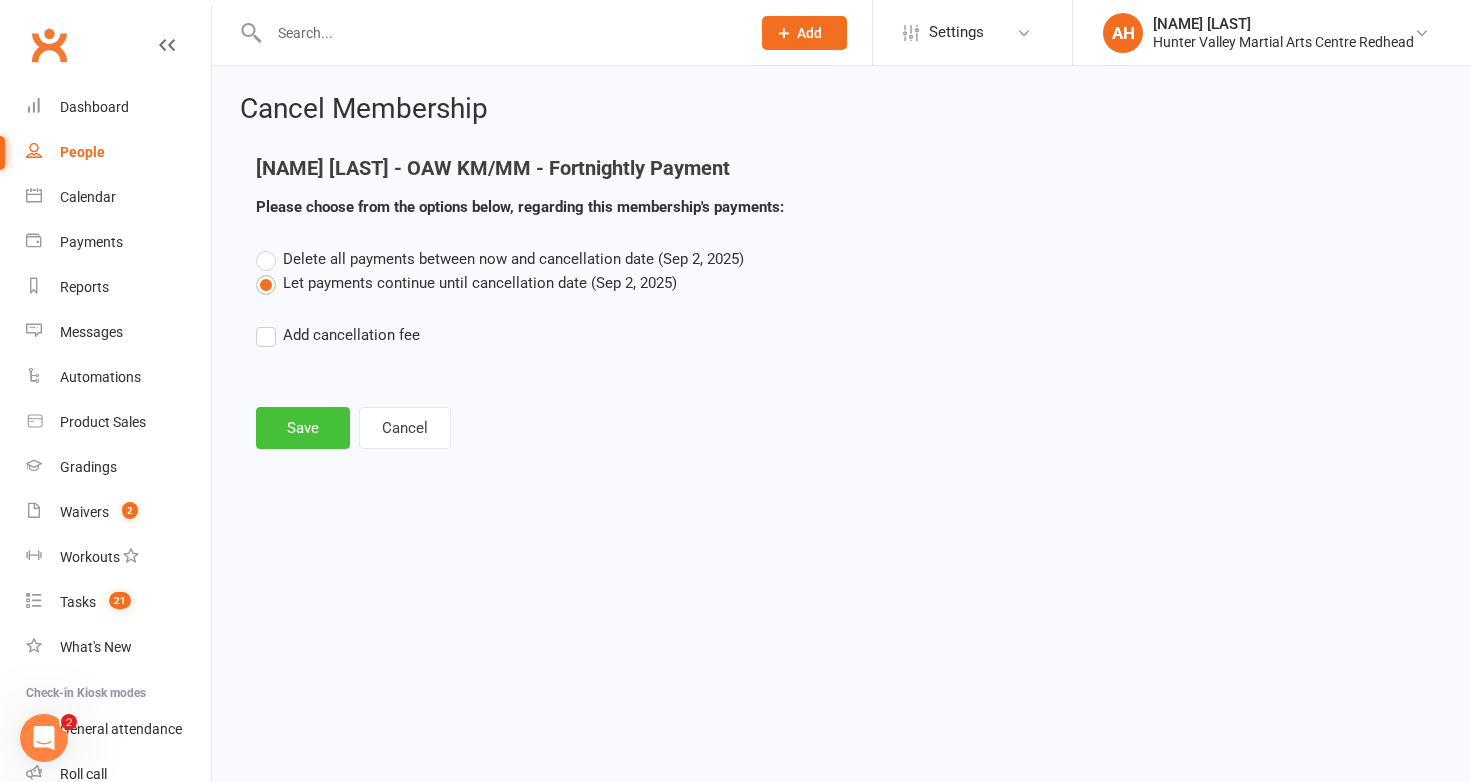 click on "Save" at bounding box center [303, 428] 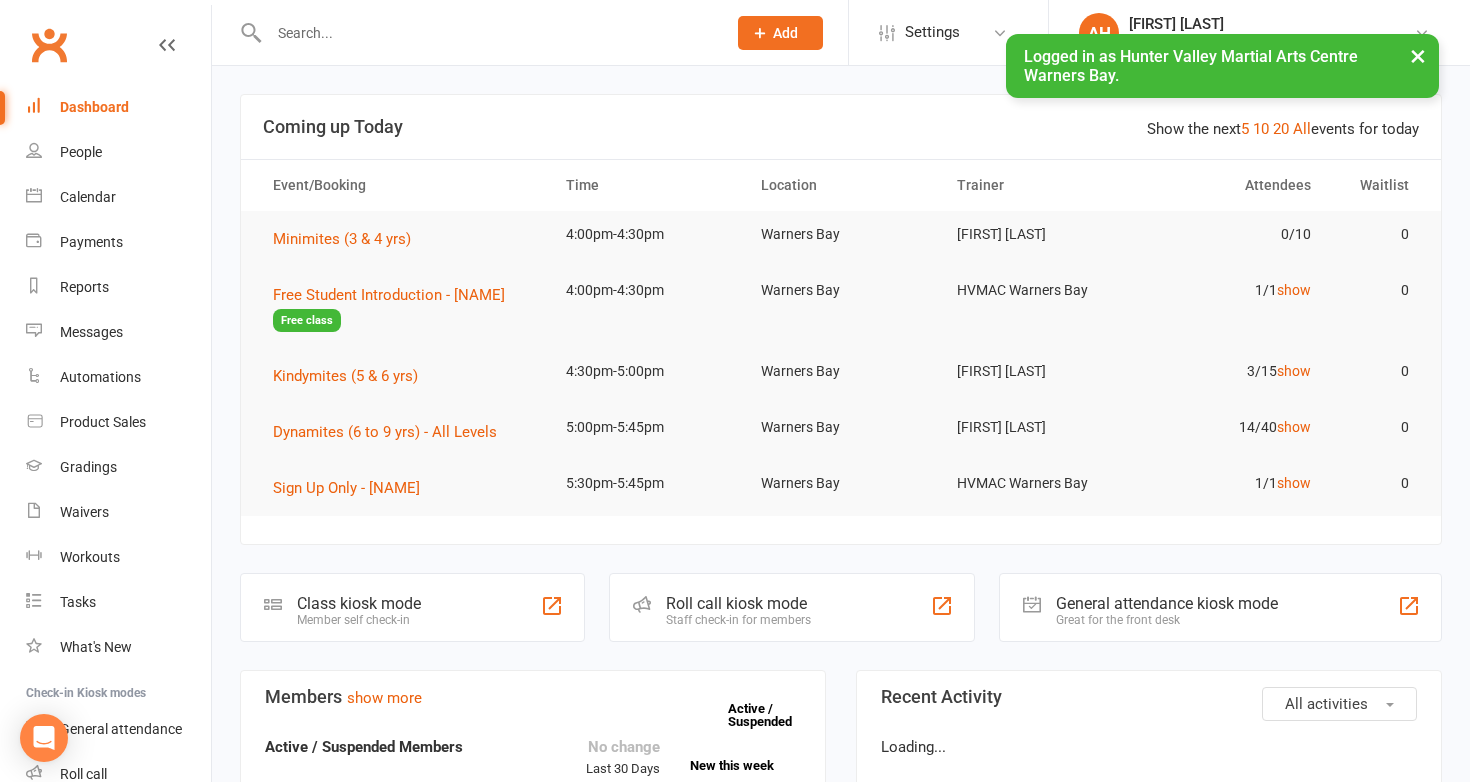 scroll, scrollTop: 0, scrollLeft: 0, axis: both 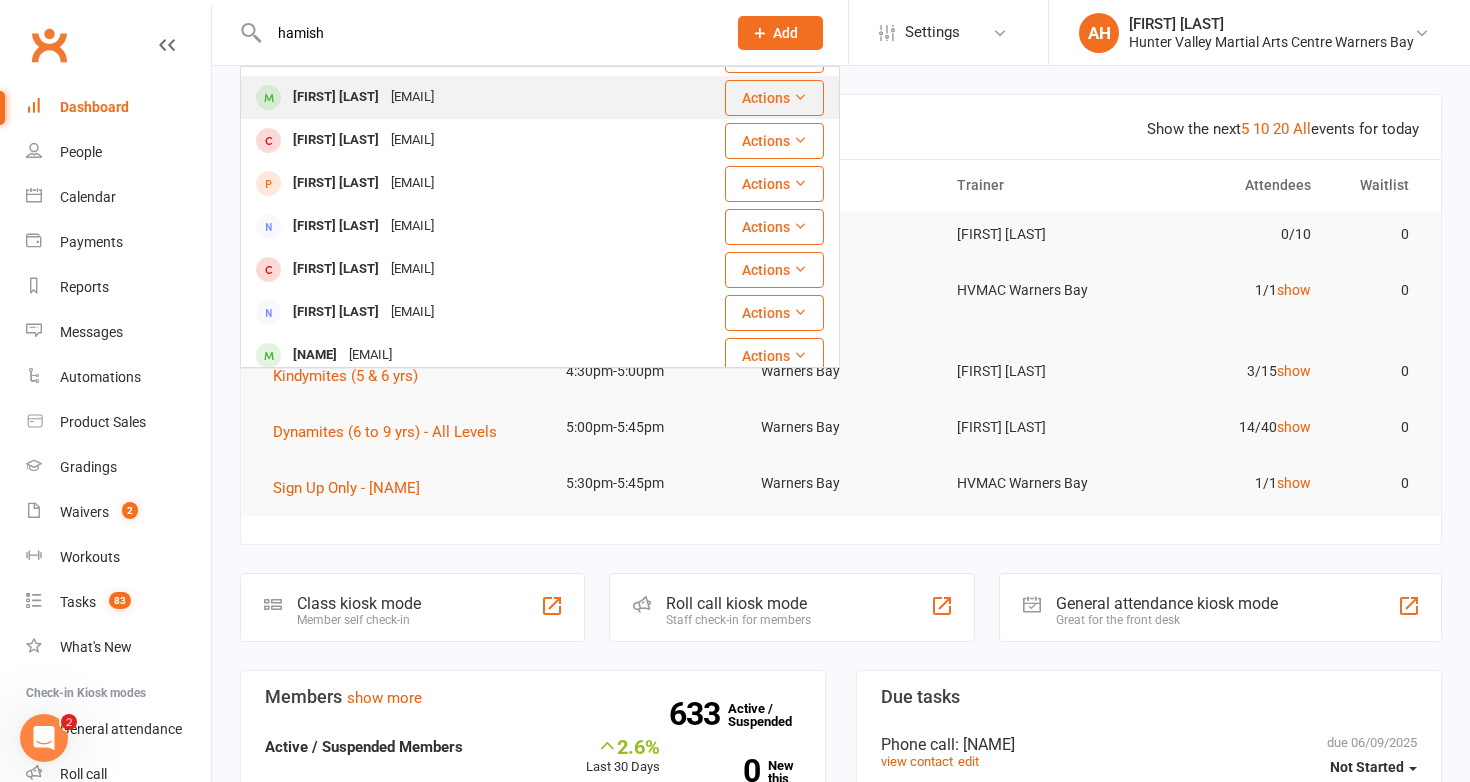 type on "hamish" 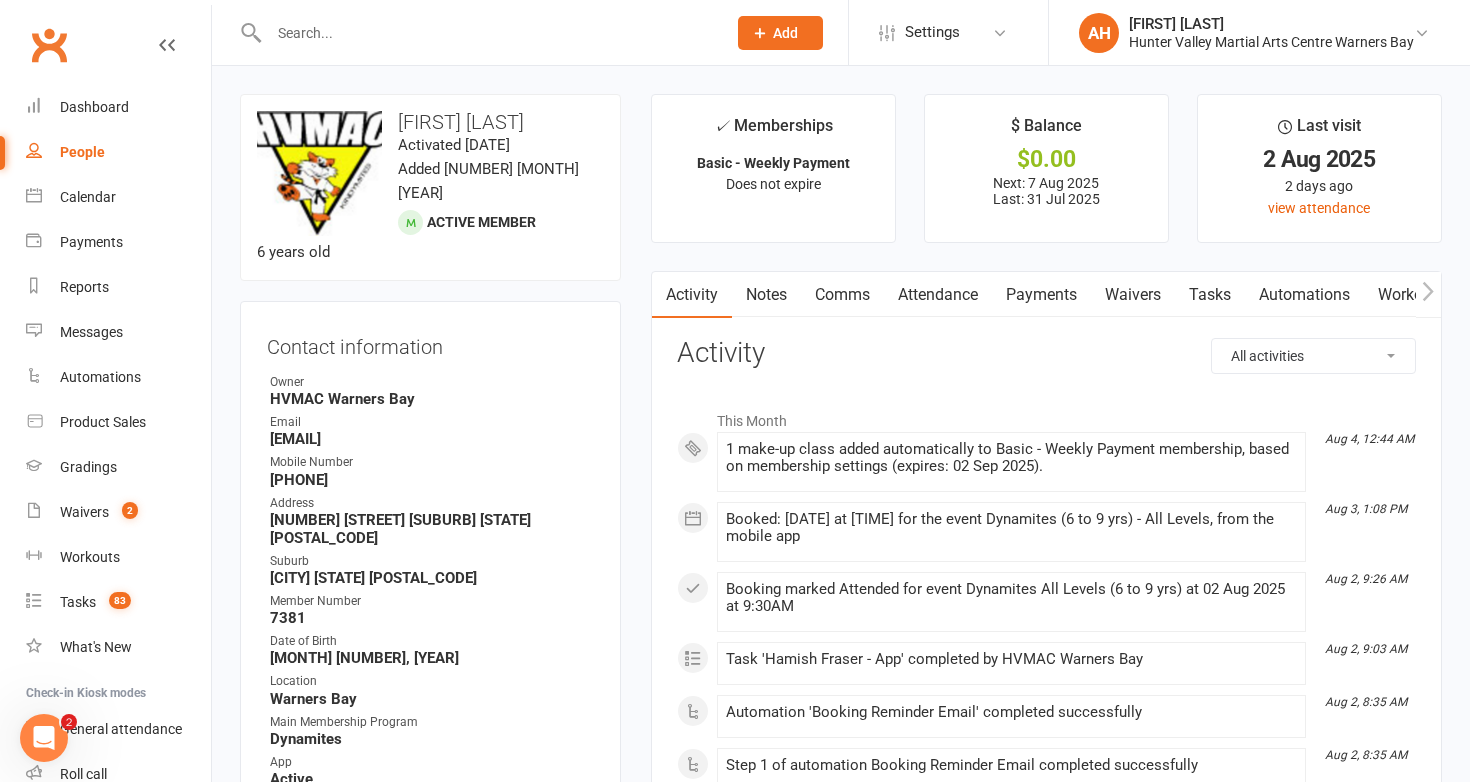 click on "Payments" at bounding box center [1041, 295] 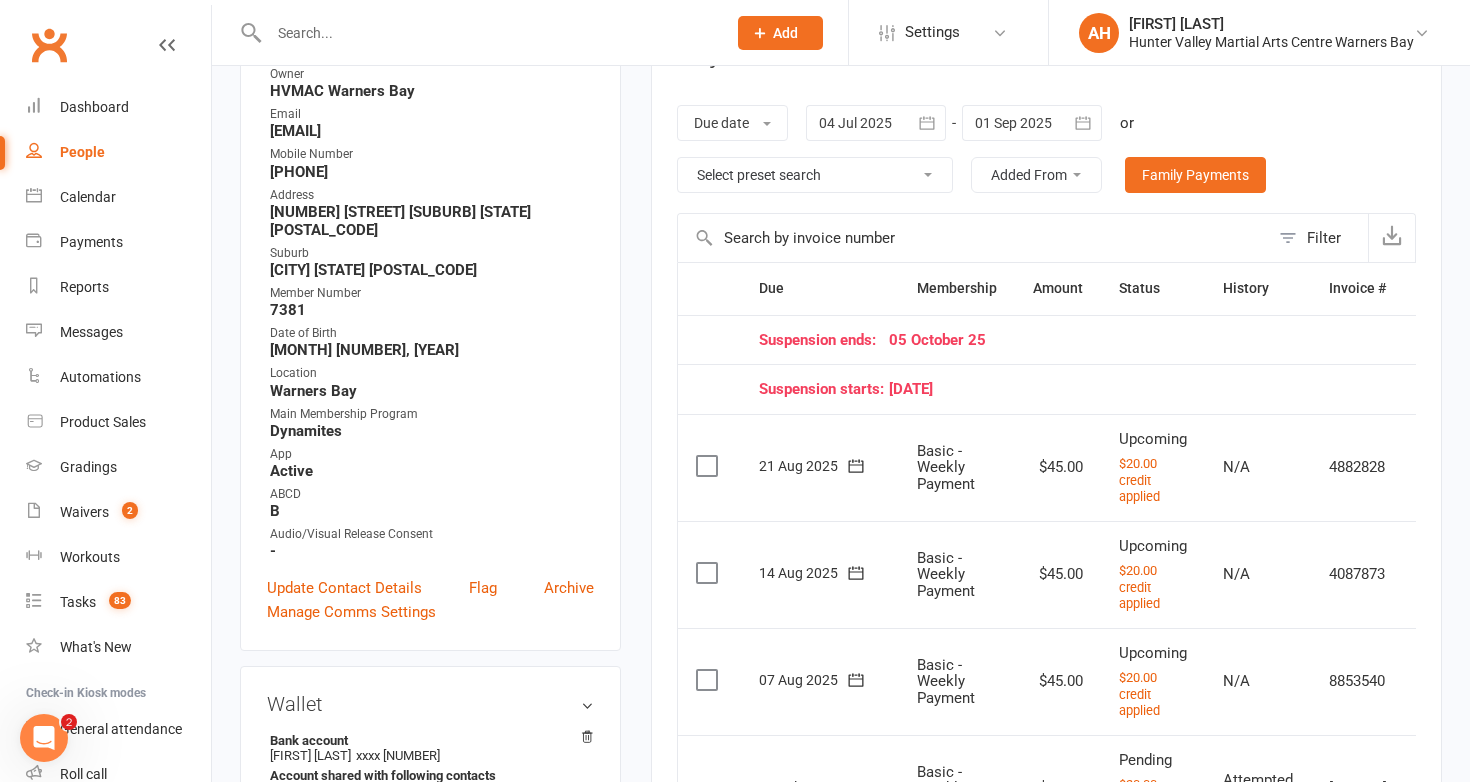 scroll, scrollTop: 295, scrollLeft: 0, axis: vertical 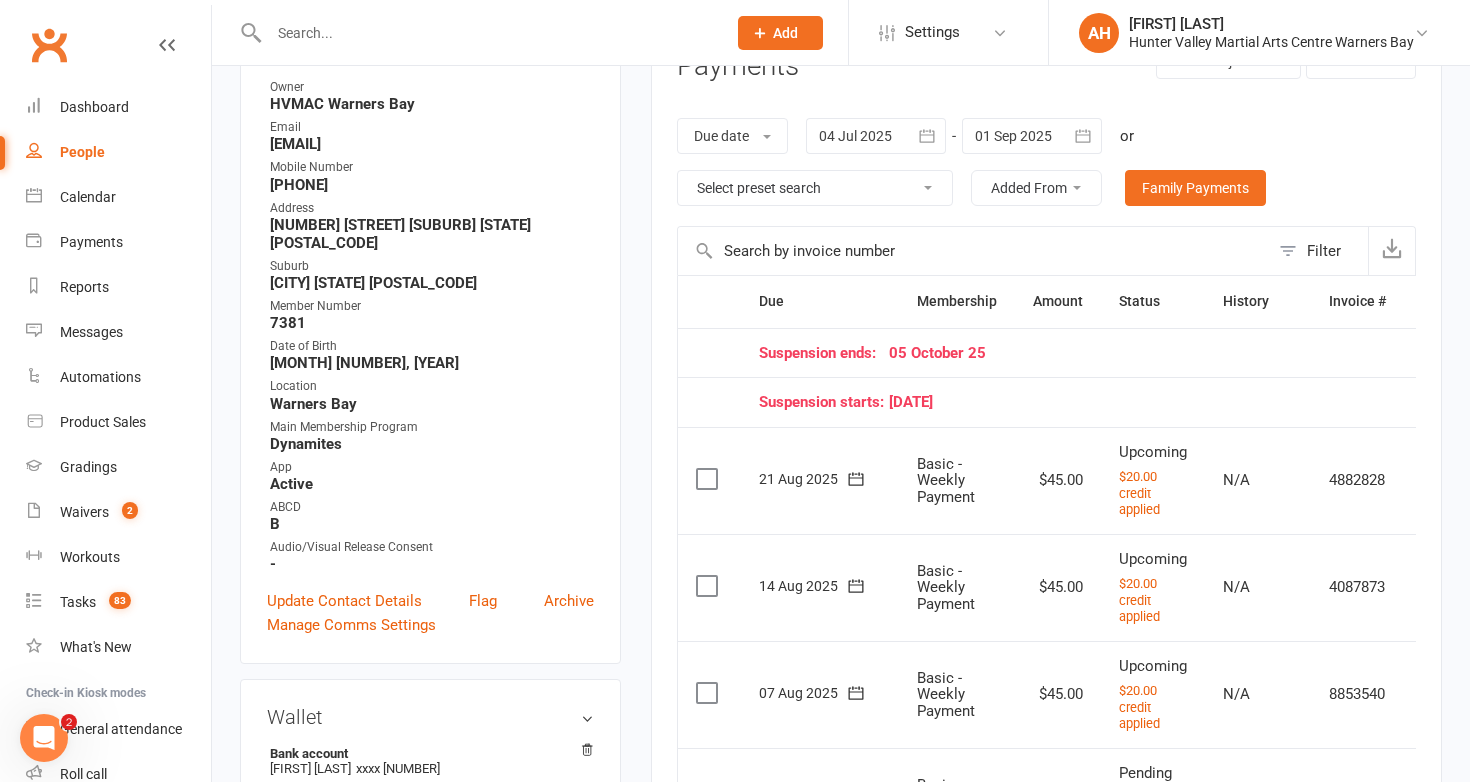 click at bounding box center [1032, 136] 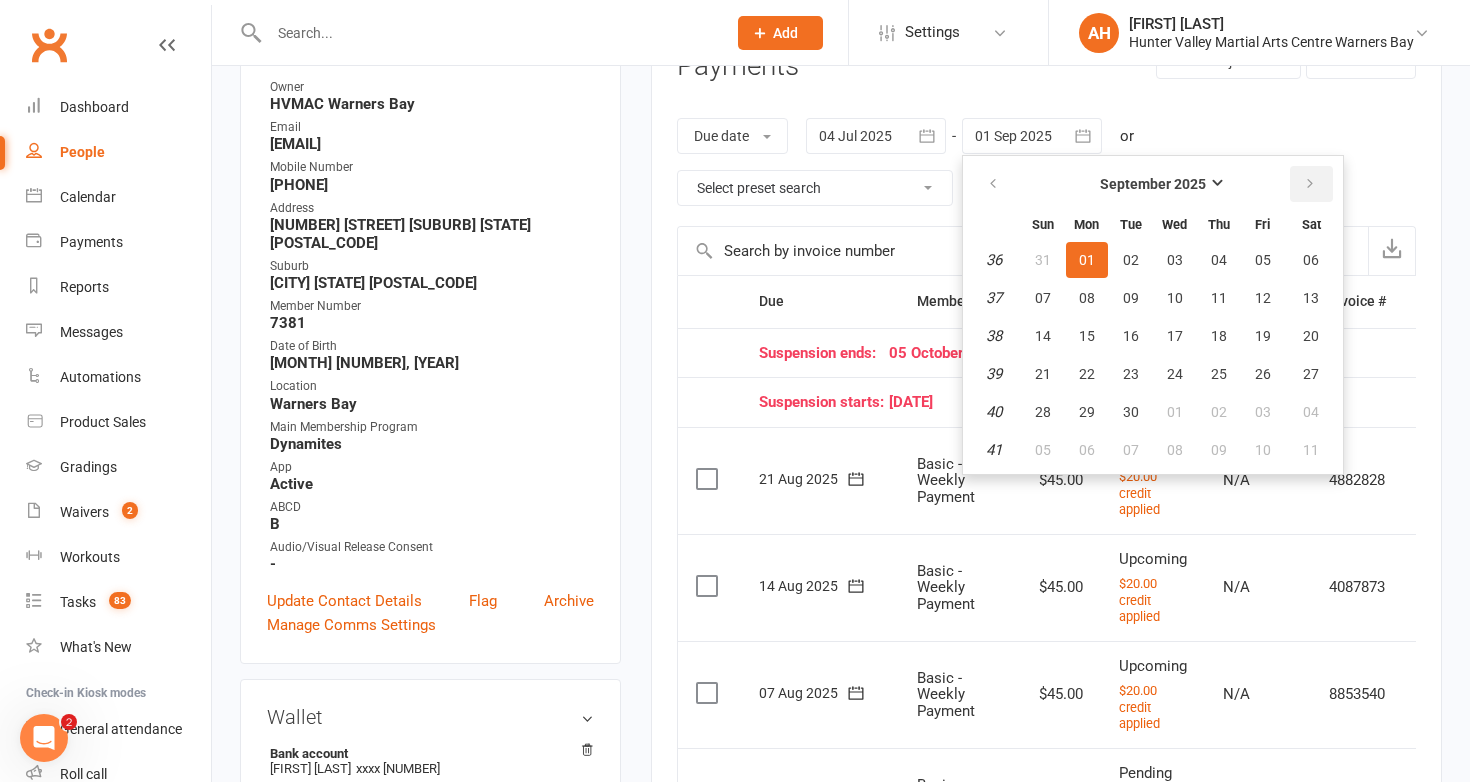 click at bounding box center [1310, 184] 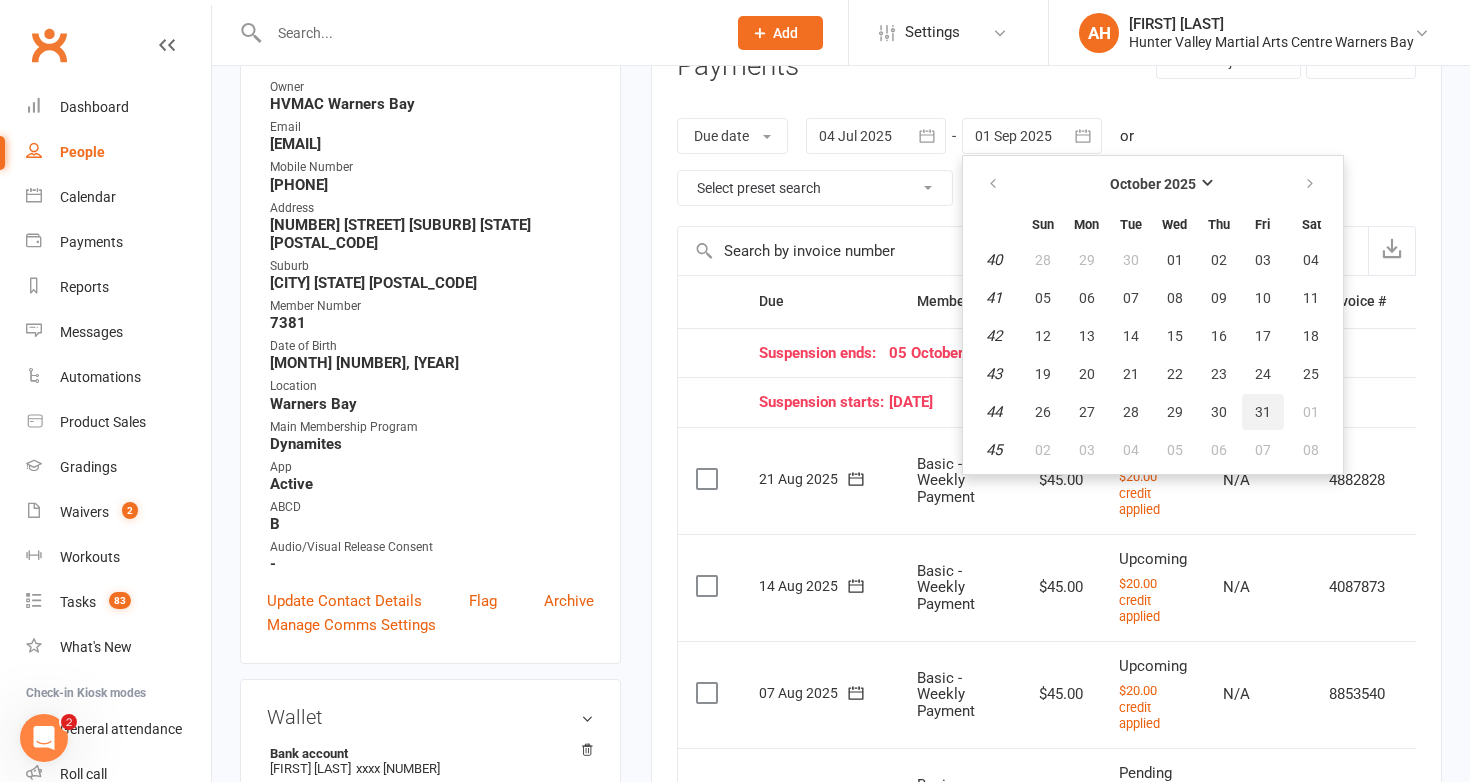 click on "31" at bounding box center (1263, 412) 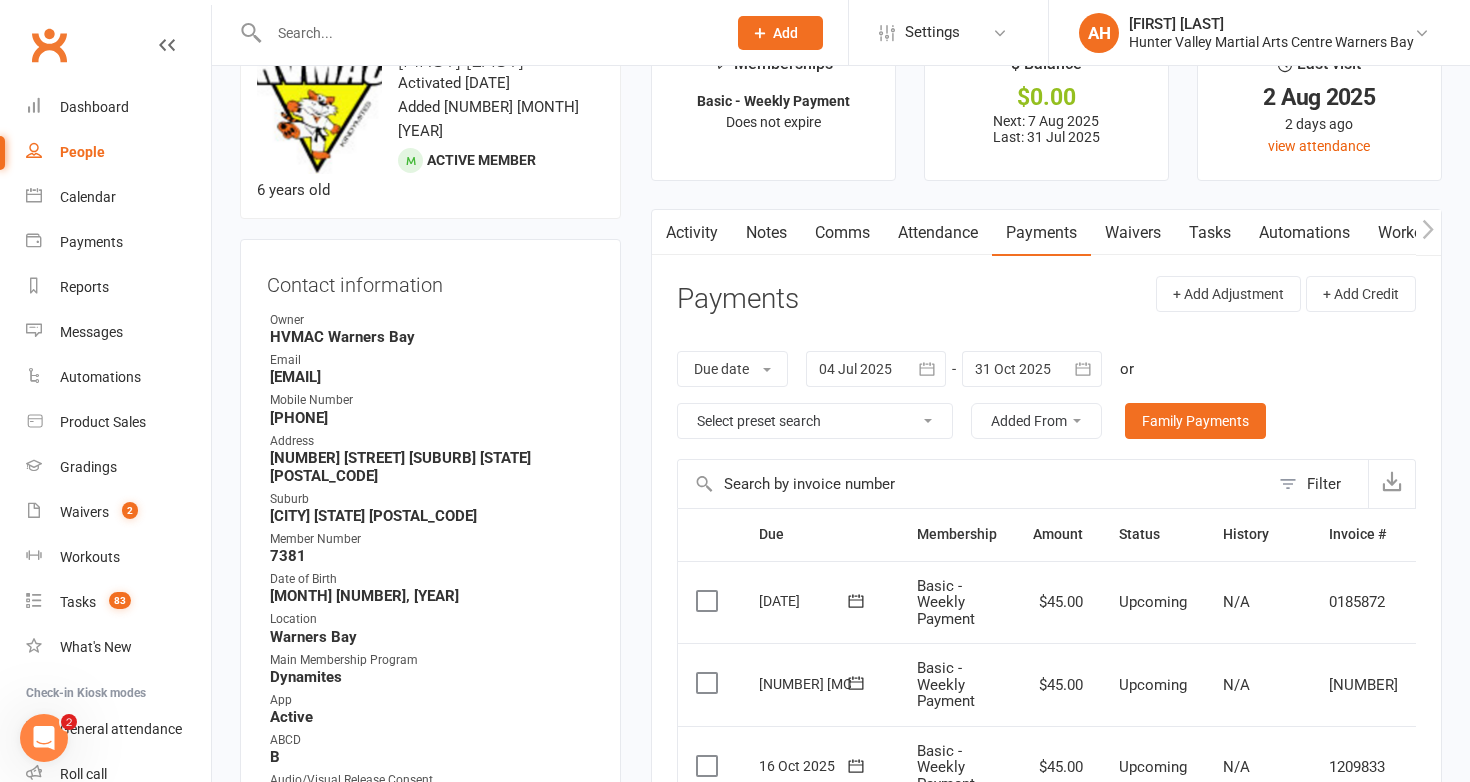 scroll, scrollTop: 0, scrollLeft: 0, axis: both 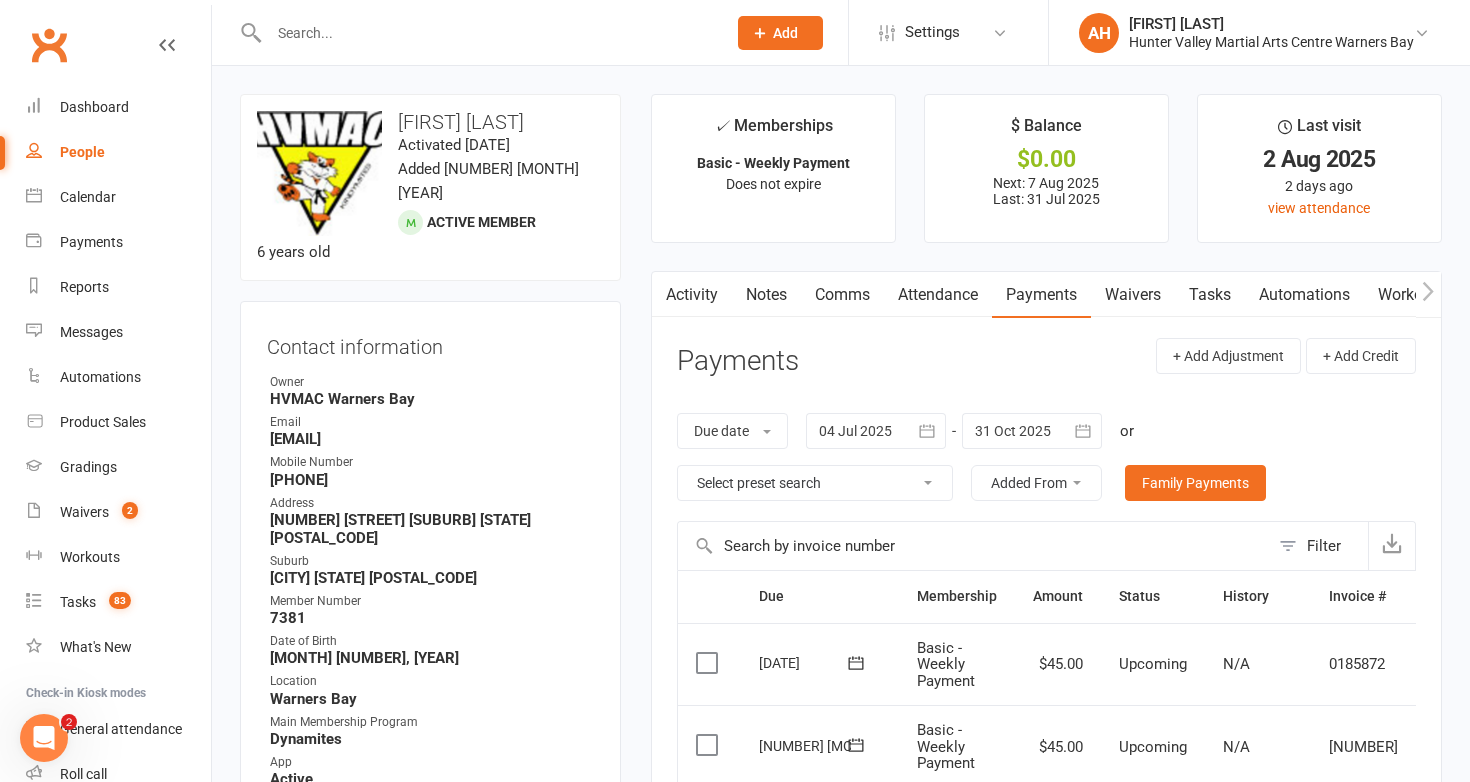 click on "Attendance" at bounding box center (938, 295) 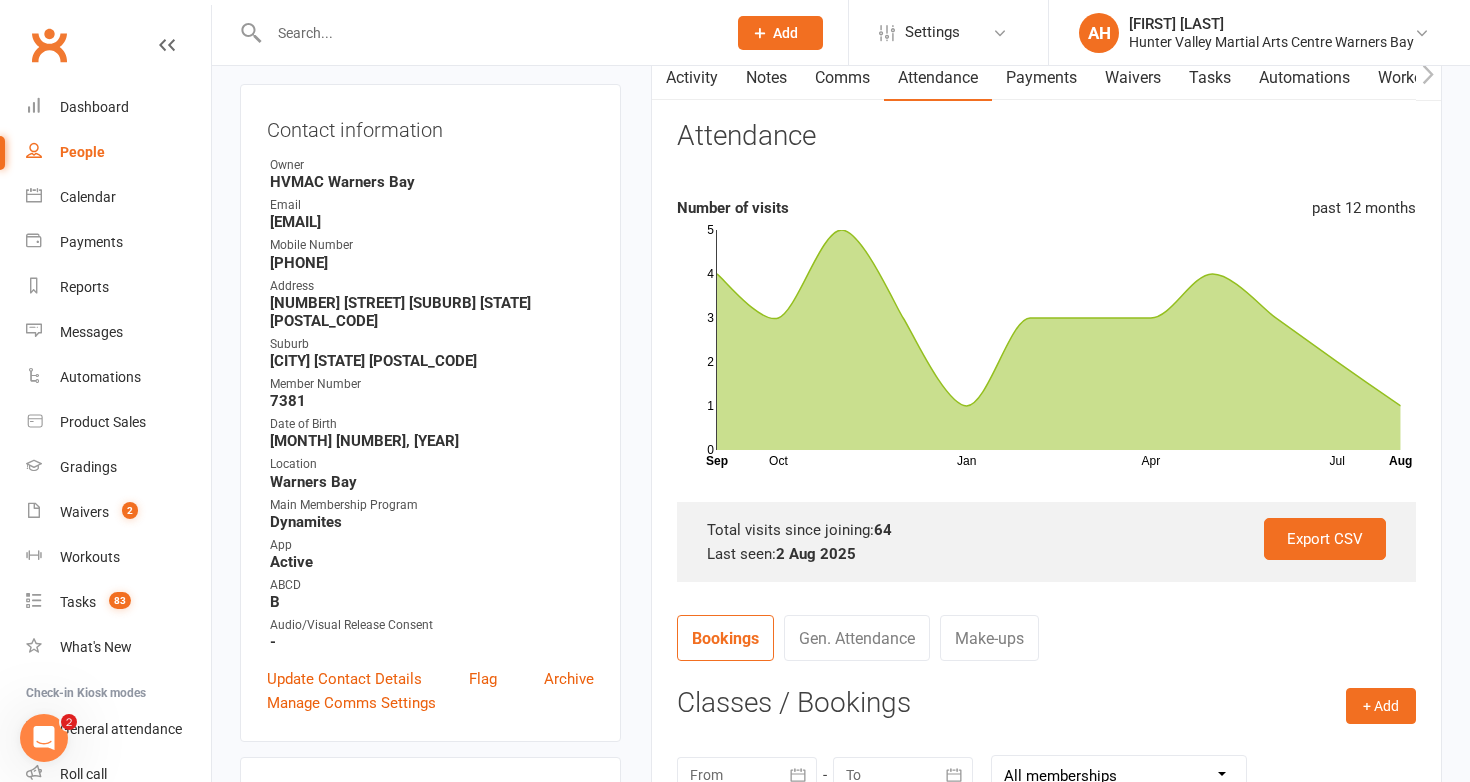 scroll, scrollTop: 0, scrollLeft: 0, axis: both 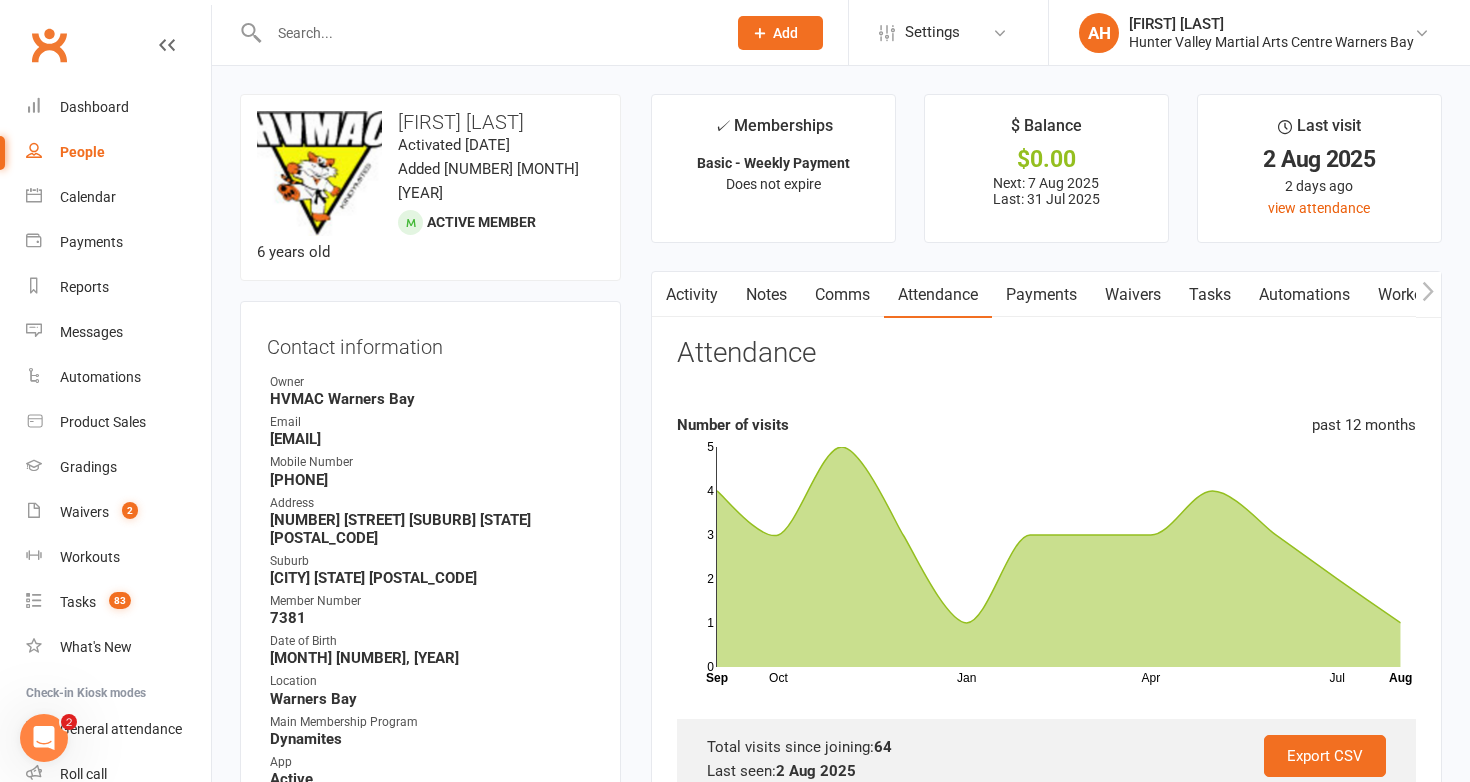 click 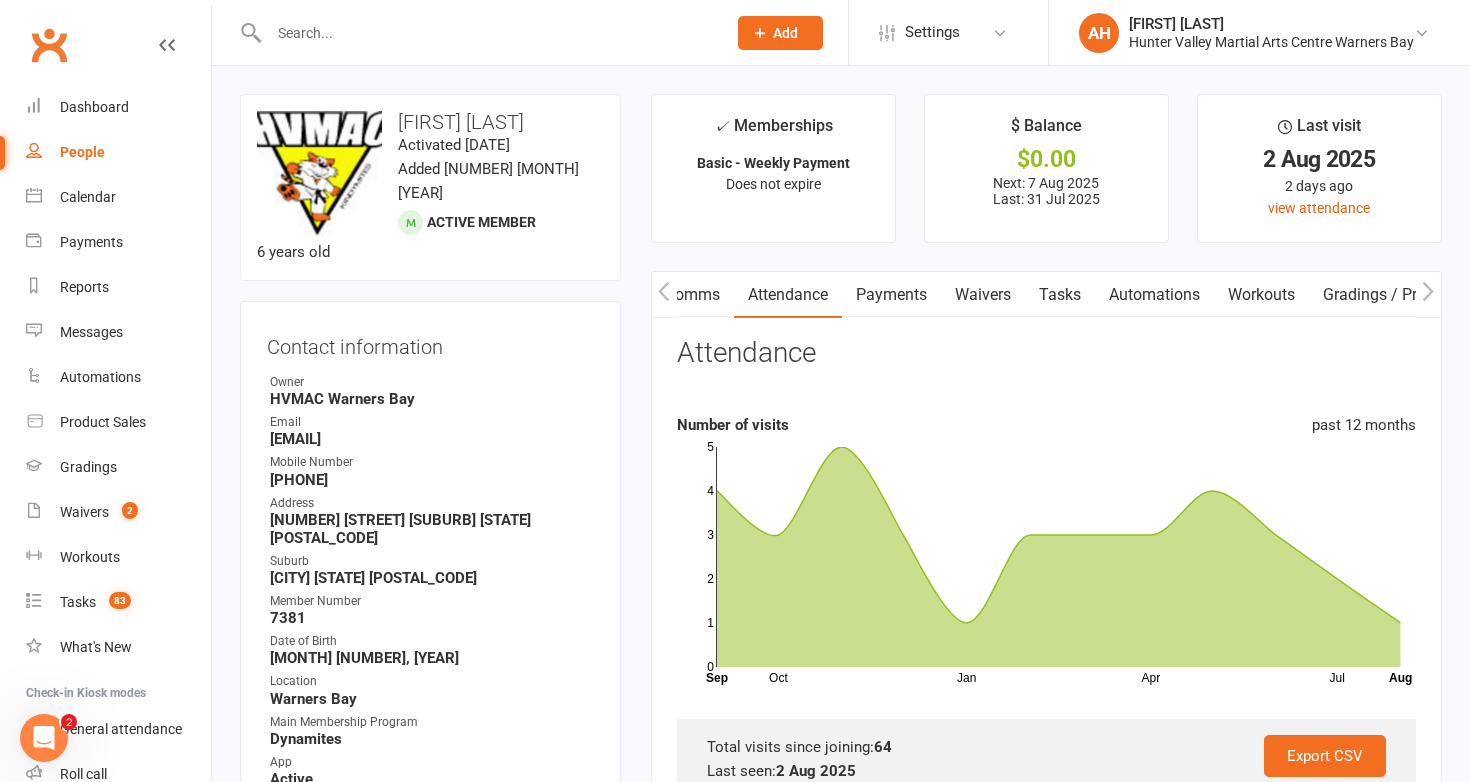 click 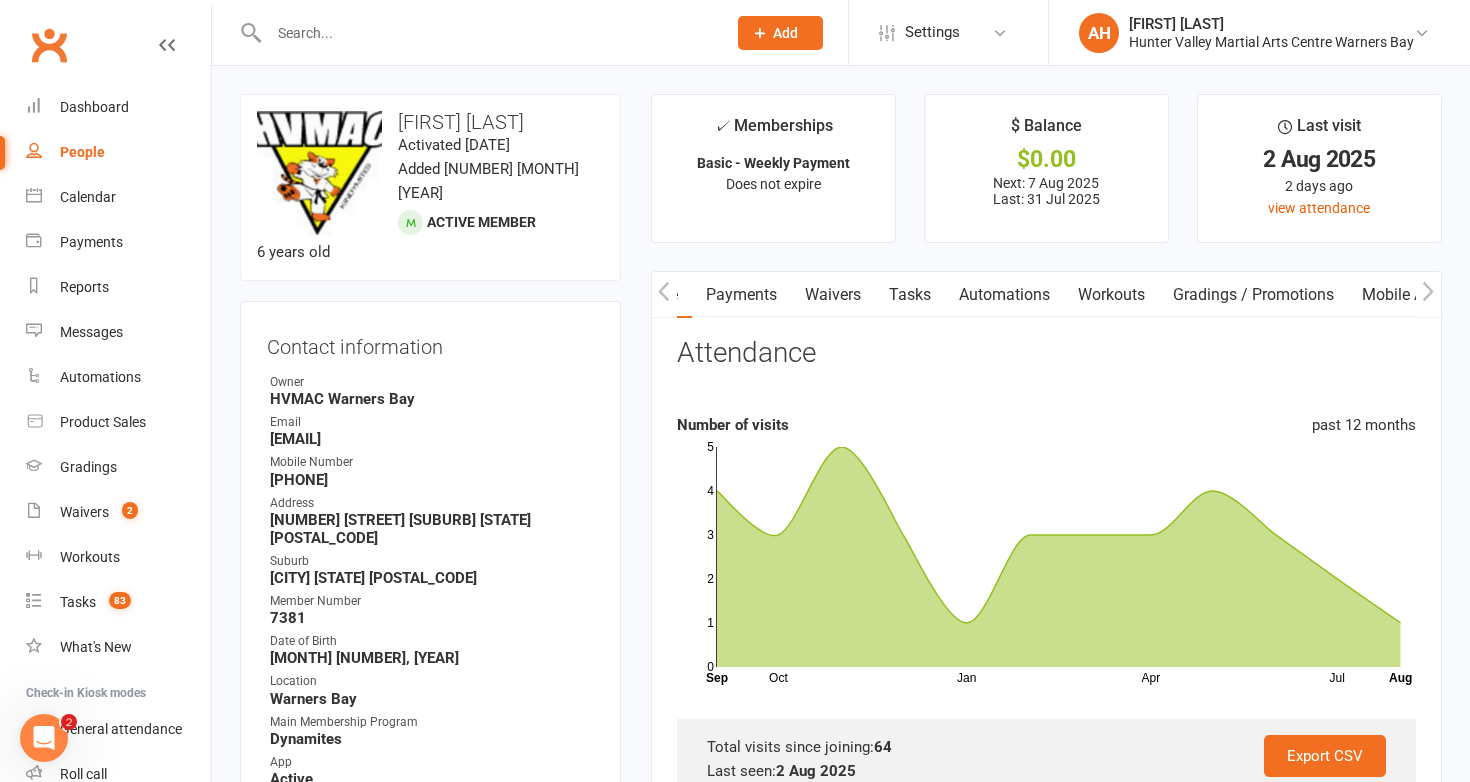 scroll, scrollTop: 0, scrollLeft: 300, axis: horizontal 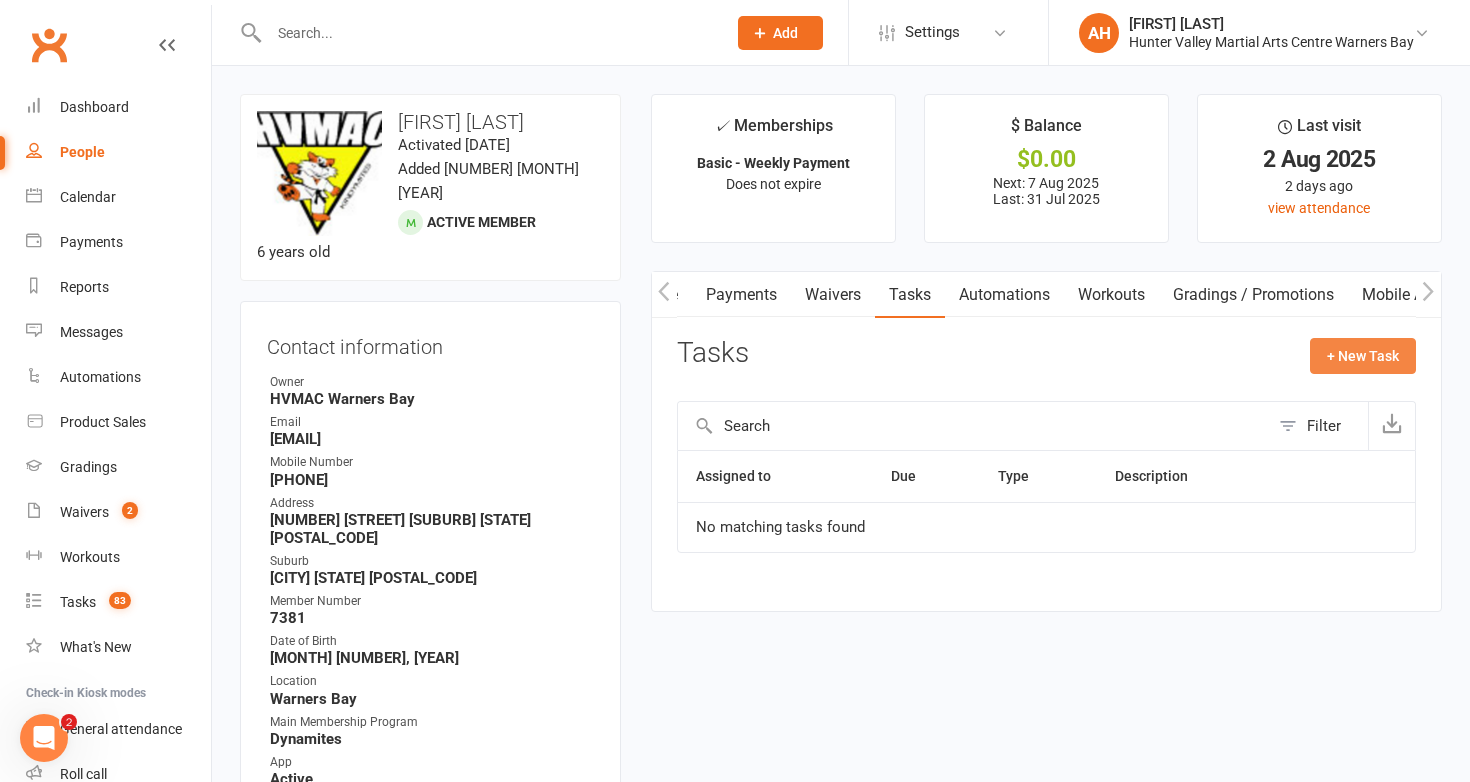 click on "+ New Task" 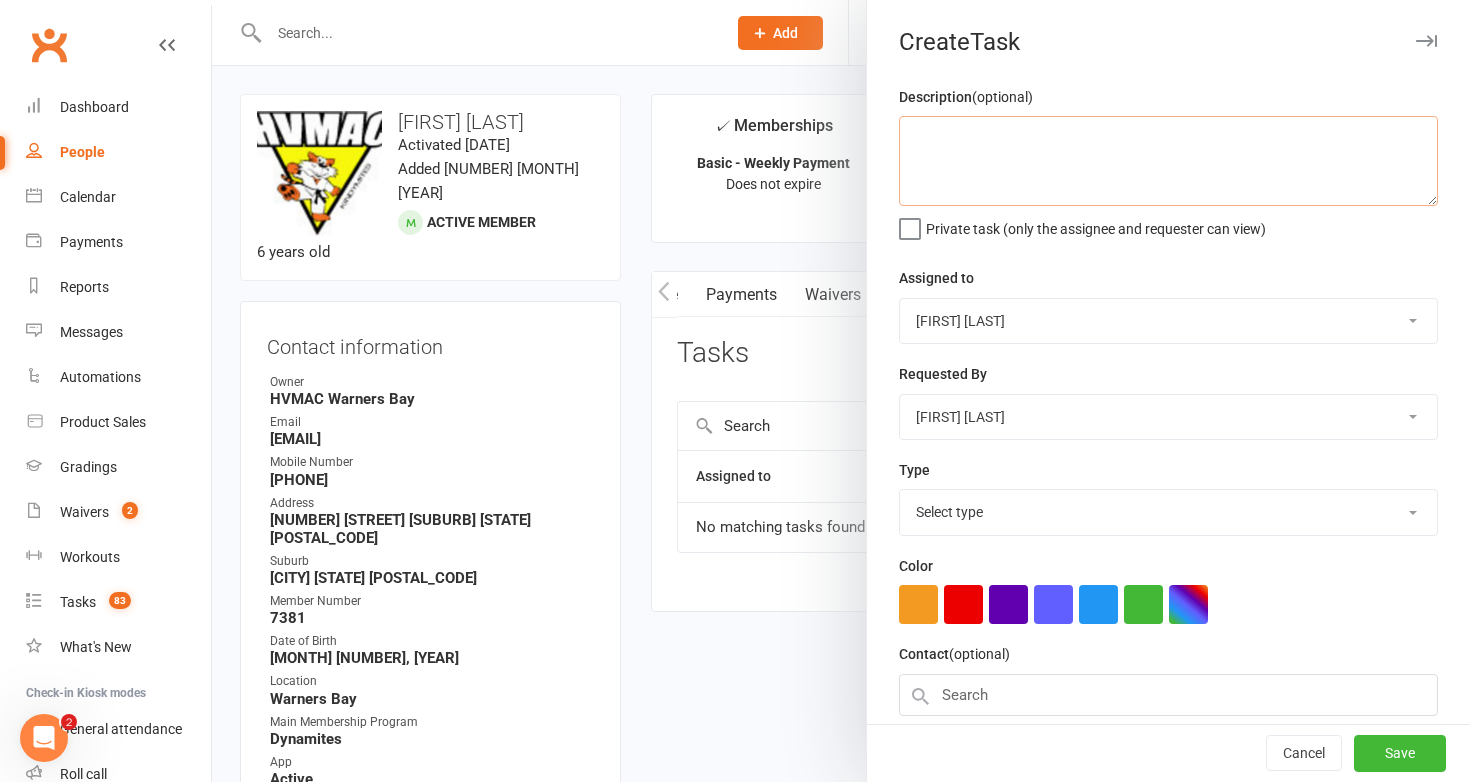 click at bounding box center (1168, 161) 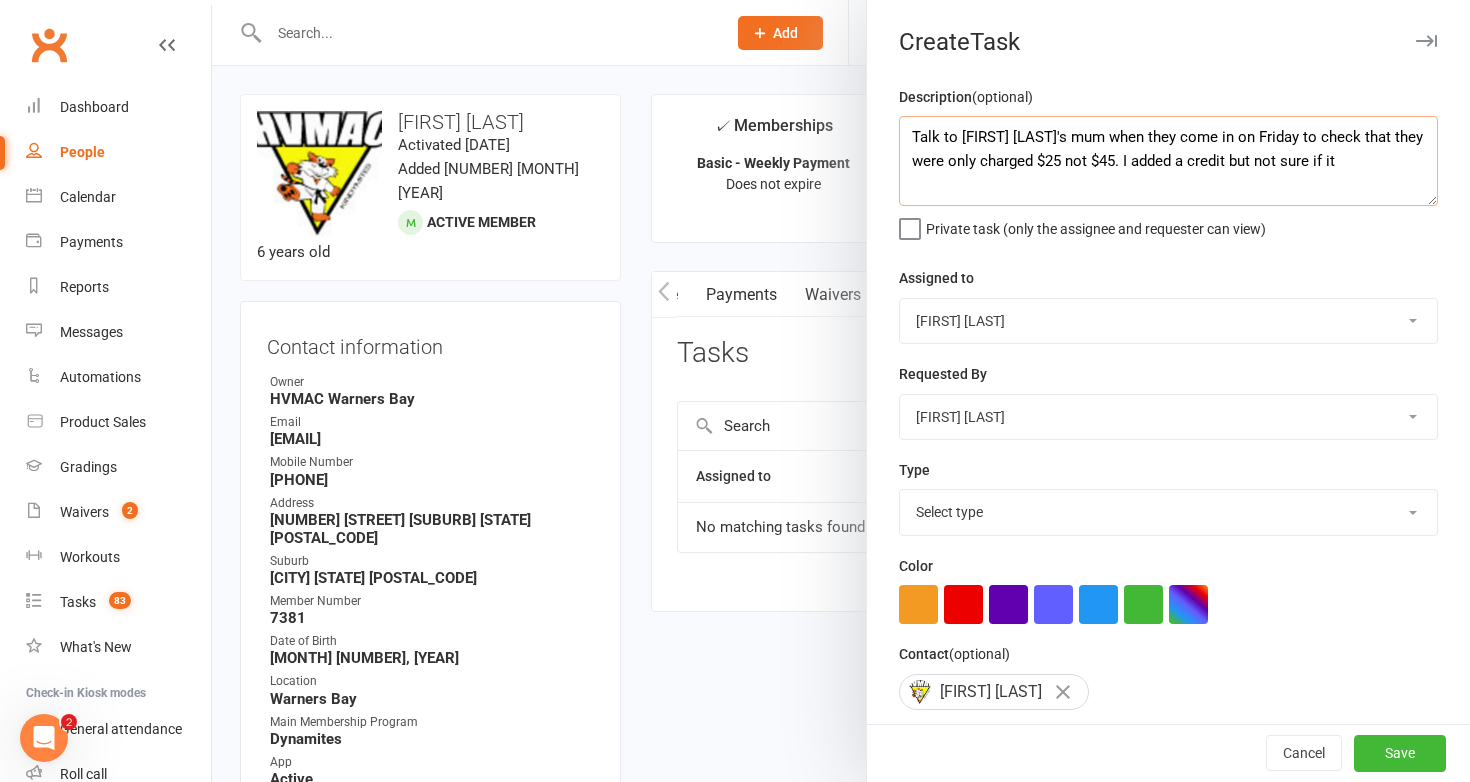 drag, startPoint x: 1345, startPoint y: 163, endPoint x: 1234, endPoint y: 161, distance: 111.01801 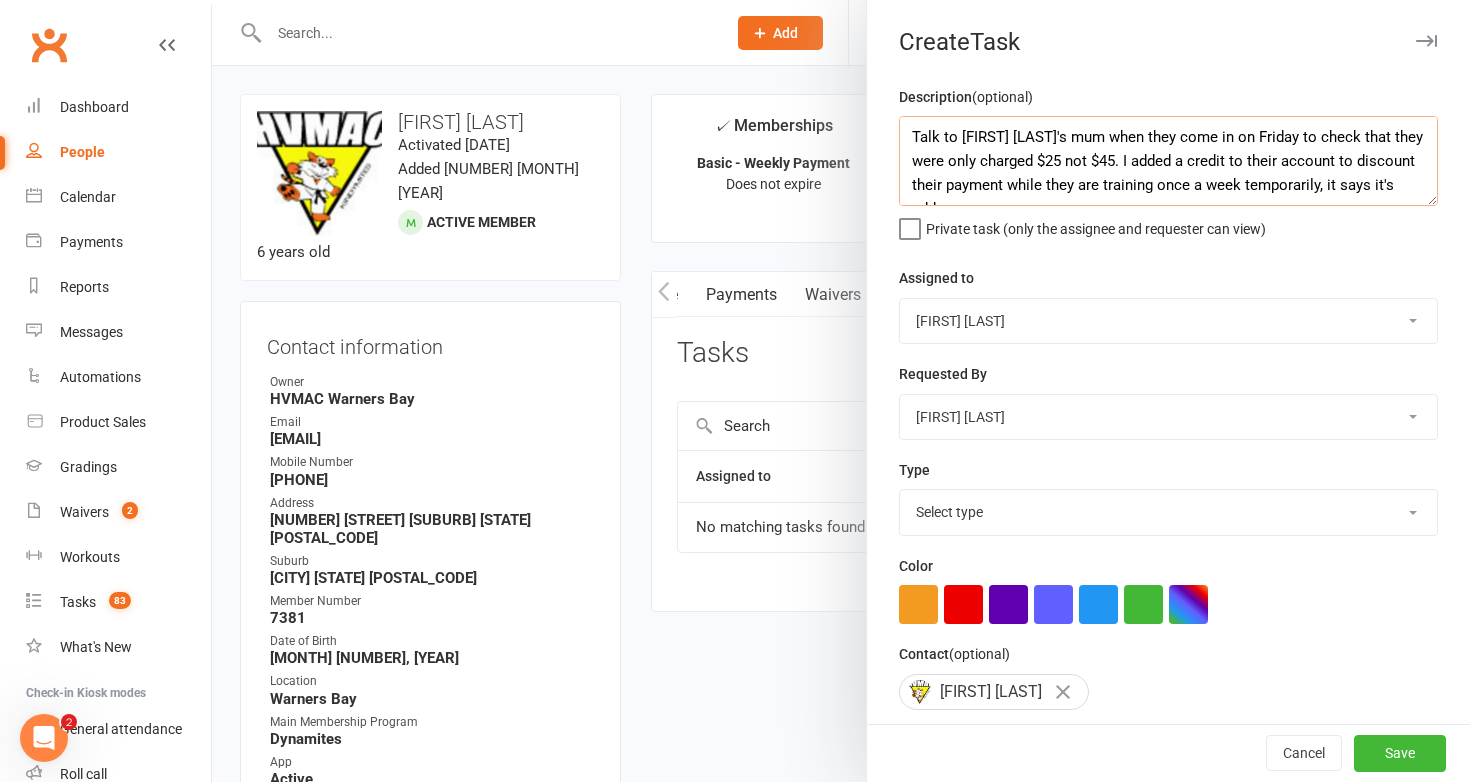 scroll, scrollTop: 12, scrollLeft: 0, axis: vertical 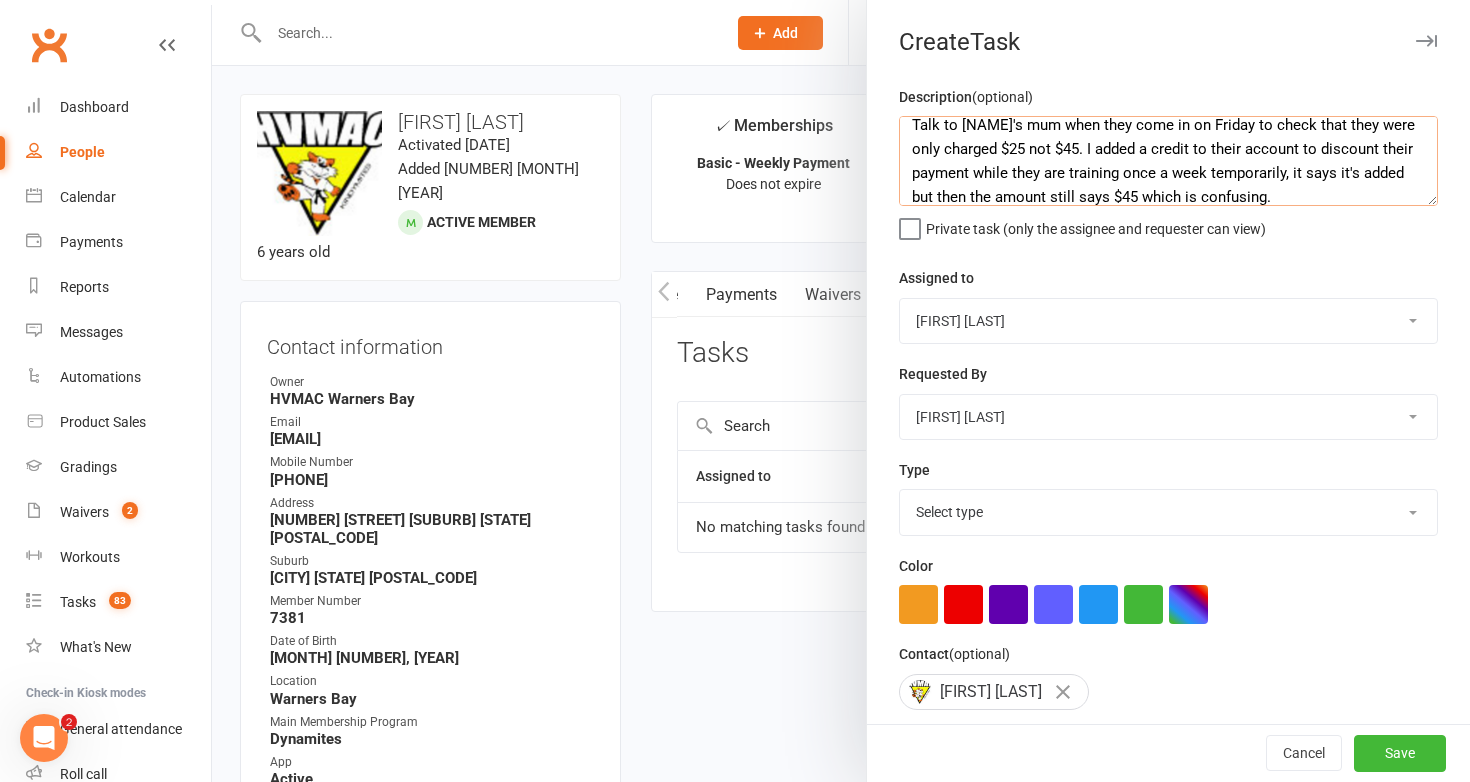 type on "Talk to Hamish Fraser's mum when they come in on Friday to check that they were only charged $25 not $45. I added a credit to their account to discount their payment while they are training once a week temporarily, it says it's added but then the amount still says $45 which is confusing." 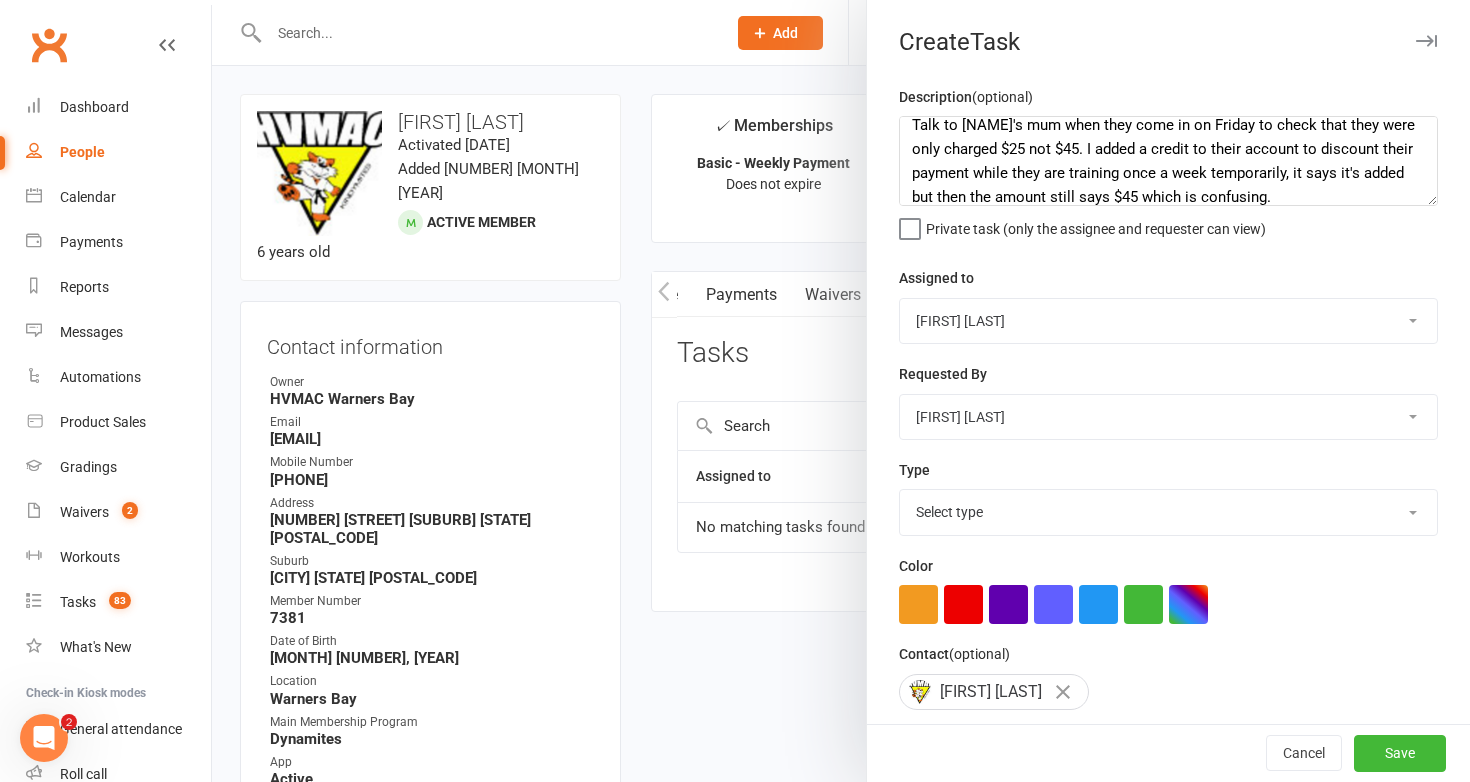 click on "HVMAC Warners Bay Joel Holland Shalene Lowe Erin Talbut Kaia Hayes Warners Bay Rachel Mankelow Neve Elliott Lesley Talbut HVMAC Green Hills Mel Hayes Sandy Hayes Brian Hayes Anna Hayes Zac Flick Christina Tsimos HVMAC Redhead Kelie Fisher" at bounding box center [1168, 321] 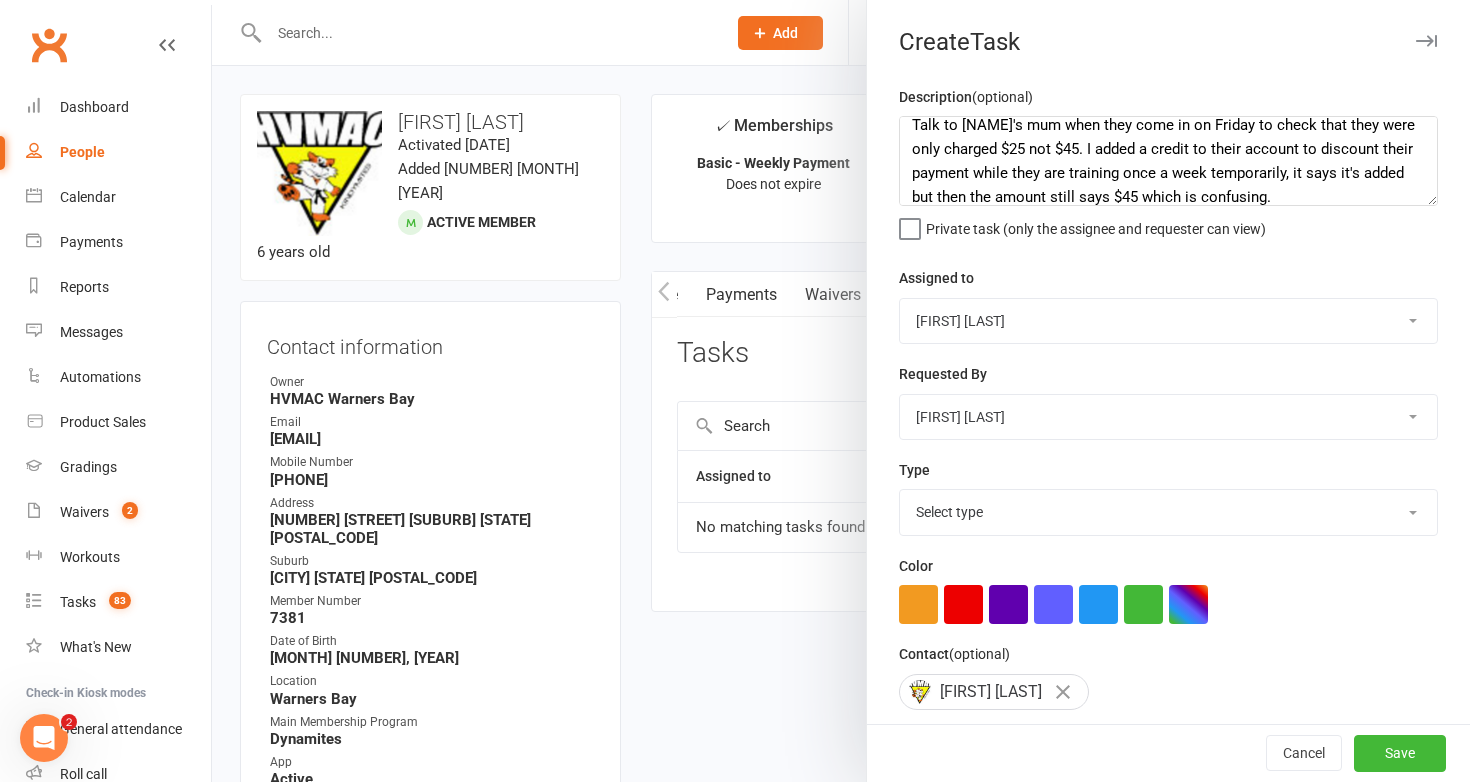select on "32395" 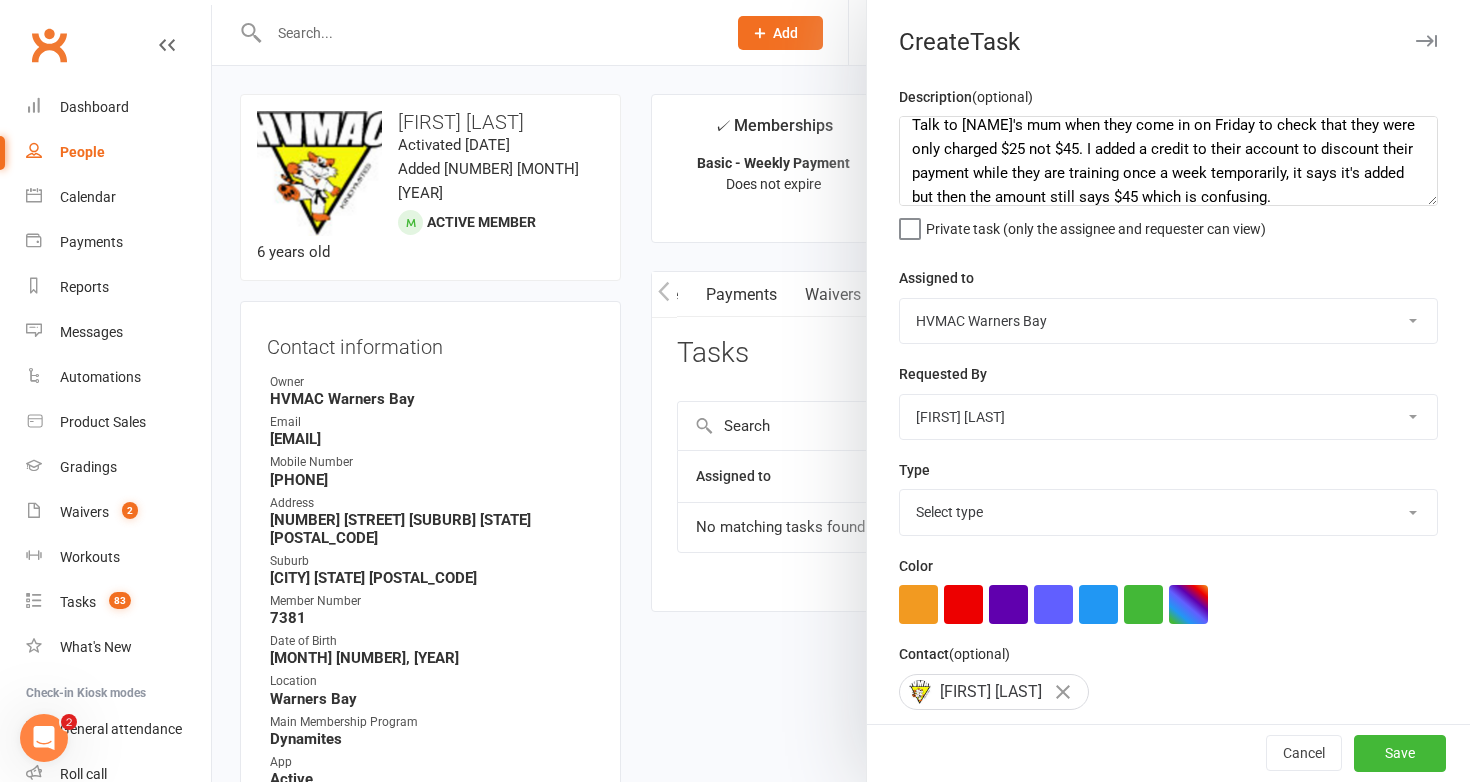 scroll, scrollTop: 0, scrollLeft: 0, axis: both 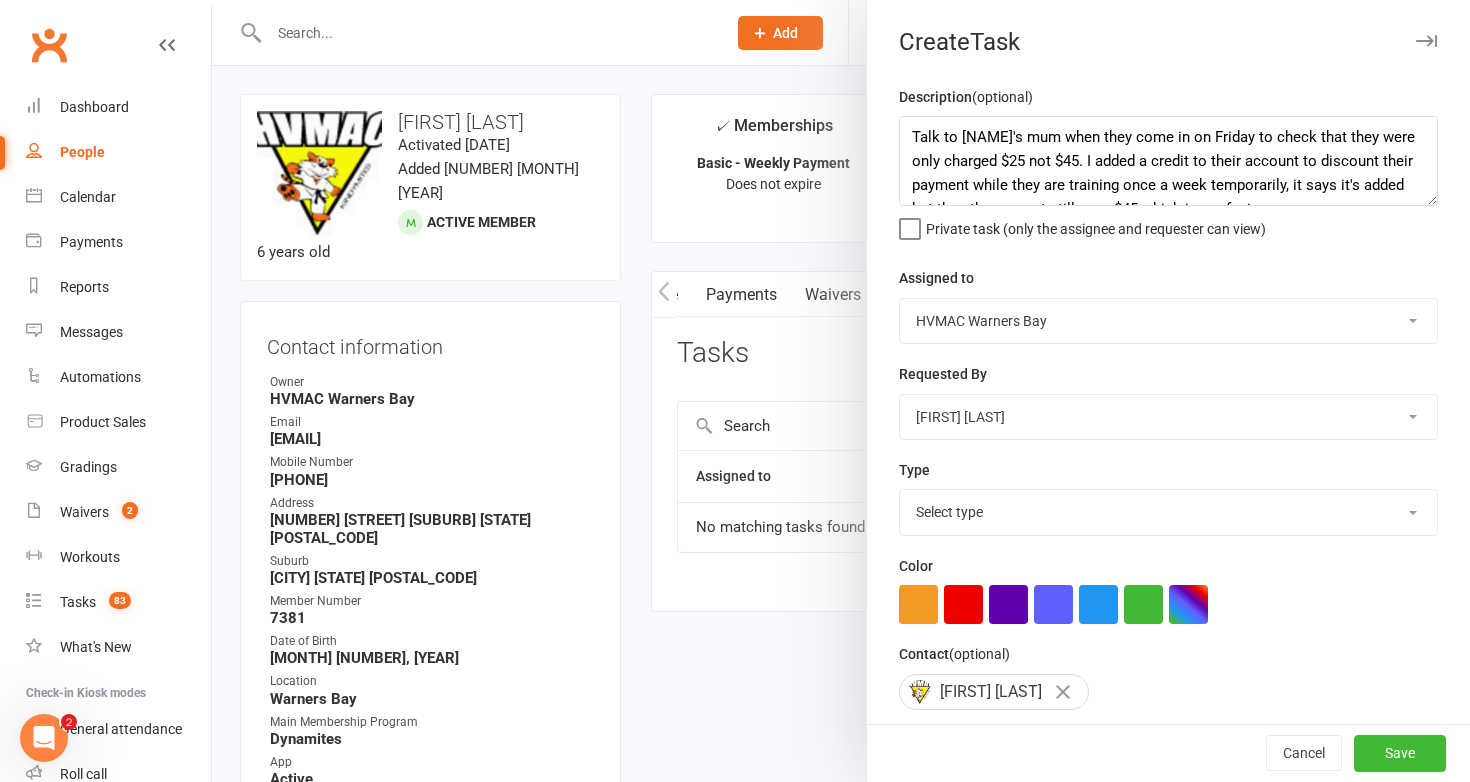 click on "Select type App Desk staff tasks E-mail Fyi Main membership Meeting Member number New card Payment change Phone call Progress meeting Style & rank Well done card Add new task type" at bounding box center [1168, 512] 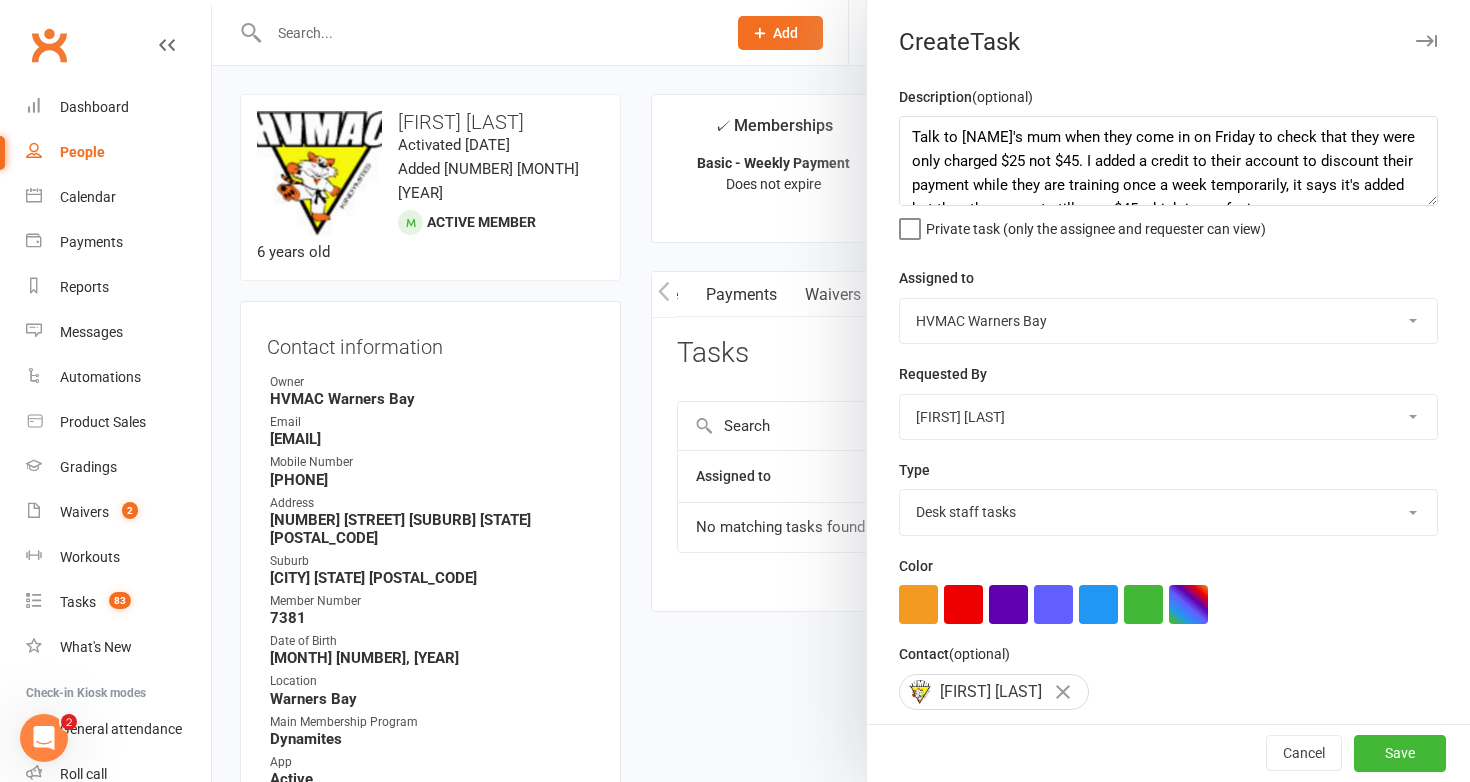 scroll, scrollTop: 24, scrollLeft: 0, axis: vertical 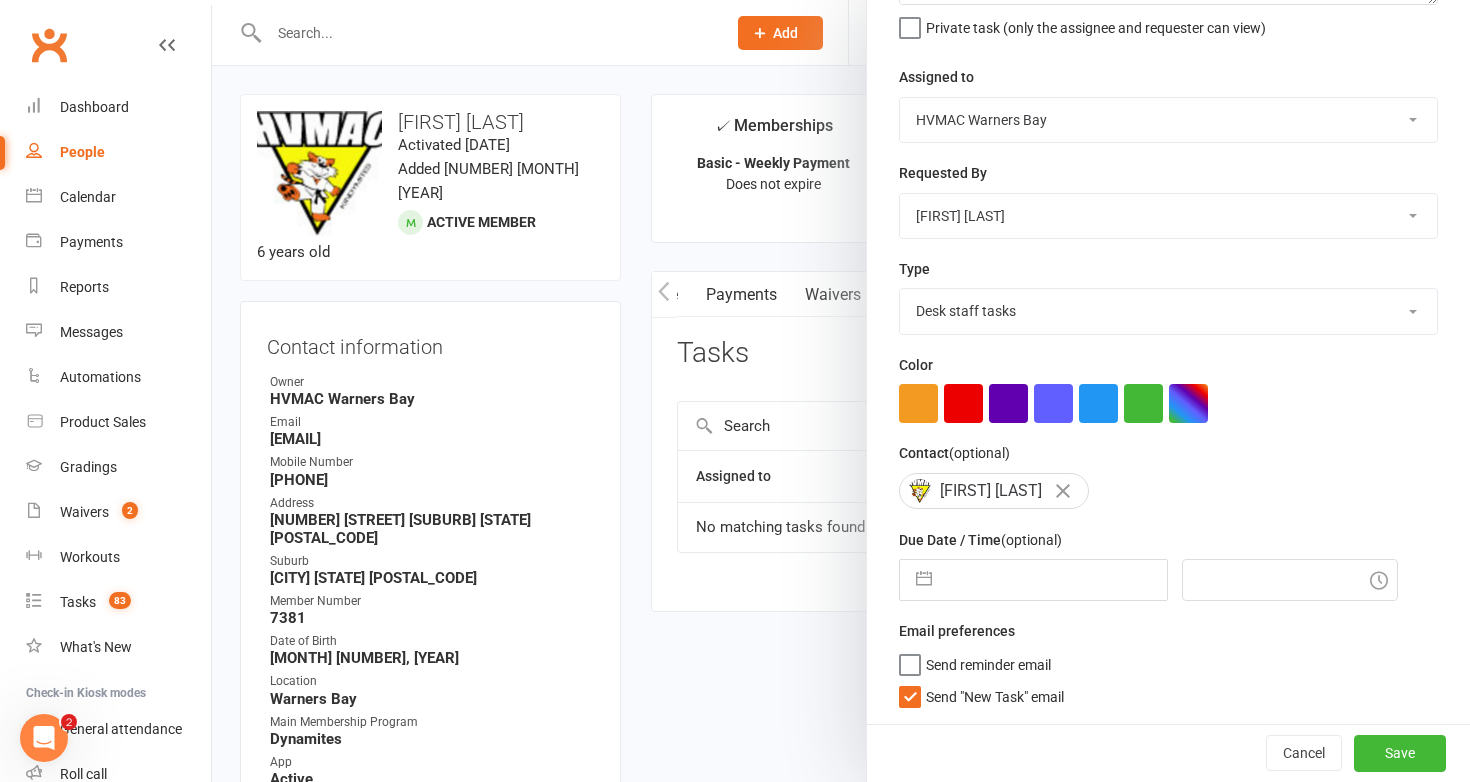 click at bounding box center (1054, 580) 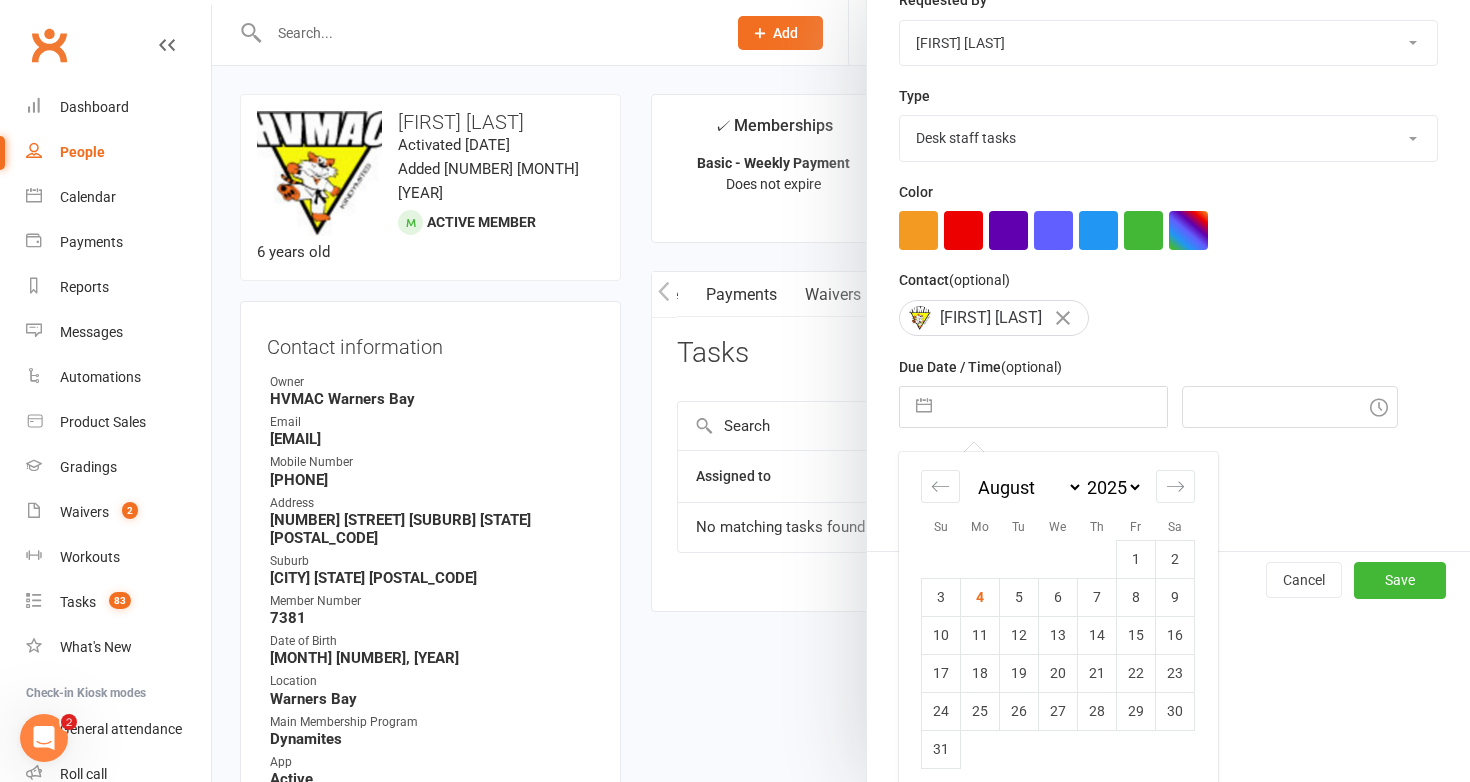 scroll, scrollTop: 387, scrollLeft: 0, axis: vertical 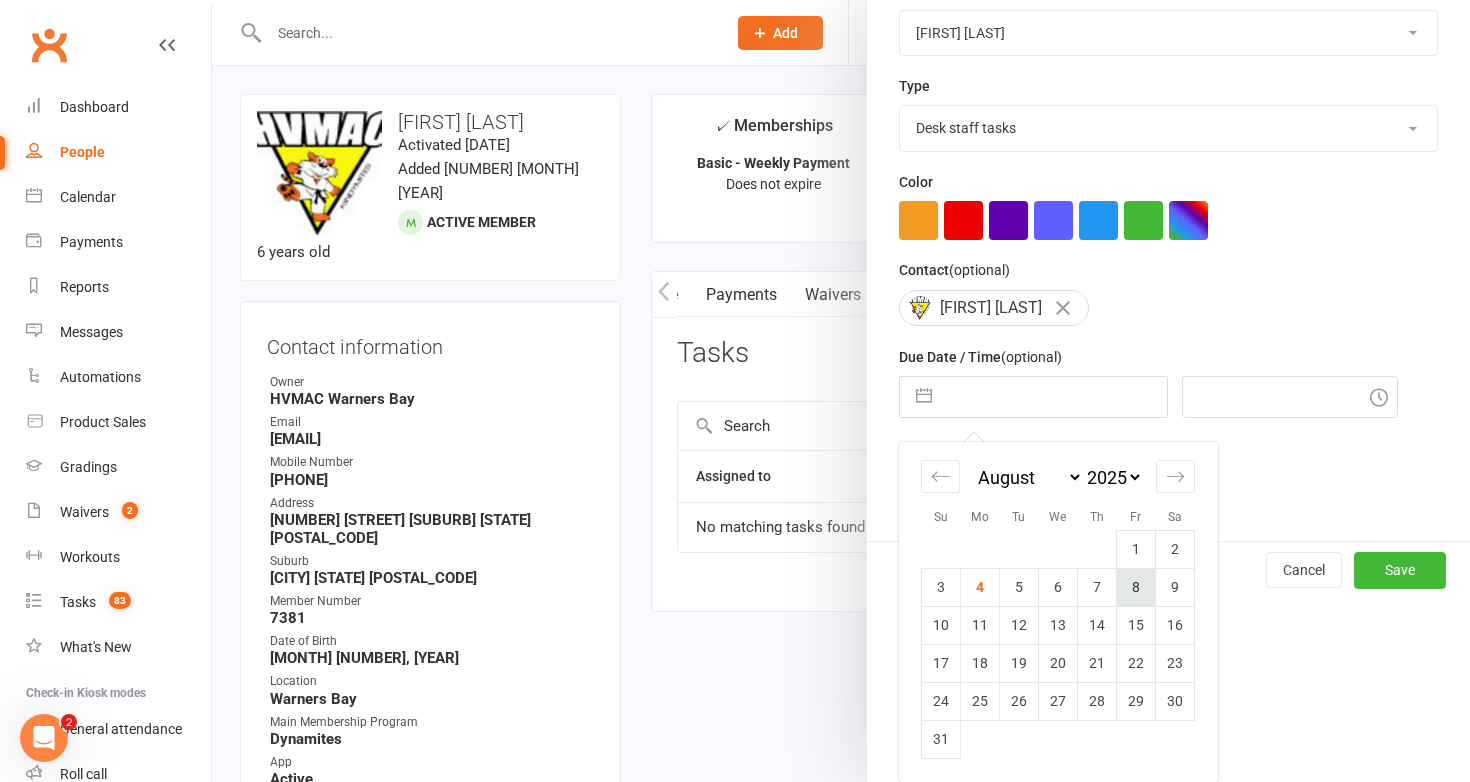 click on "8" at bounding box center (1136, 587) 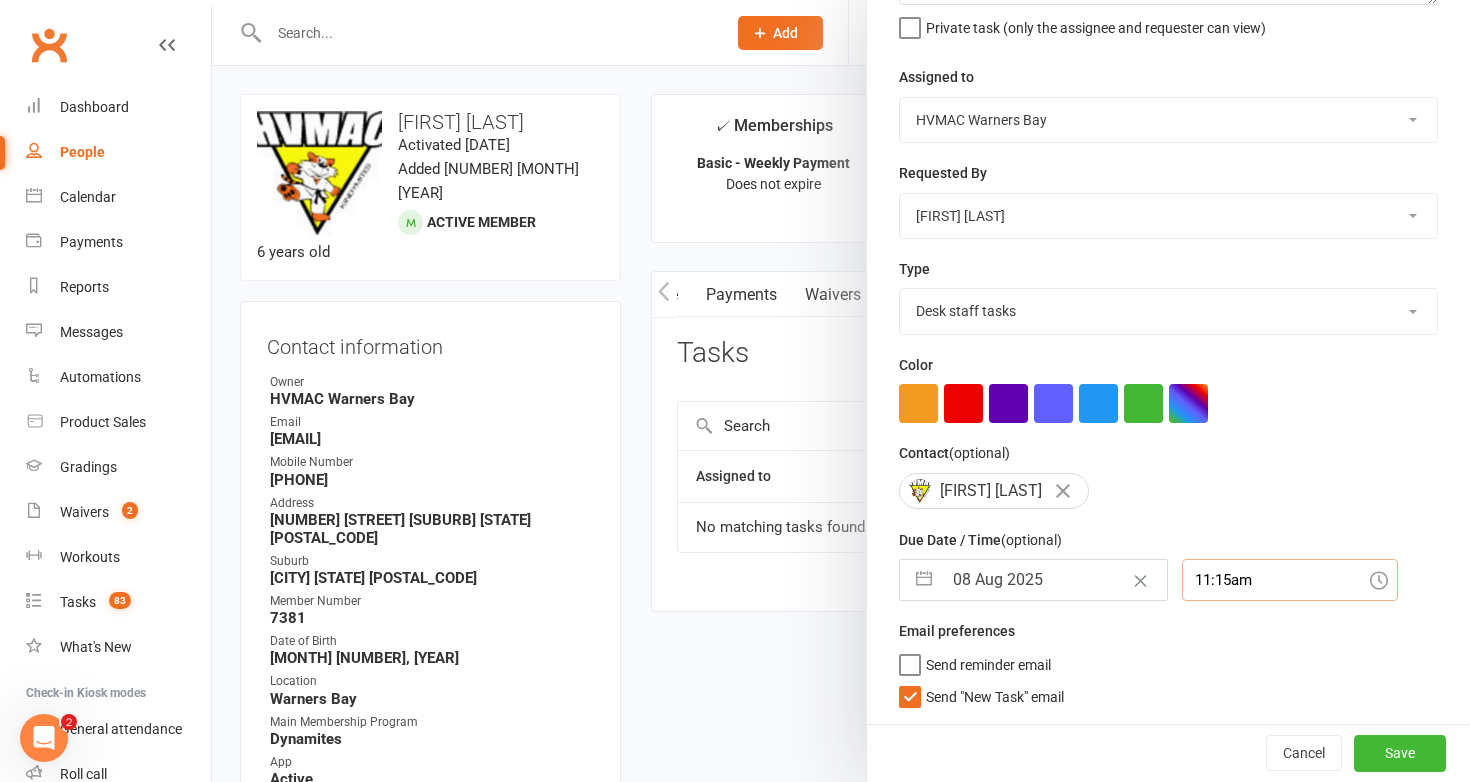 click on "11:15am" at bounding box center (1290, 580) 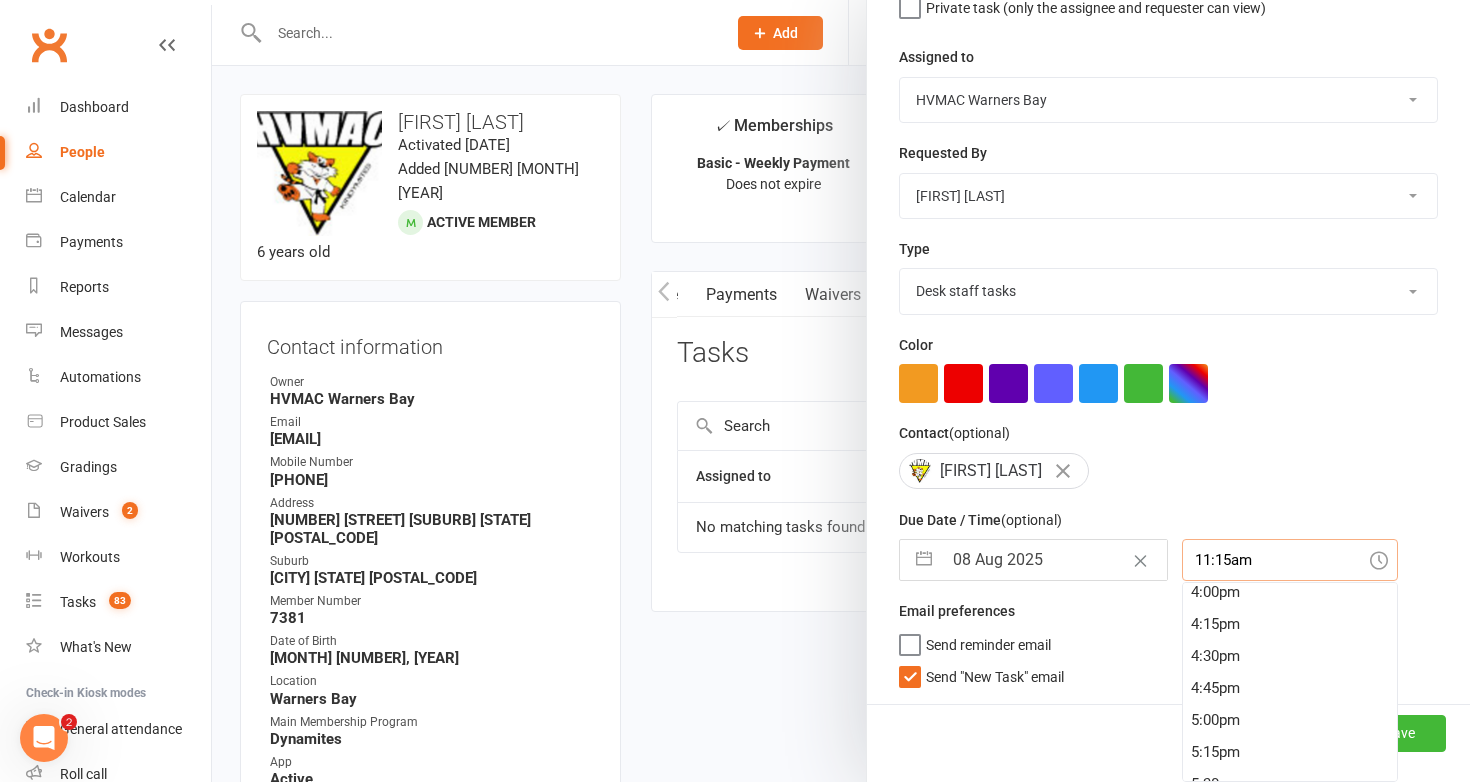 scroll, scrollTop: 2066, scrollLeft: 0, axis: vertical 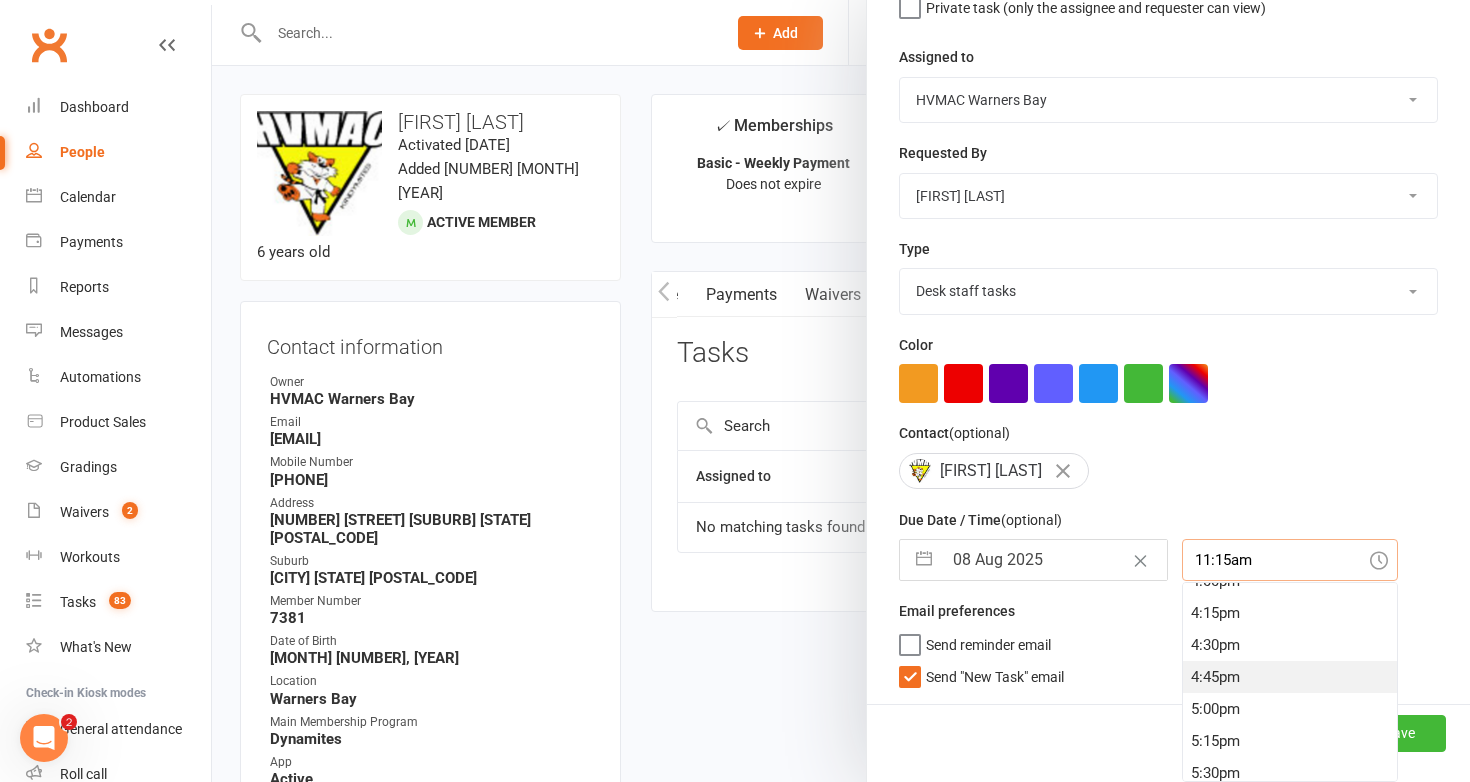 click on "4:45pm" at bounding box center (1290, 677) 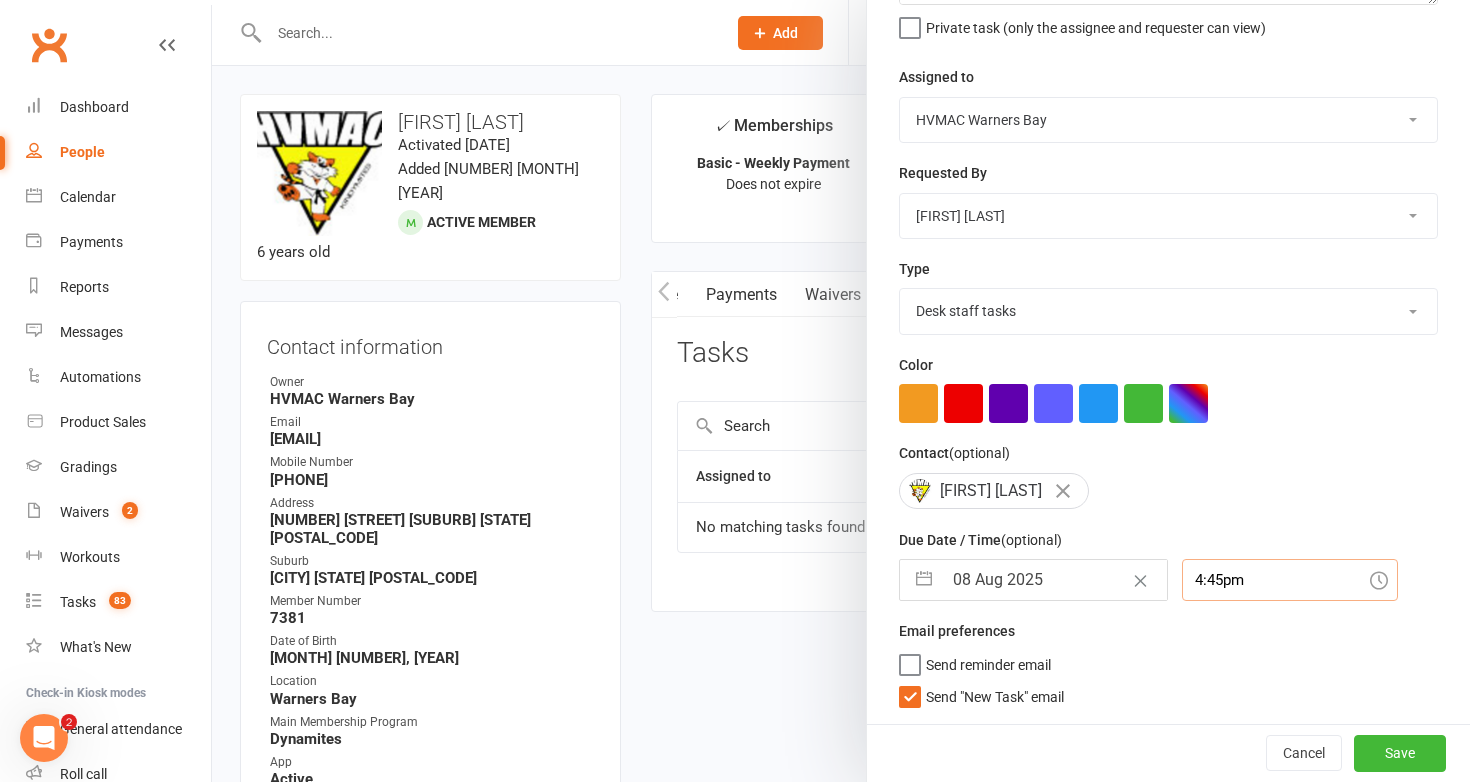 scroll, scrollTop: 205, scrollLeft: 0, axis: vertical 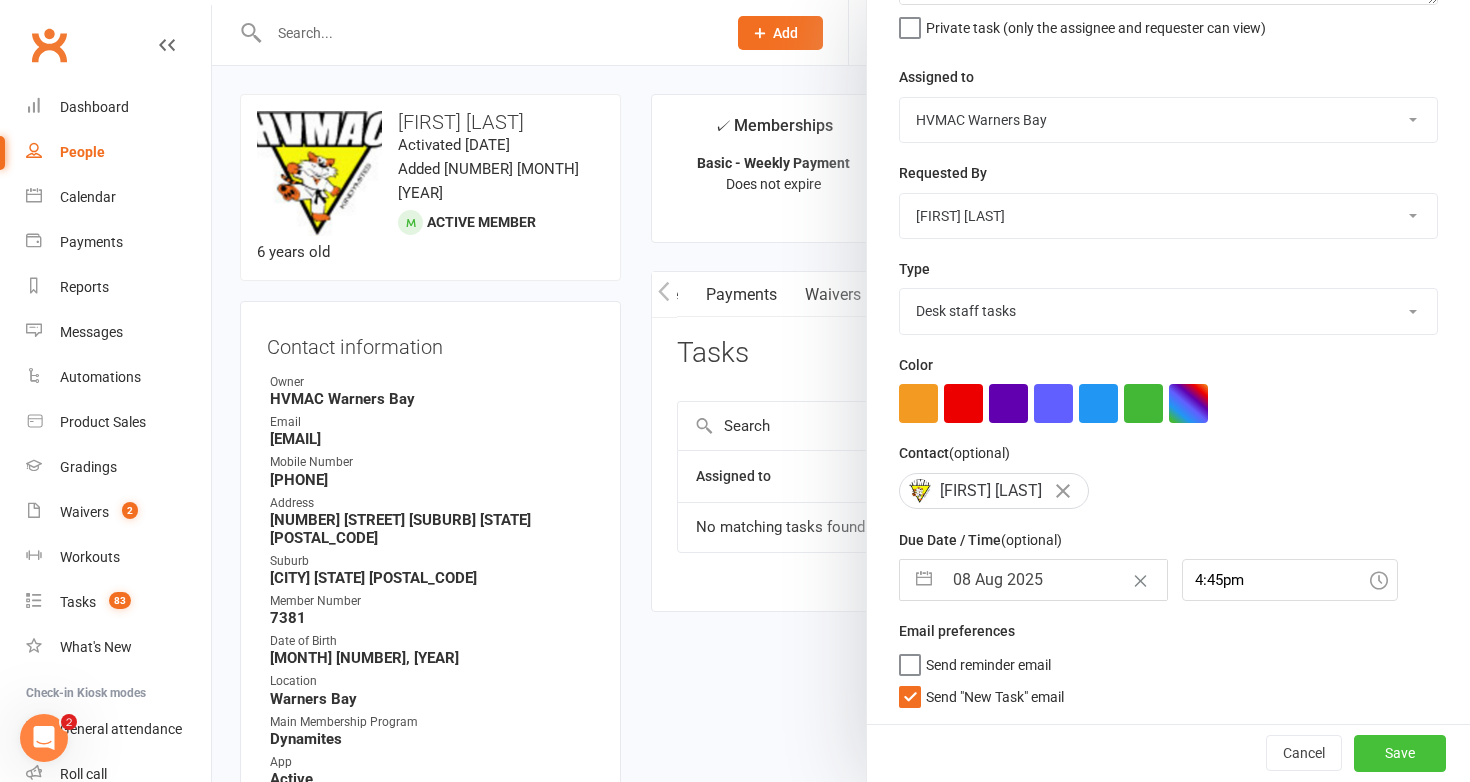 click on "Save" at bounding box center (1400, 753) 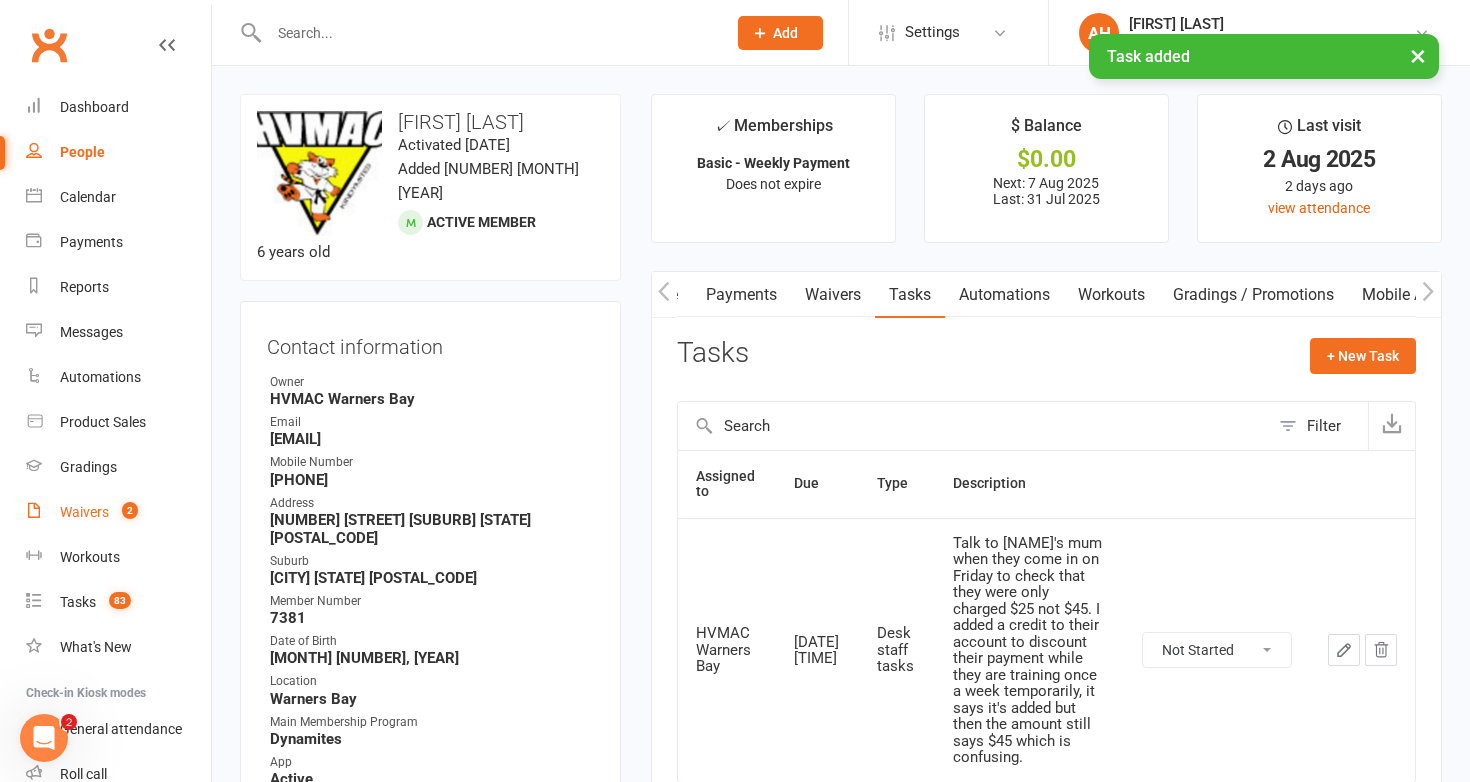 click on "Waivers" at bounding box center (84, 512) 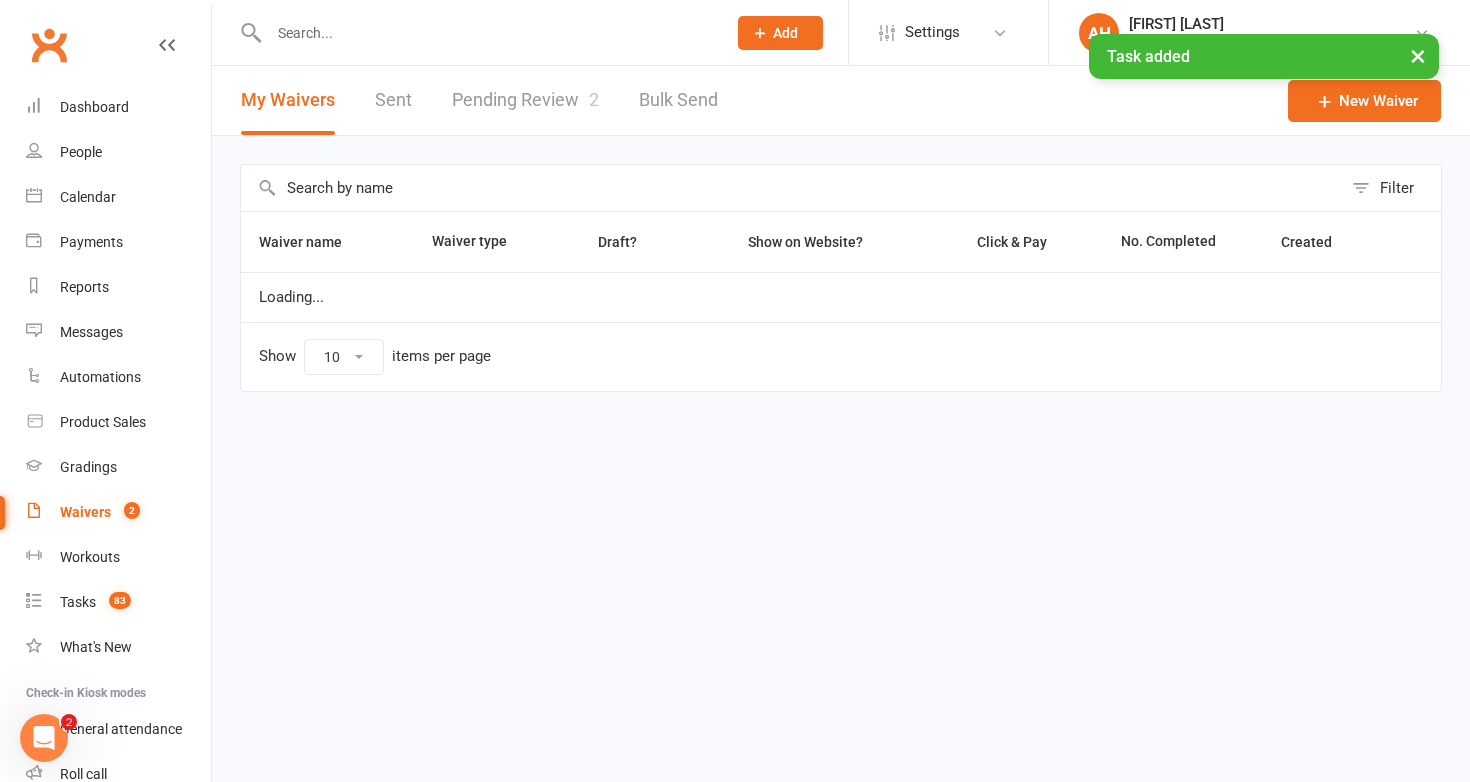 click on "Pending Review 2" at bounding box center [525, 100] 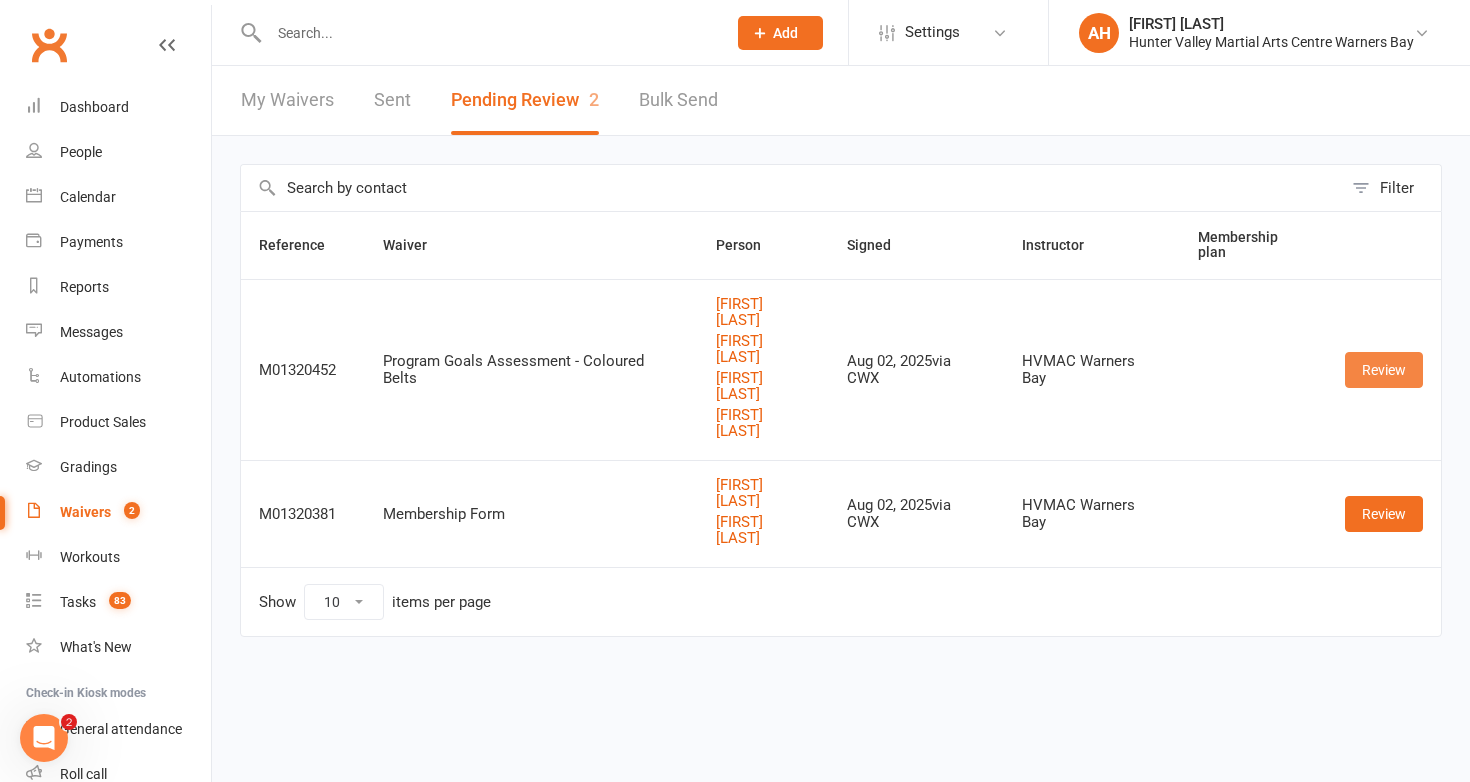 click on "Review" at bounding box center [1384, 370] 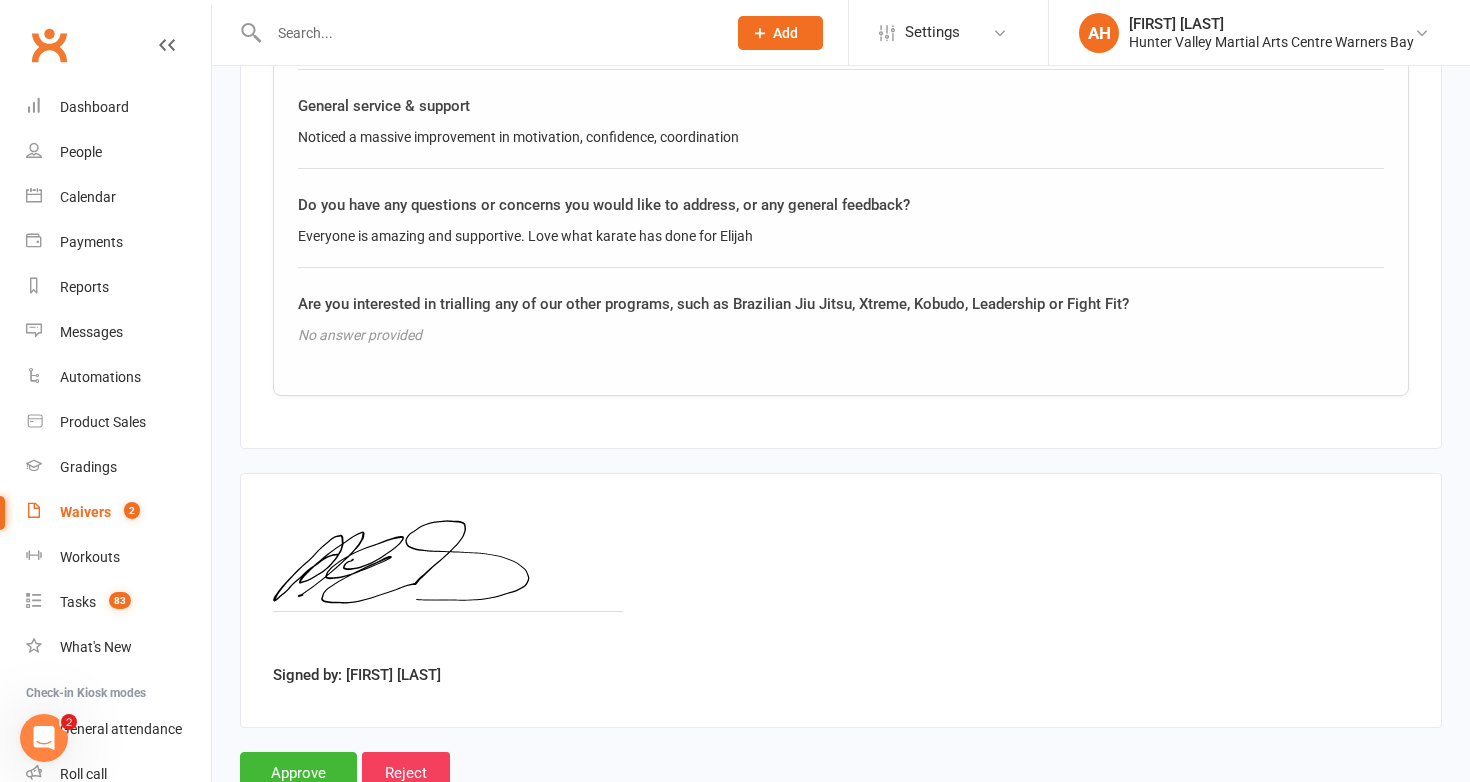 scroll, scrollTop: 4942, scrollLeft: 0, axis: vertical 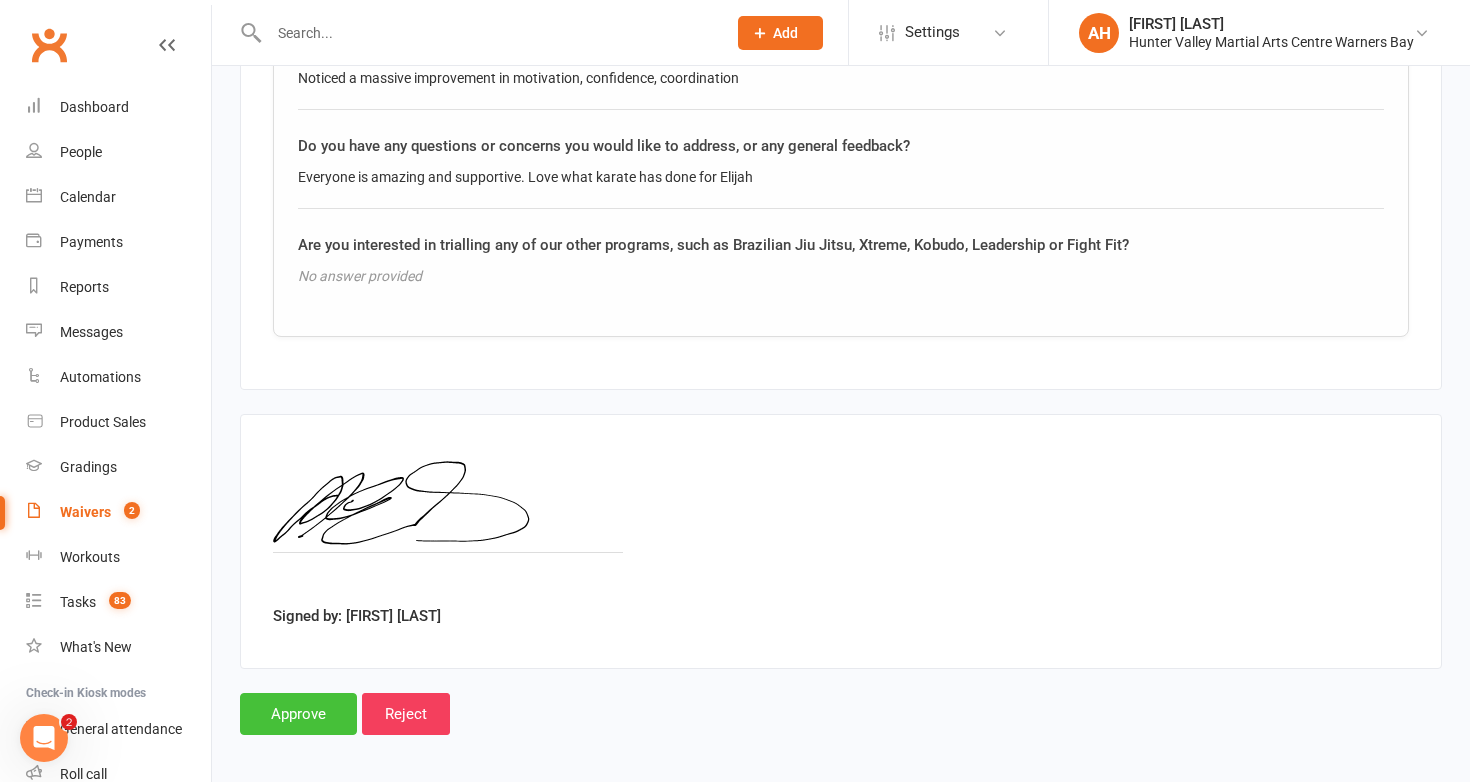 click on "Approve" at bounding box center [298, 714] 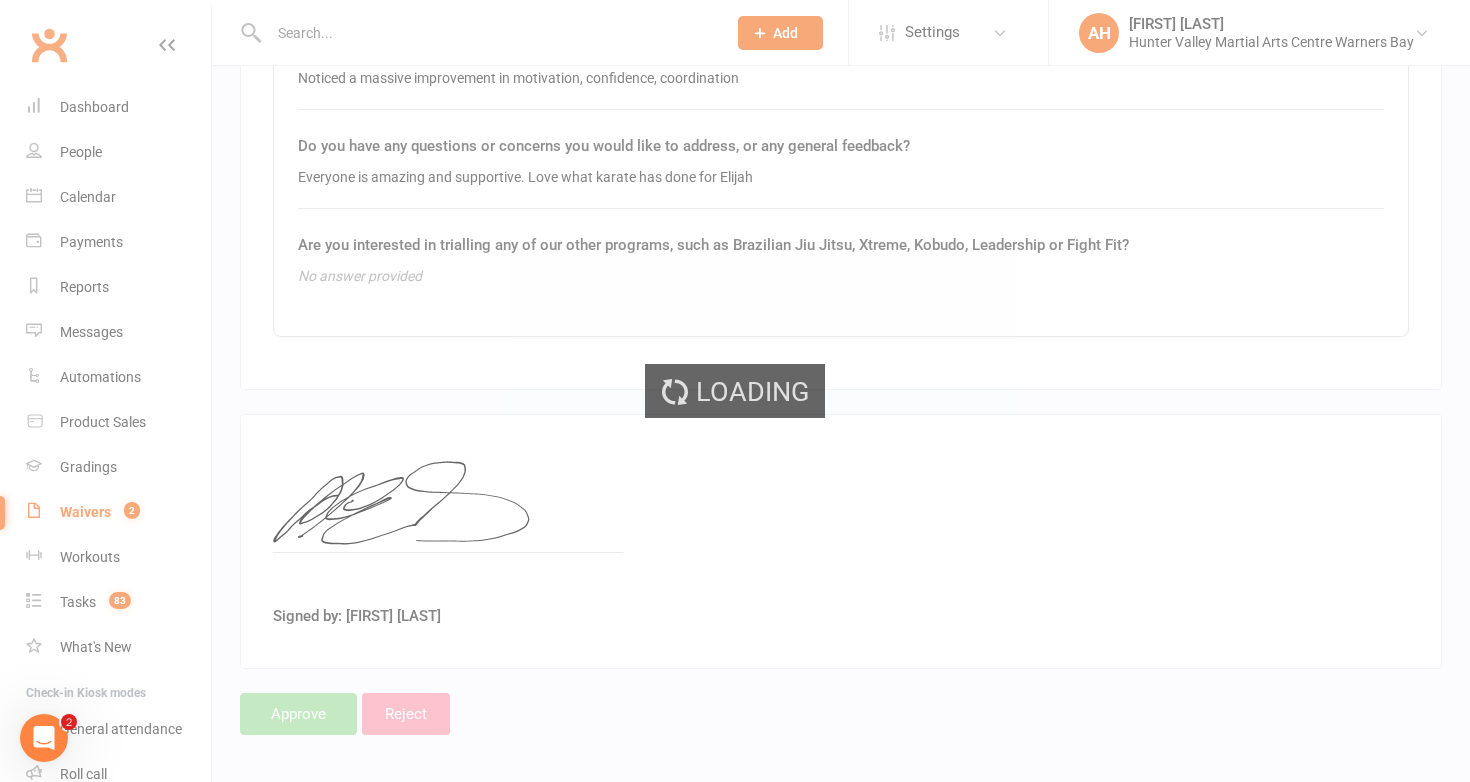 scroll, scrollTop: 0, scrollLeft: 0, axis: both 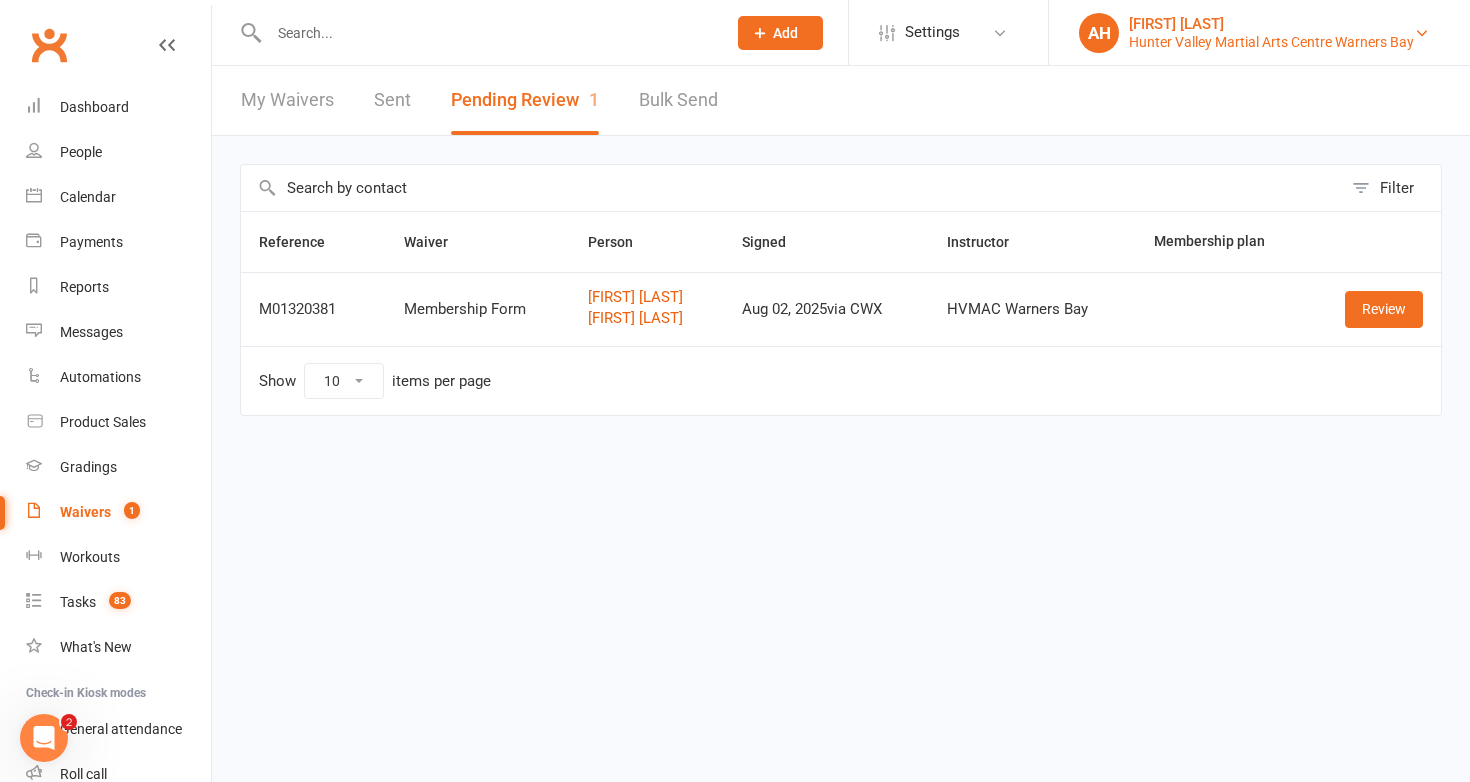 click on "[FIRST] [LAST]" at bounding box center [1271, 24] 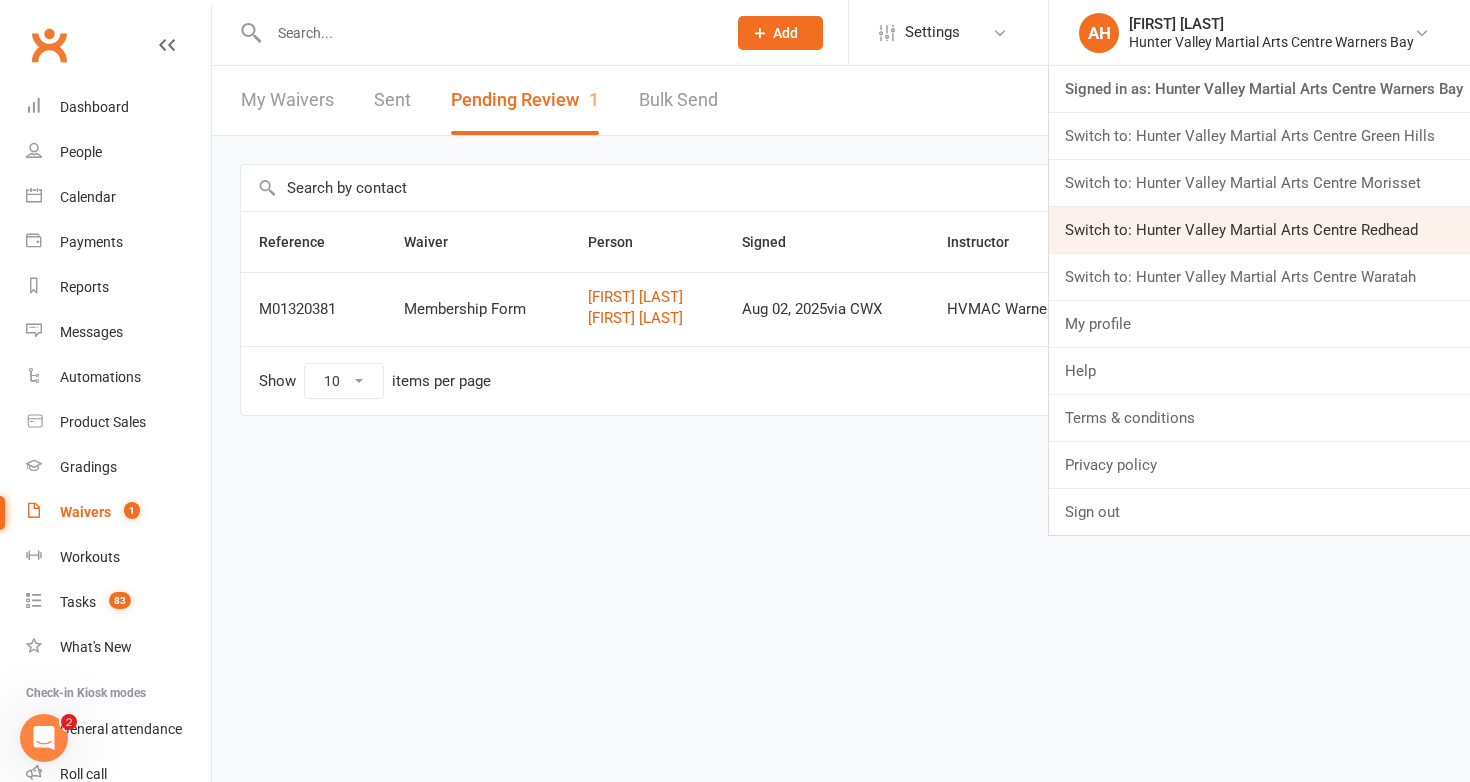 click on "Switch to: Hunter Valley Martial Arts Centre Redhead" at bounding box center [1259, 230] 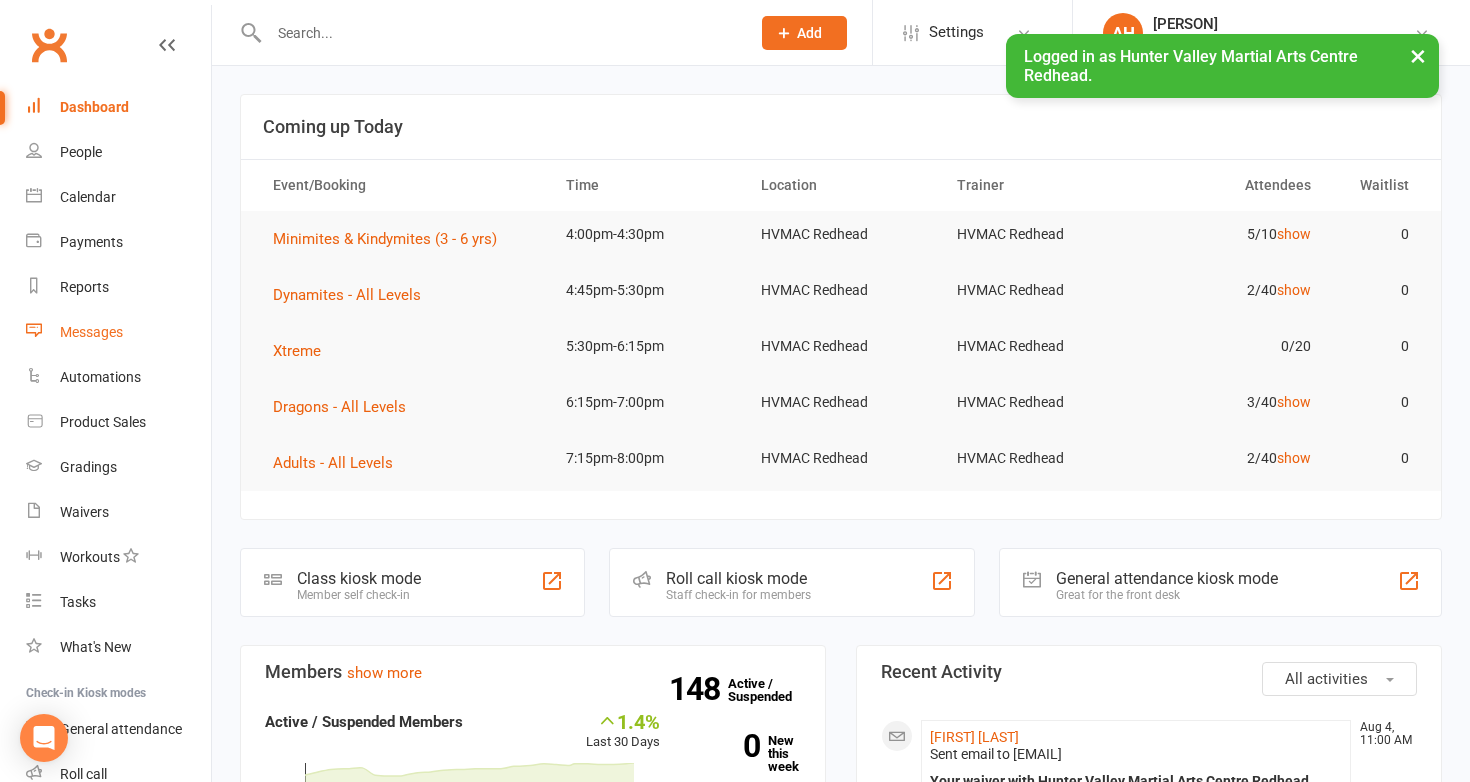 scroll, scrollTop: 0, scrollLeft: 0, axis: both 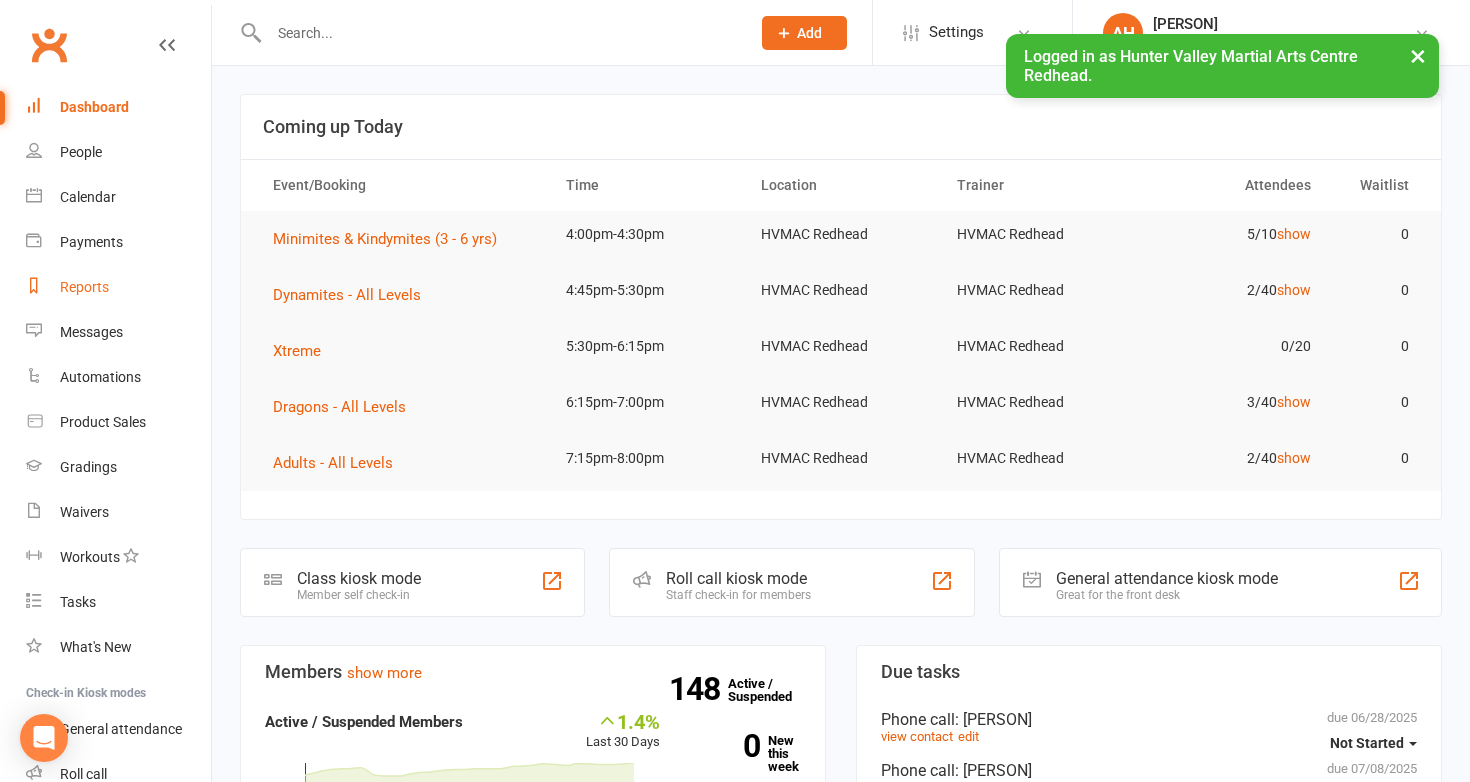 click on "Reports" at bounding box center [84, 287] 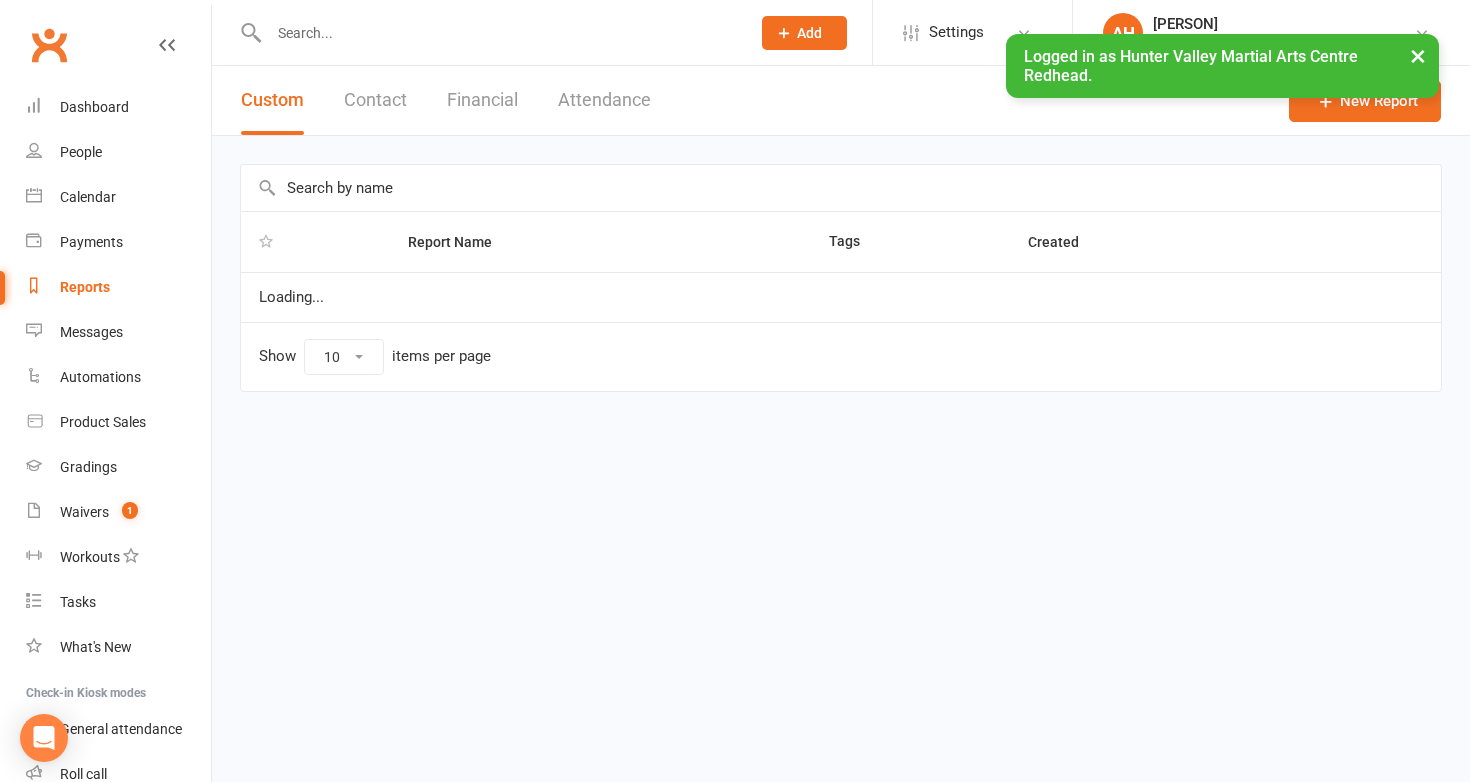 select on "50" 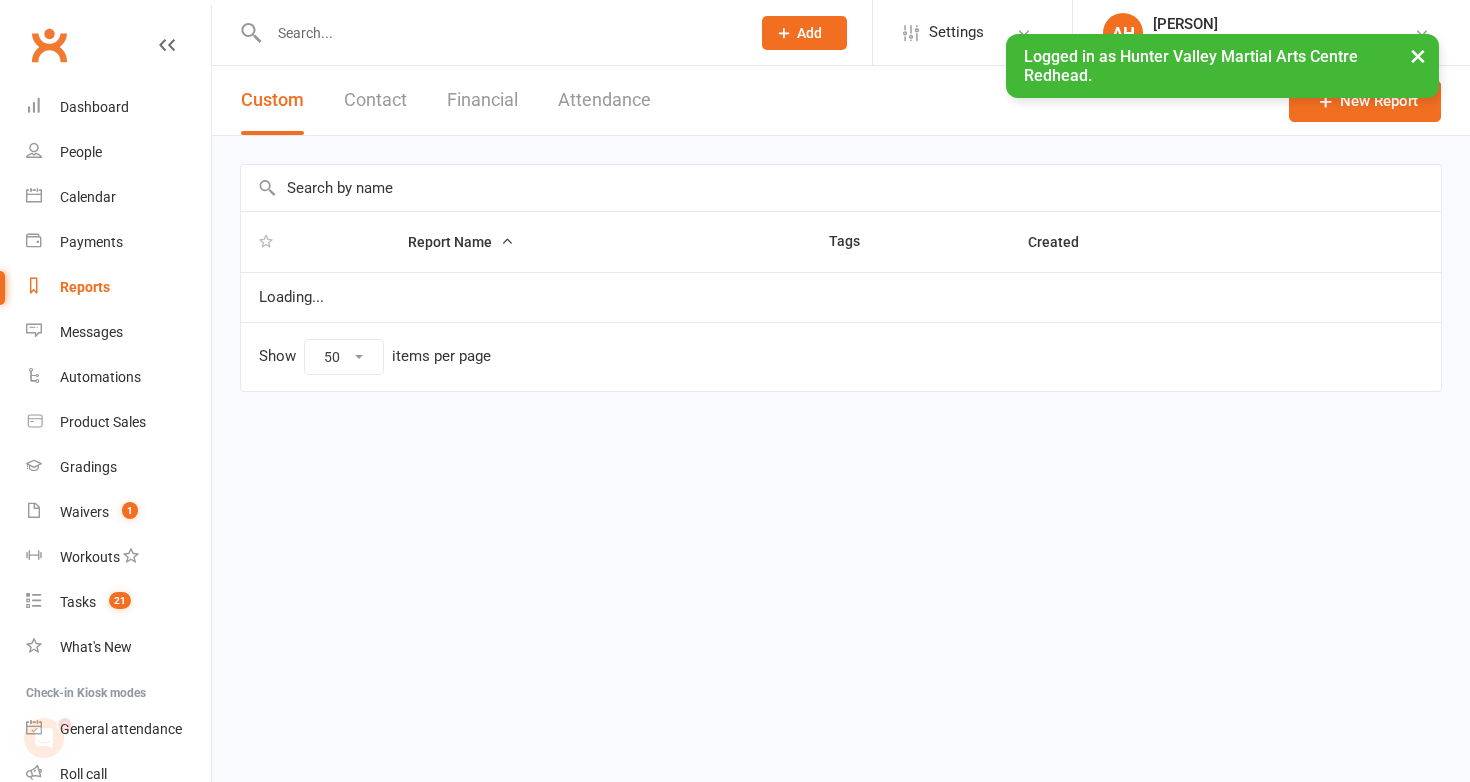 scroll, scrollTop: 0, scrollLeft: 0, axis: both 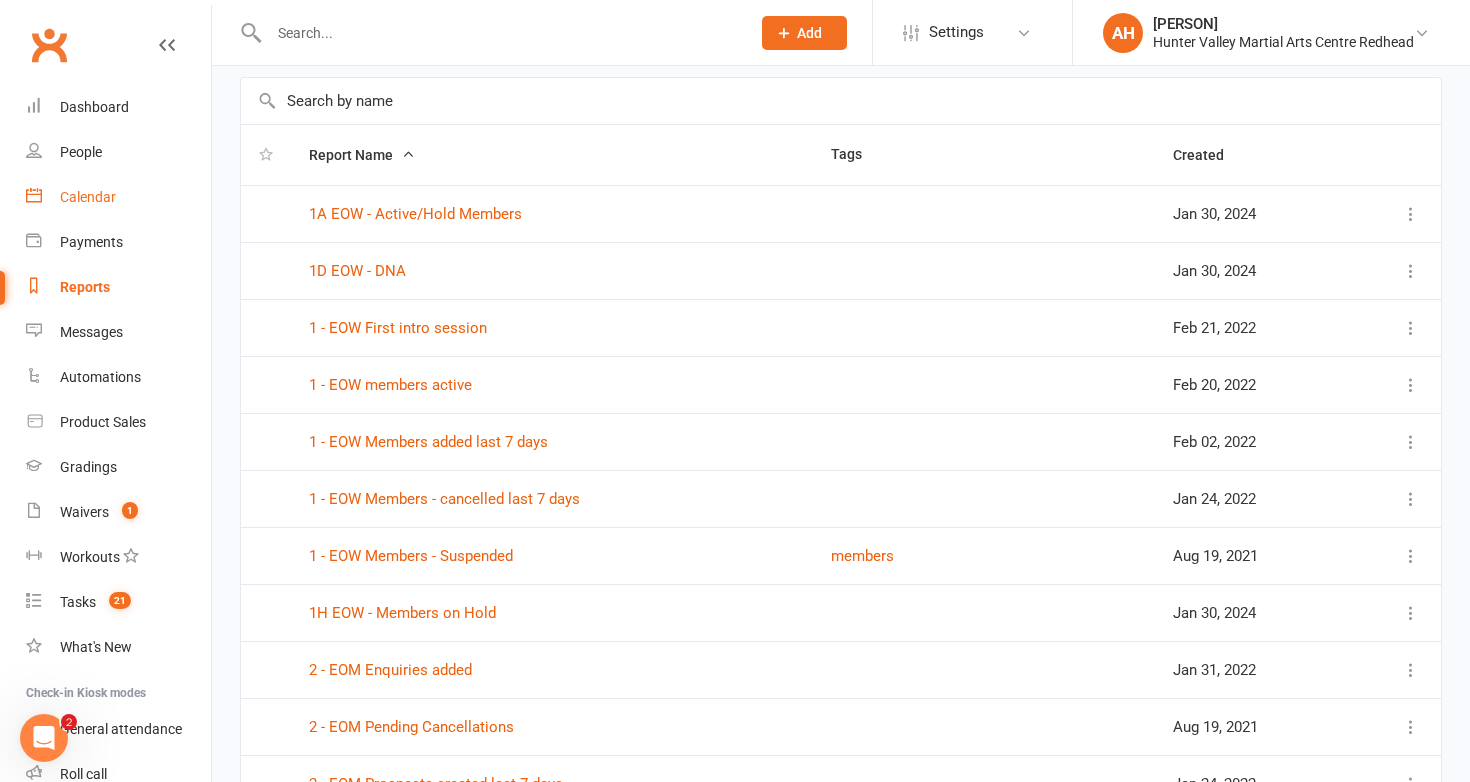 click on "Calendar" at bounding box center [88, 197] 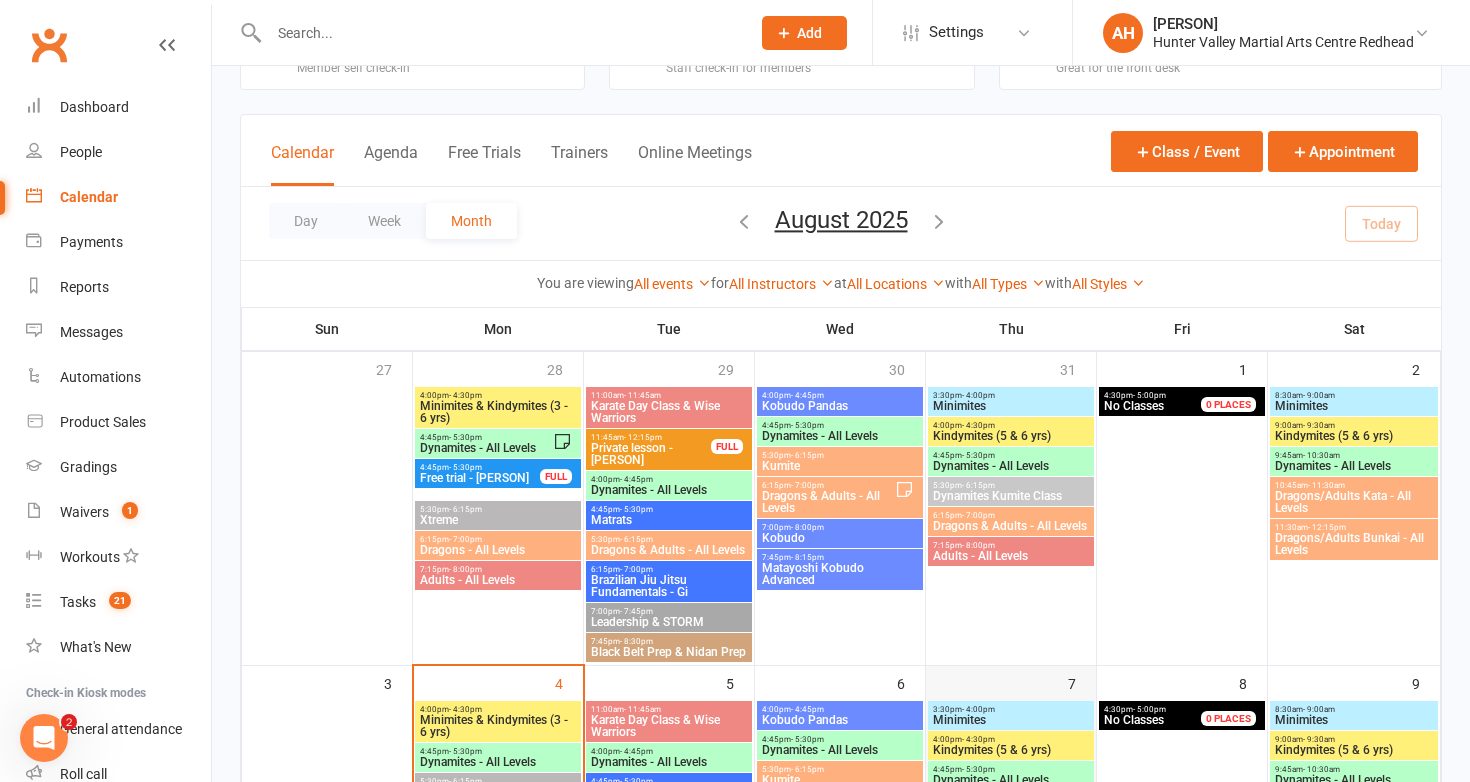 scroll, scrollTop: 0, scrollLeft: 0, axis: both 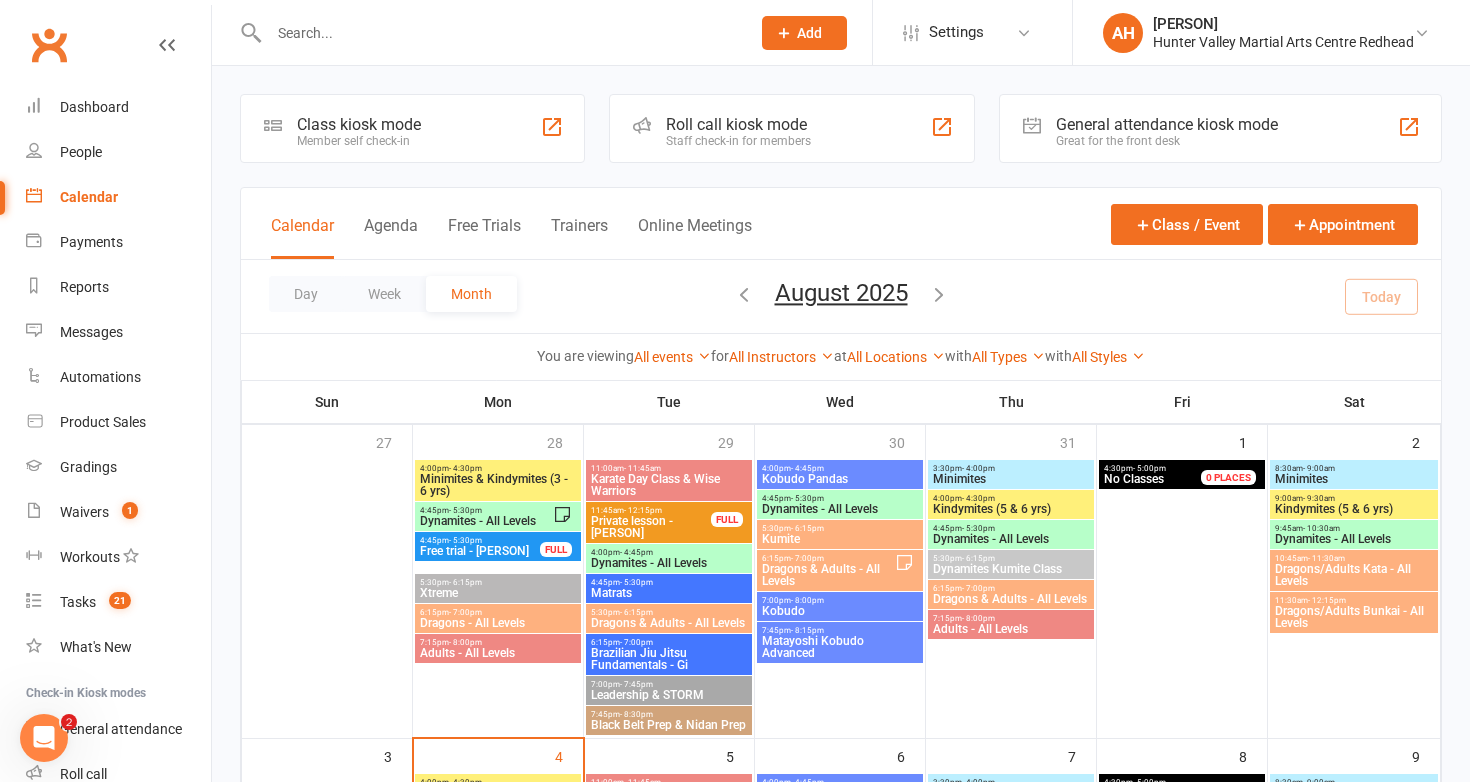 click at bounding box center (744, 294) 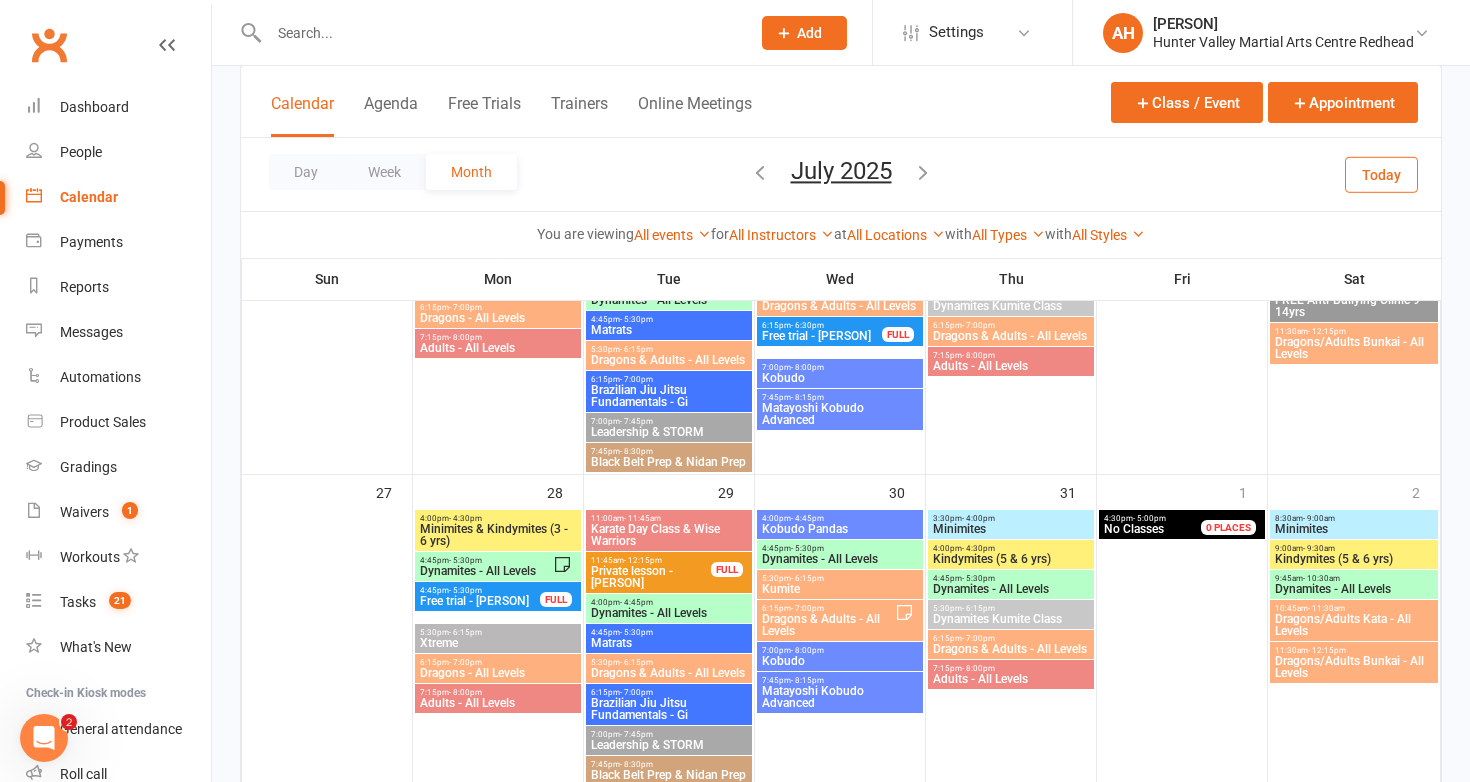 scroll, scrollTop: 1139, scrollLeft: 0, axis: vertical 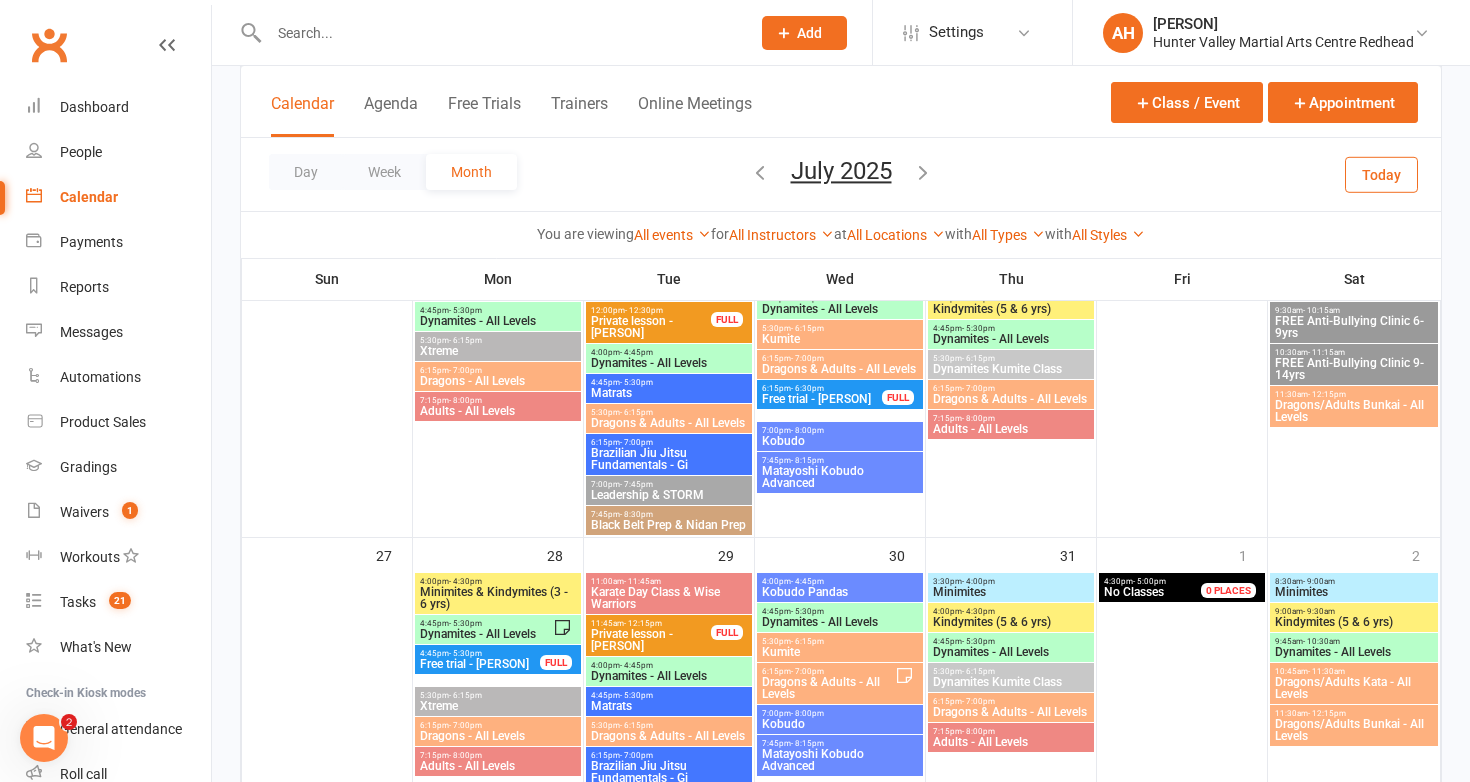 click on "Private lesson - Lee Mccaffrey" at bounding box center (651, 640) 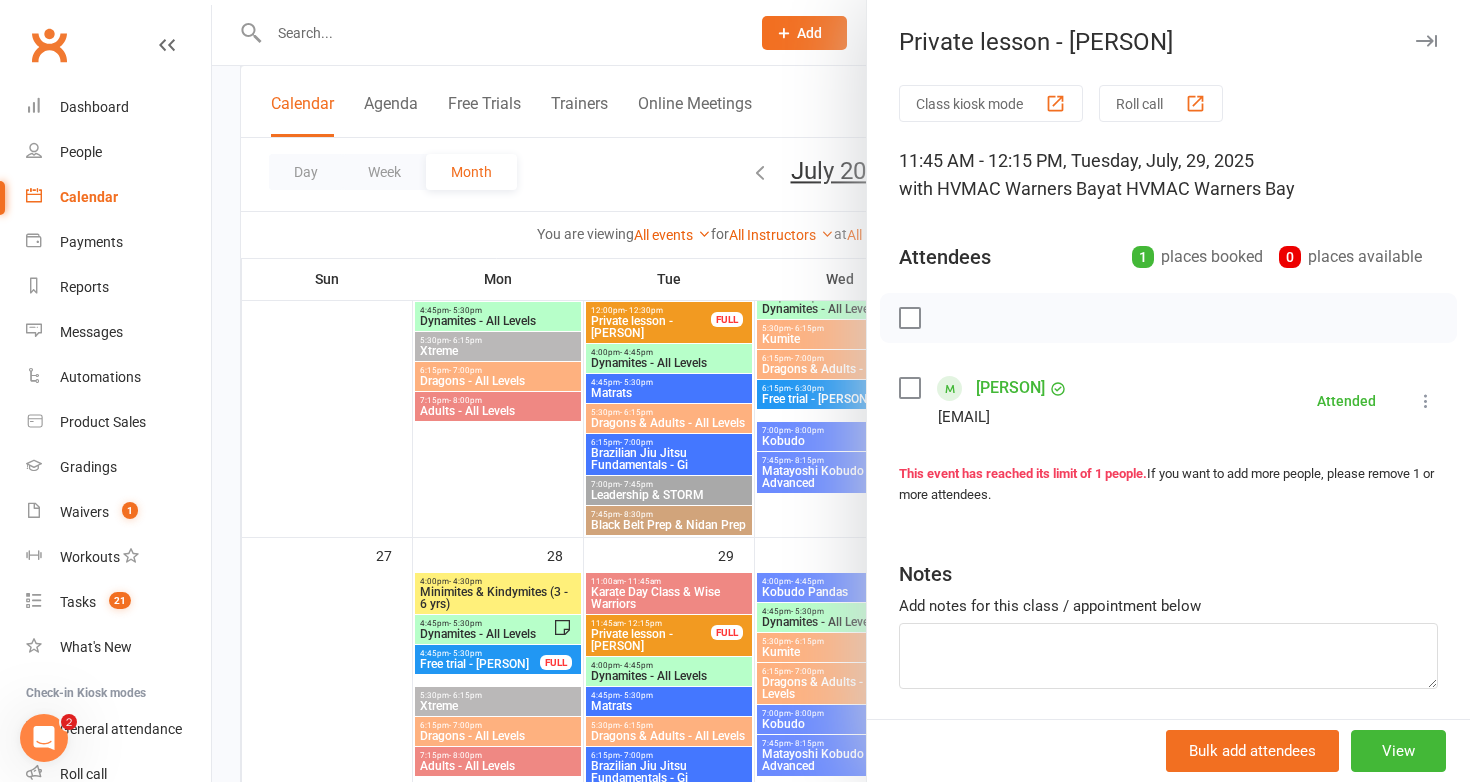 click on "Lee Mccaffrey" at bounding box center [1010, 388] 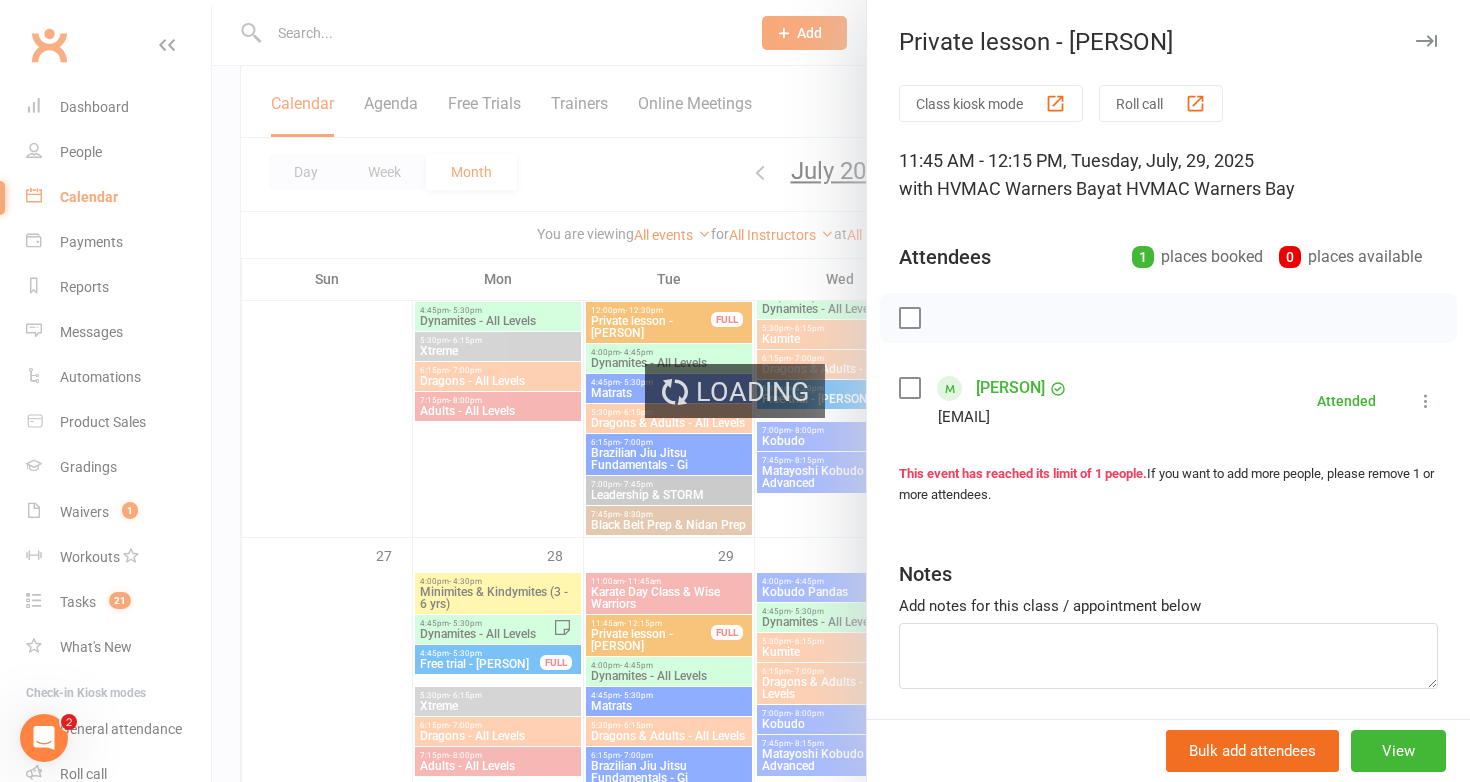 scroll, scrollTop: 0, scrollLeft: 0, axis: both 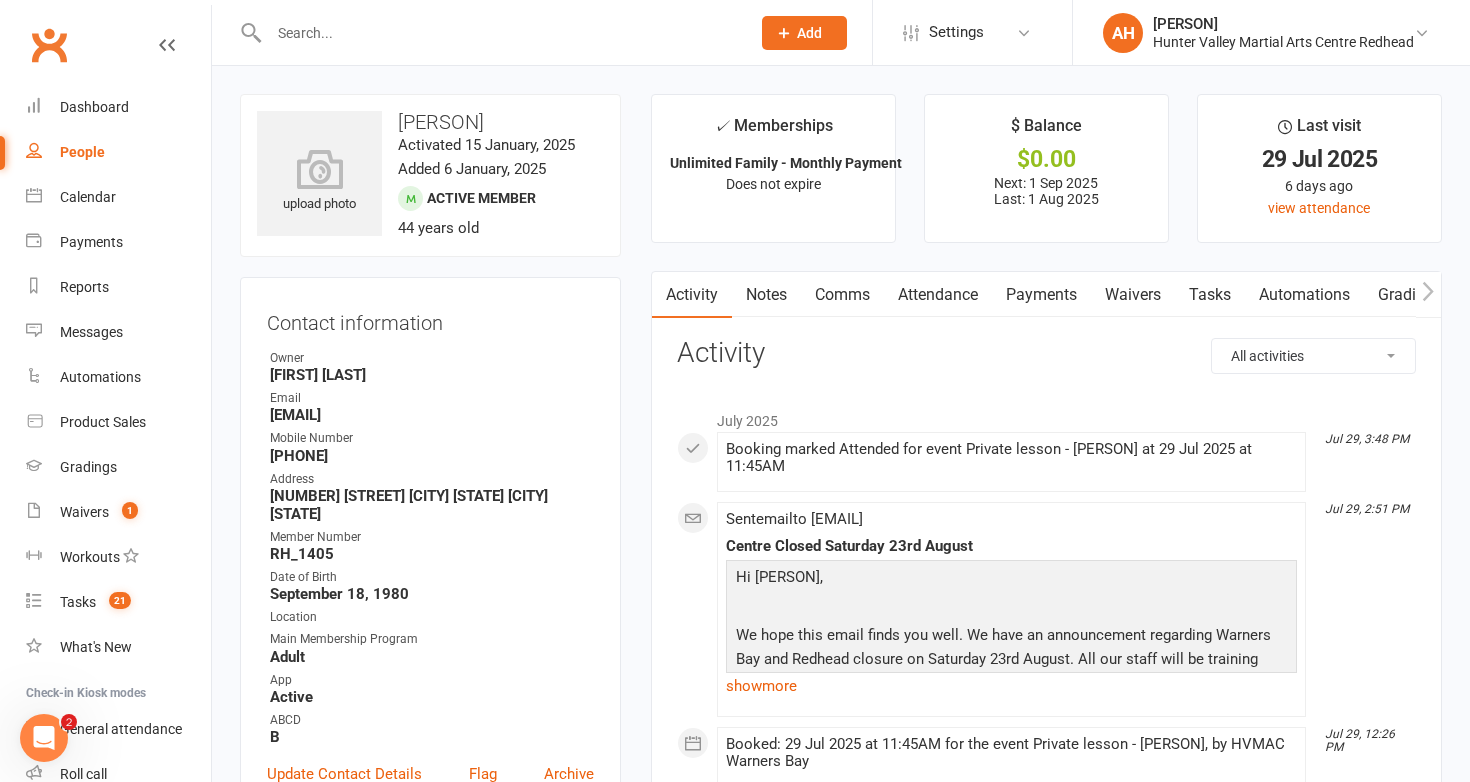 click on "Notes" at bounding box center (766, 295) 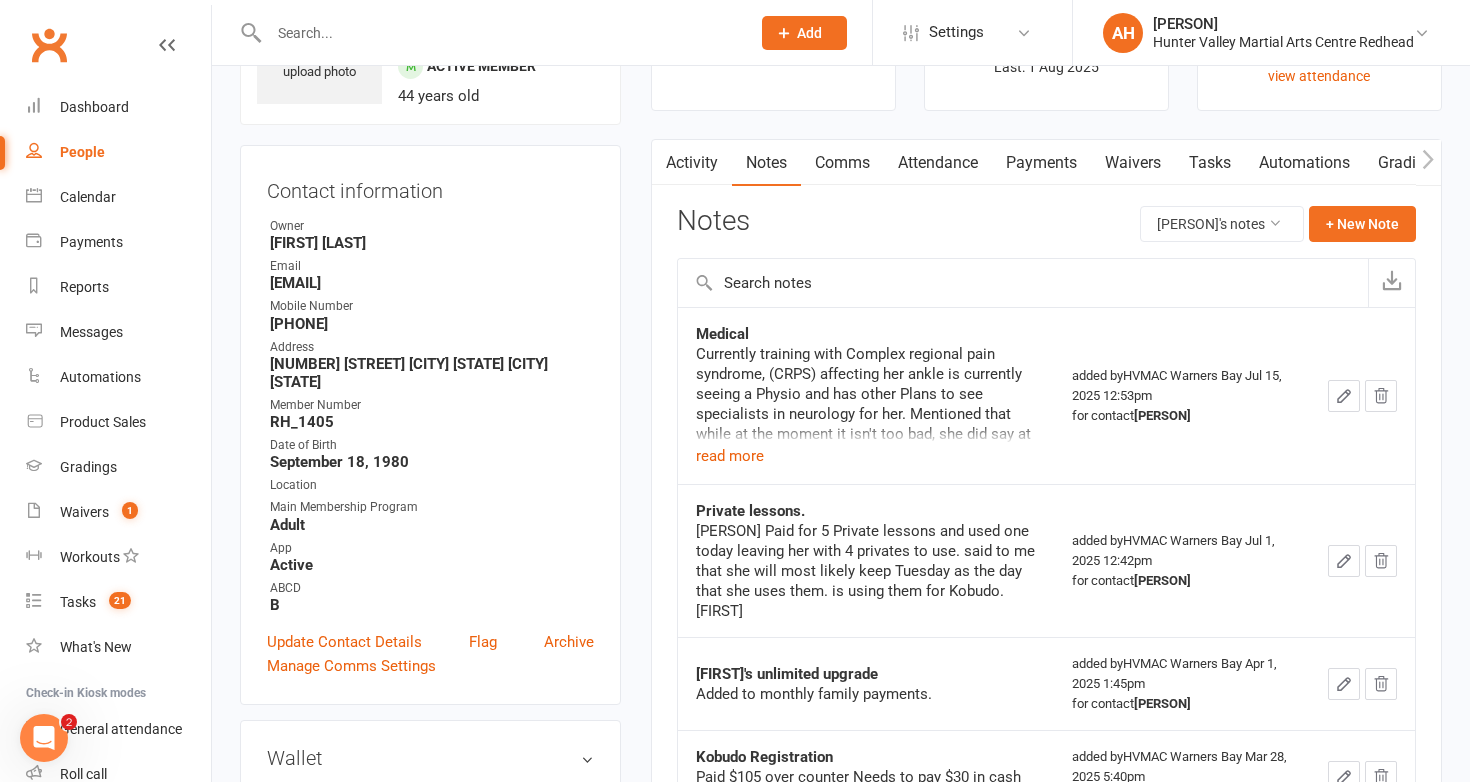 scroll, scrollTop: 134, scrollLeft: 0, axis: vertical 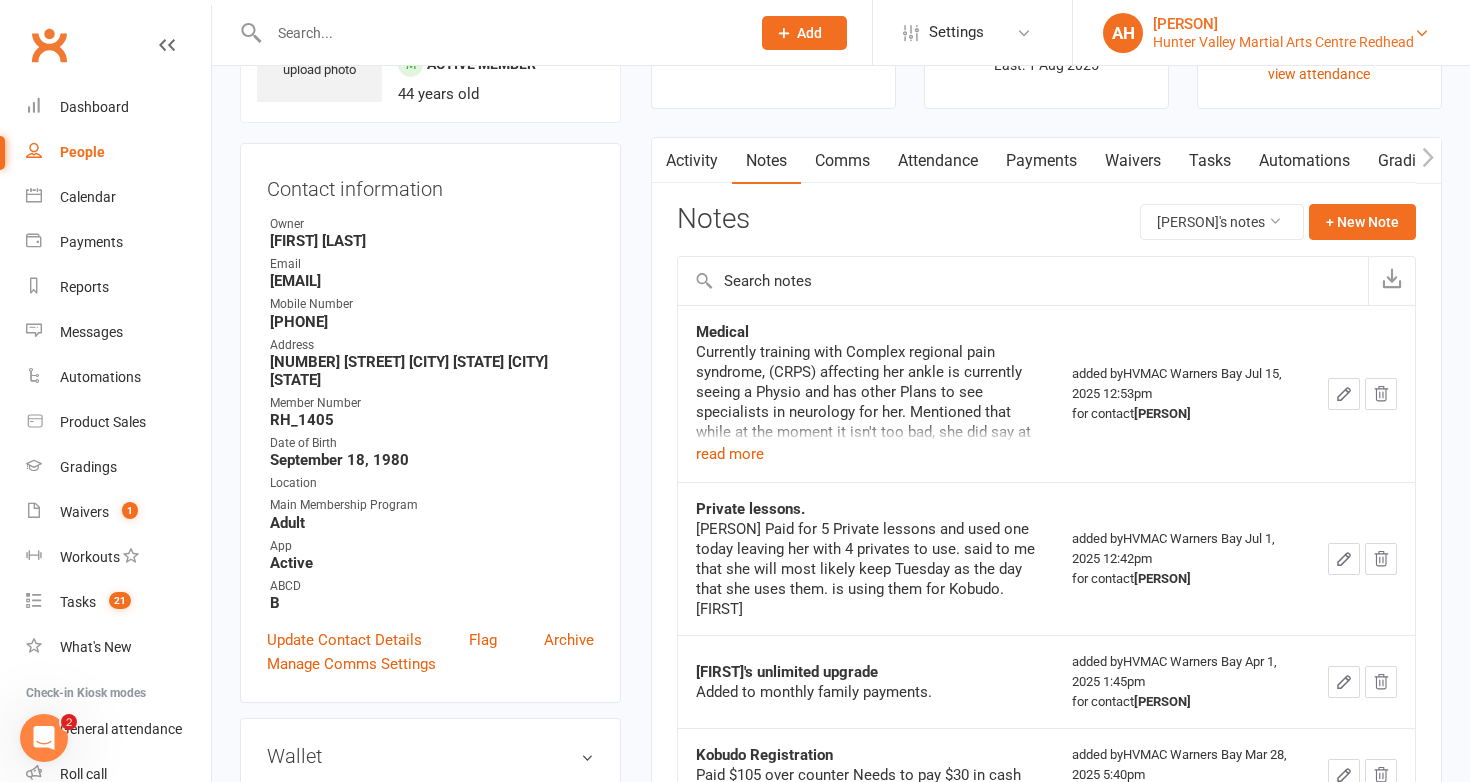 click on "[FIRST] [LAST]" at bounding box center [1283, 24] 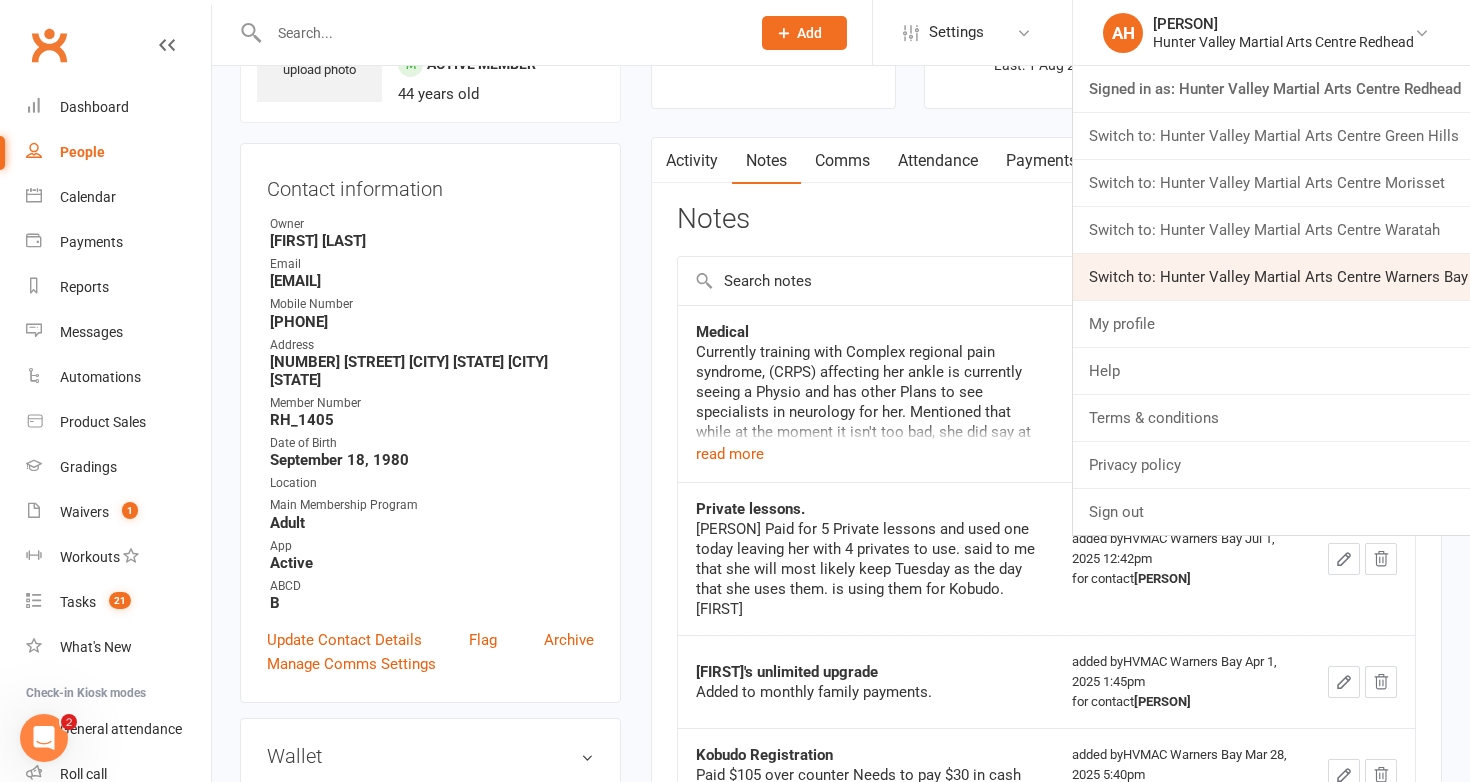 click on "Switch to: Hunter Valley Martial Arts Centre Warners Bay" at bounding box center (1271, 277) 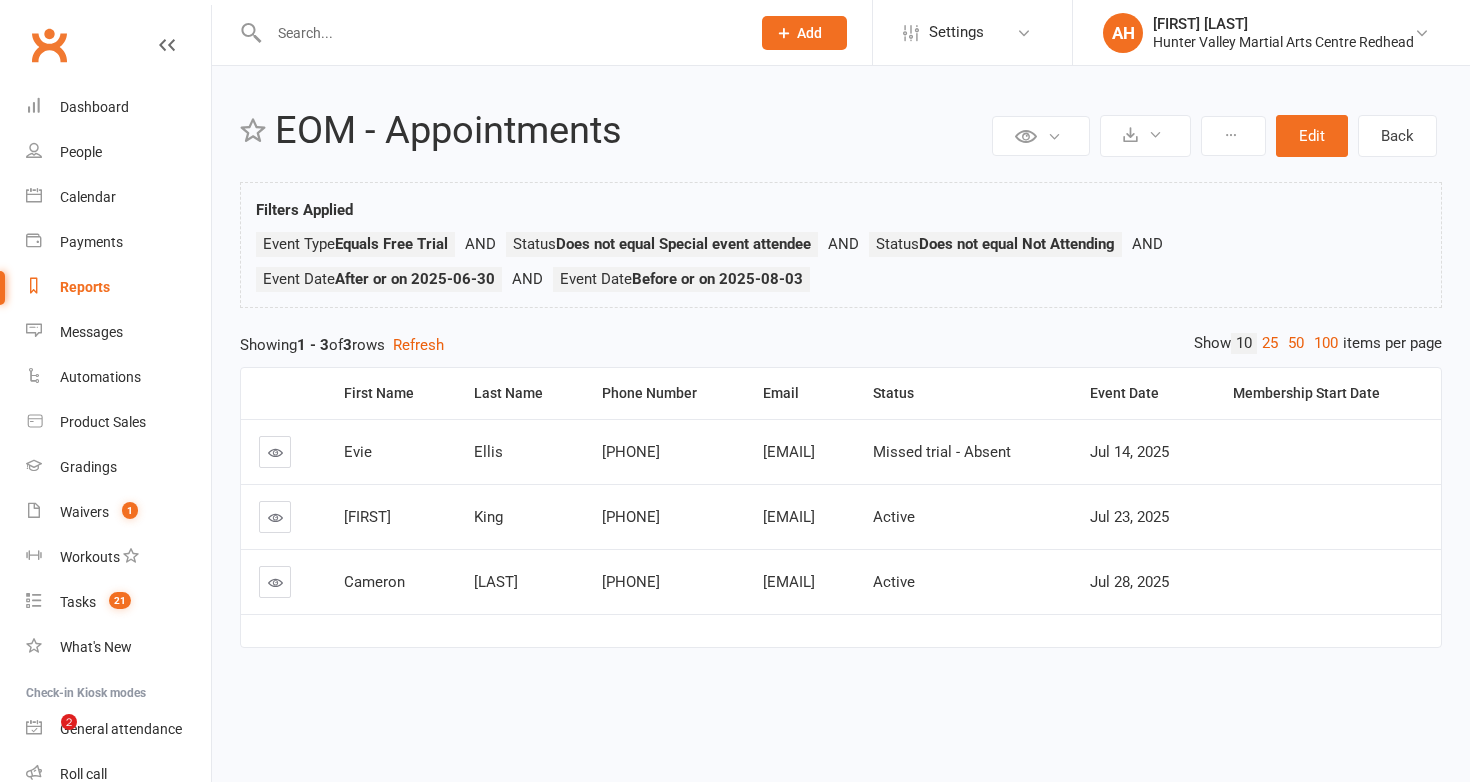 scroll, scrollTop: 0, scrollLeft: 0, axis: both 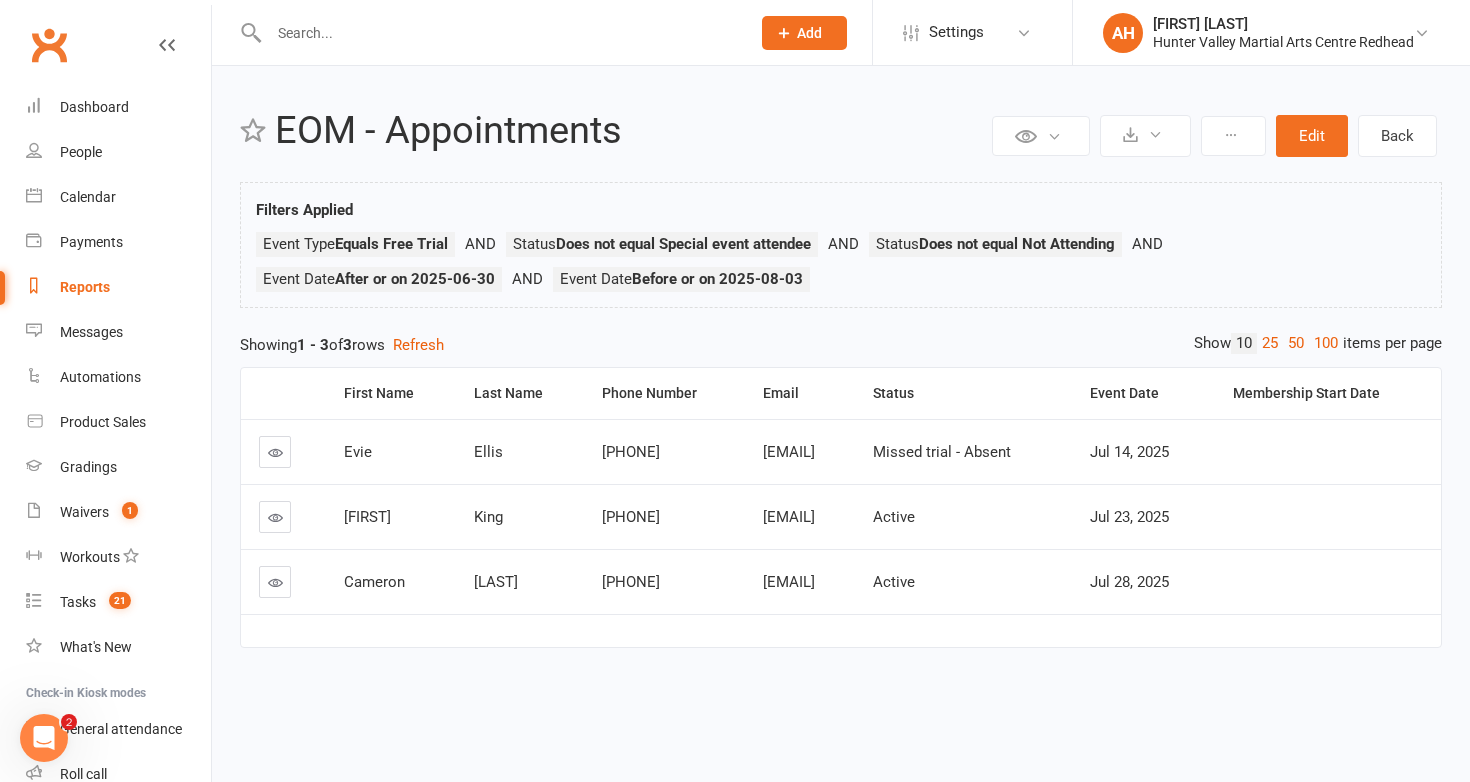 click at bounding box center [275, 582] 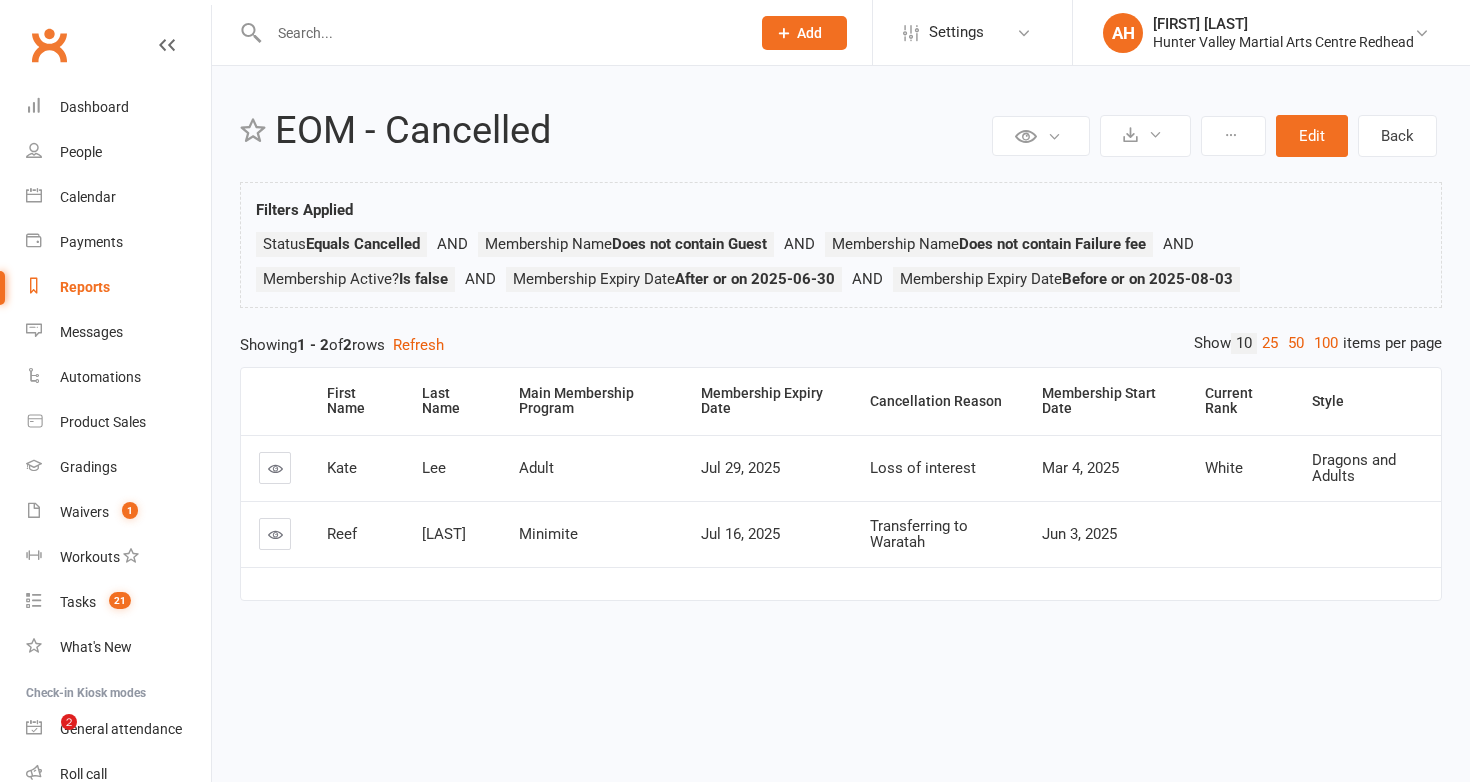 scroll, scrollTop: 0, scrollLeft: 0, axis: both 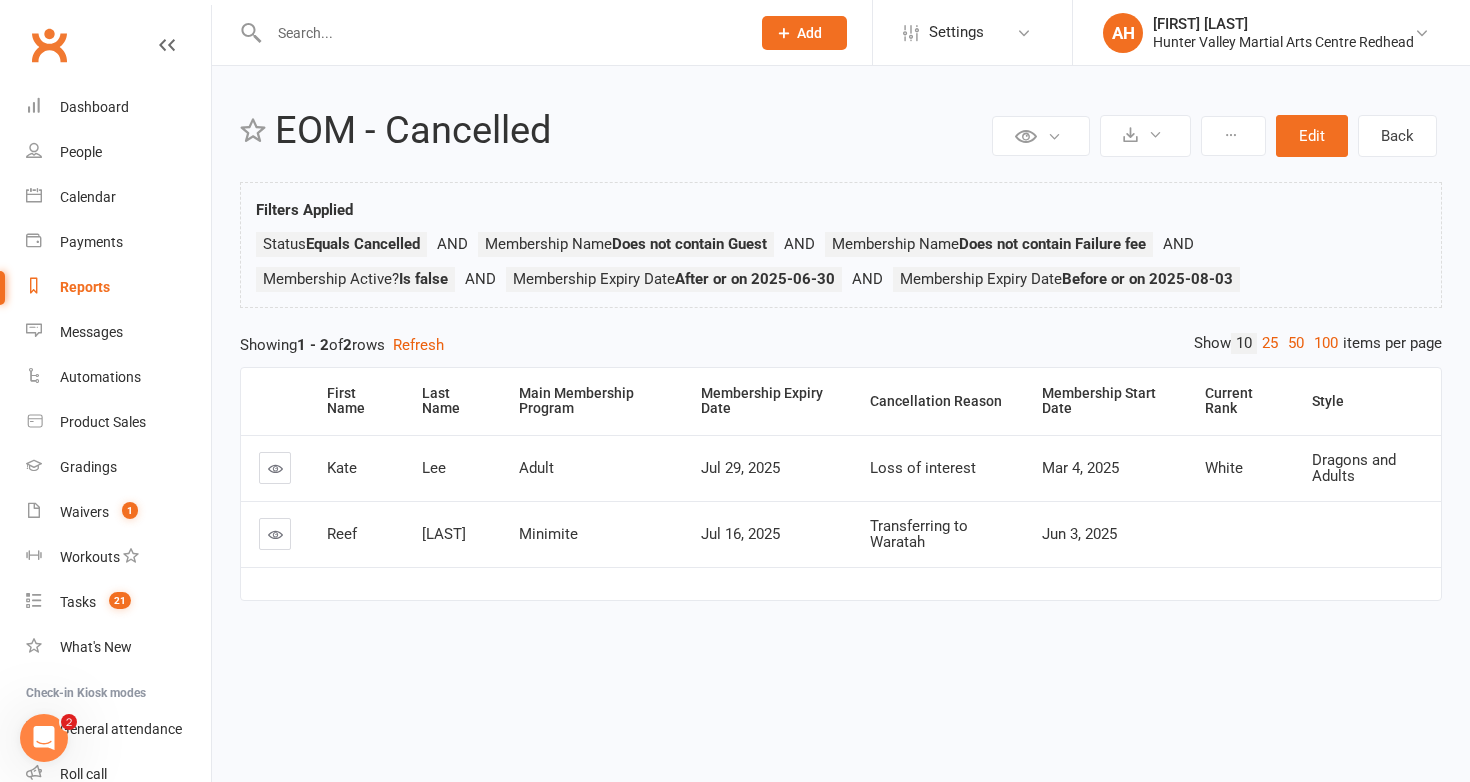 click at bounding box center (275, 468) 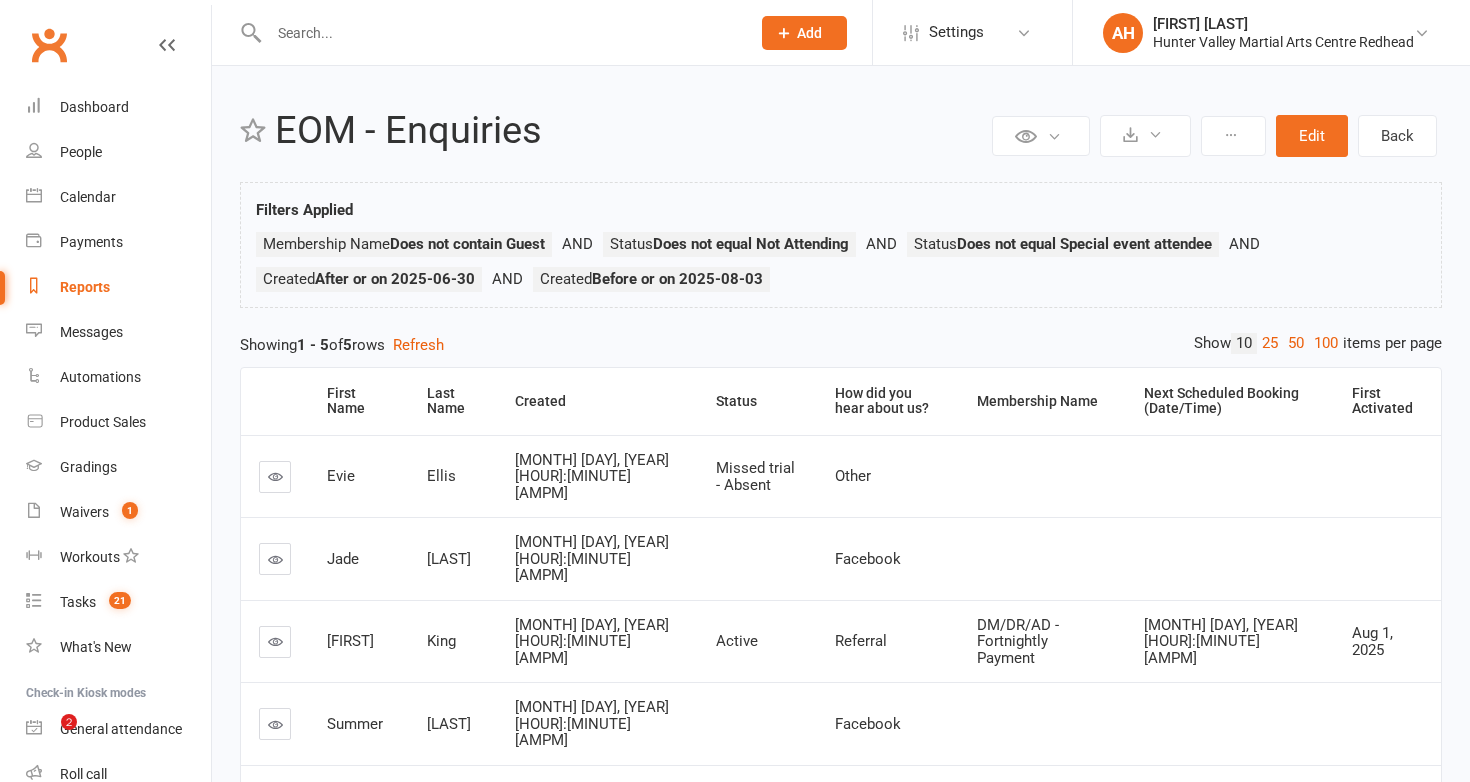 scroll, scrollTop: 0, scrollLeft: 0, axis: both 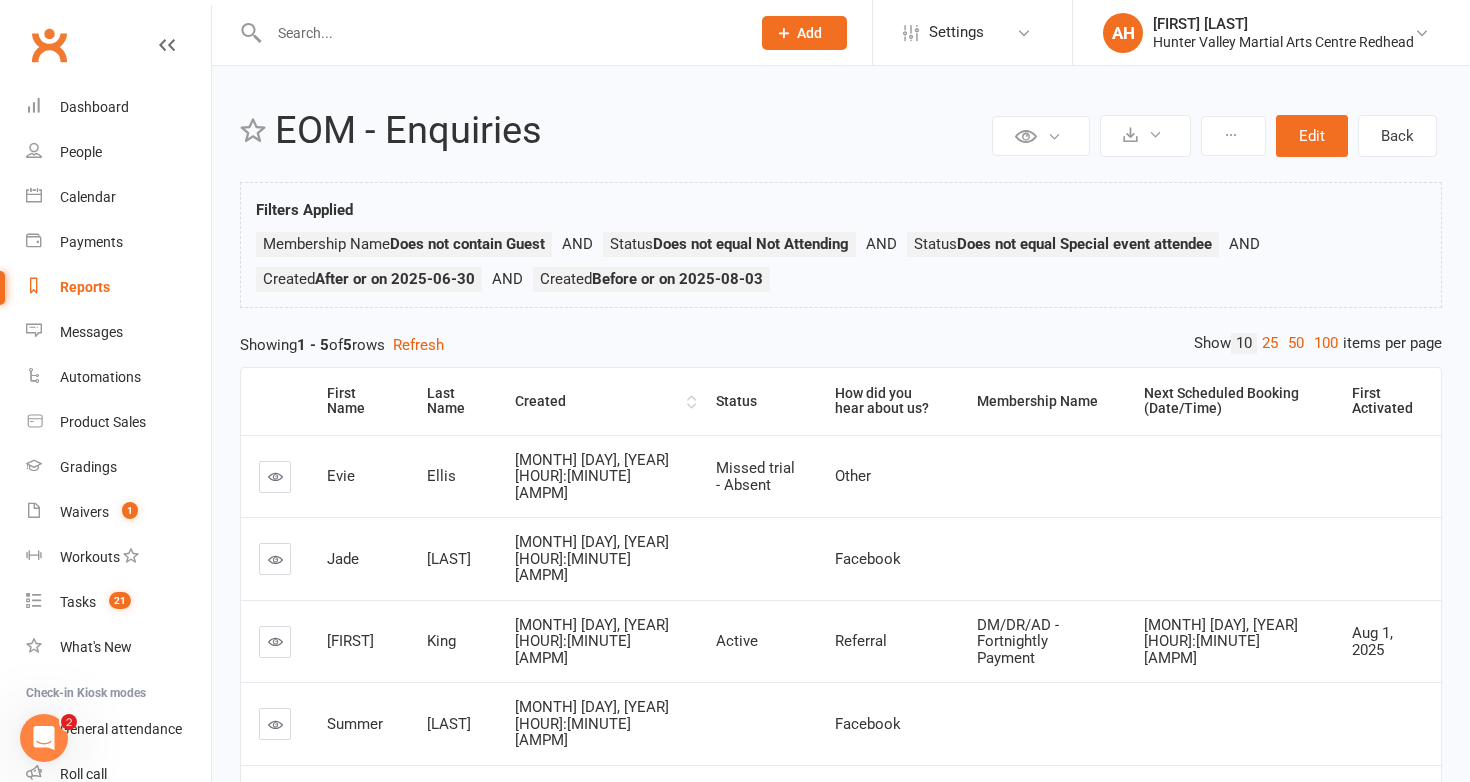 click on "Created" at bounding box center (598, 401) 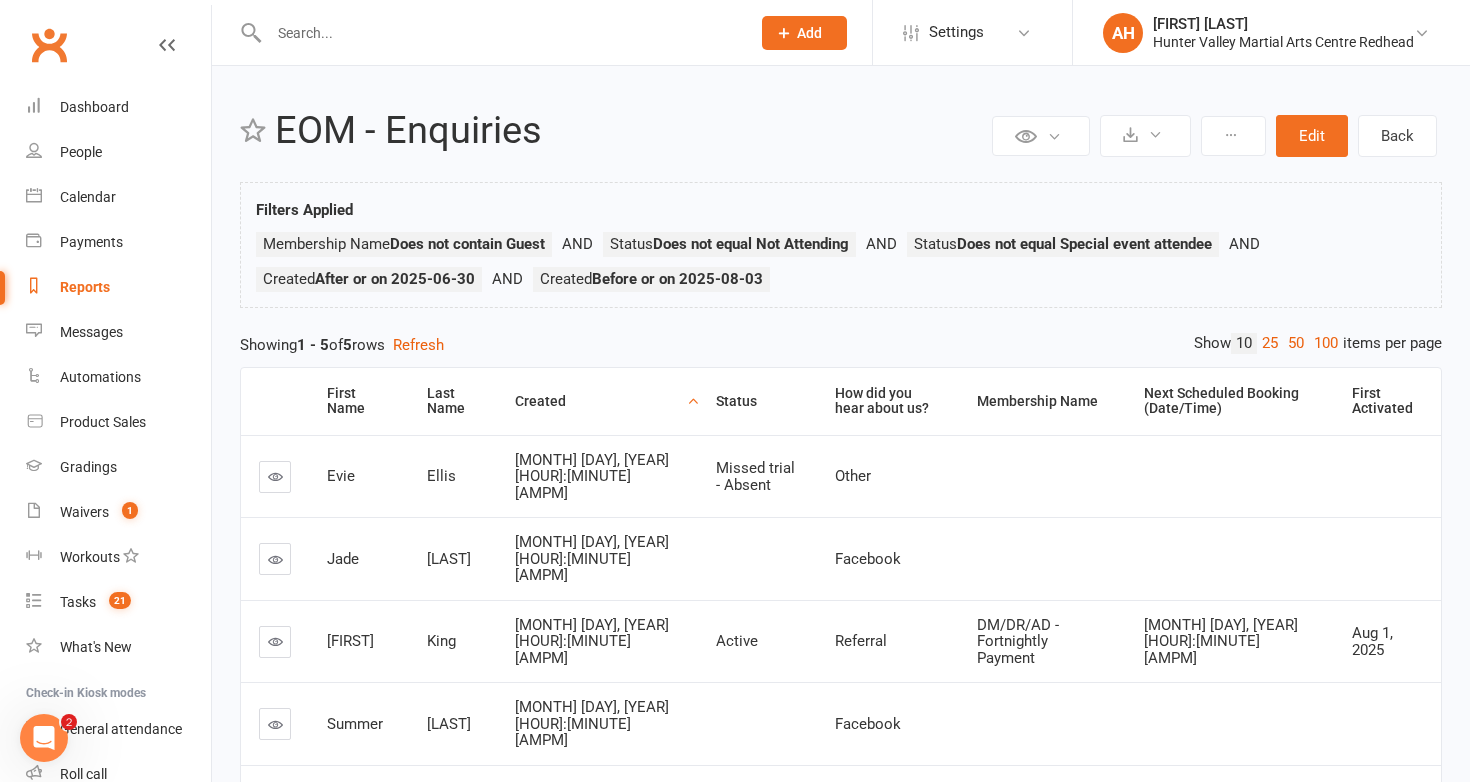 click on "Created" at bounding box center (598, 401) 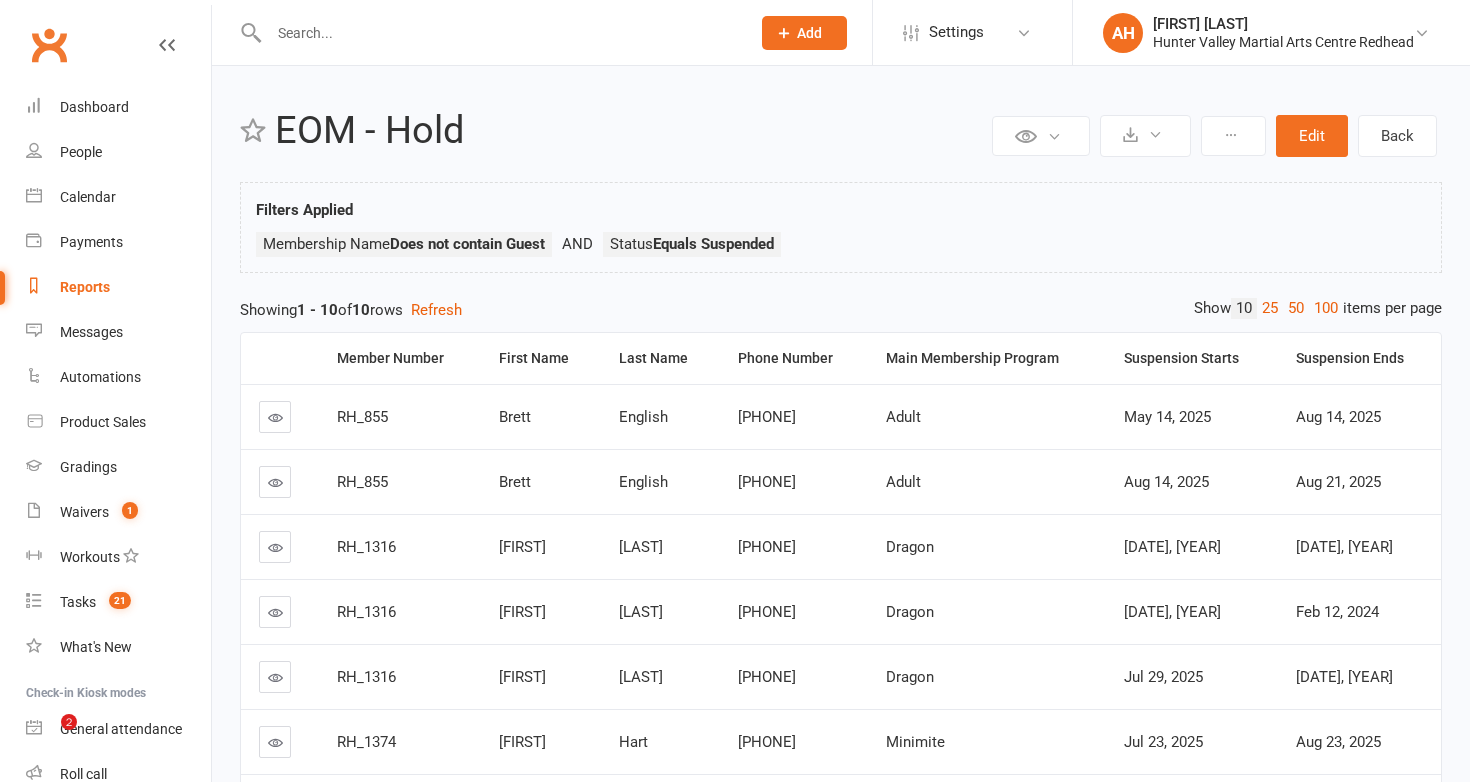 scroll, scrollTop: 0, scrollLeft: 0, axis: both 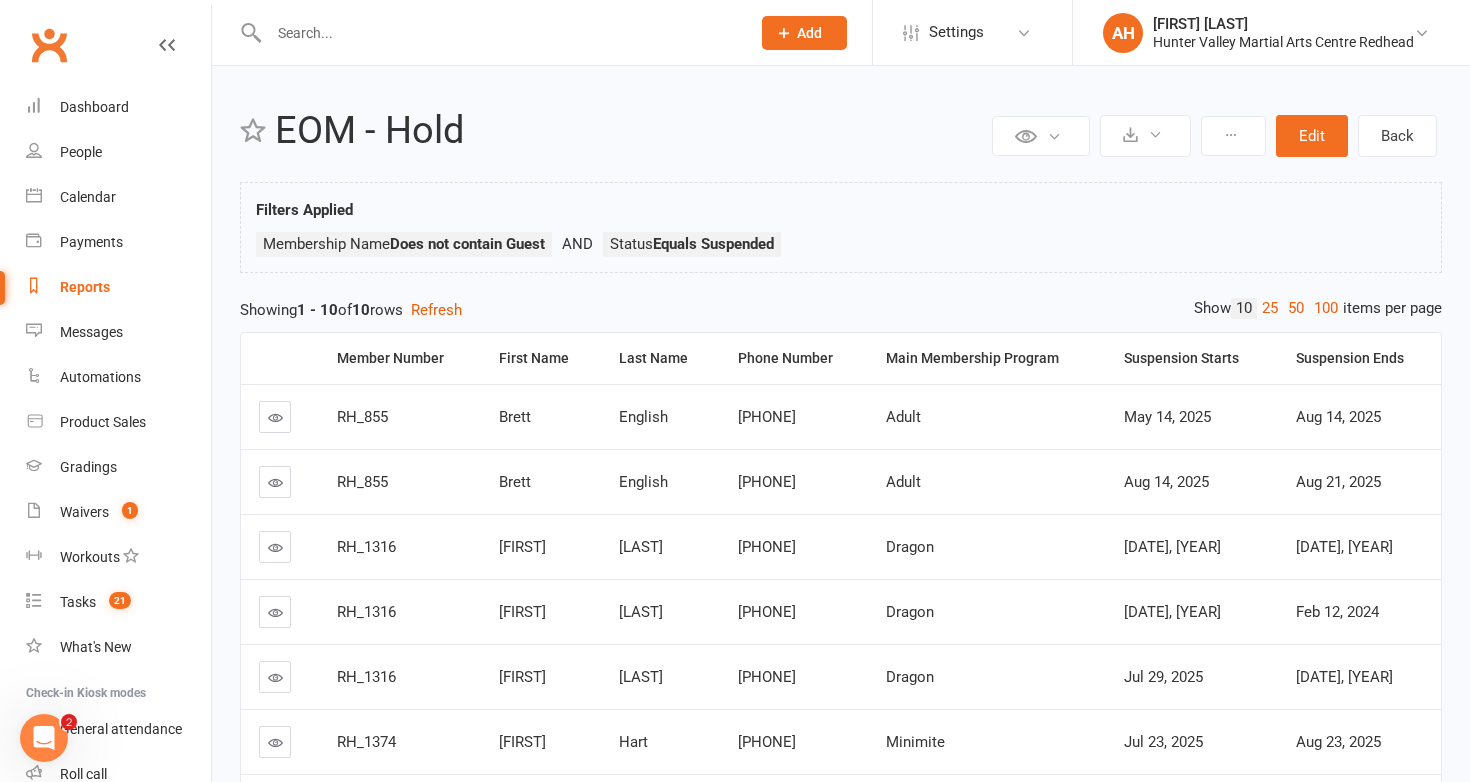 click on "Member Number [FIRST] [LAST] [PHONE] Main Membership Program Suspension Starts Suspension Ends RH_855
[FIRST]
English
[PHONE]
Adult
[DATE], [YEAR]
[DATE], [YEAR]
RH_855
[FIRST]
English
[PHONE]
Adult
[DATE], [YEAR]
[DATE], [YEAR]
RH_1316
[FIRST]
[LAST]
[PHONE]
Dragon
[DATE], [YEAR]
[DATE], [YEAR]
RH_1316
[FIRST]
[LAST]
[PHONE]
Dragon
[DATE], [YEAR]
[DATE], [YEAR]
RH_1316
[FIRST]
[LAST]
[PHONE]
Dragon
[DATE], [YEAR]
[DATE], [YEAR]
RH_1374
[FIRST]
[LAST]
[PHONE]
Minimite
[DATE], [YEAR]
[DATE], [YEAR]
RH_1376
[FIRST]
[LAST]
[PHONE]
Dynamite
[DATE], [YEAR]
[DATE], [YEAR]
RH_1376
[FIRST]
[LAST]
[PHONE]
Dynamite
[DATE], [YEAR]
[DATE], [YEAR]
RH_1375
[FIRST]
[LAST]
[PHONE]
Minimite
[DATE], [YEAR]
[DATE], [YEAR]
RH_1375
[FIRST]
[LAST]
[PHONE]
Minimite
[DATE], [YEAR]
[DATE], [YEAR]" at bounding box center [841, 700] 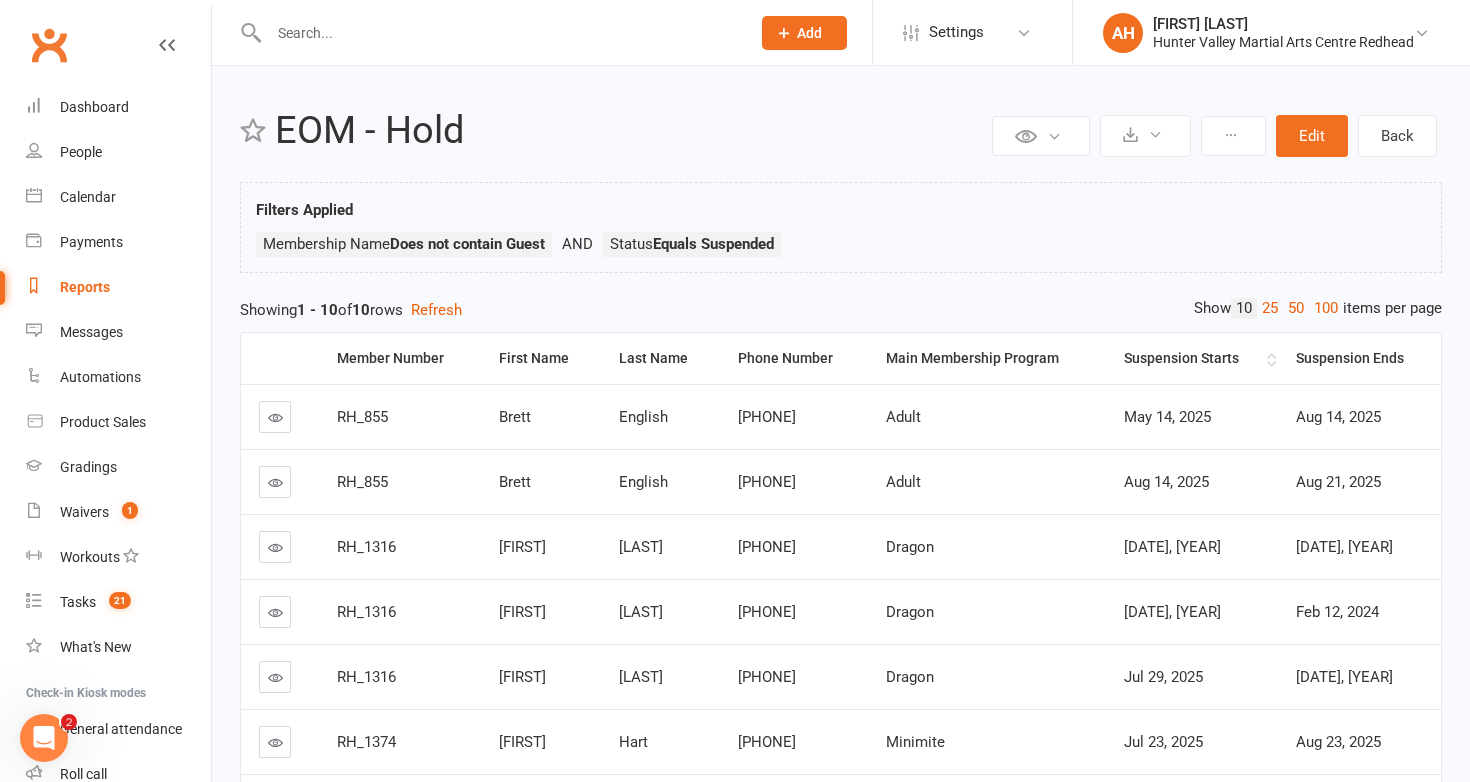 click on "Suspension Starts" at bounding box center (1191, 358) 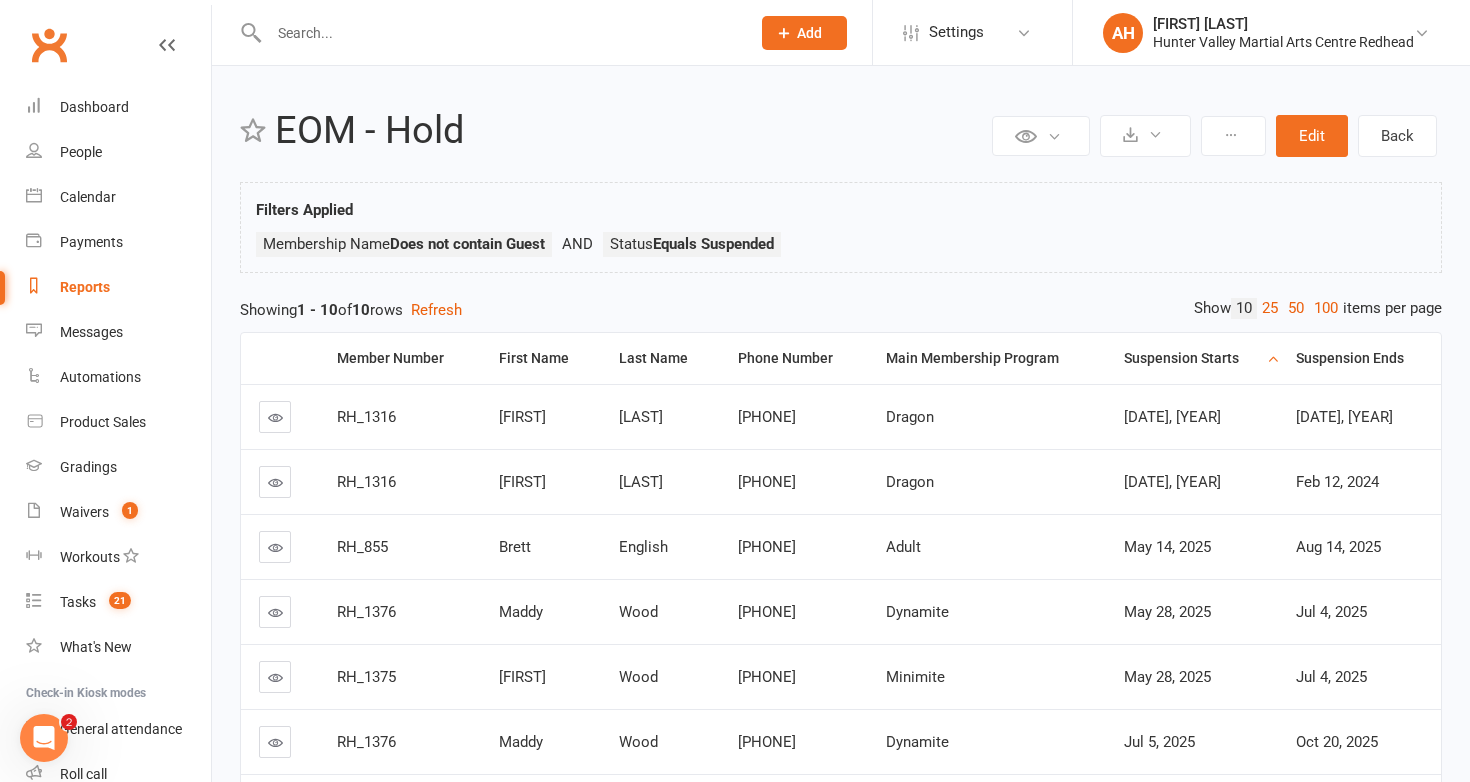 click on "Suspension Starts" at bounding box center (1191, 358) 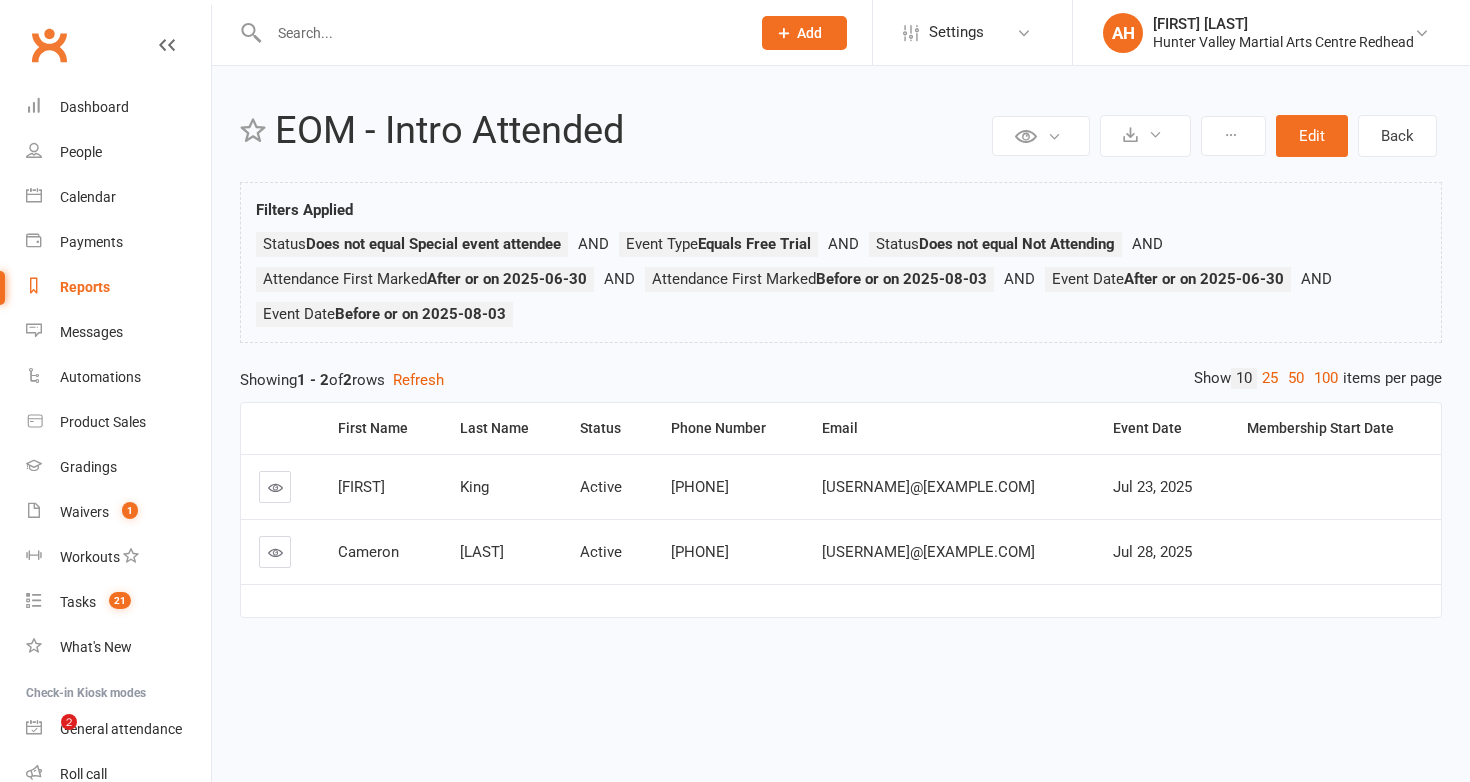 scroll, scrollTop: 0, scrollLeft: 0, axis: both 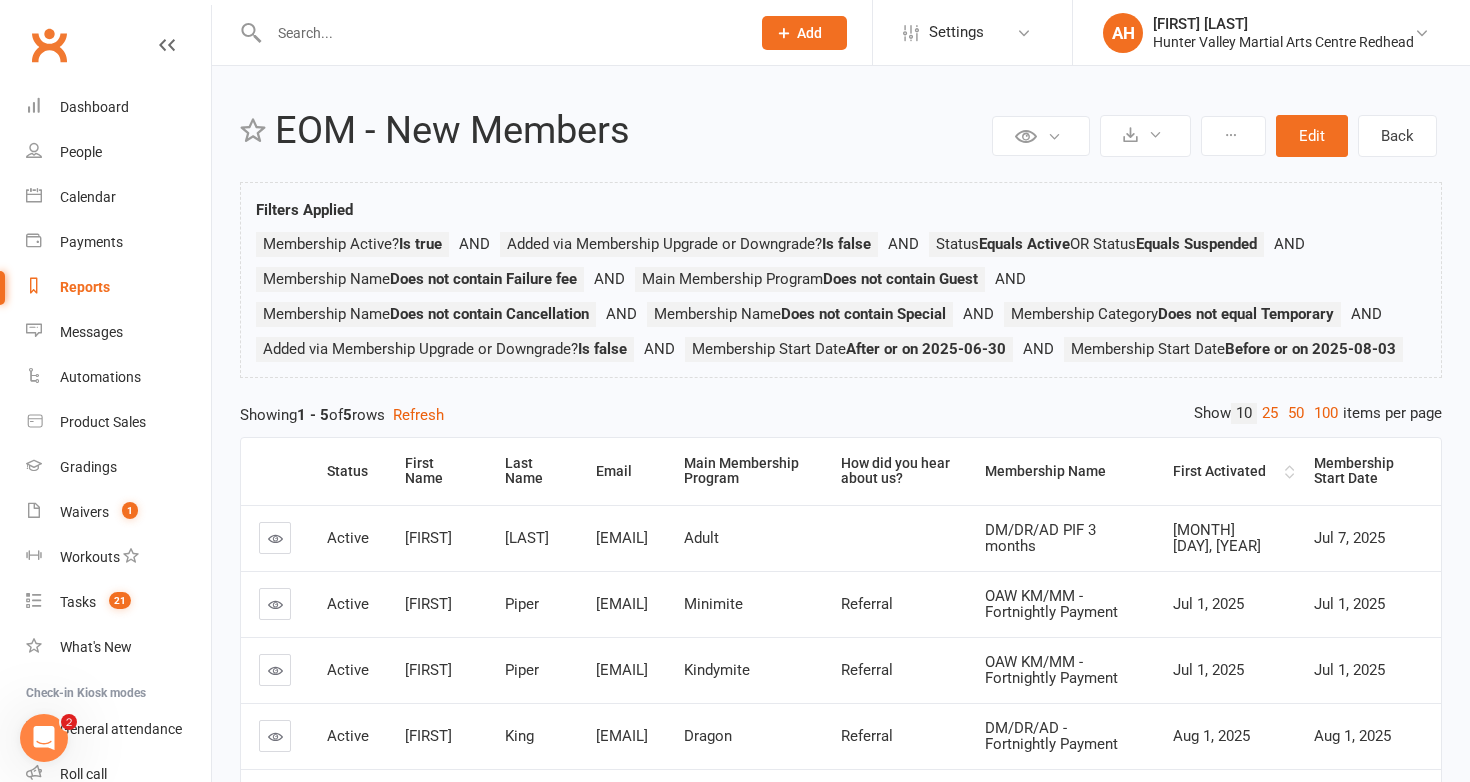 click on "First Activated" at bounding box center [1226, 471] 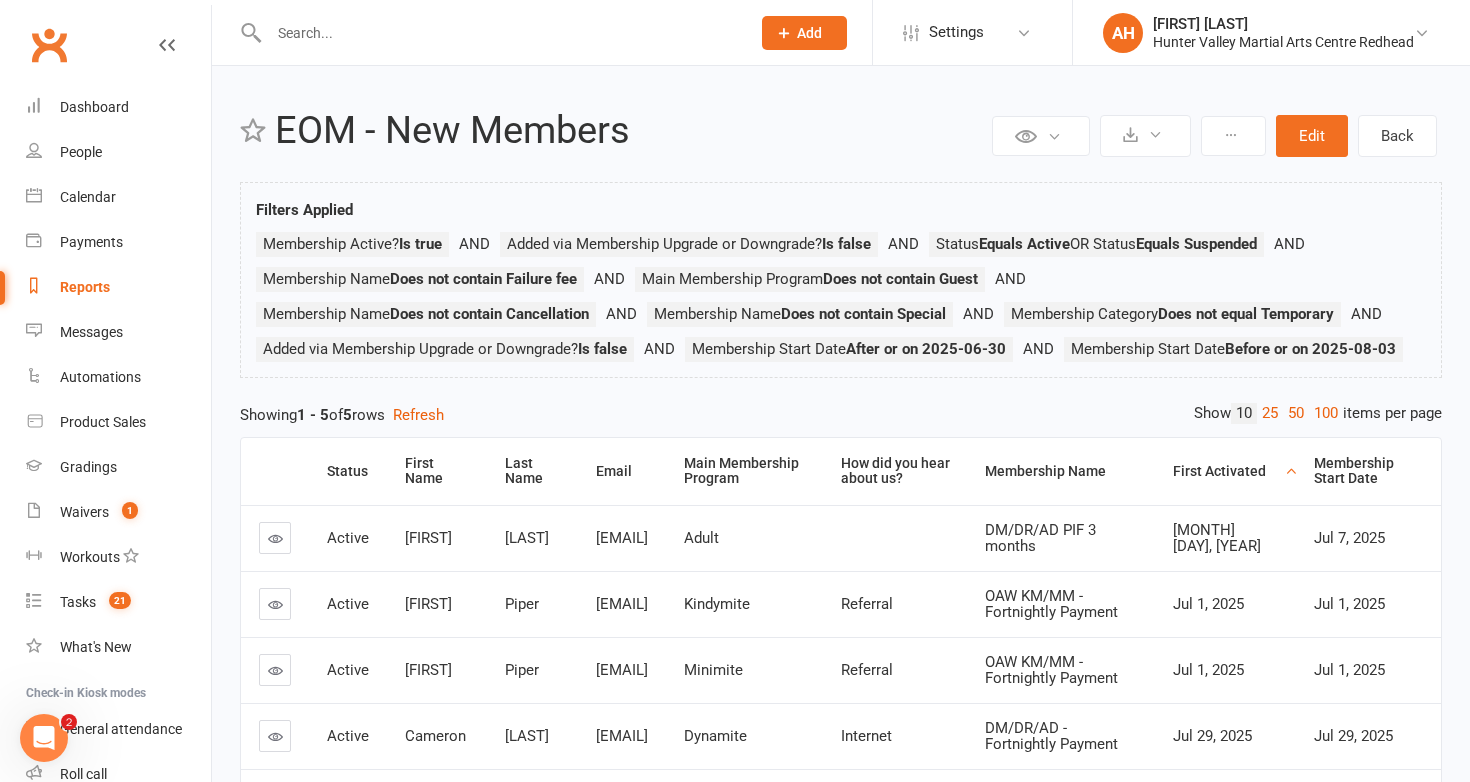 click on "First Activated" at bounding box center [1226, 471] 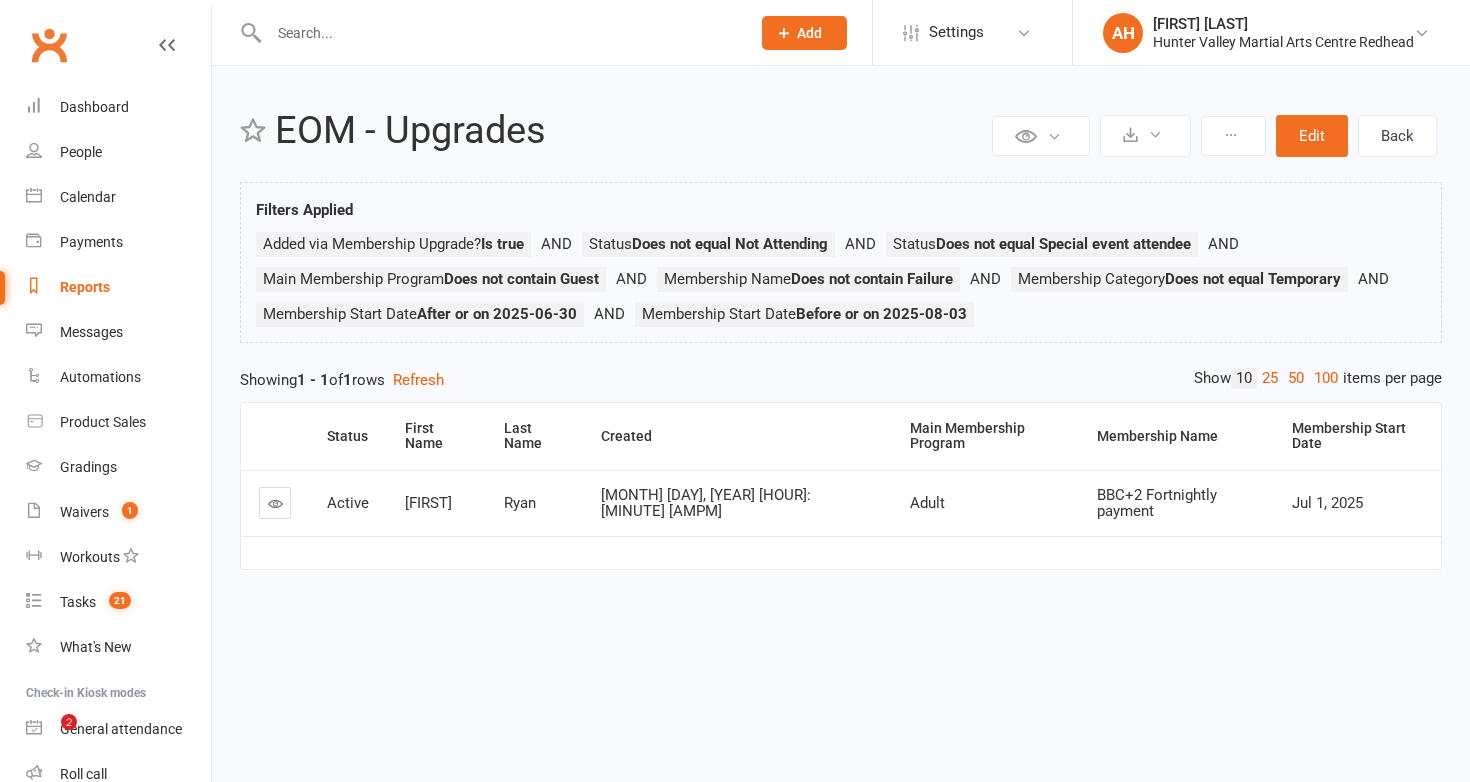 scroll, scrollTop: 0, scrollLeft: 0, axis: both 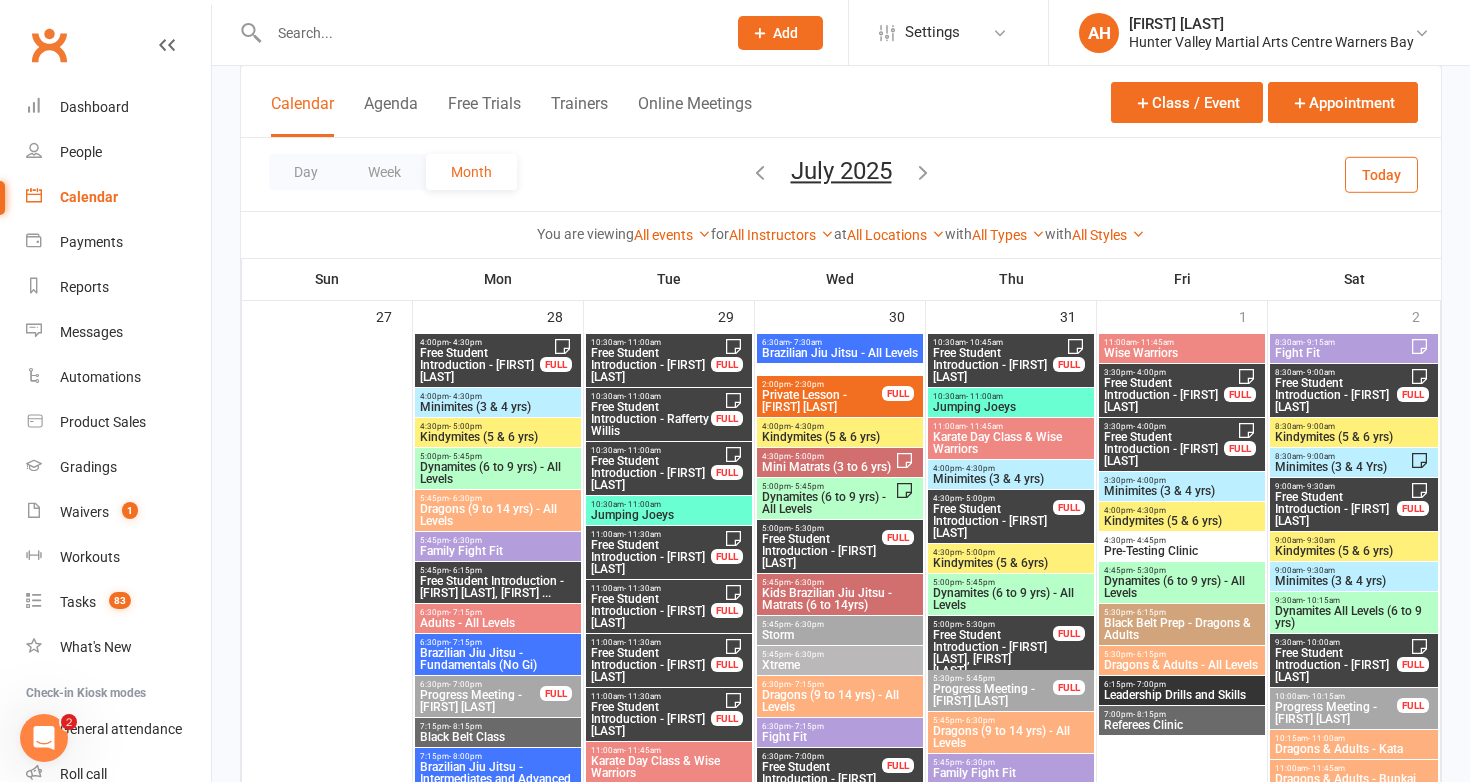 click on "Free Student Introduction - [FIRST] [LAST]" at bounding box center [480, 365] 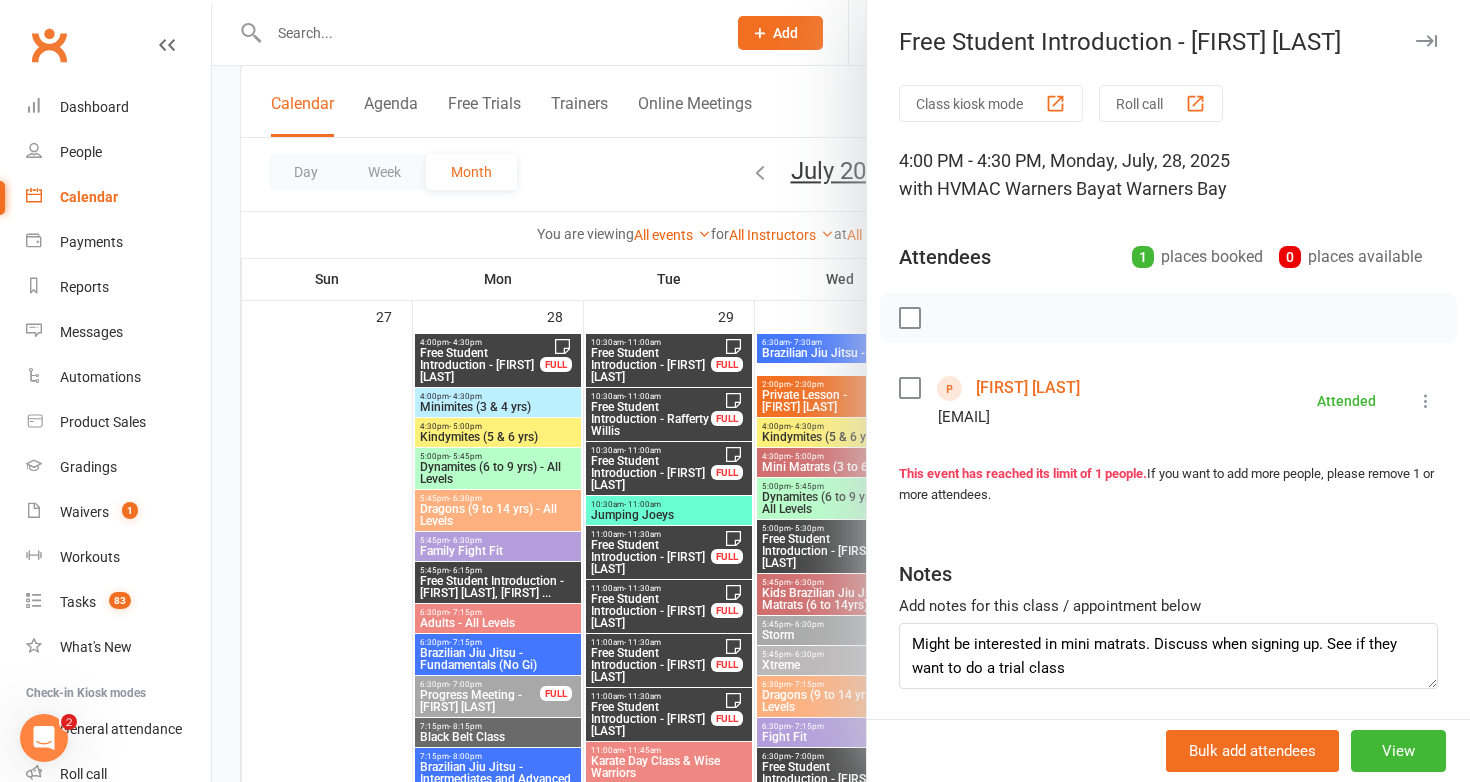 click at bounding box center [841, 391] 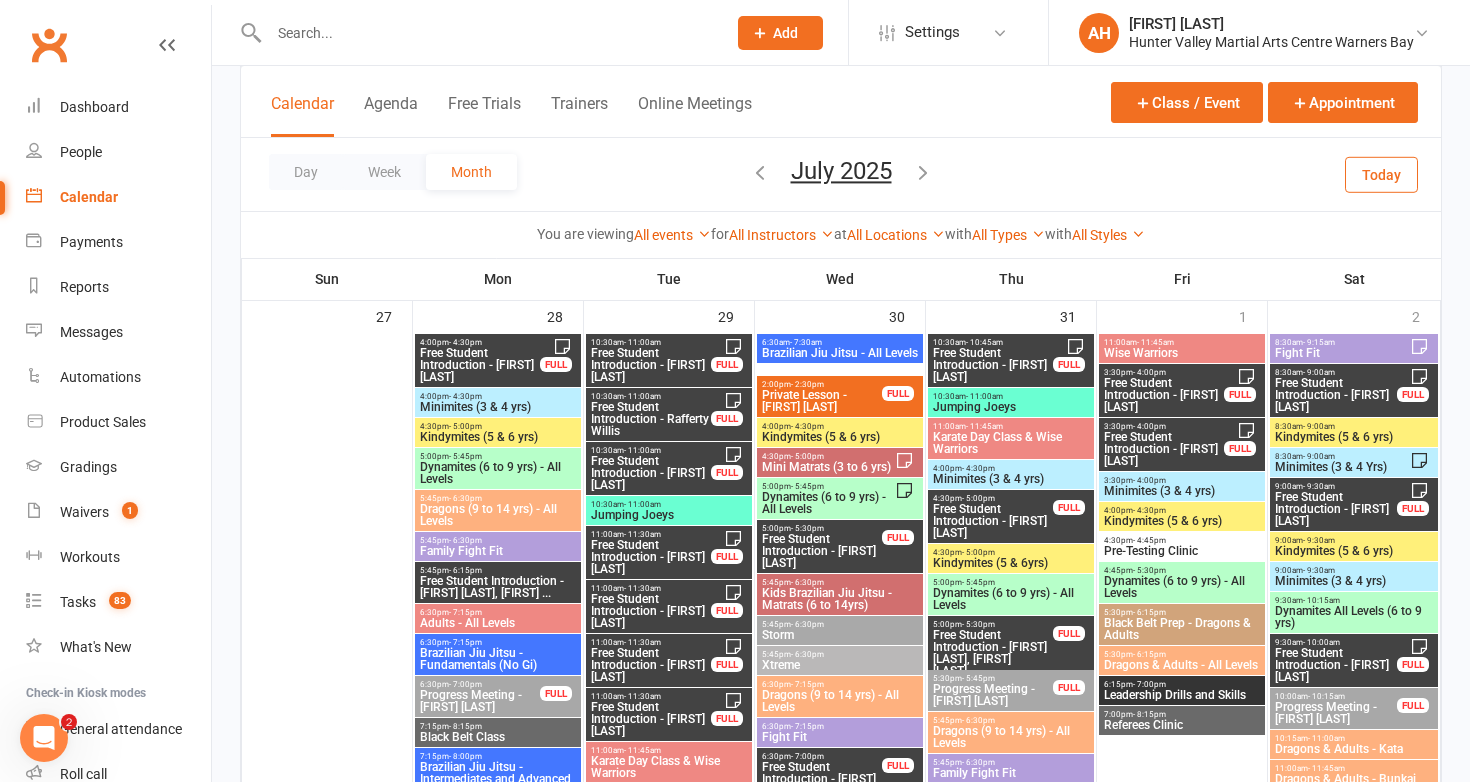 click on "Free Student Introduction - [FIRST] [LAST], [FIRST] ..." at bounding box center (498, 587) 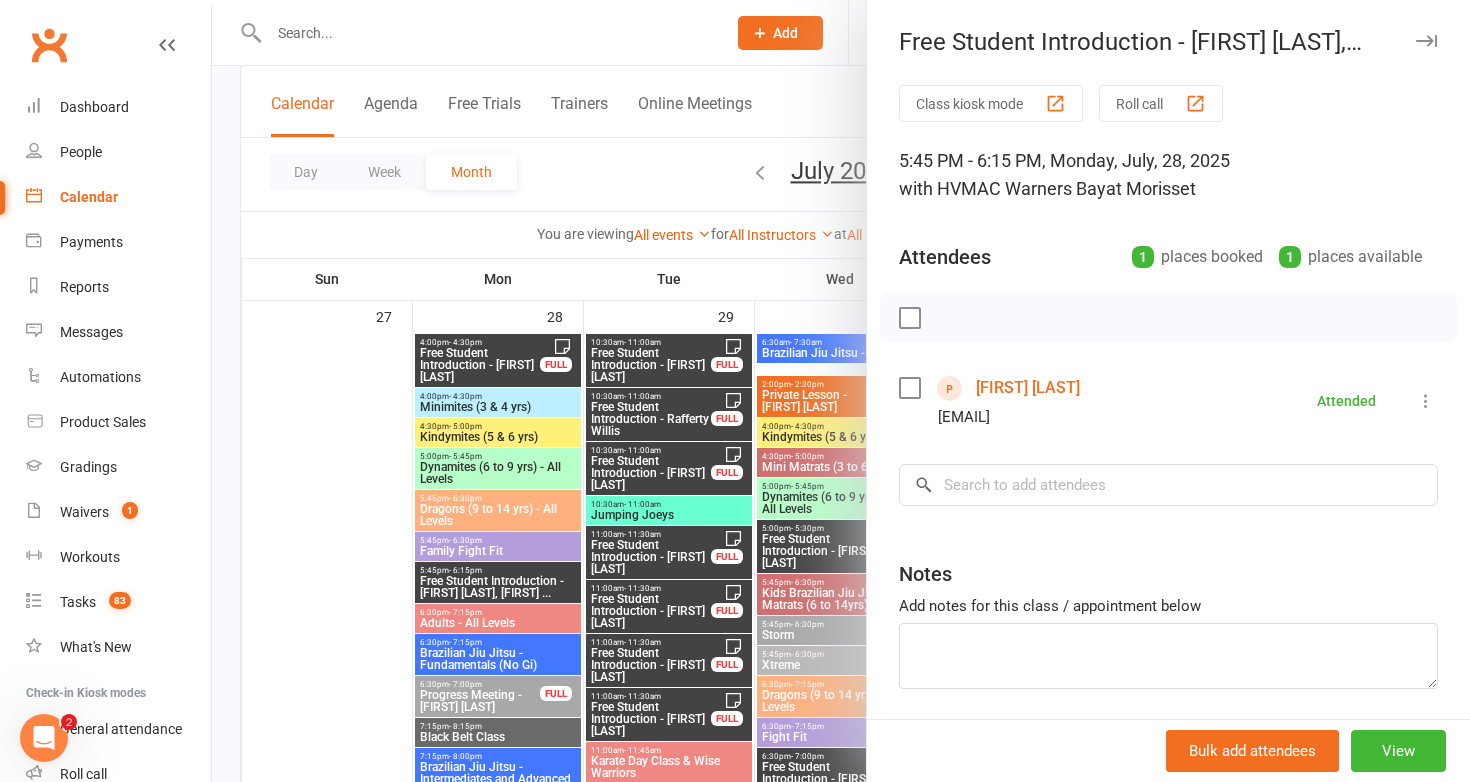 click at bounding box center [841, 391] 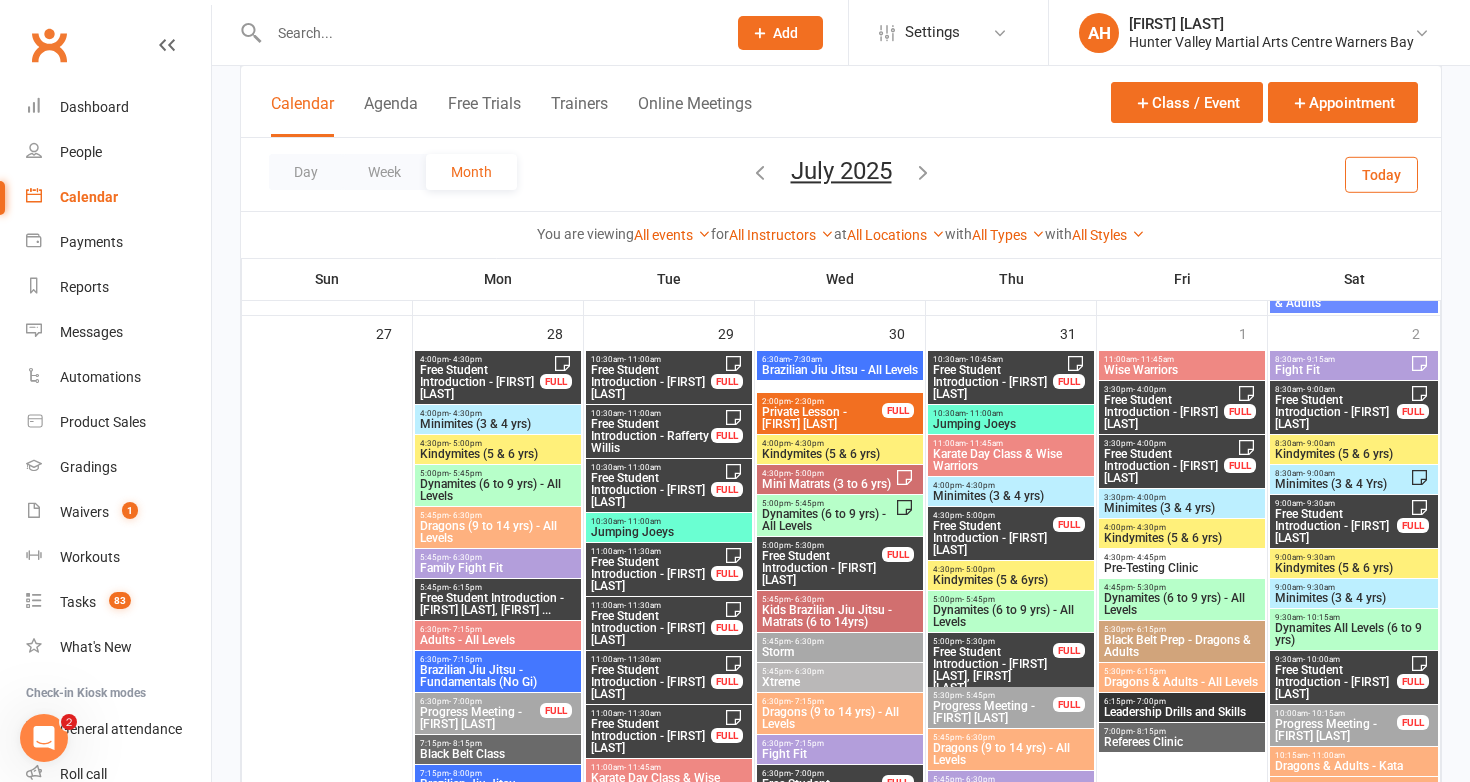 scroll, scrollTop: 2703, scrollLeft: 0, axis: vertical 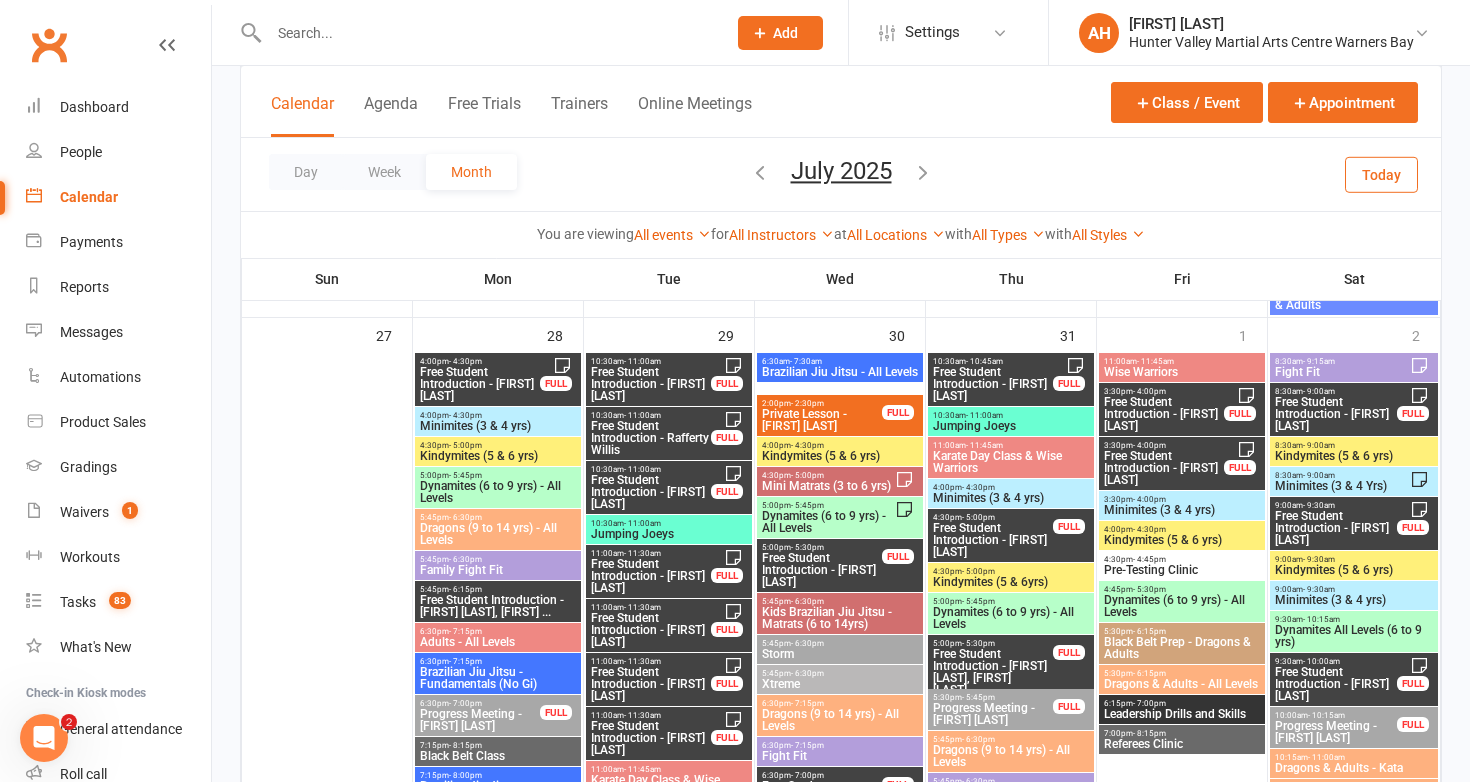 click on "Free Student Introduction - [FIRST] [LAST]" at bounding box center [651, 384] 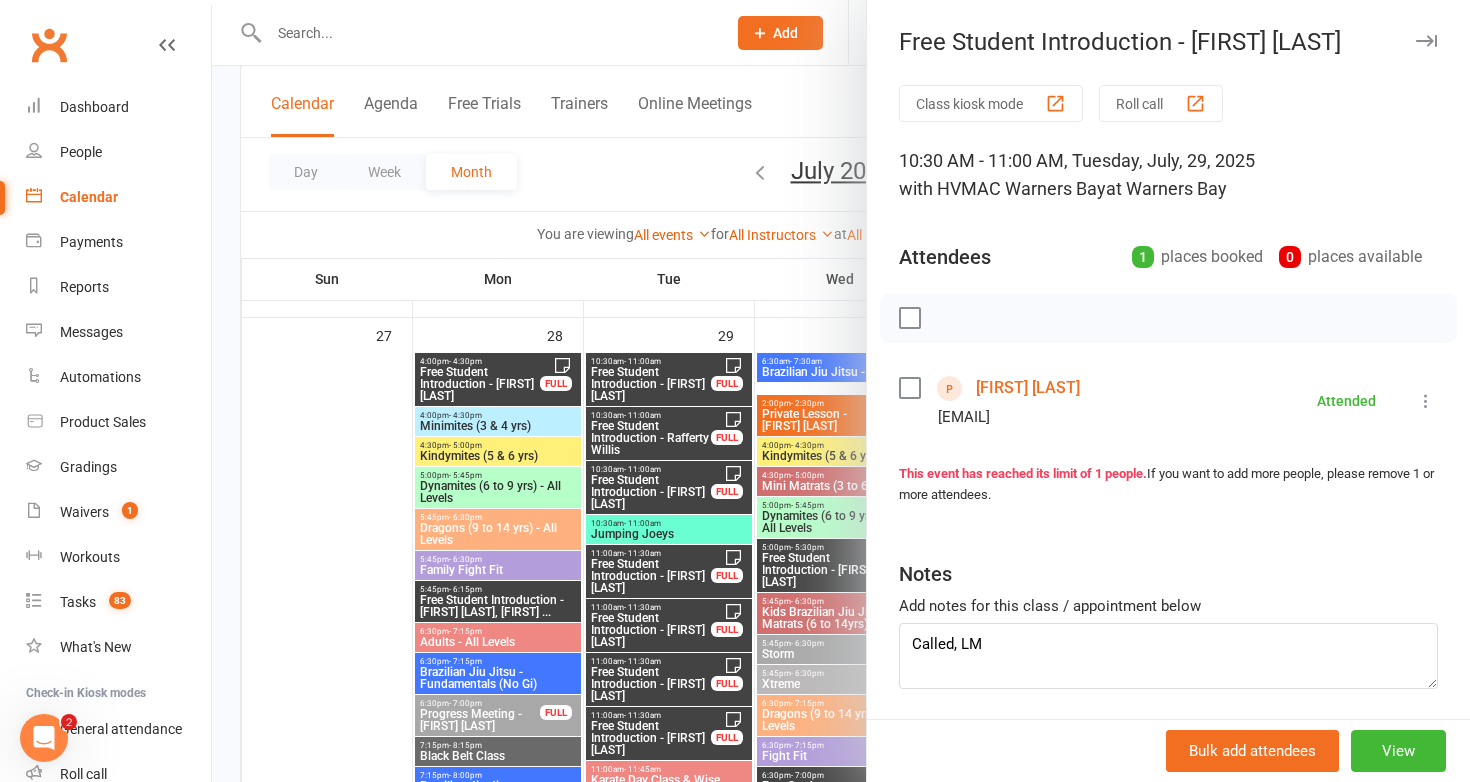 click at bounding box center [841, 391] 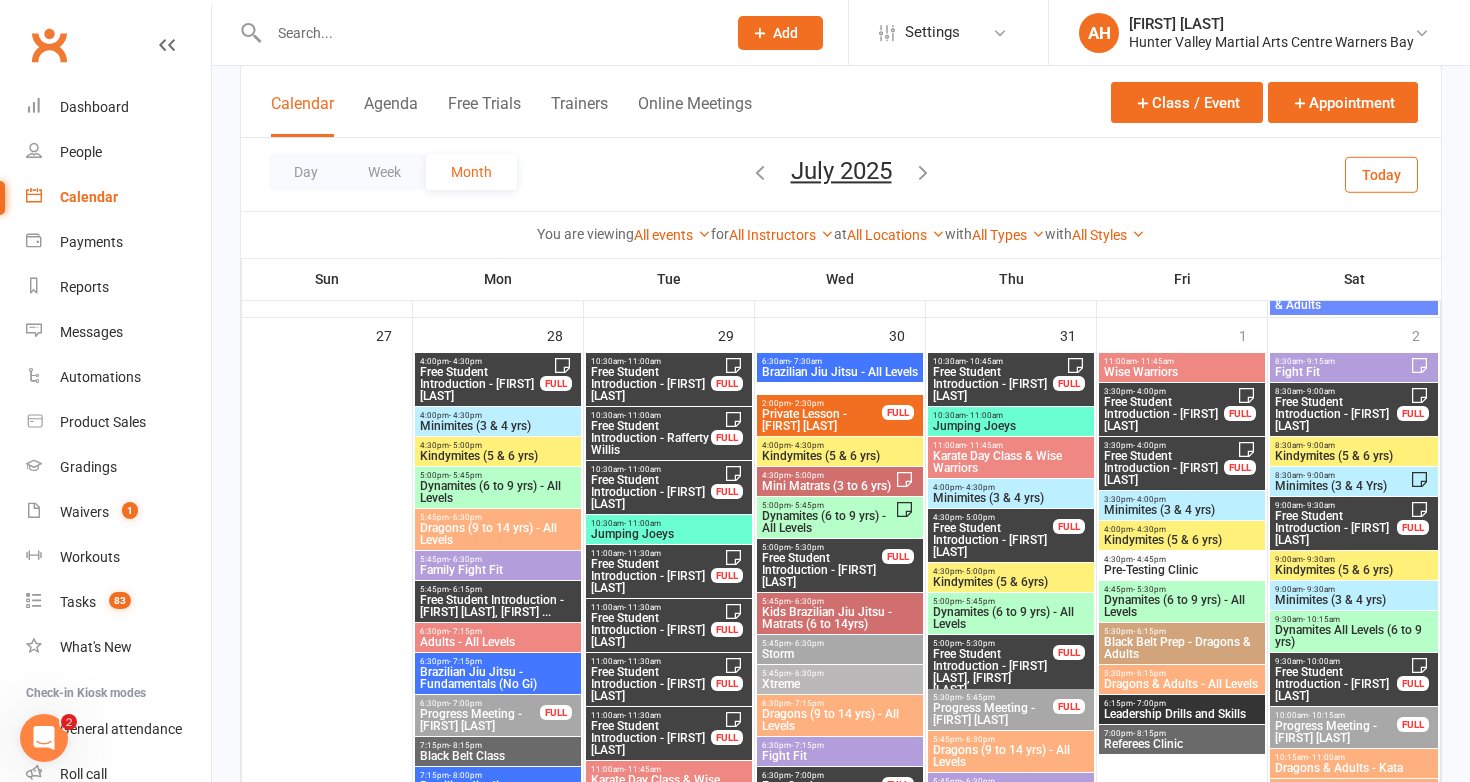 click on "Free Student Introduction - Rafferty Willis" at bounding box center [651, 438] 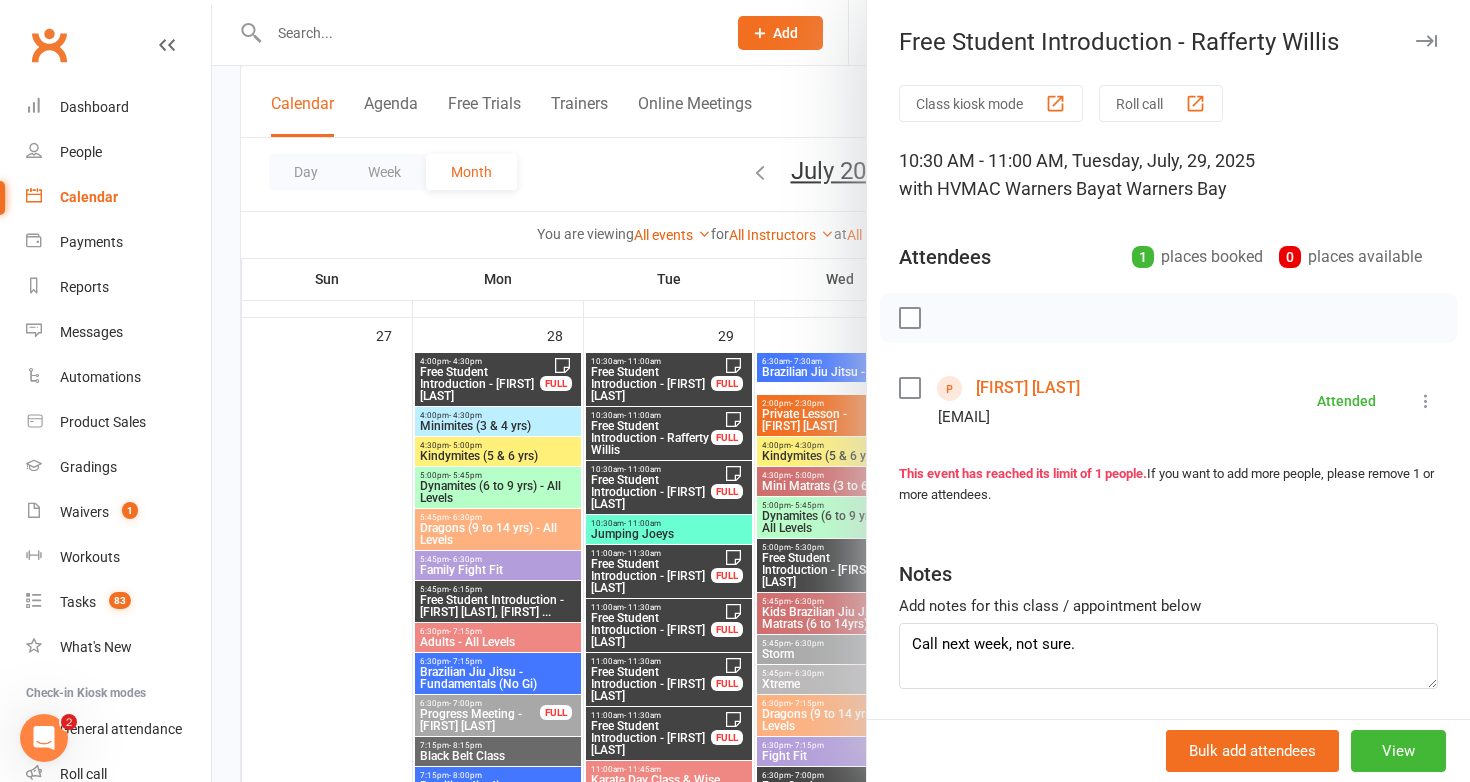 click at bounding box center [841, 391] 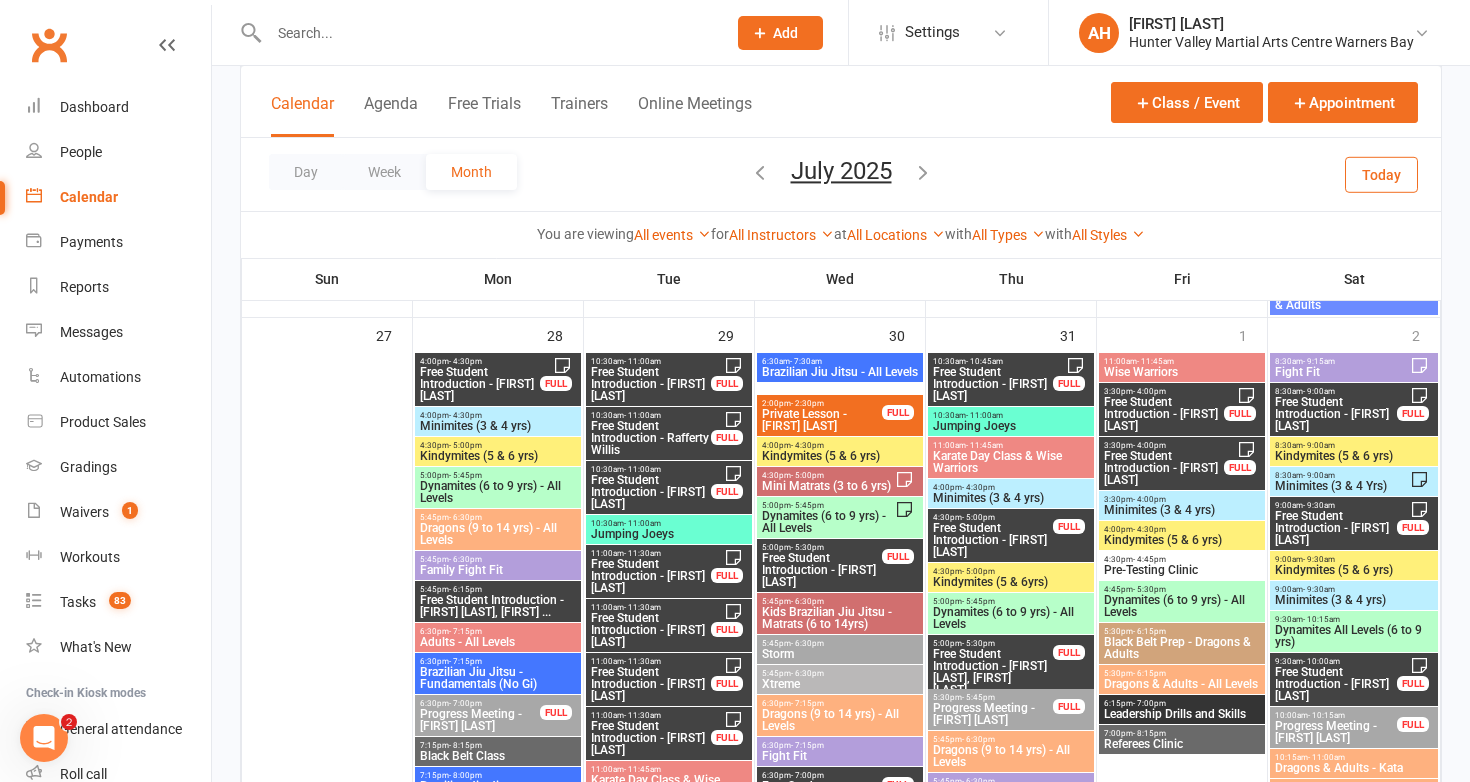 click on "Free Student Introduction - [FIRST] [LAST]" at bounding box center [651, 492] 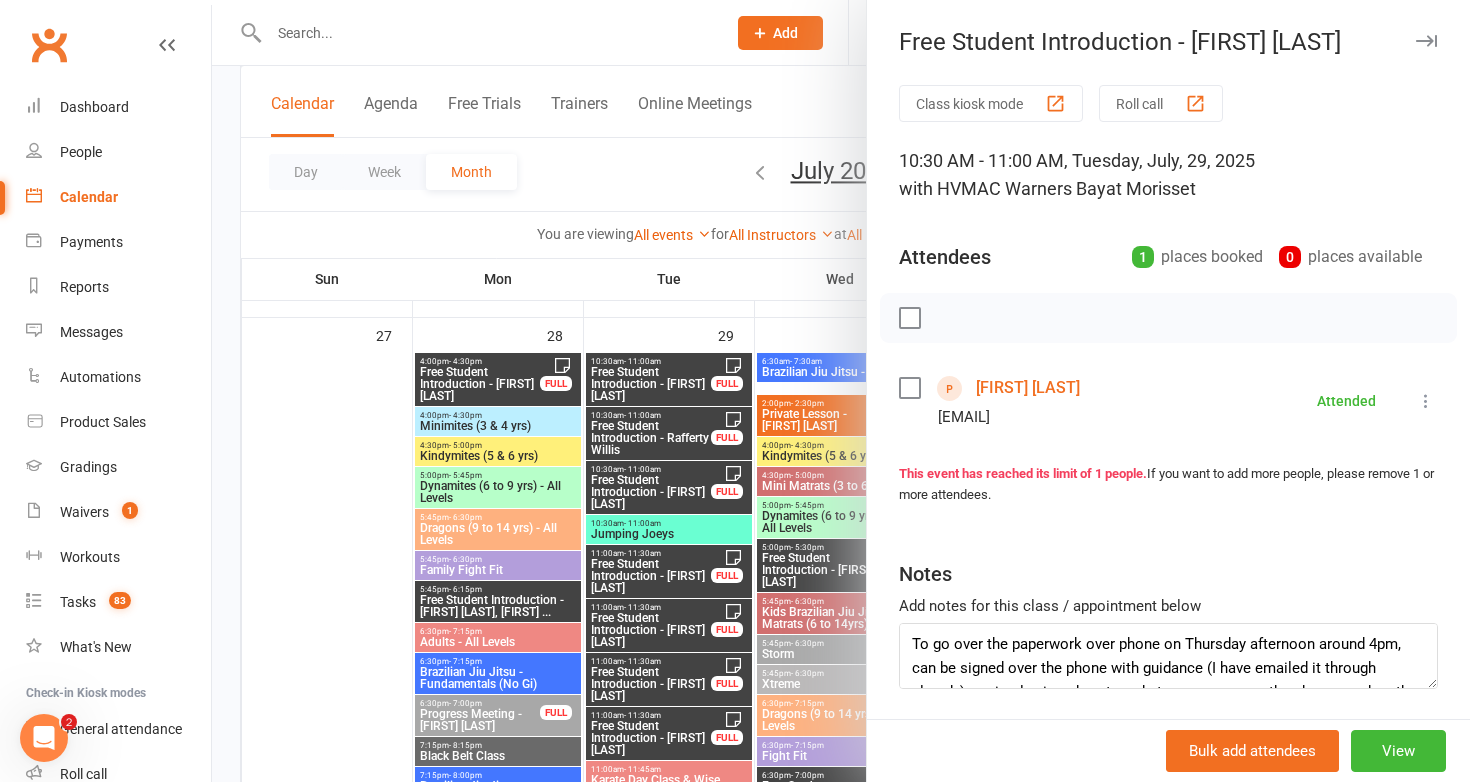 click at bounding box center (841, 391) 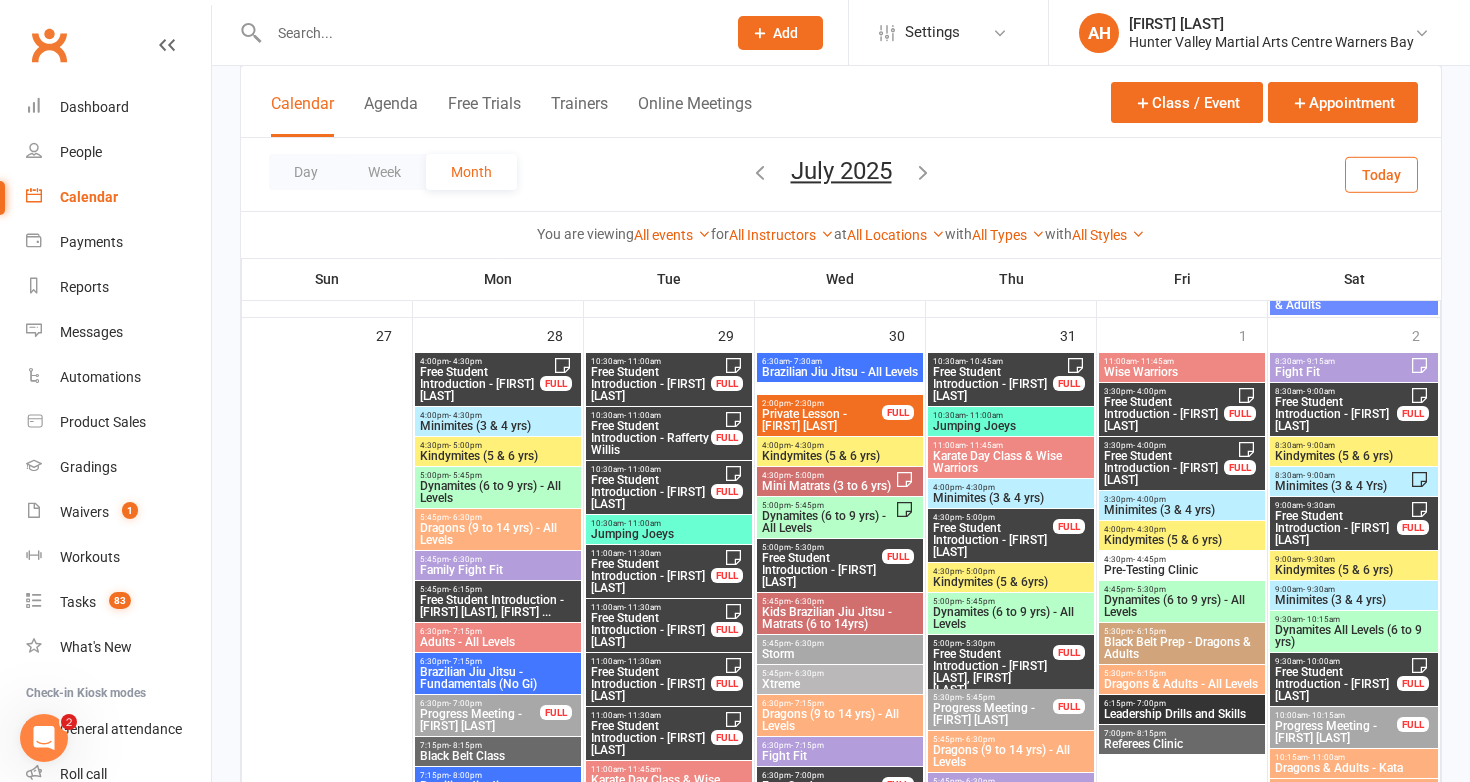 click on "Free Student Introduction - [FIRST] [LAST]" at bounding box center [651, 576] 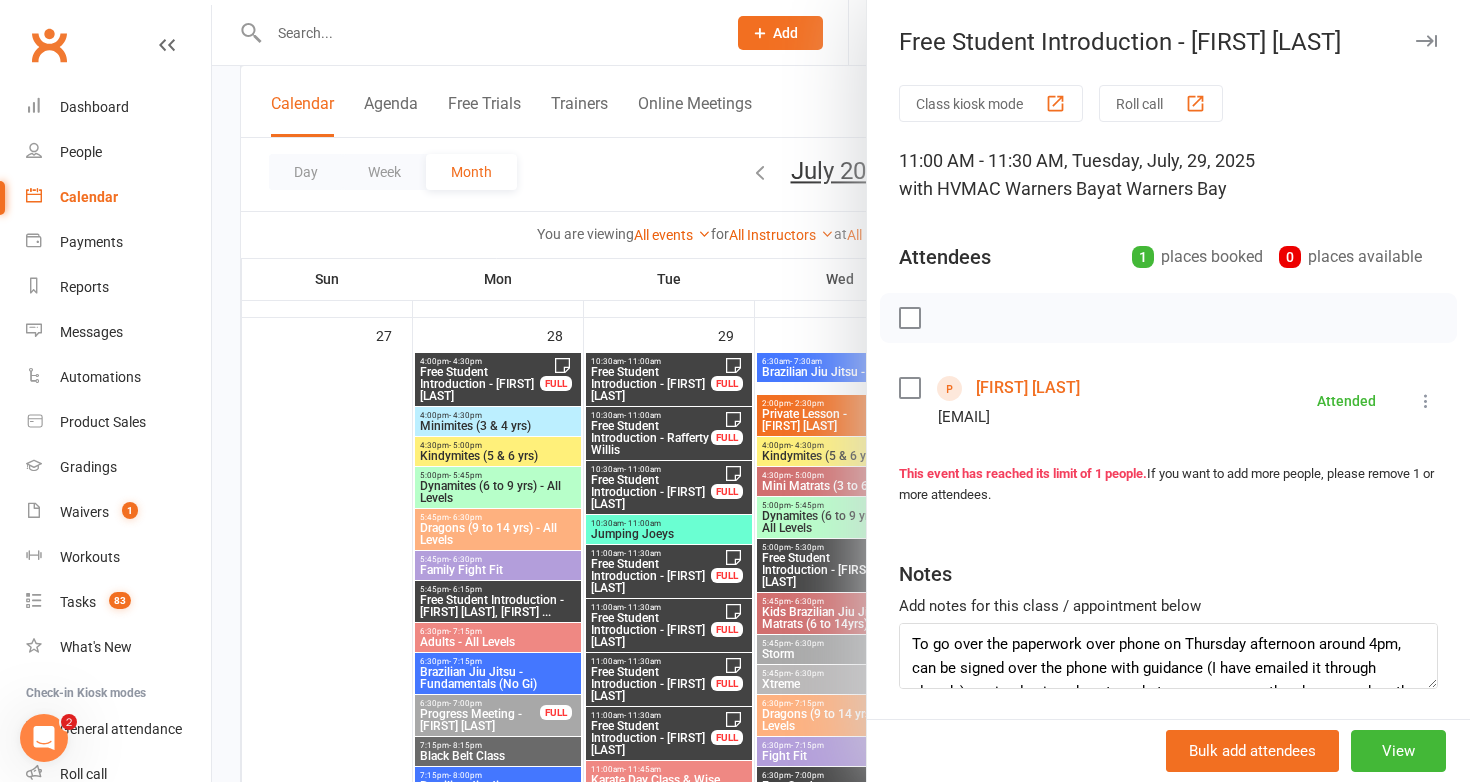 click at bounding box center [841, 391] 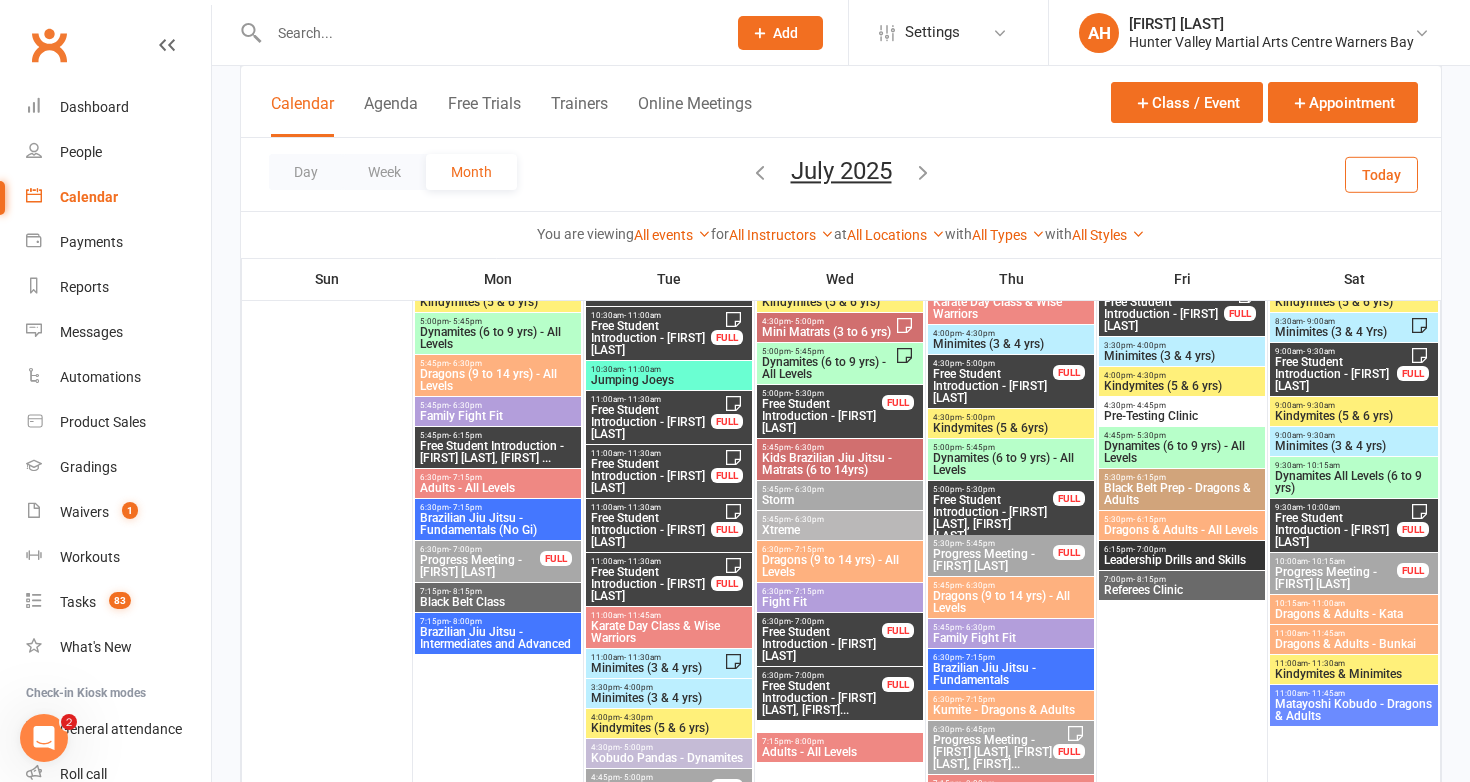 scroll, scrollTop: 2865, scrollLeft: 0, axis: vertical 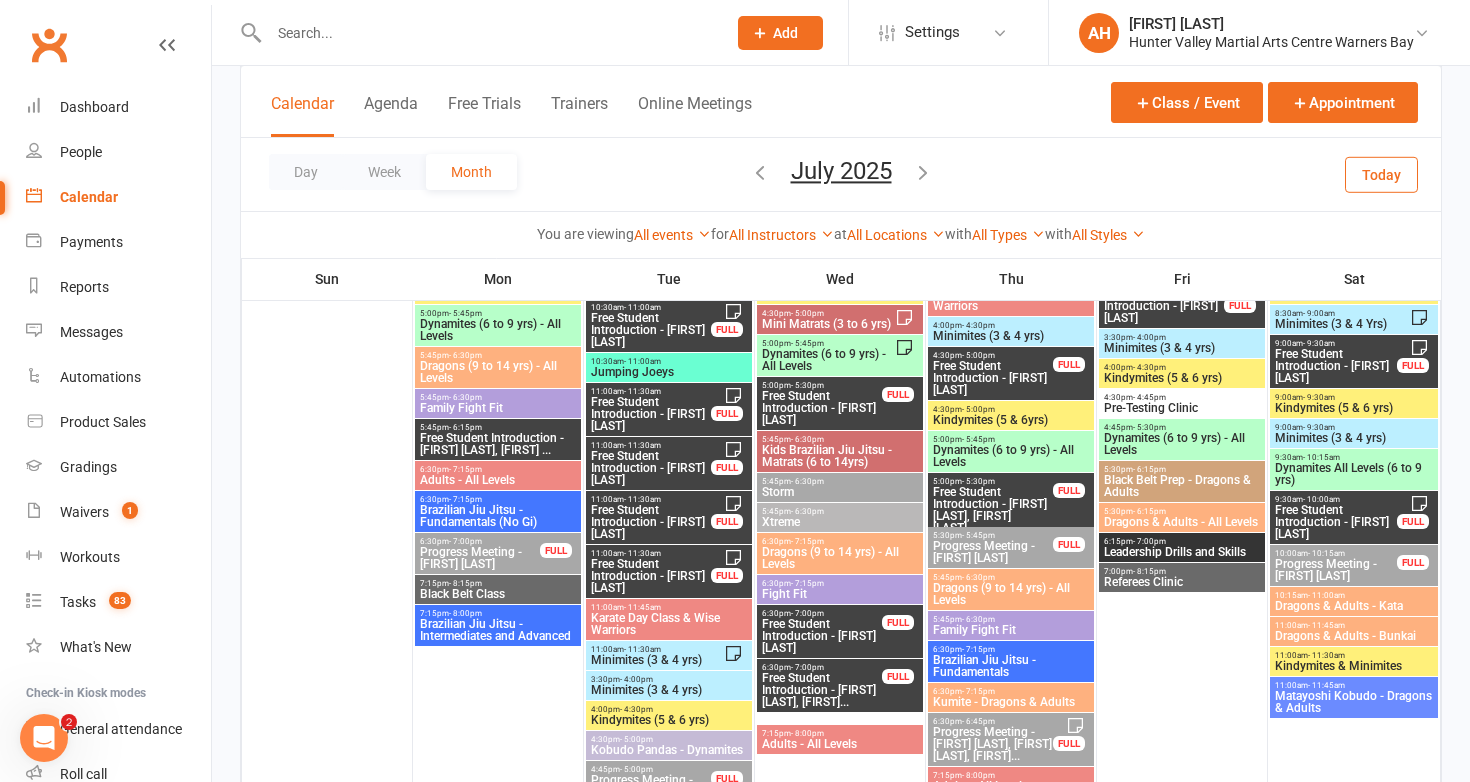 click on "Free Student Introduction - [FIRST] [LAST]" at bounding box center [651, 468] 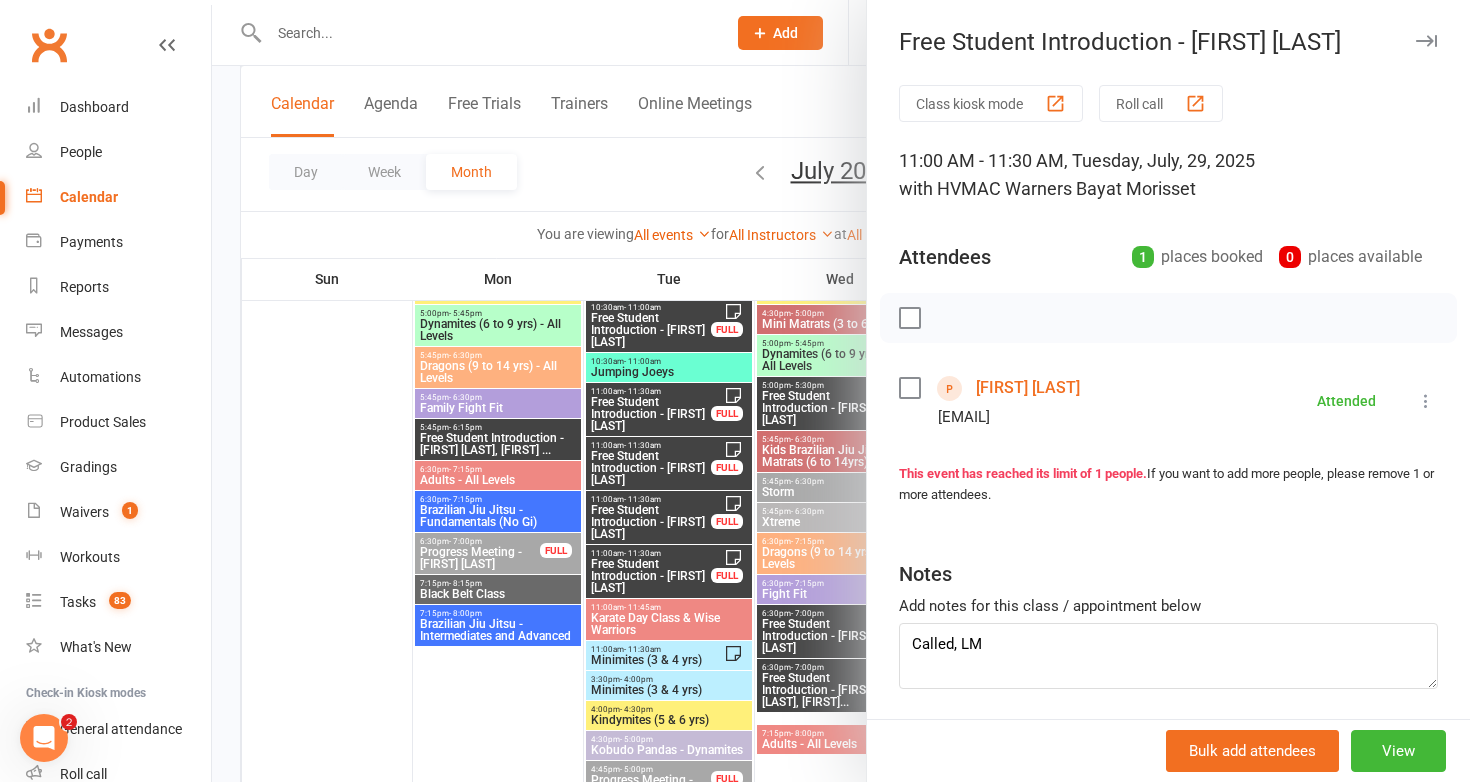 click at bounding box center [841, 391] 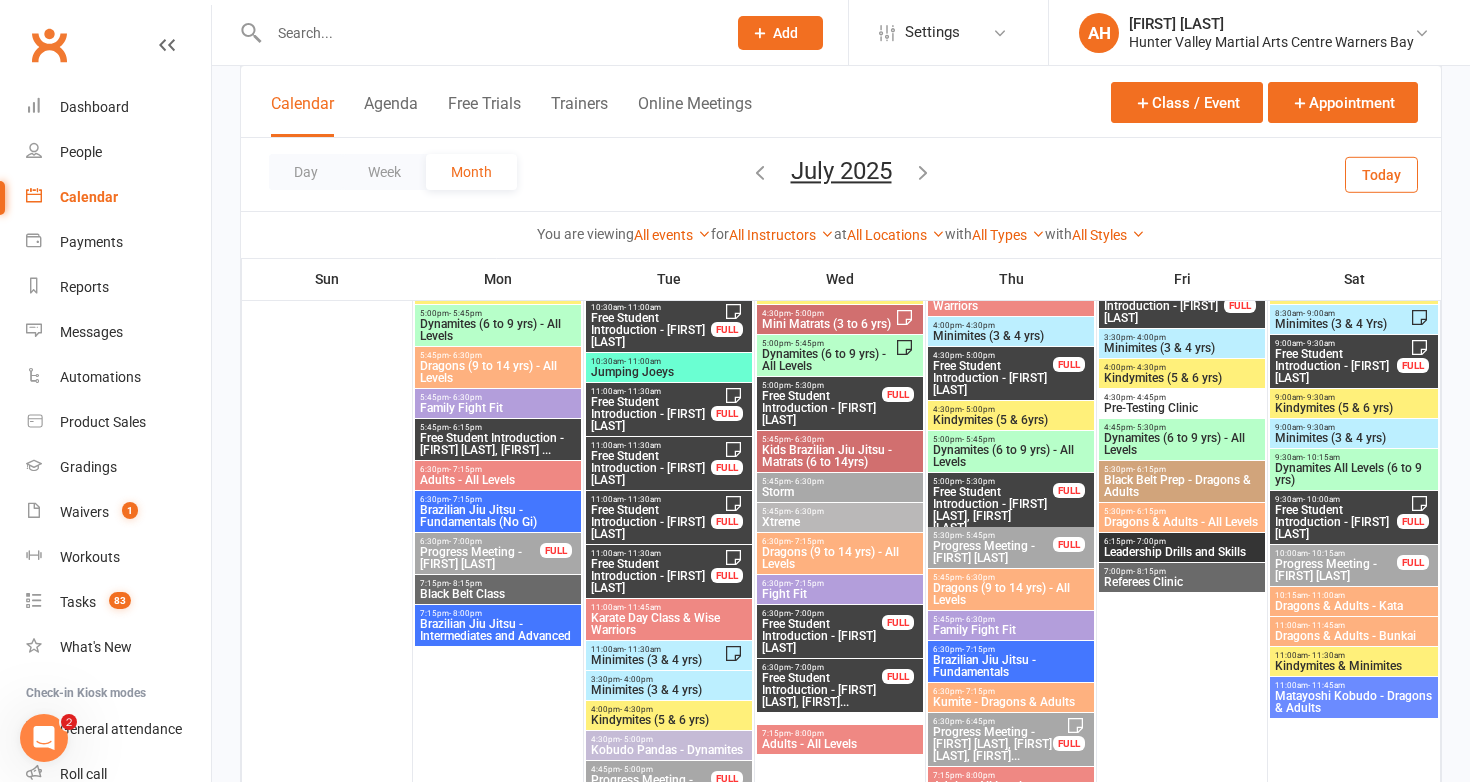 click on "Free Student Introduction - [FIRST] [LAST]" at bounding box center (651, 522) 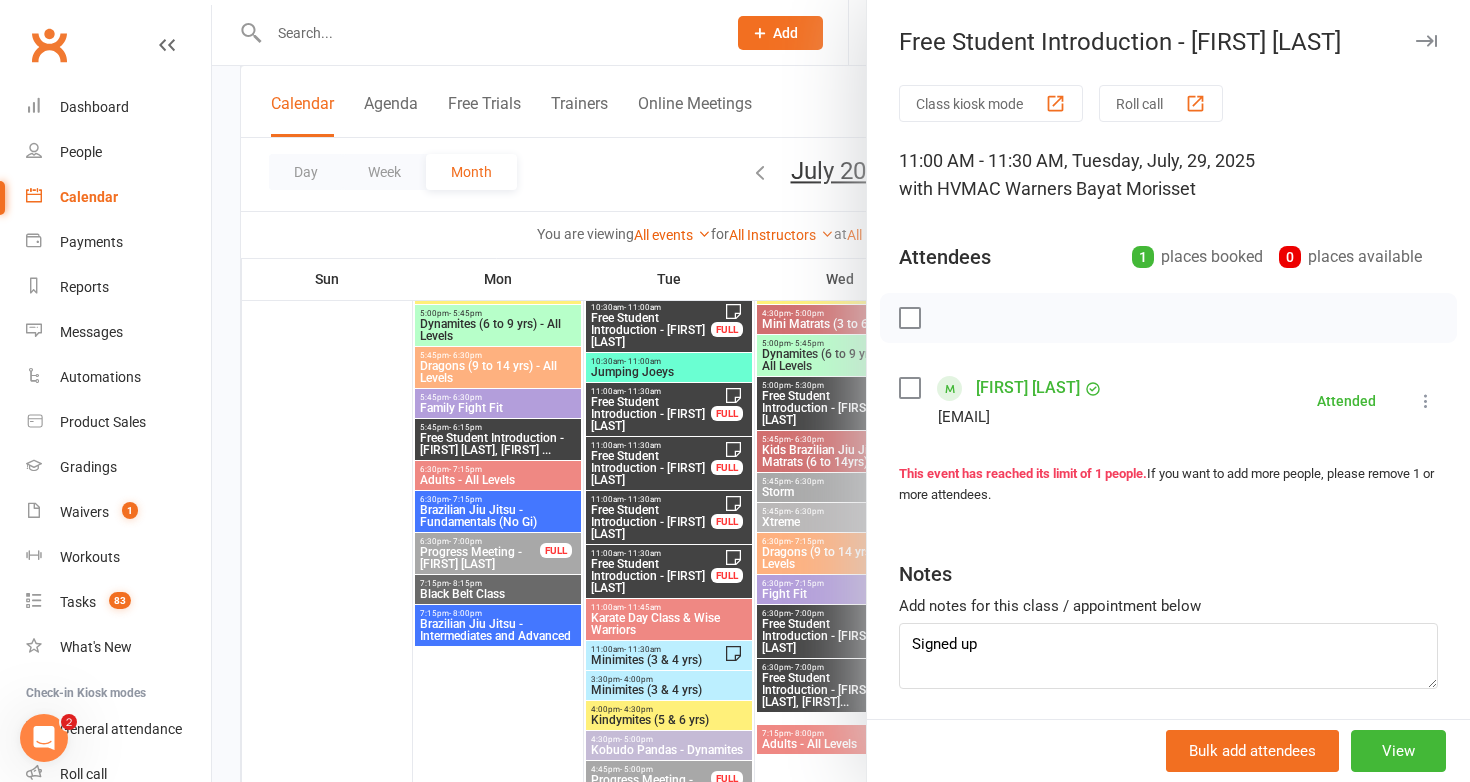 click at bounding box center (841, 391) 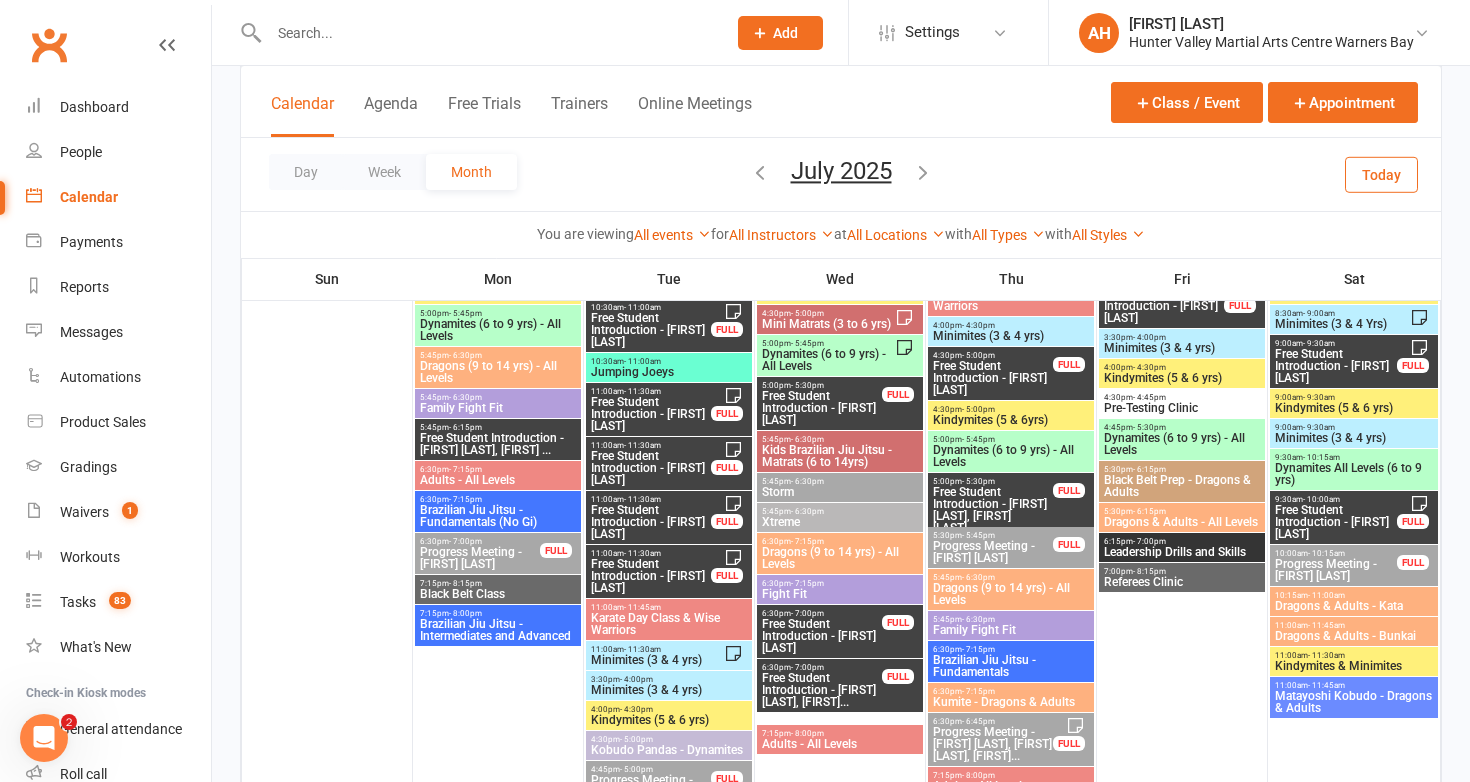 click on "Free Student Introduction - [FIRST] [LAST]" at bounding box center [651, 576] 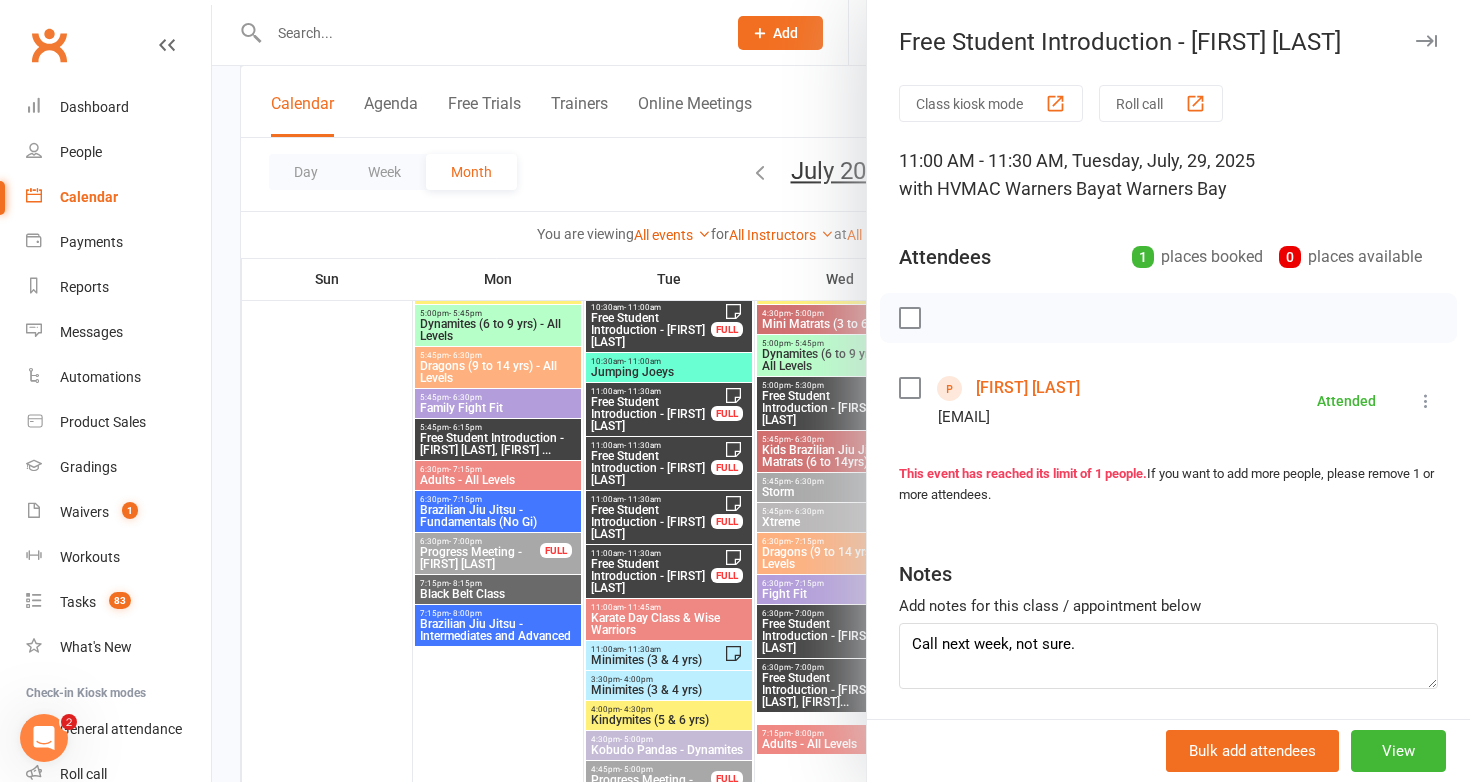 click at bounding box center (841, 391) 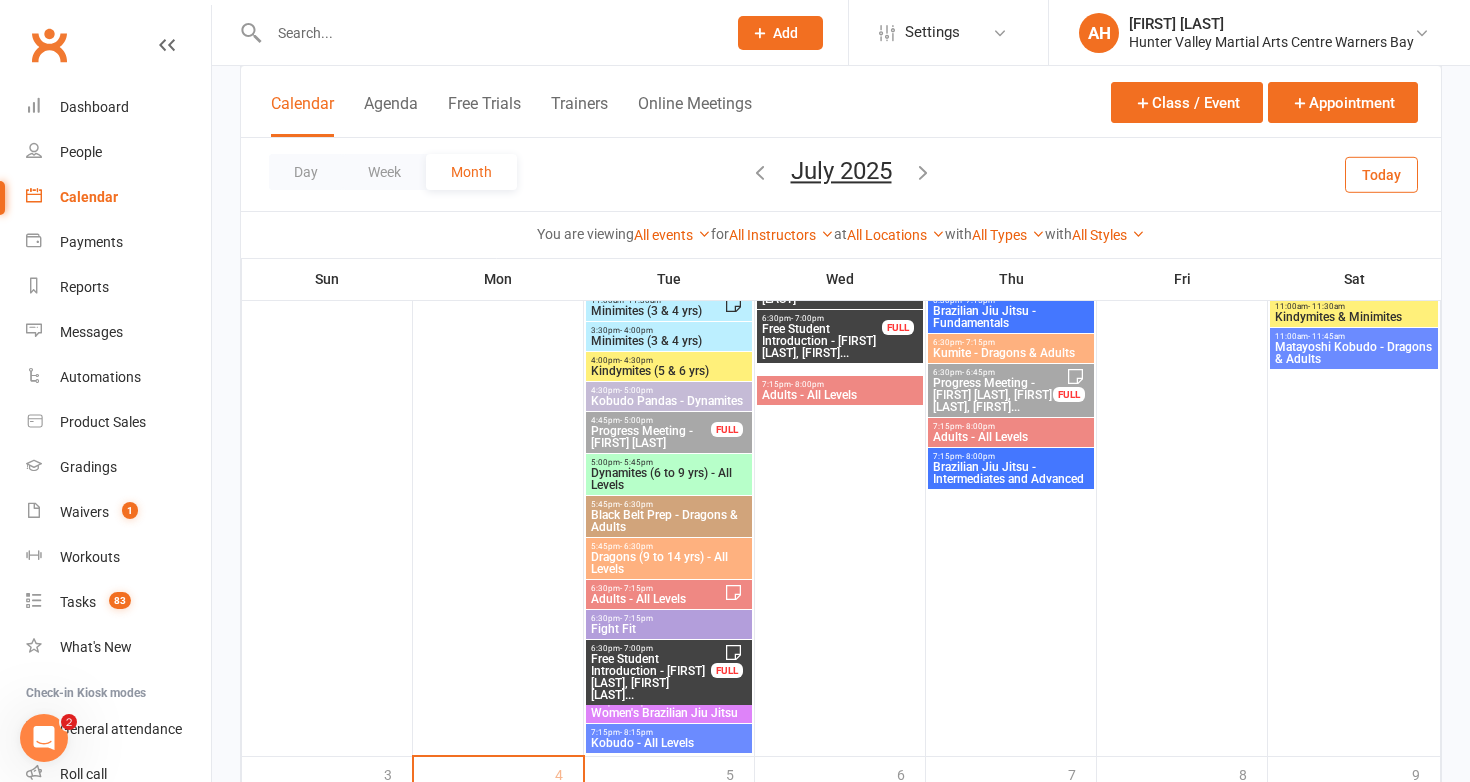 scroll, scrollTop: 3216, scrollLeft: 0, axis: vertical 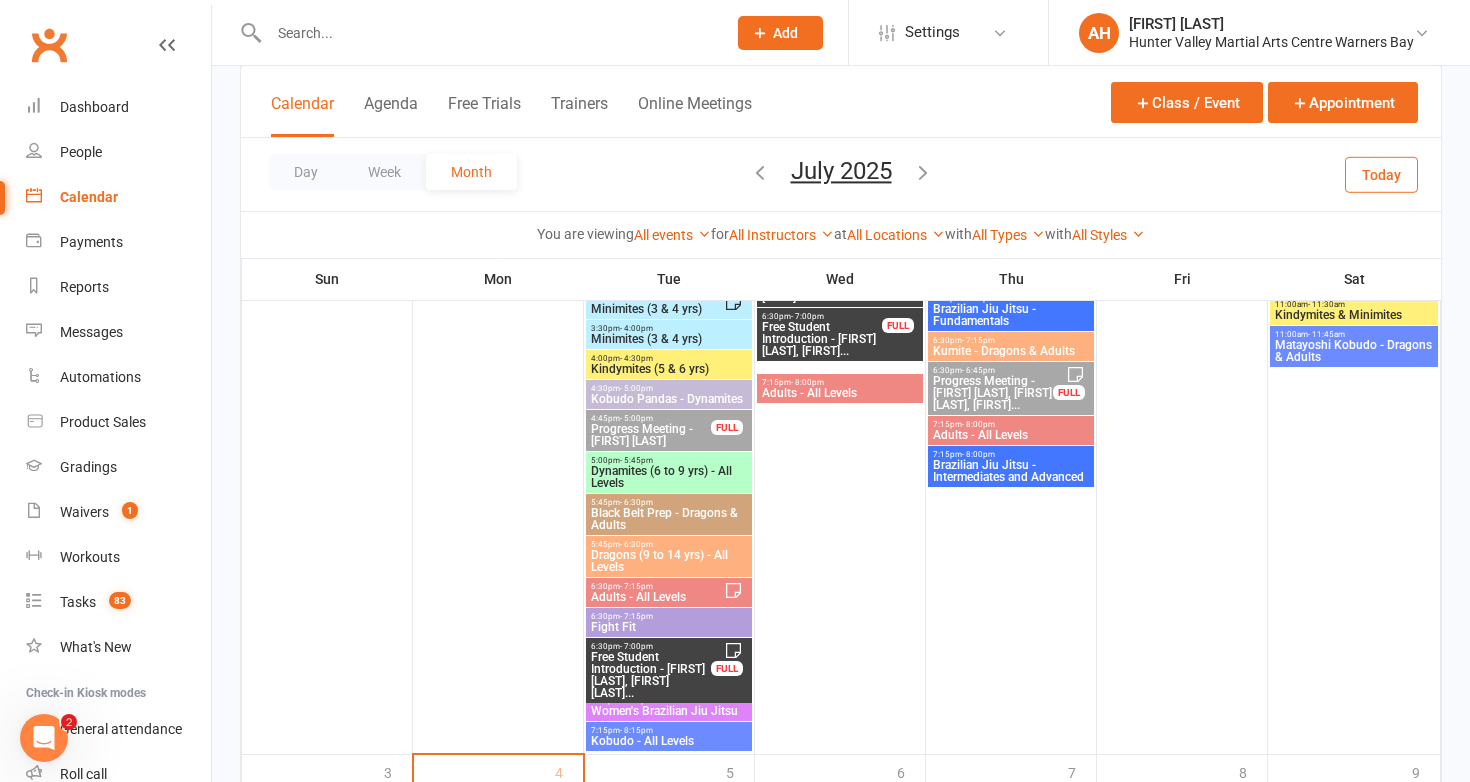 click on "Free Student Introduction - [FIRST] [LAST], [FIRST] [LAST]..." at bounding box center (651, 675) 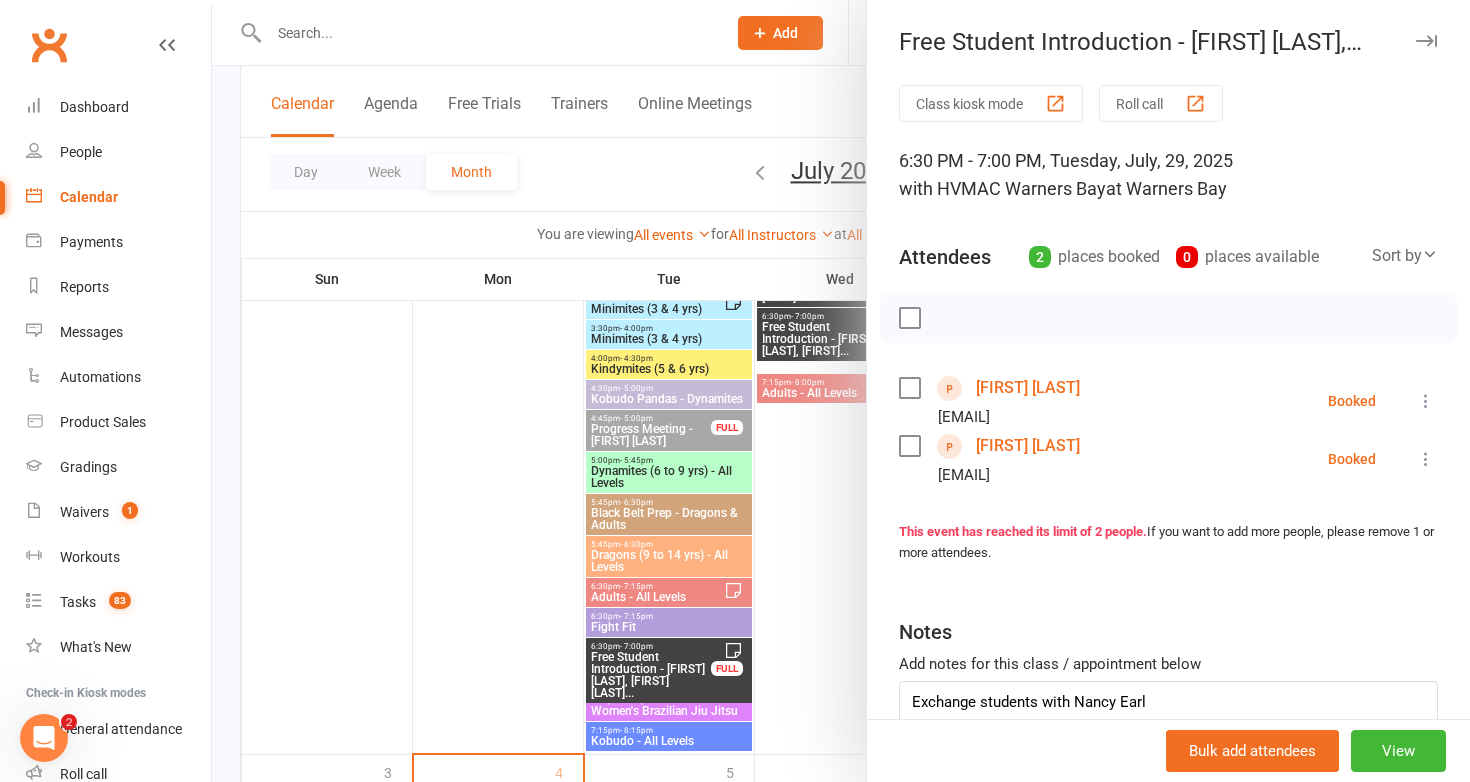 click at bounding box center (841, 391) 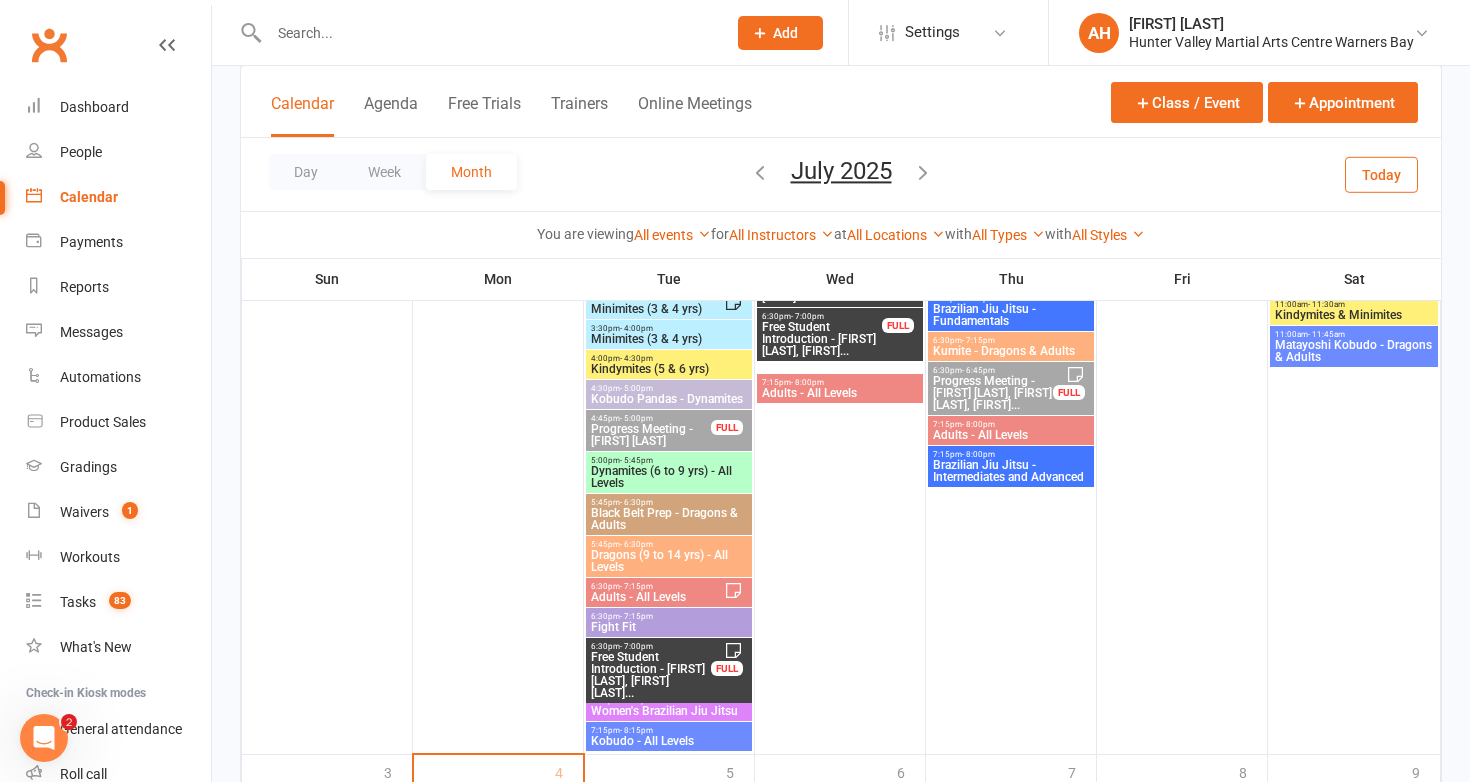 click on "Free Student Introduction - [FIRST] [LAST], [FIRST] [LAST]..." at bounding box center [651, 675] 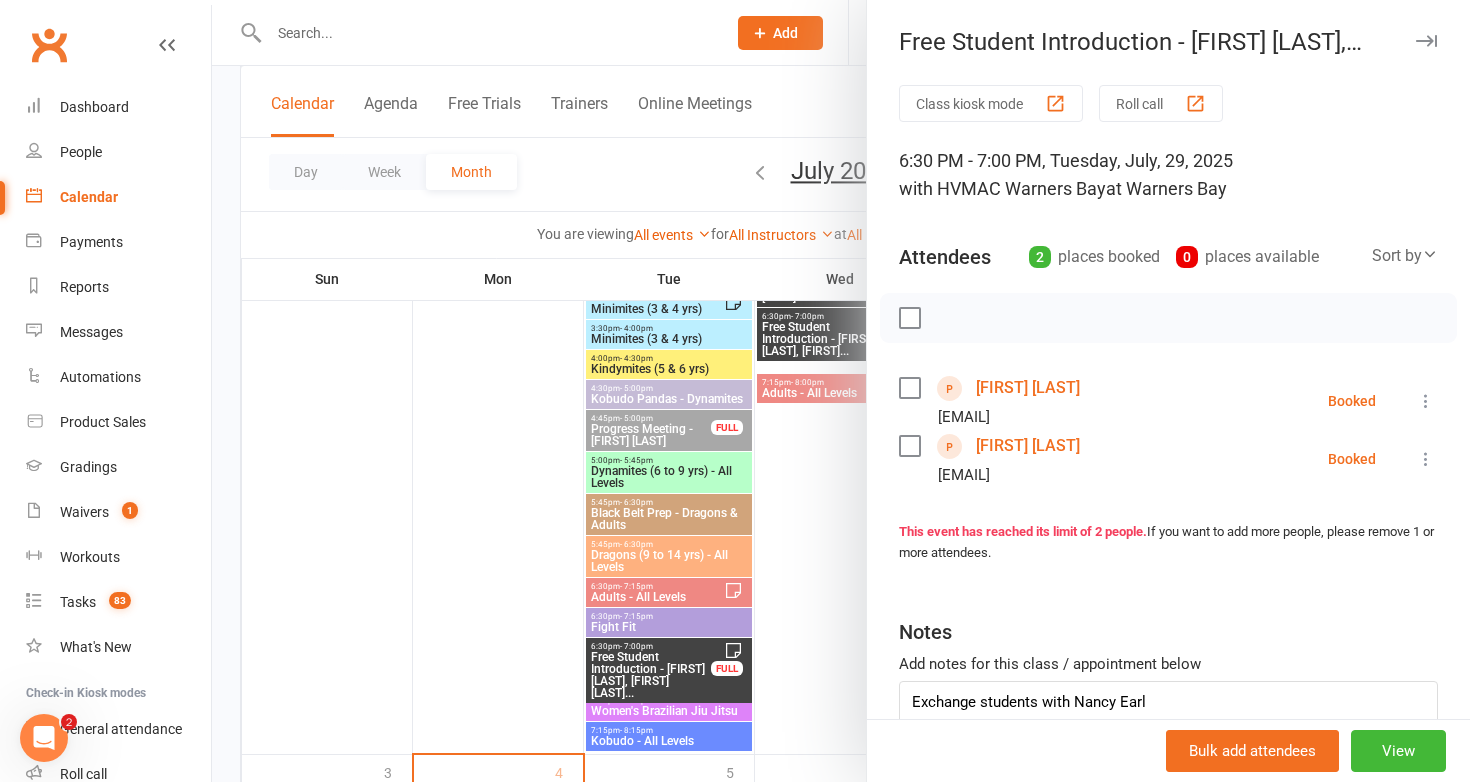 click at bounding box center [841, 391] 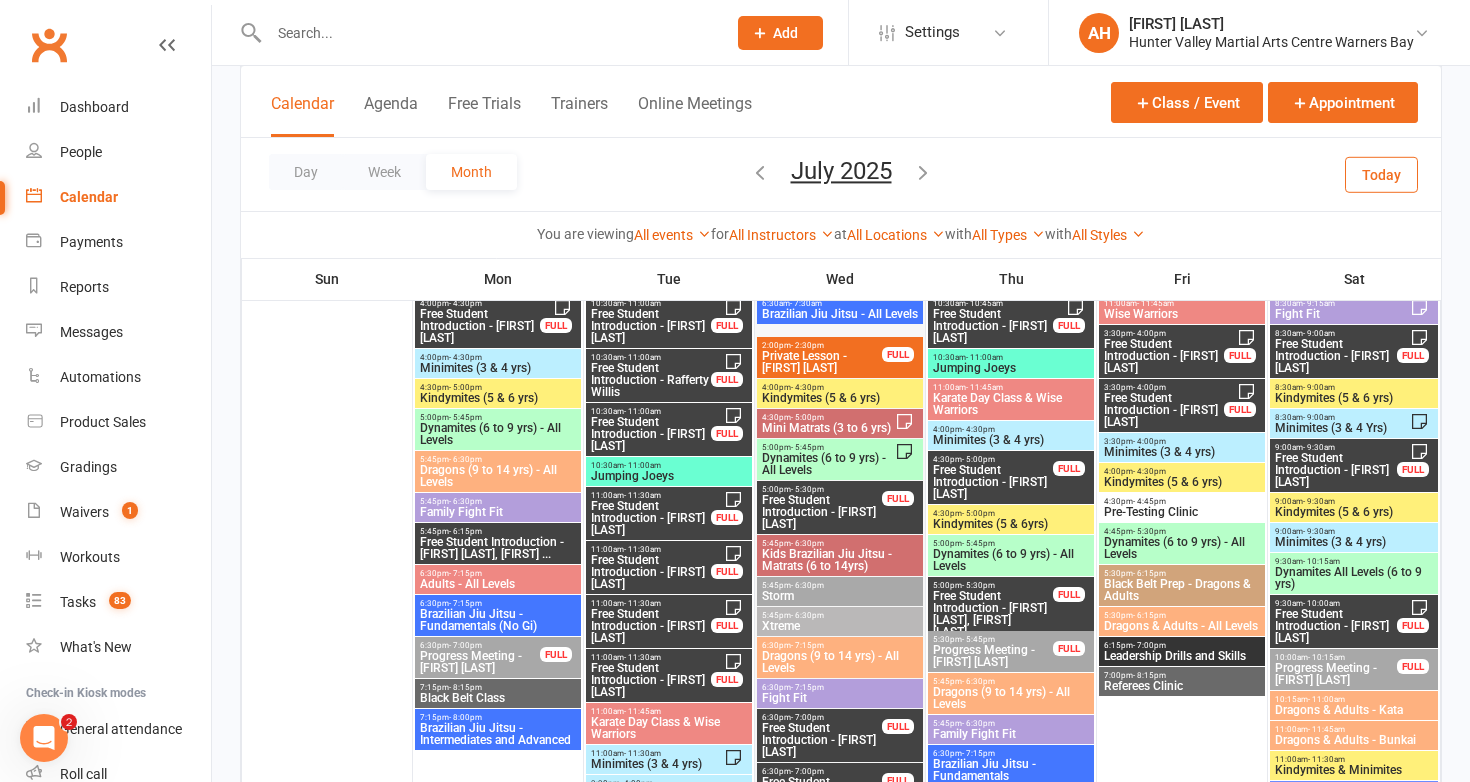 scroll, scrollTop: 2766, scrollLeft: 0, axis: vertical 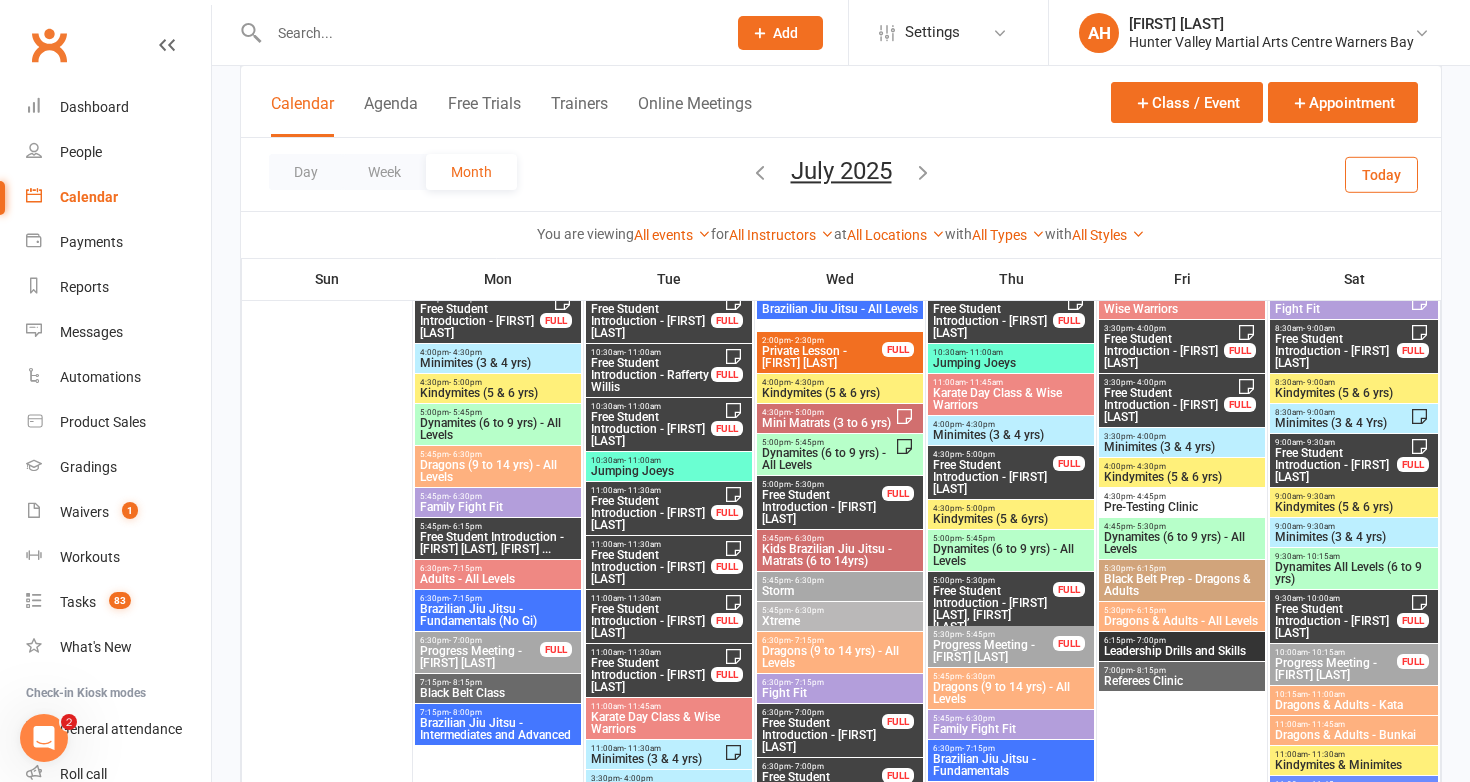 click on "- 5:30pm" at bounding box center (807, 484) 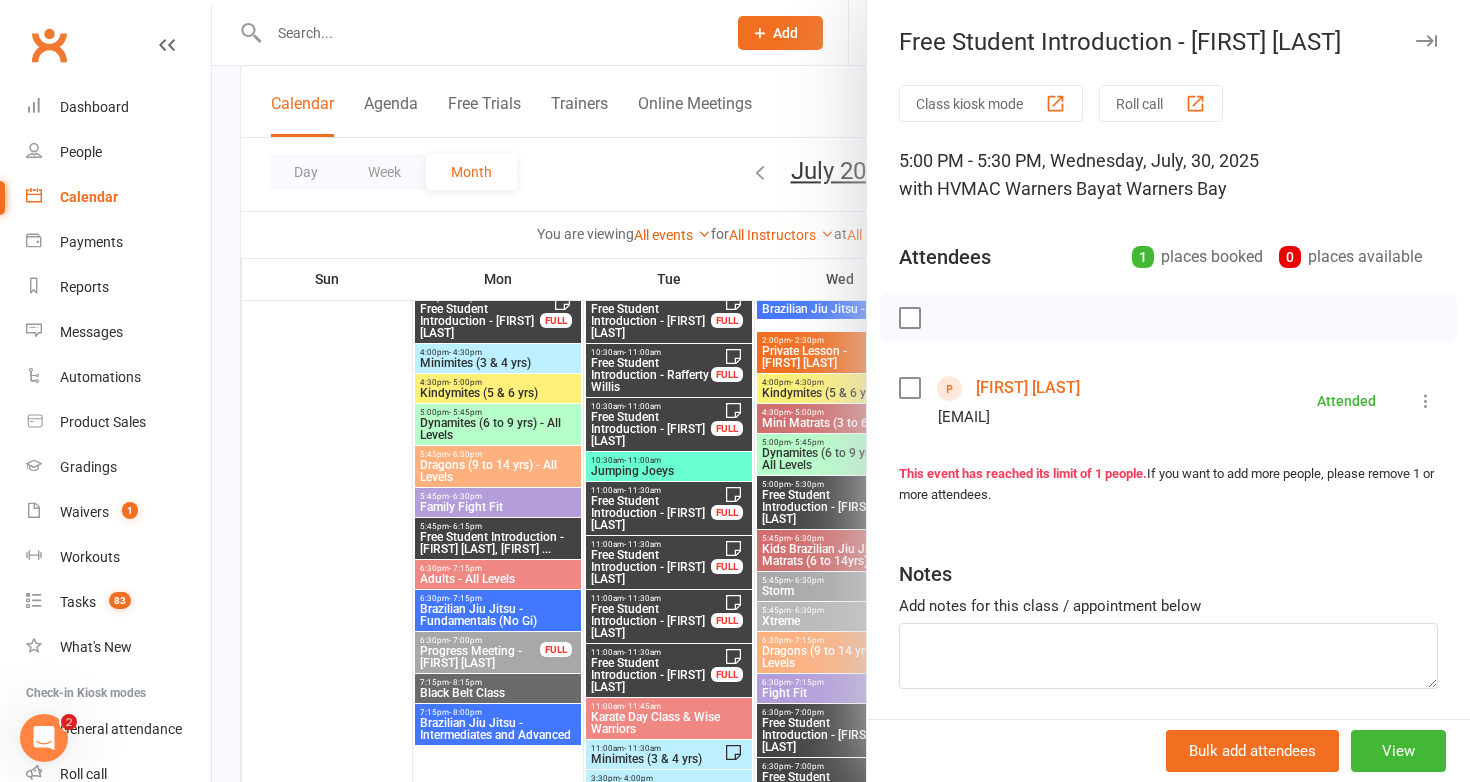 click at bounding box center (841, 391) 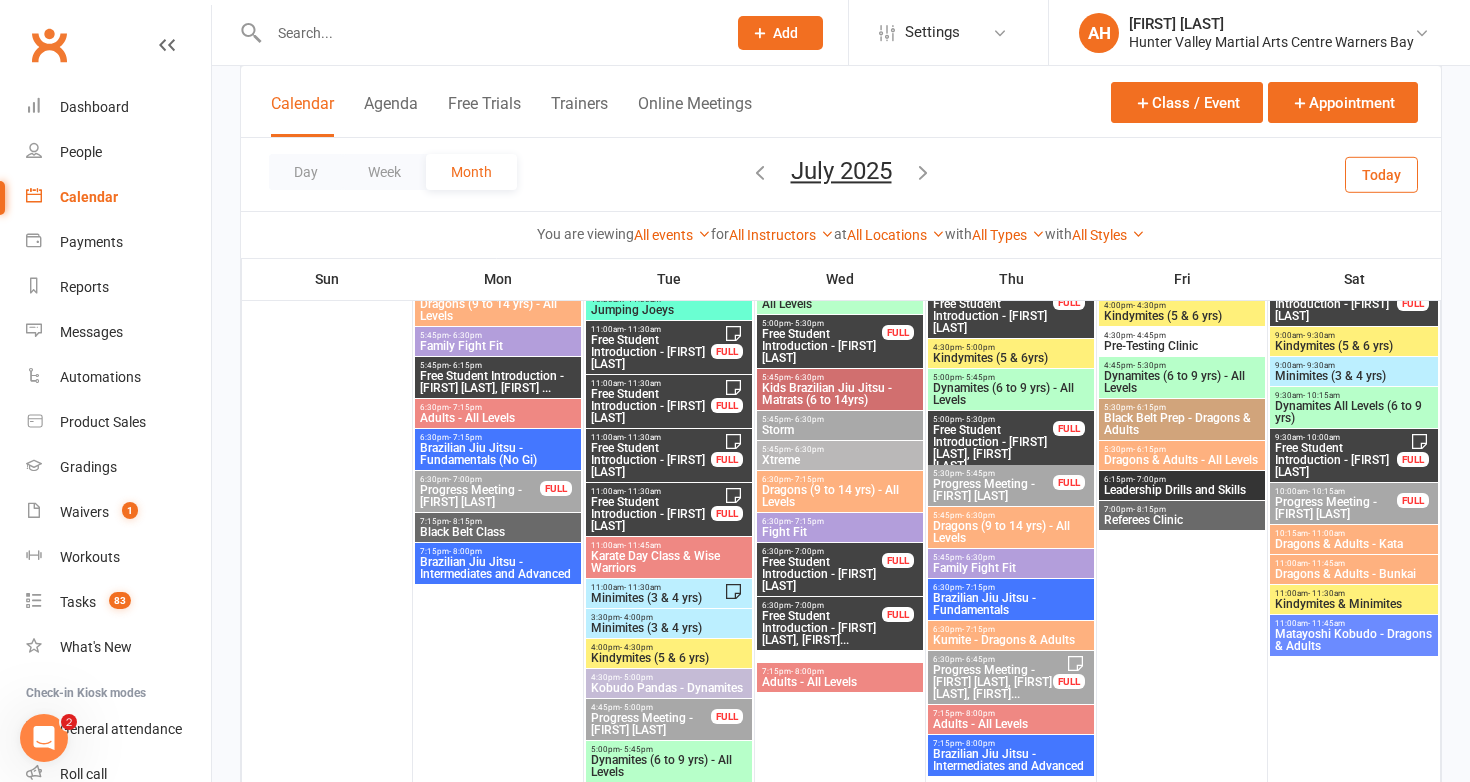 scroll, scrollTop: 2934, scrollLeft: 0, axis: vertical 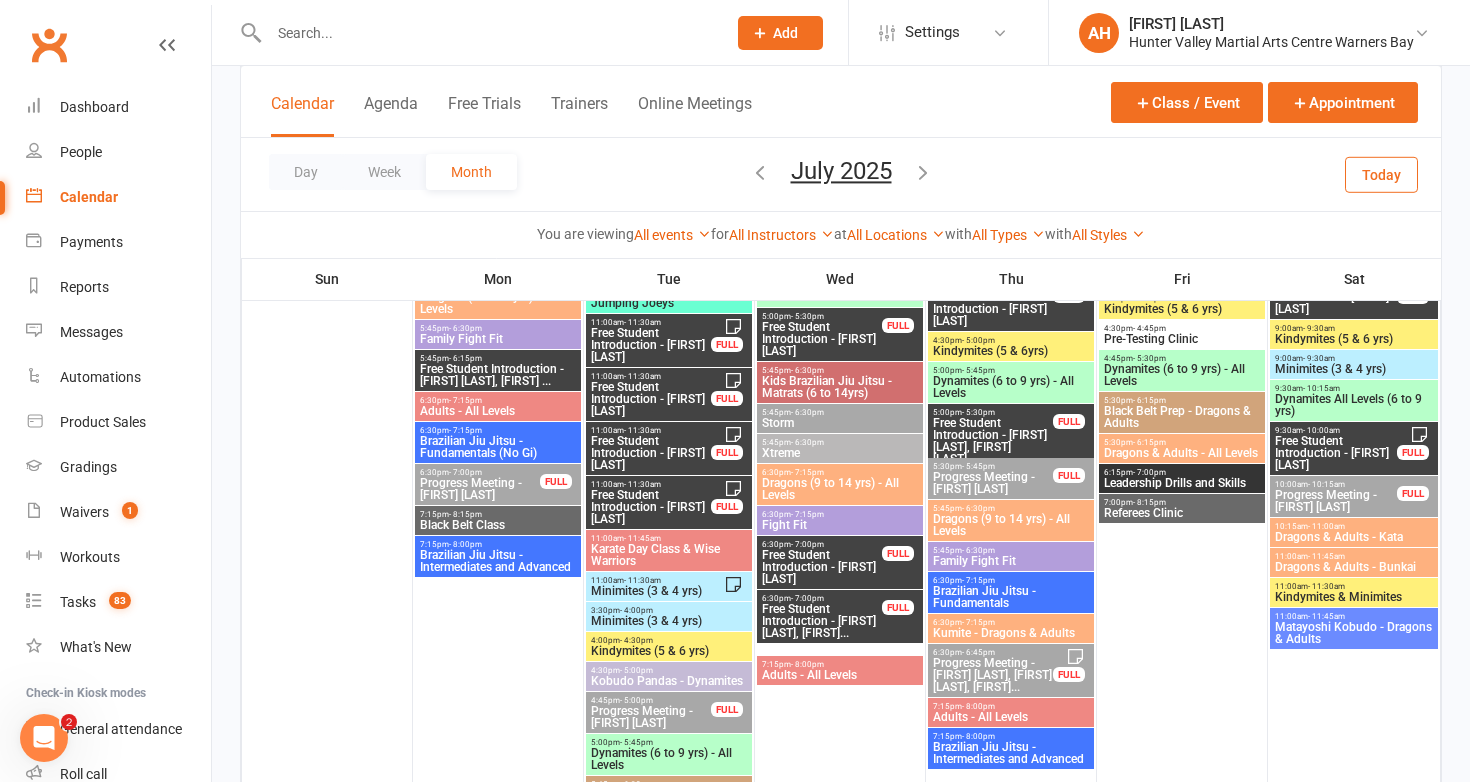 click on "Free Student Introduction - [FIRST] [LAST]" at bounding box center [822, 567] 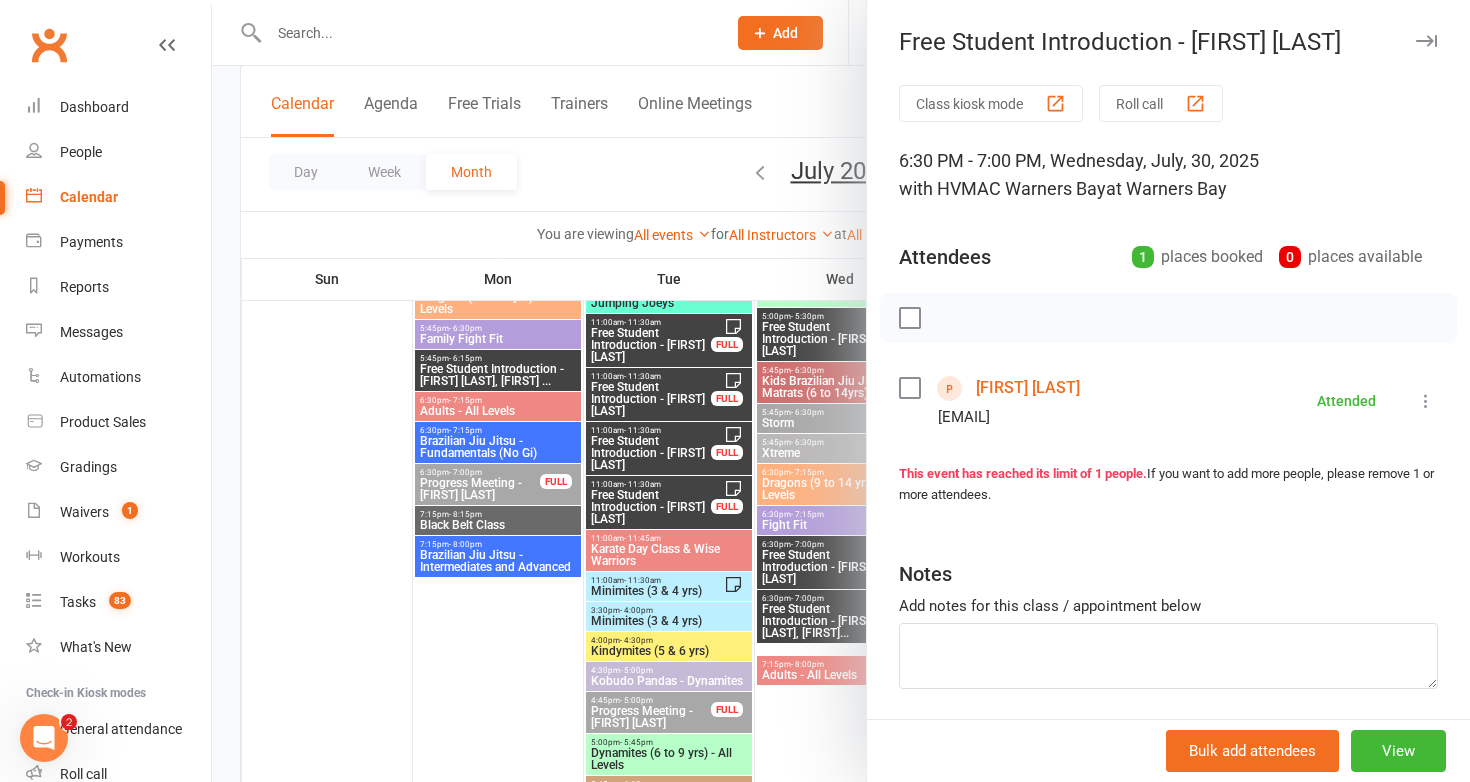 click at bounding box center [841, 391] 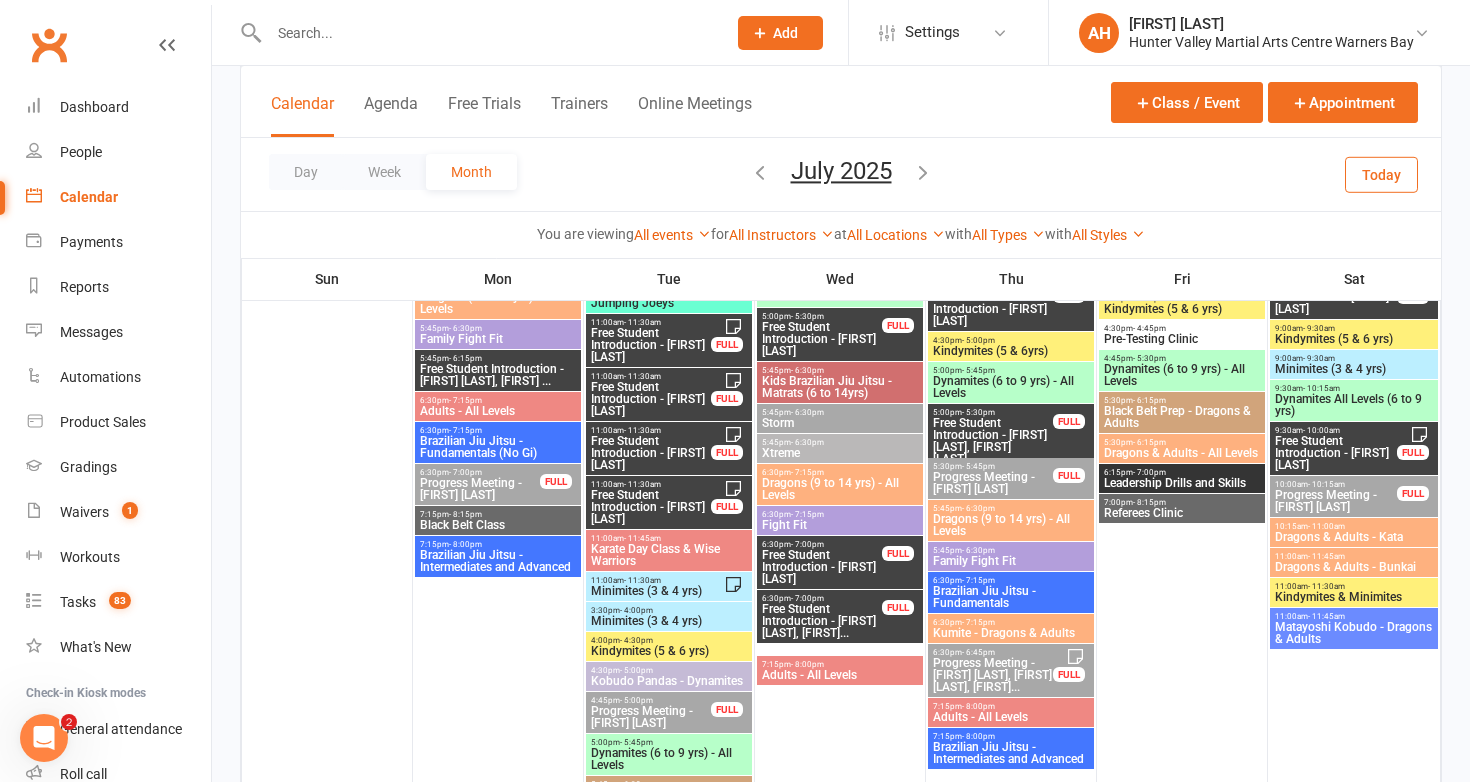 click on "Free Student Introduction - [FIRST] [LAST], [FIRST]..." at bounding box center [822, 621] 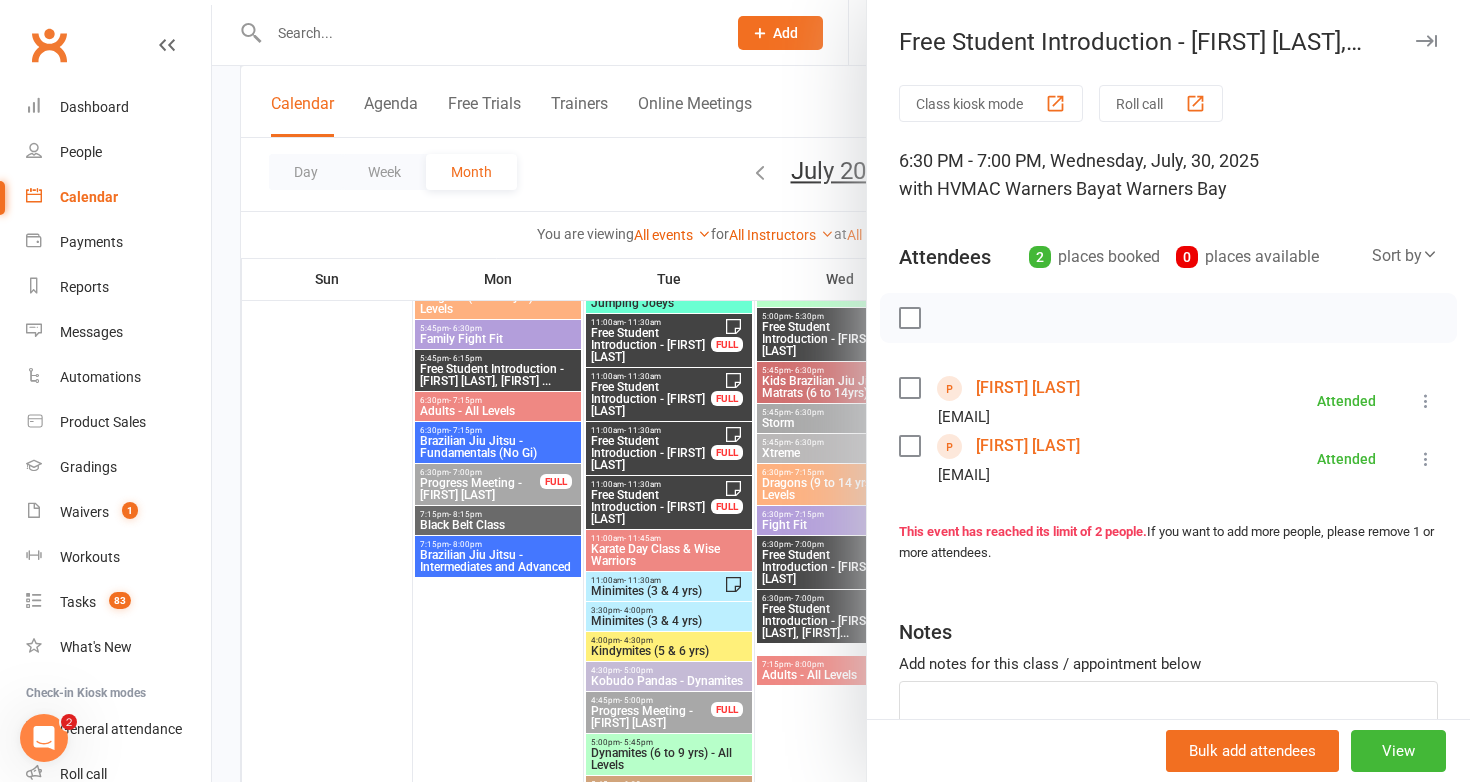 click at bounding box center (841, 391) 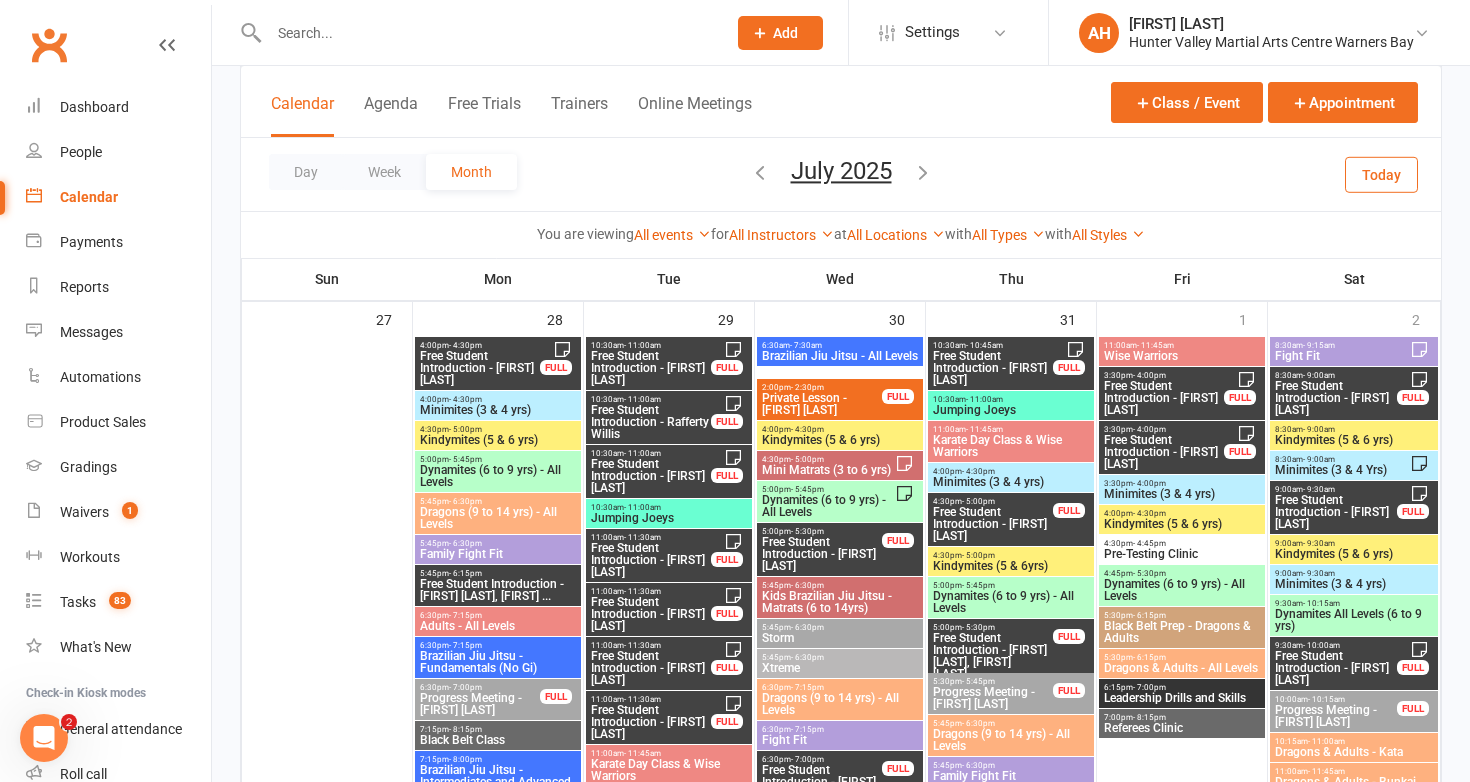 scroll, scrollTop: 2728, scrollLeft: 0, axis: vertical 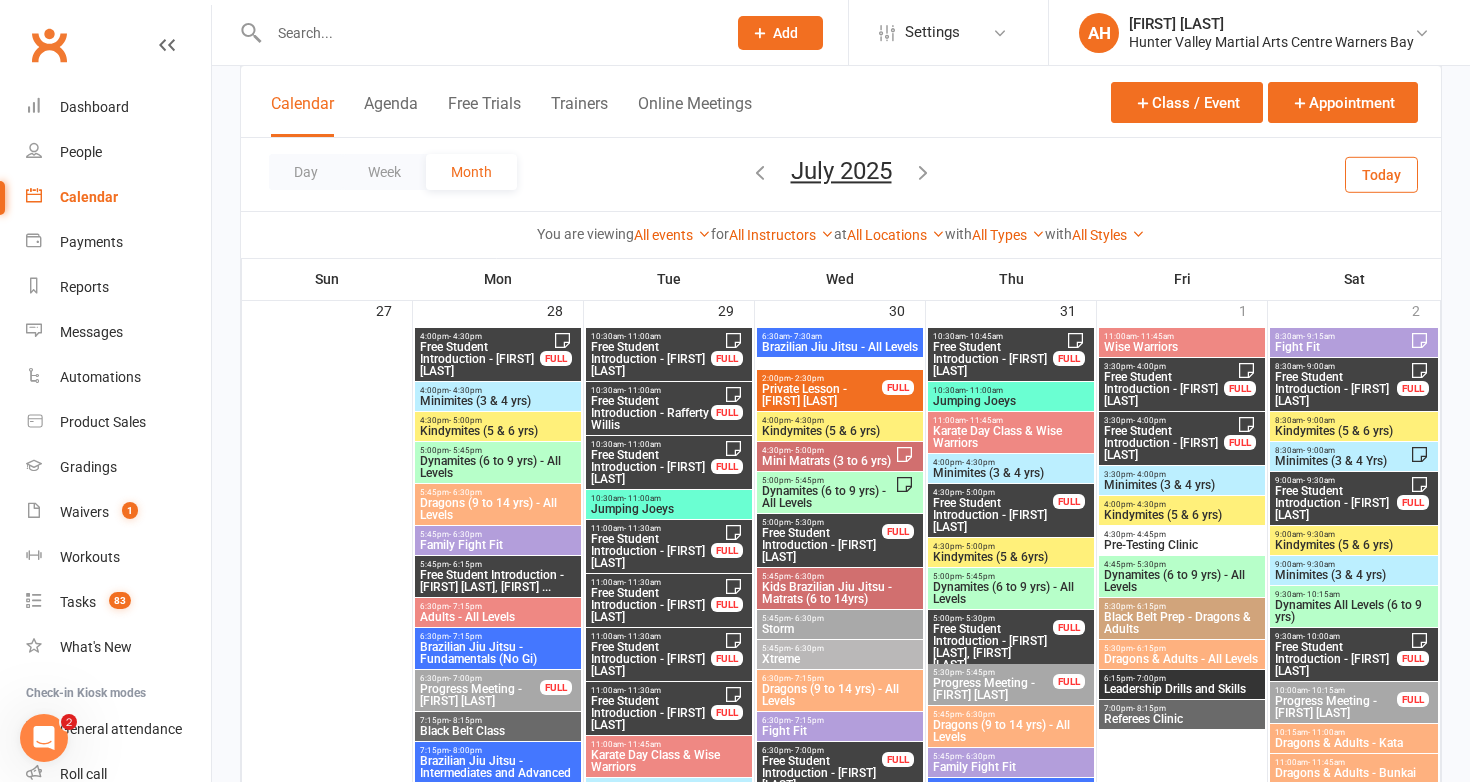 click on "Free Student Introduction - [FIRST] [LAST]" at bounding box center (993, 359) 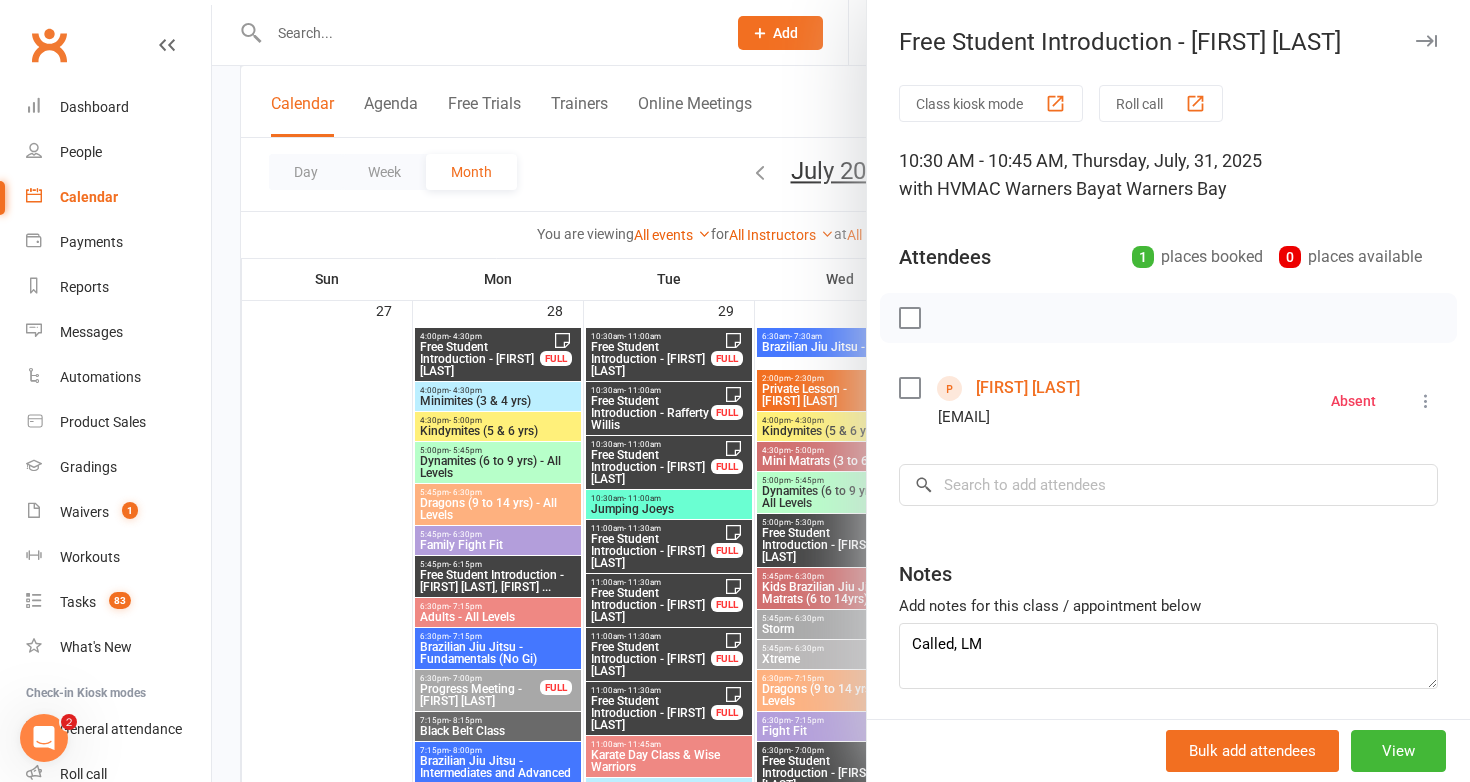 click at bounding box center (841, 391) 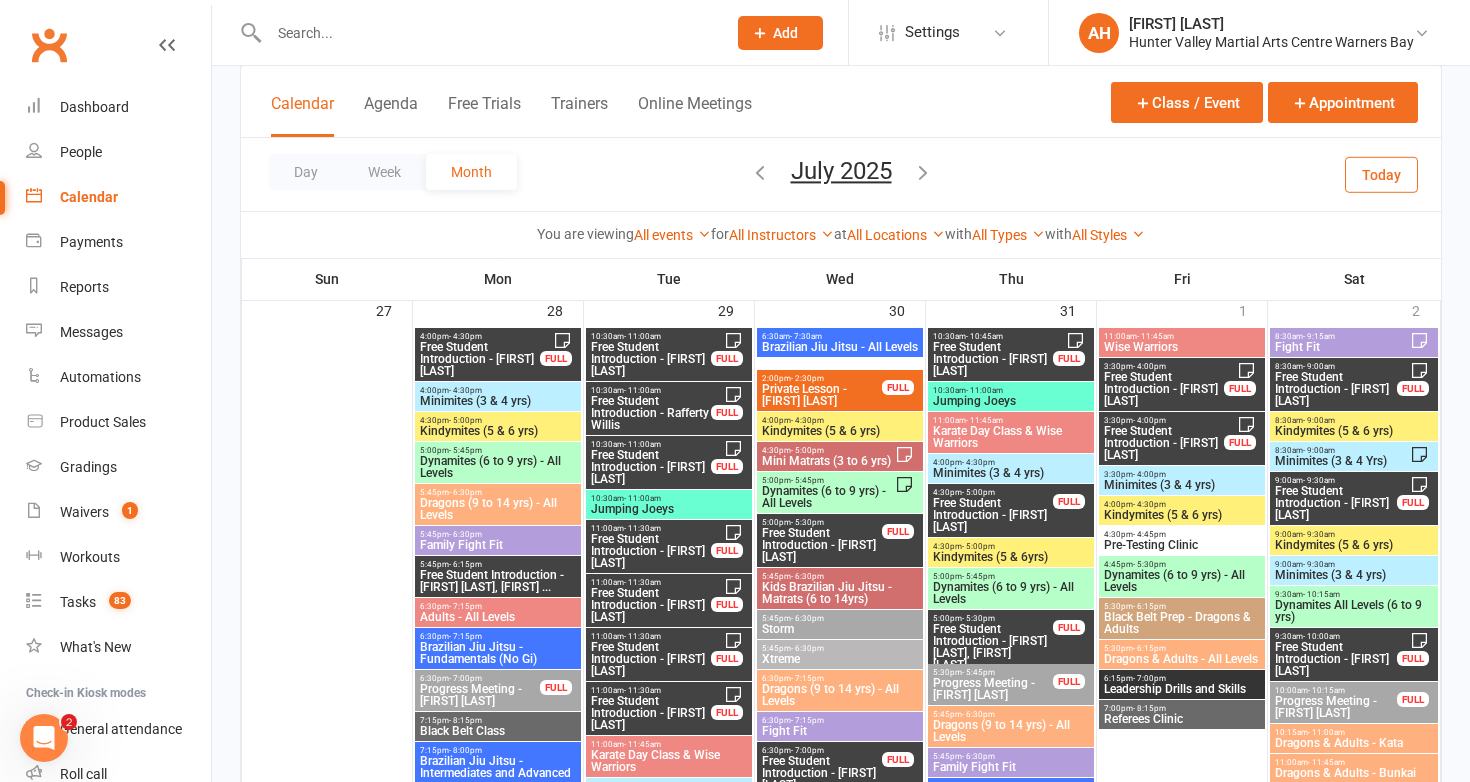 click on "Free Student Introduction - [FIRST] [LAST]" at bounding box center (993, 515) 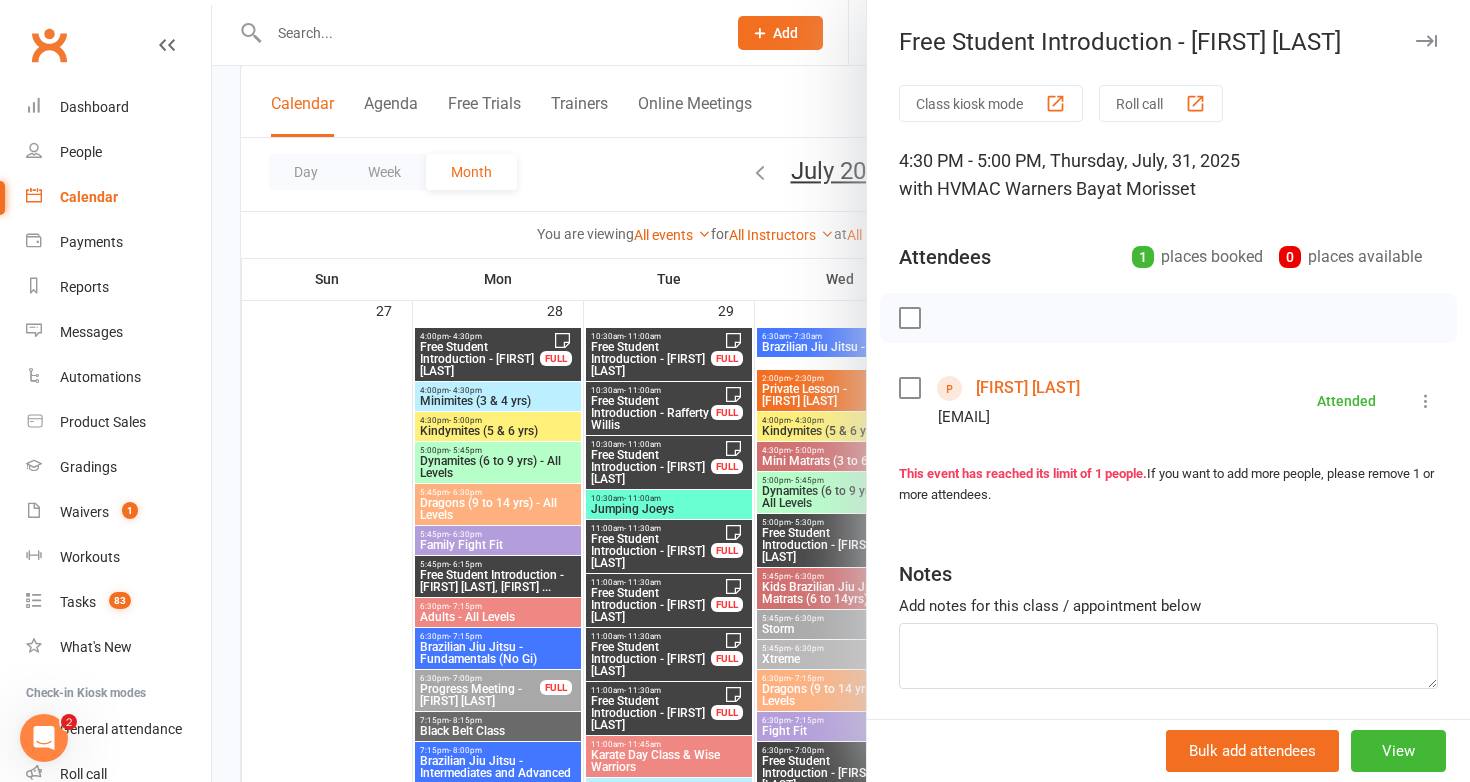 click at bounding box center [841, 391] 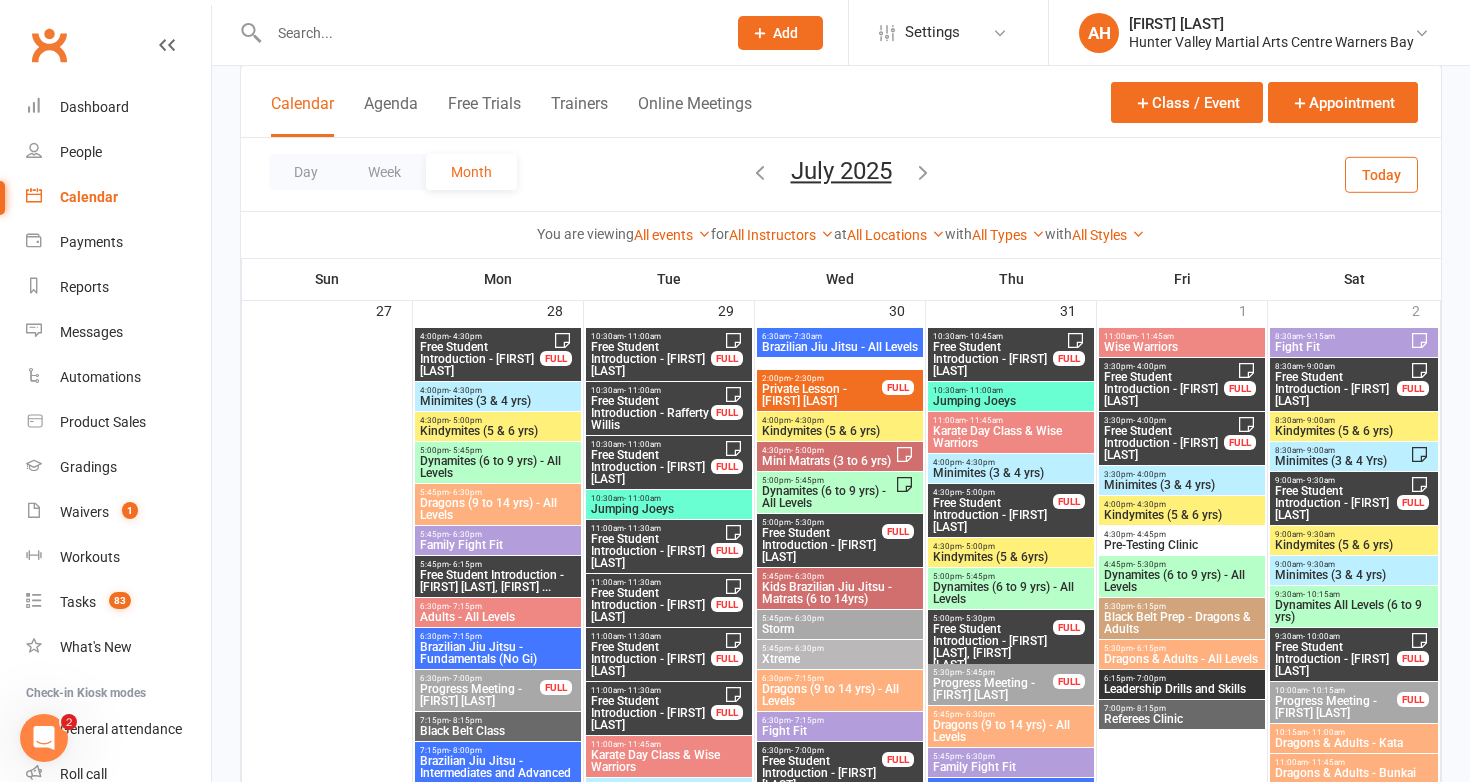 click on "- 5:30pm" at bounding box center (978, 618) 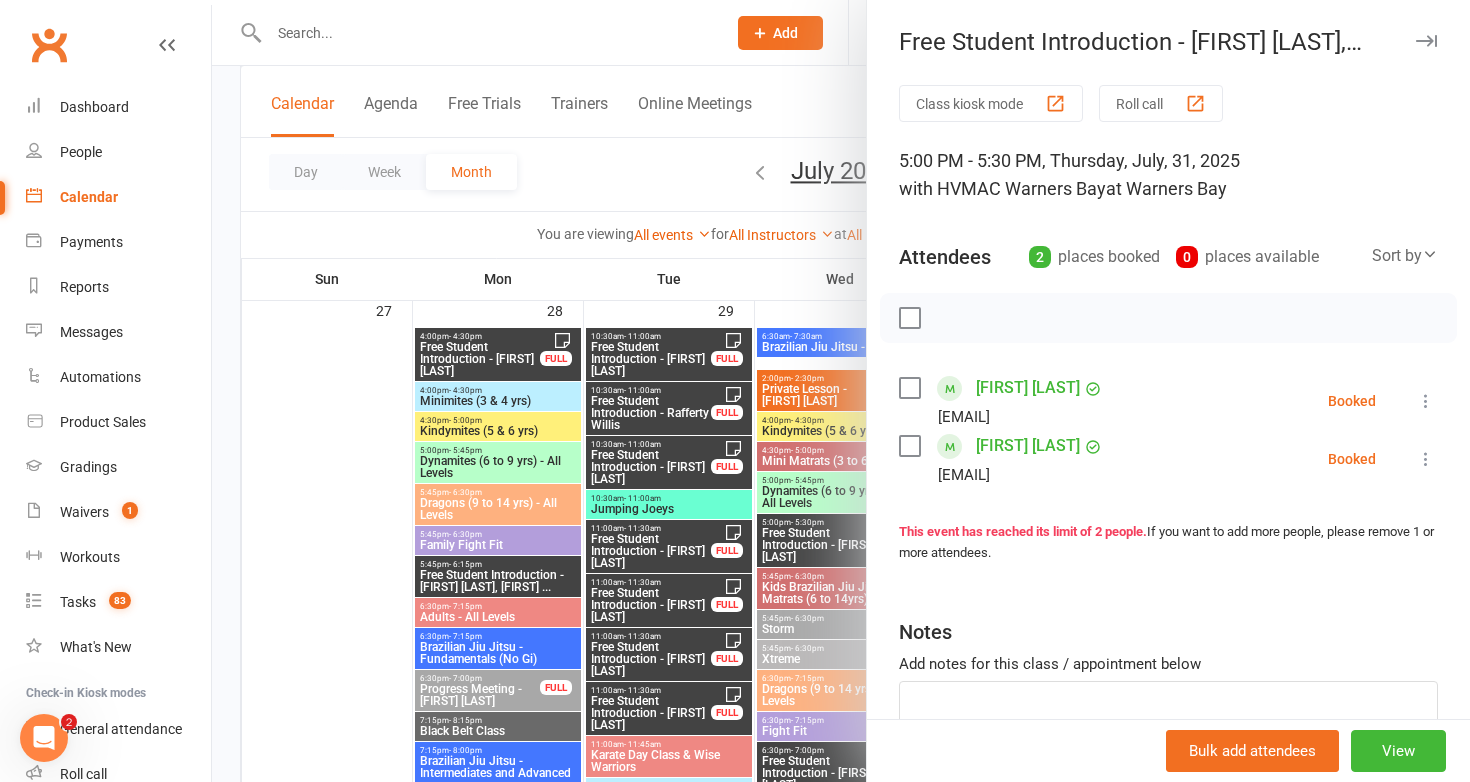 click at bounding box center [841, 391] 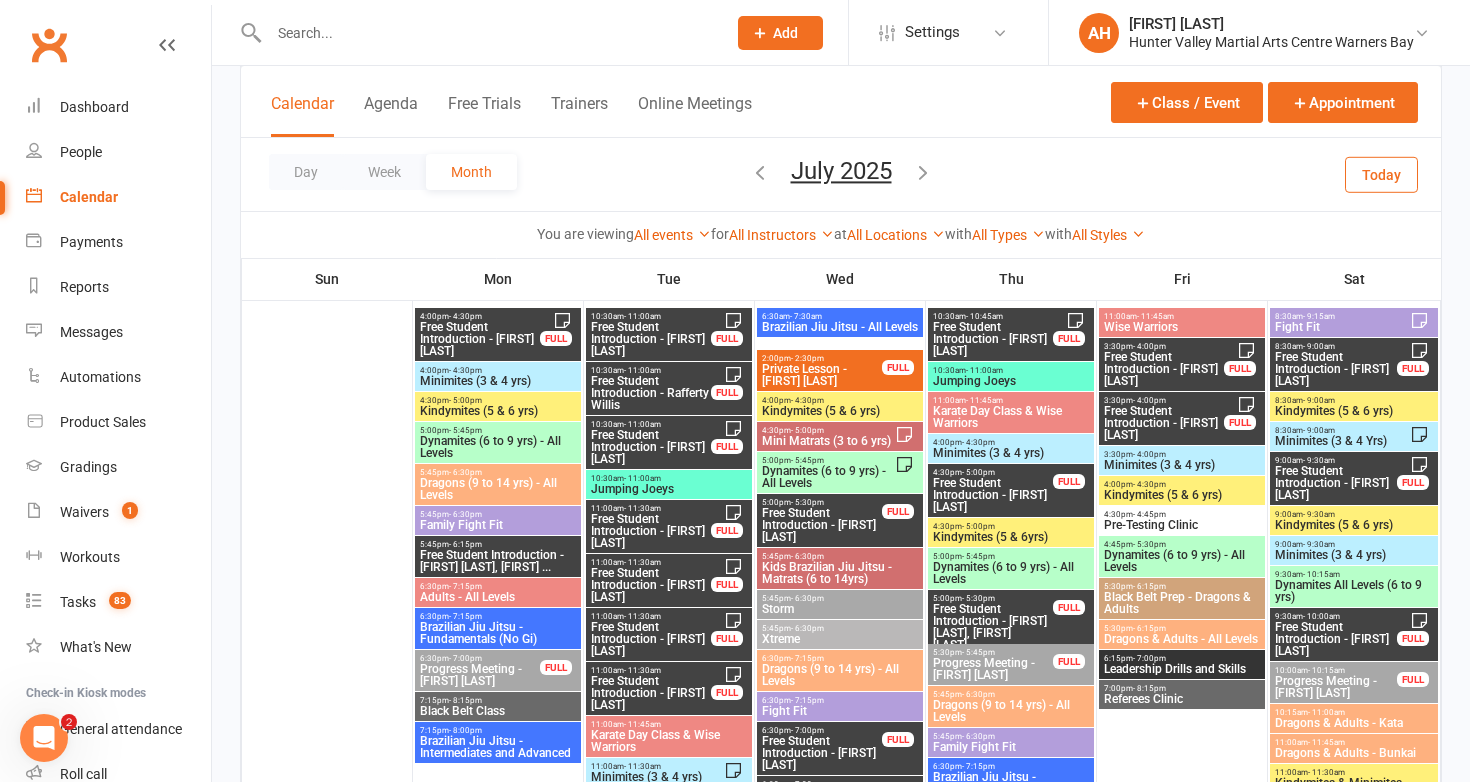 scroll, scrollTop: 2699, scrollLeft: 0, axis: vertical 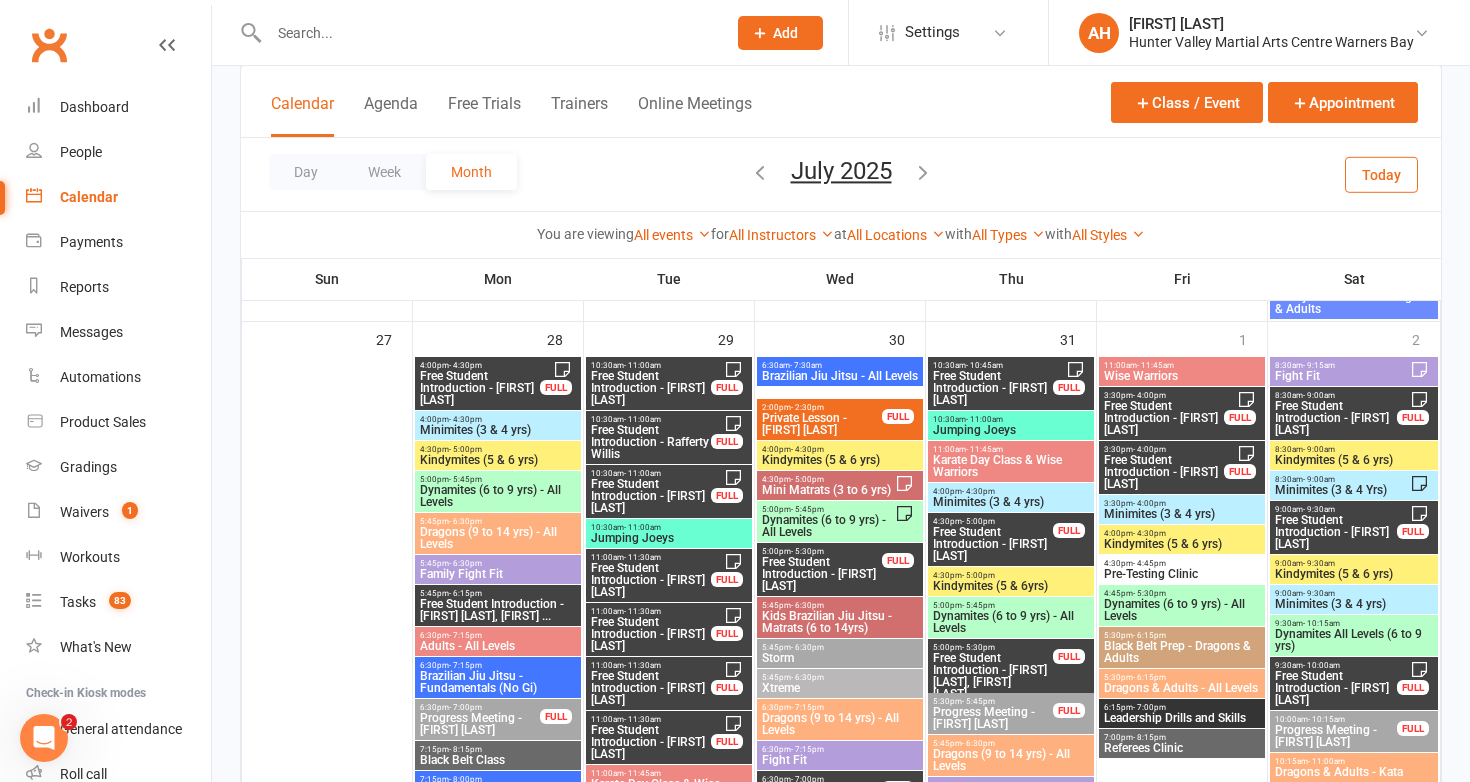 click on "Free Student Introduction - [FIRST] [LAST]" at bounding box center (1164, 418) 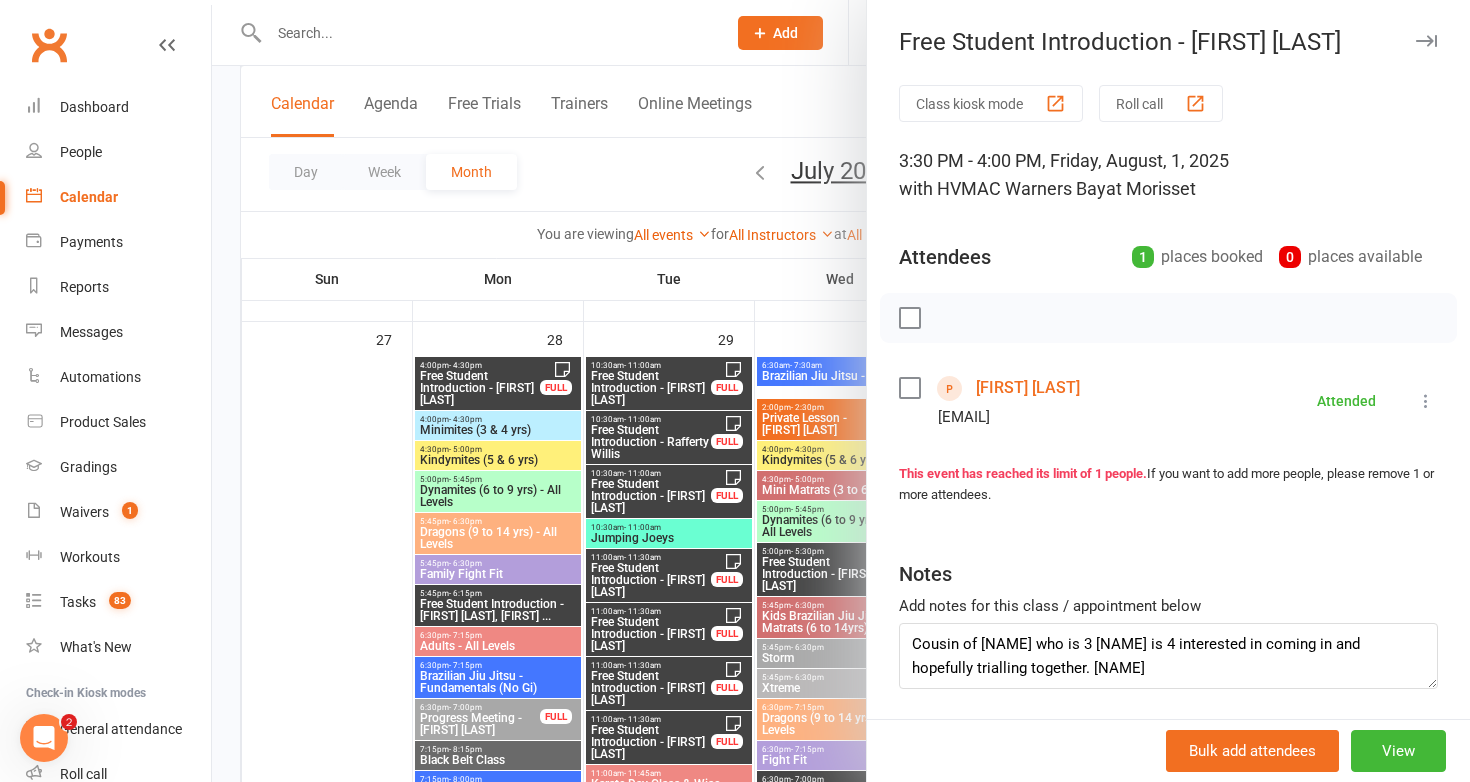 click at bounding box center (841, 391) 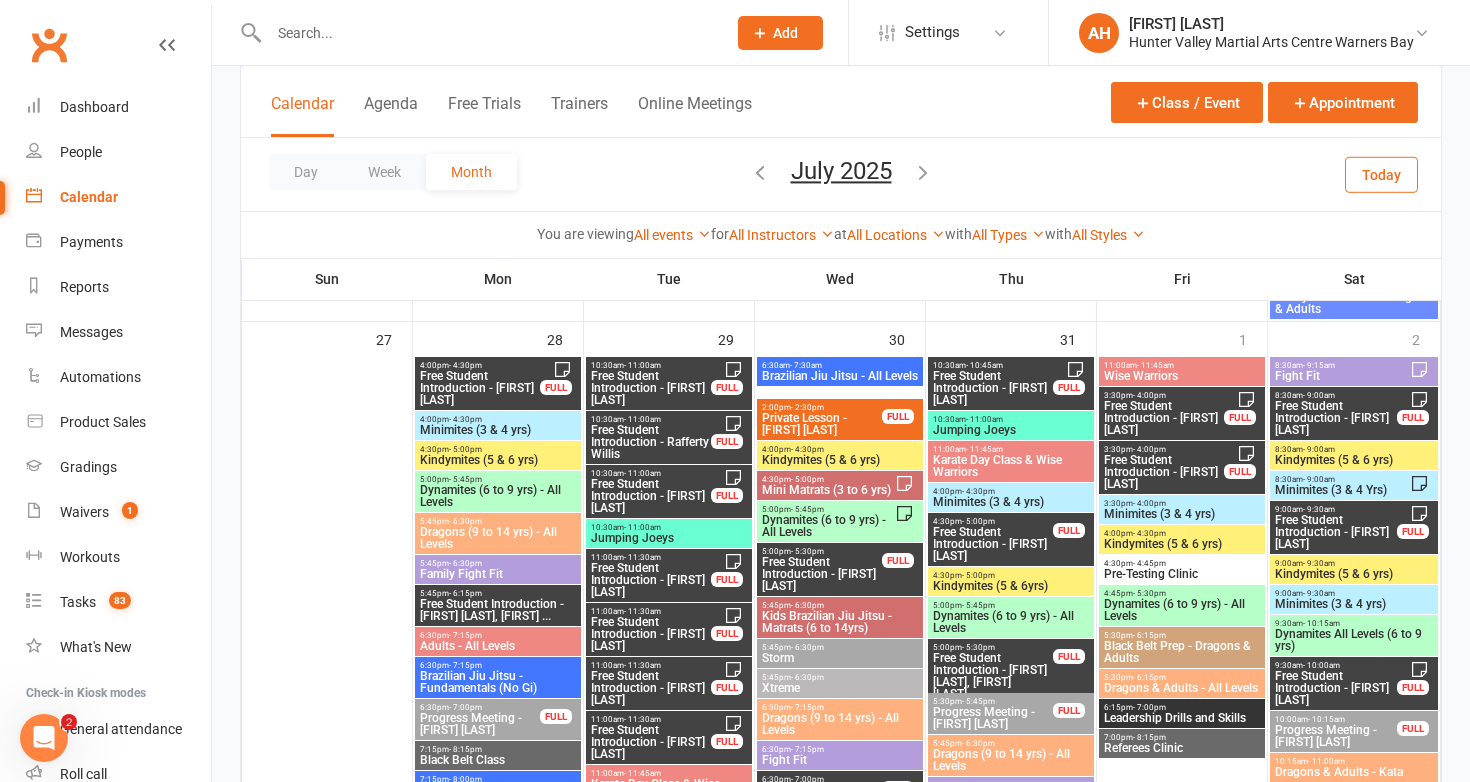 click on "3:30pm  - 4:00pm" at bounding box center [1164, 449] 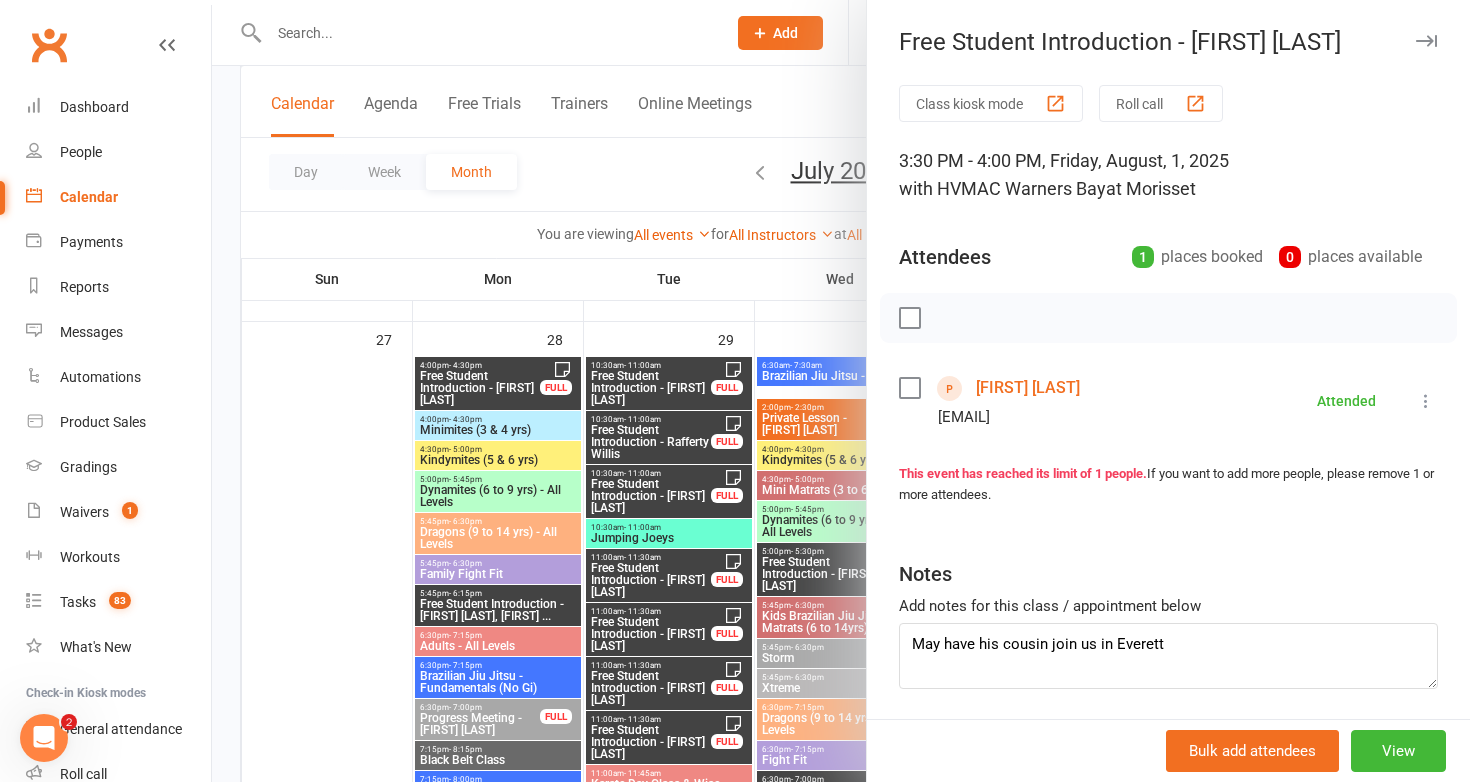 click at bounding box center [841, 391] 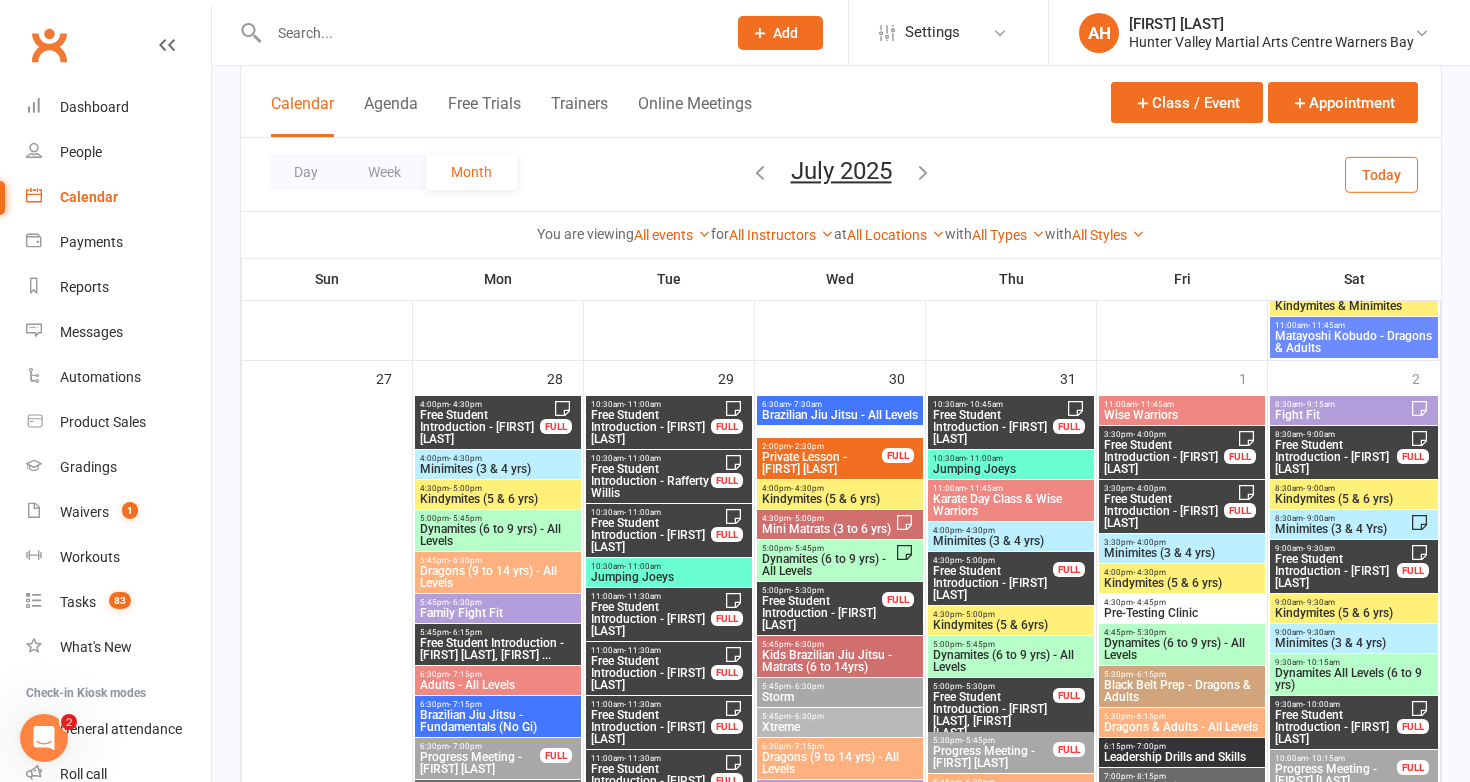 scroll, scrollTop: 2659, scrollLeft: 0, axis: vertical 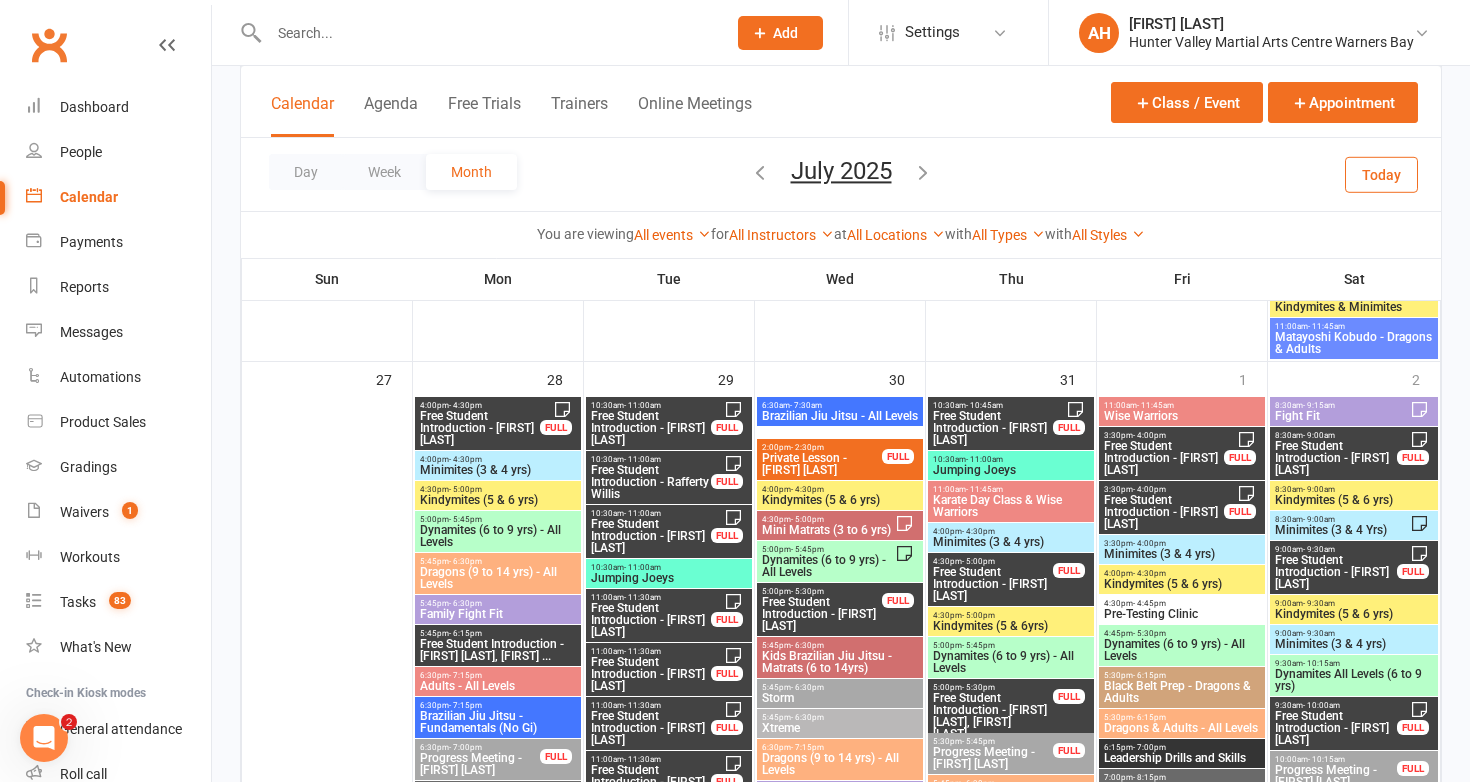click on "Free Student Introduction - [FIRST] [LAST]" at bounding box center [1336, 458] 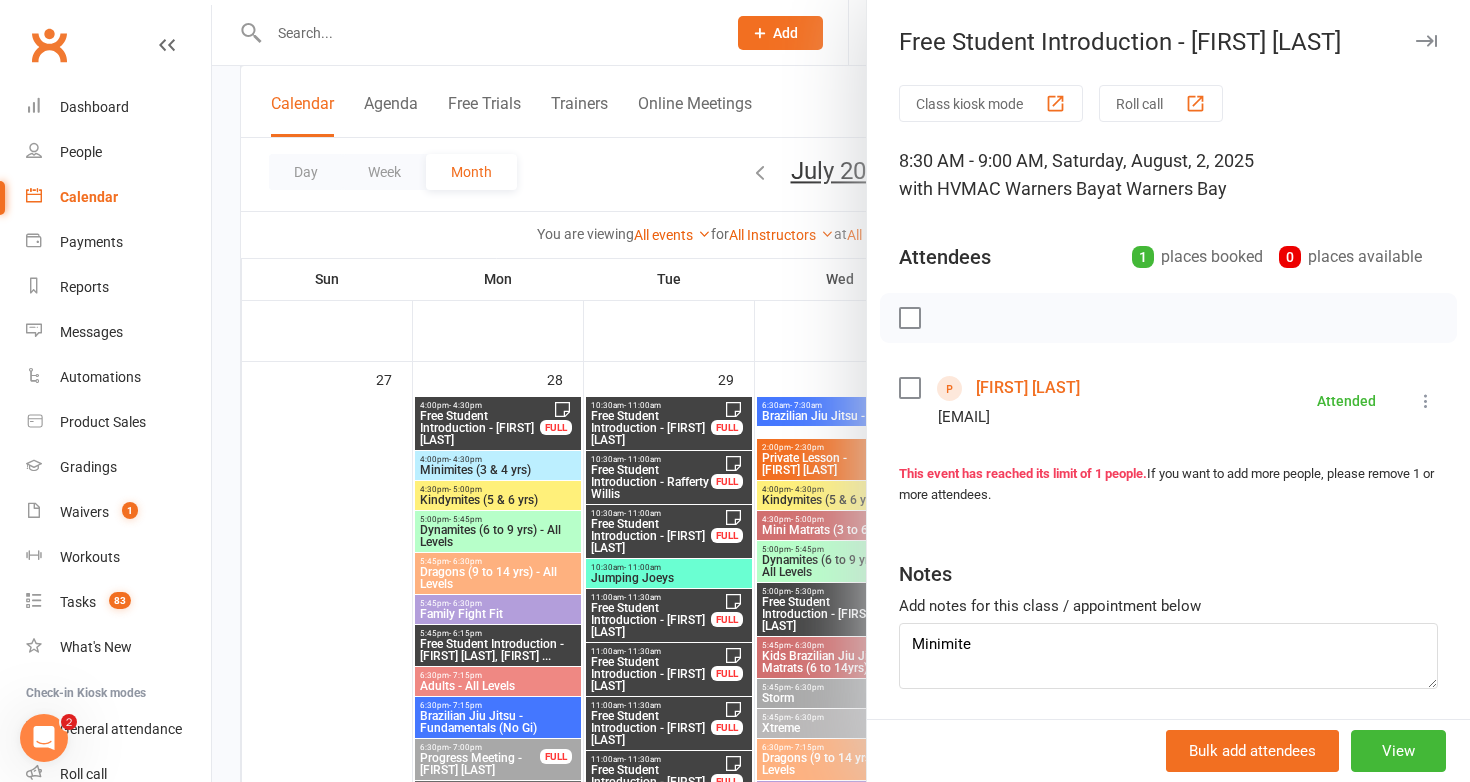 click at bounding box center [841, 391] 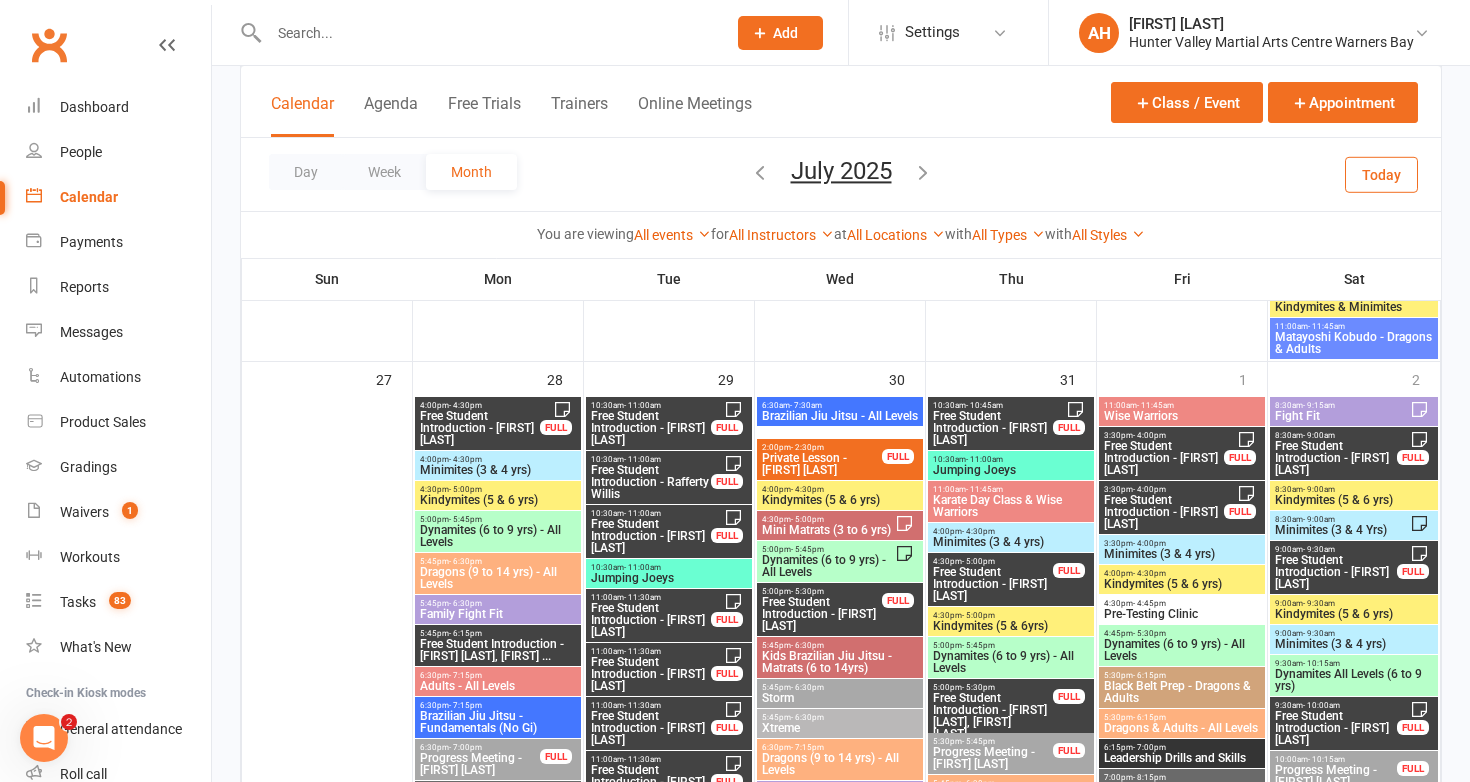 click on "Free Student Introduction - [FIRST] [LAST]" at bounding box center (1336, 572) 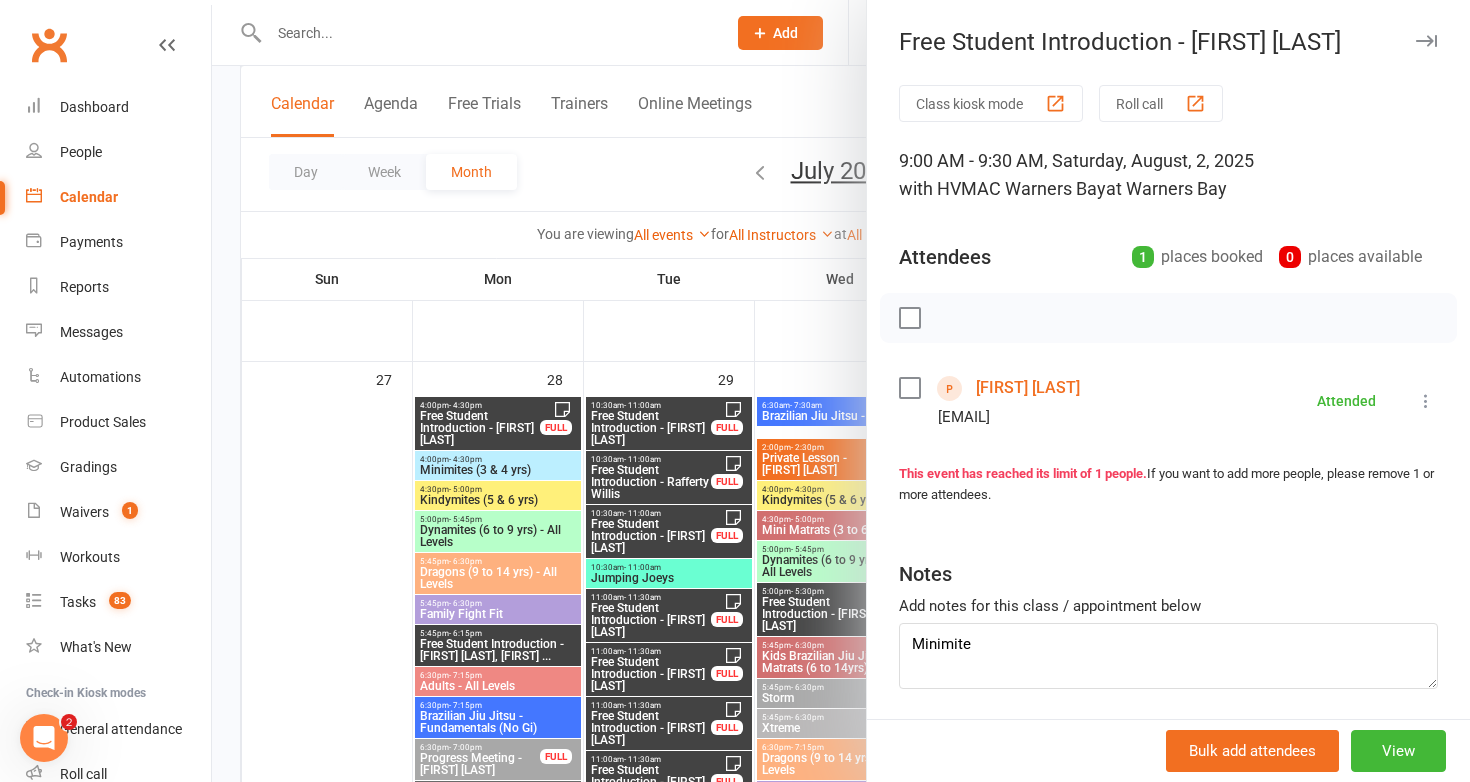 click at bounding box center (841, 391) 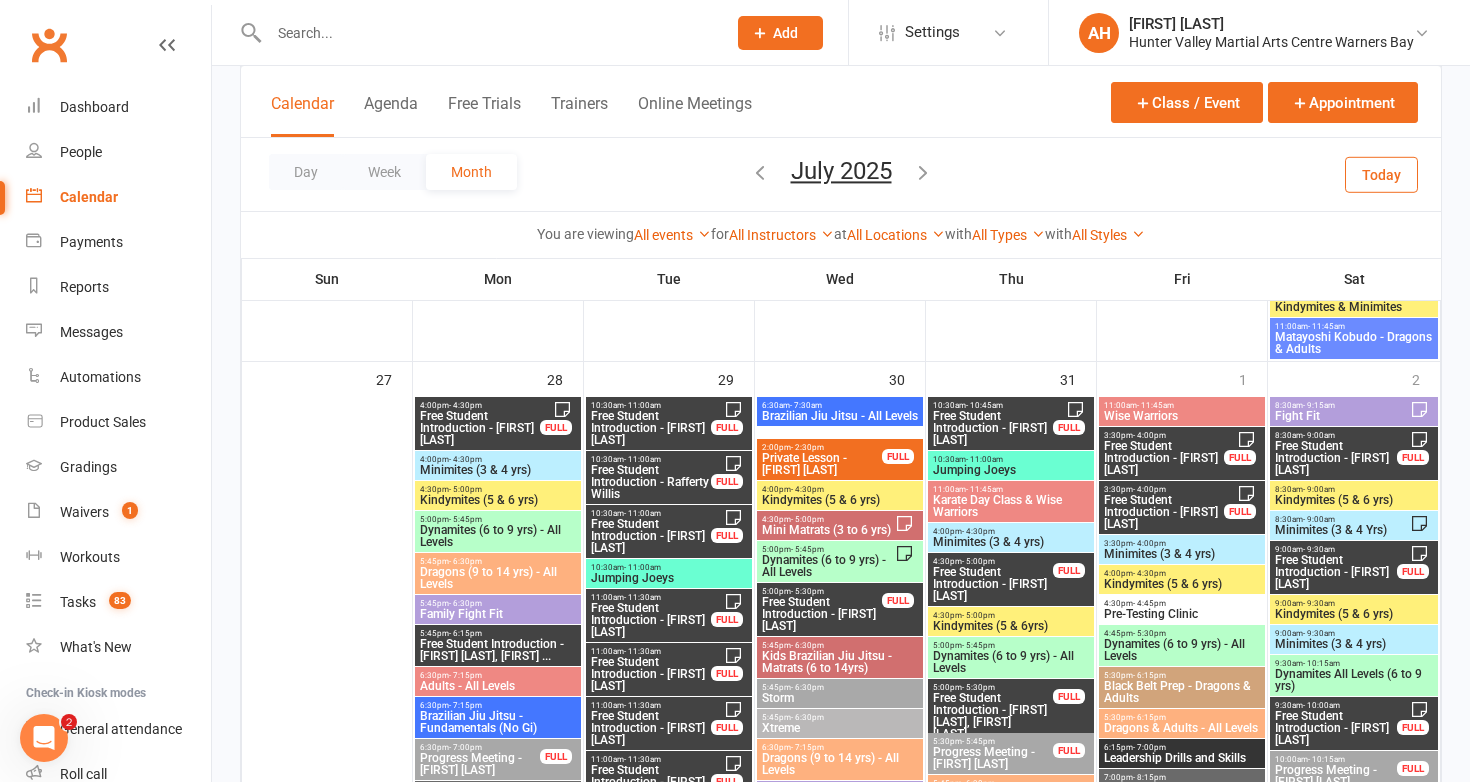scroll, scrollTop: 2839, scrollLeft: 0, axis: vertical 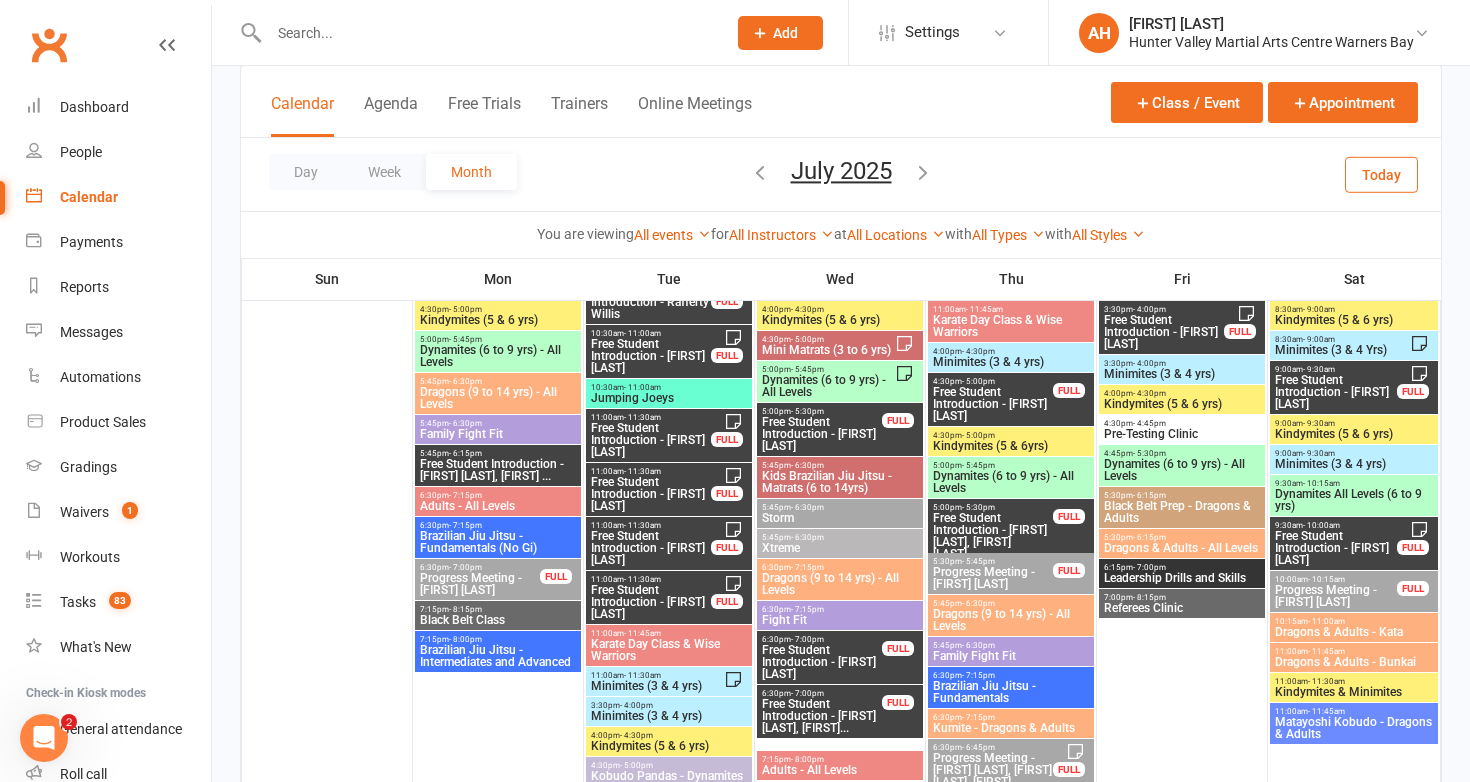 click on "Free Student Introduction - [FIRST] [LAST]" at bounding box center (1336, 548) 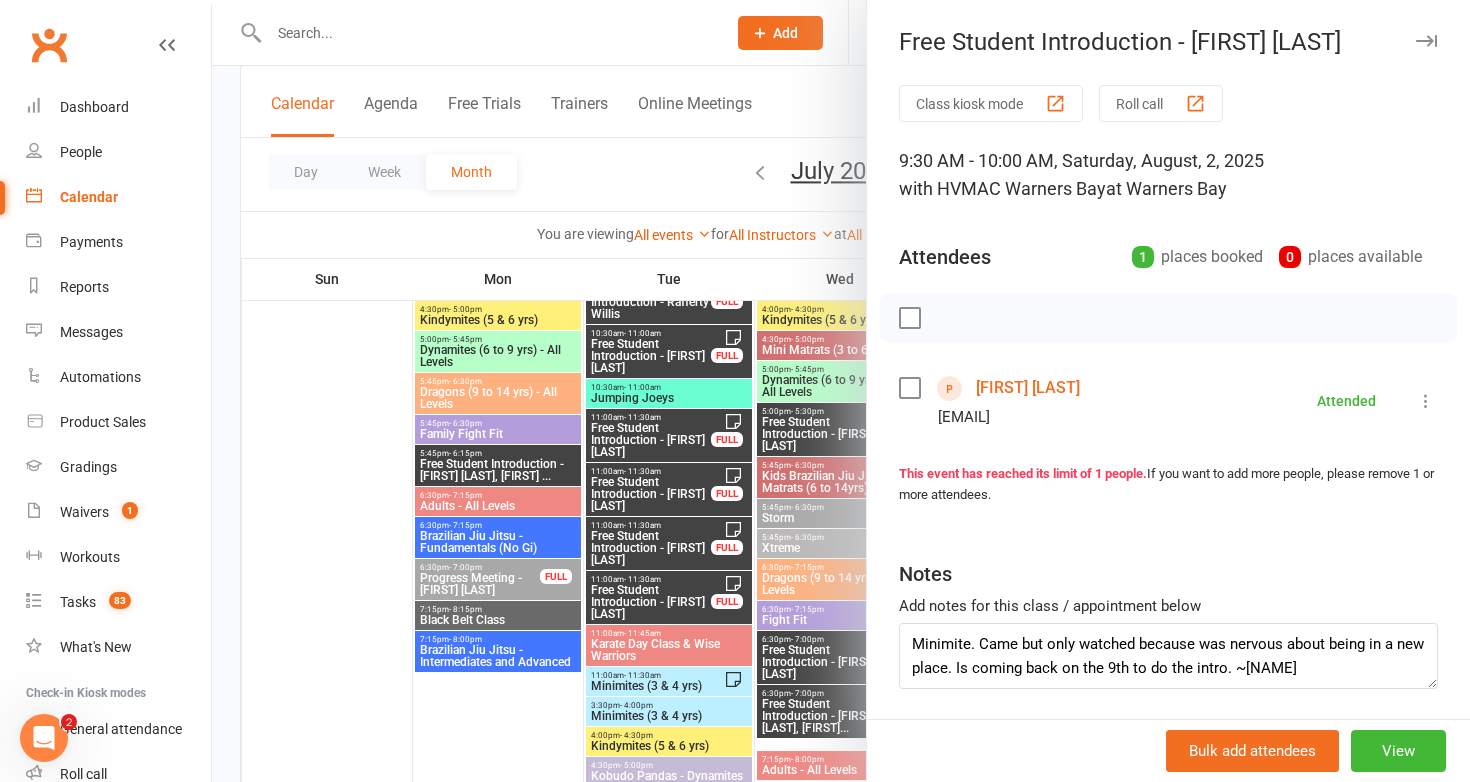 click at bounding box center (841, 391) 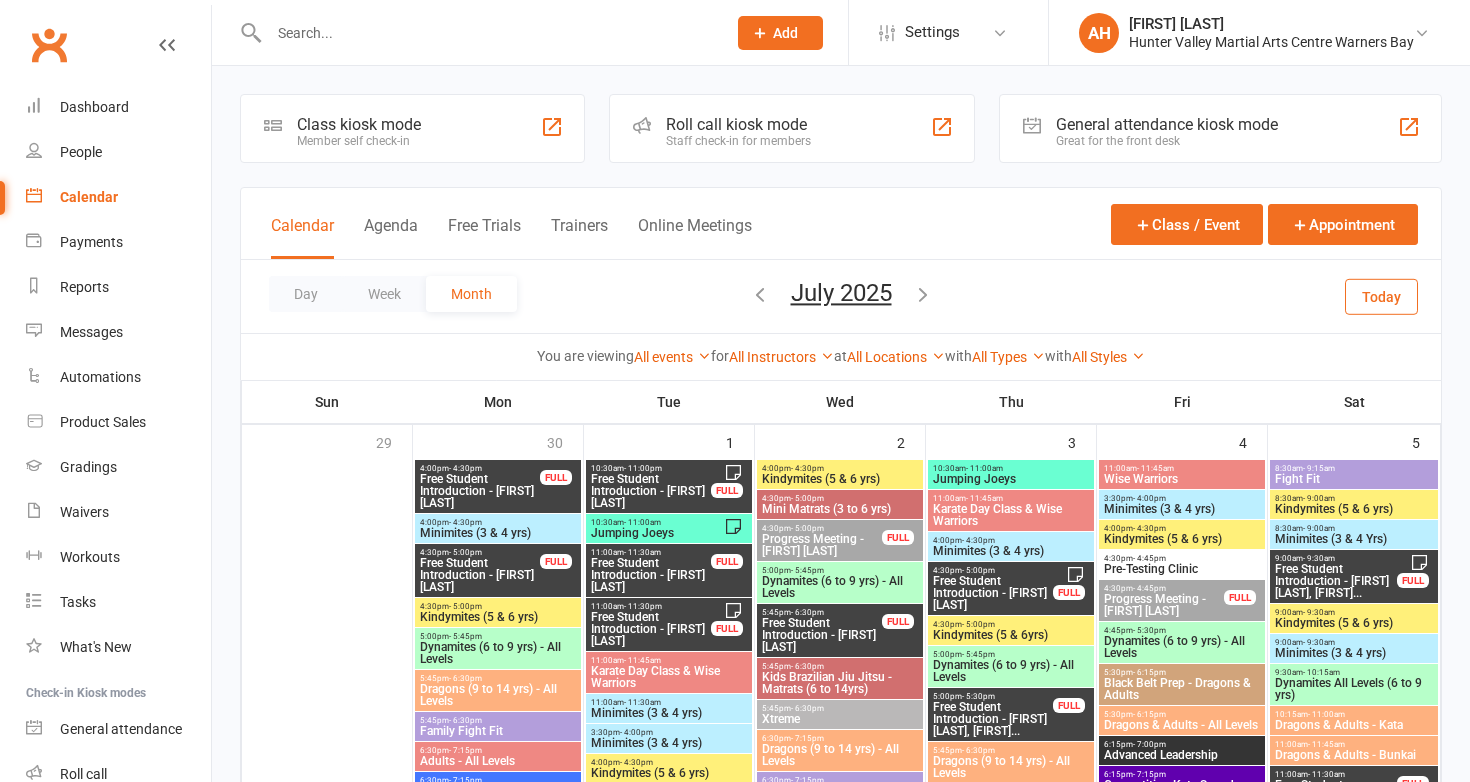 scroll, scrollTop: 0, scrollLeft: 0, axis: both 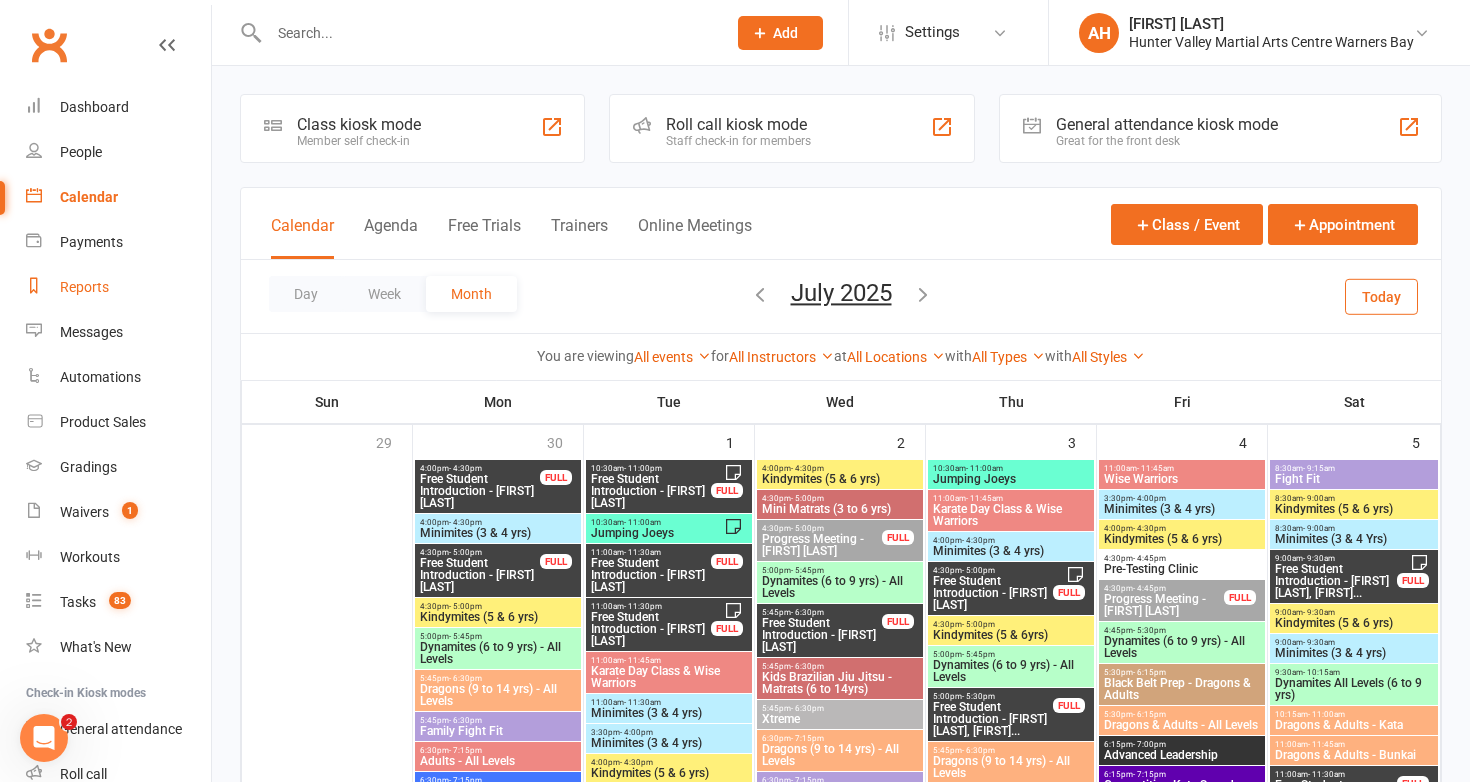 click on "Reports" at bounding box center (84, 287) 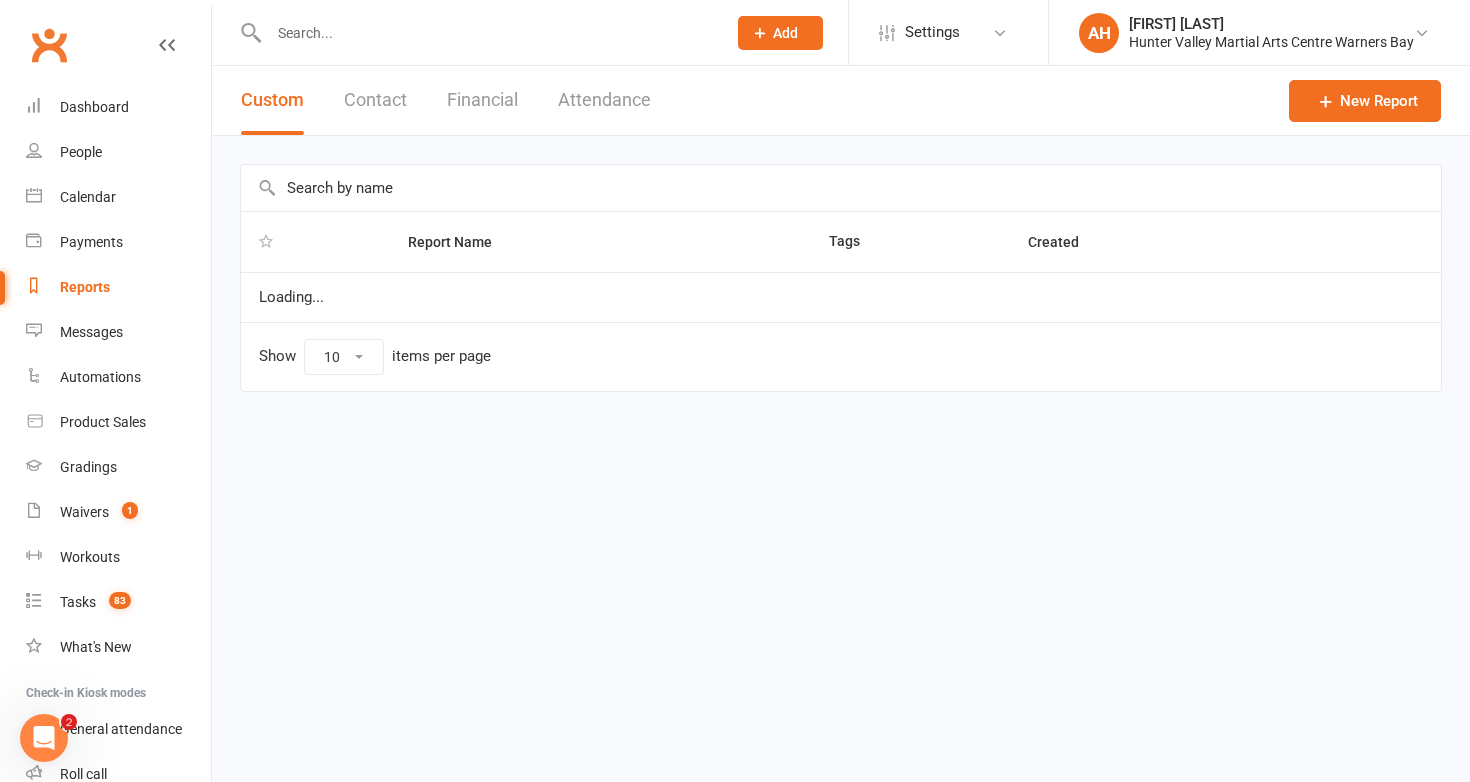 select on "50" 